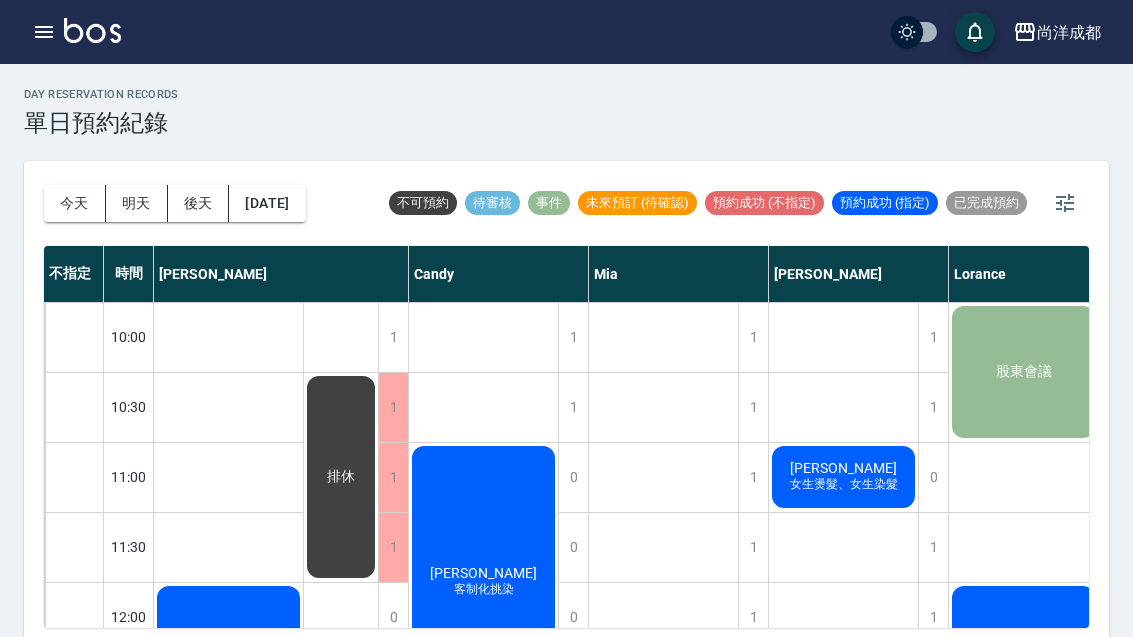 scroll, scrollTop: 69, scrollLeft: 0, axis: vertical 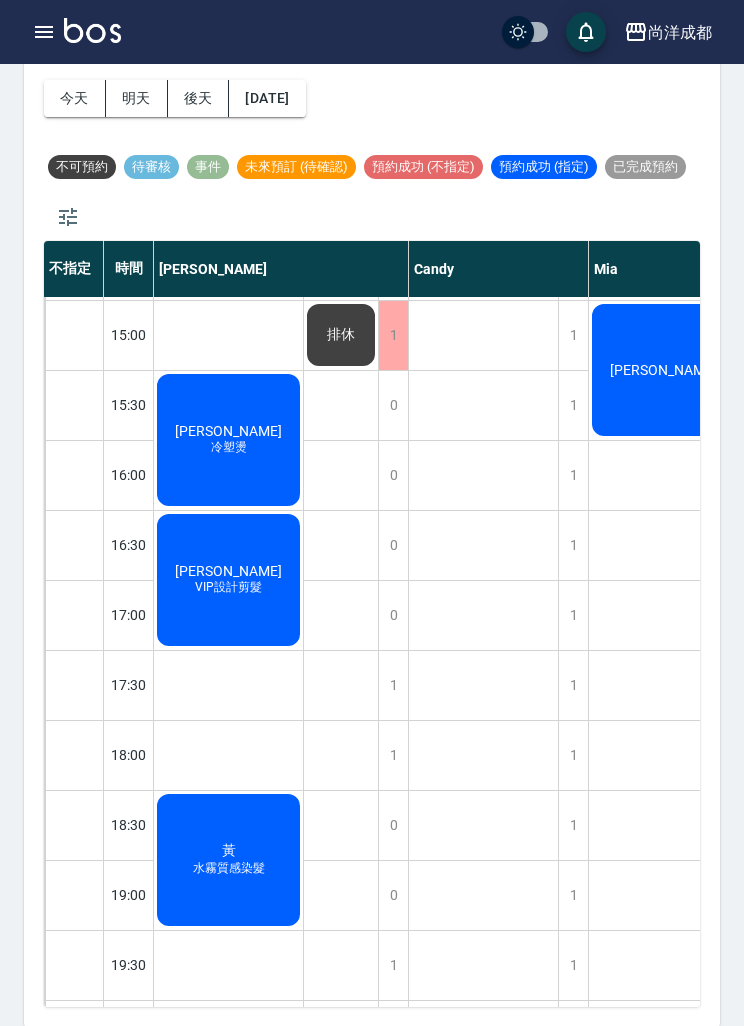 click on "今天" at bounding box center (75, 98) 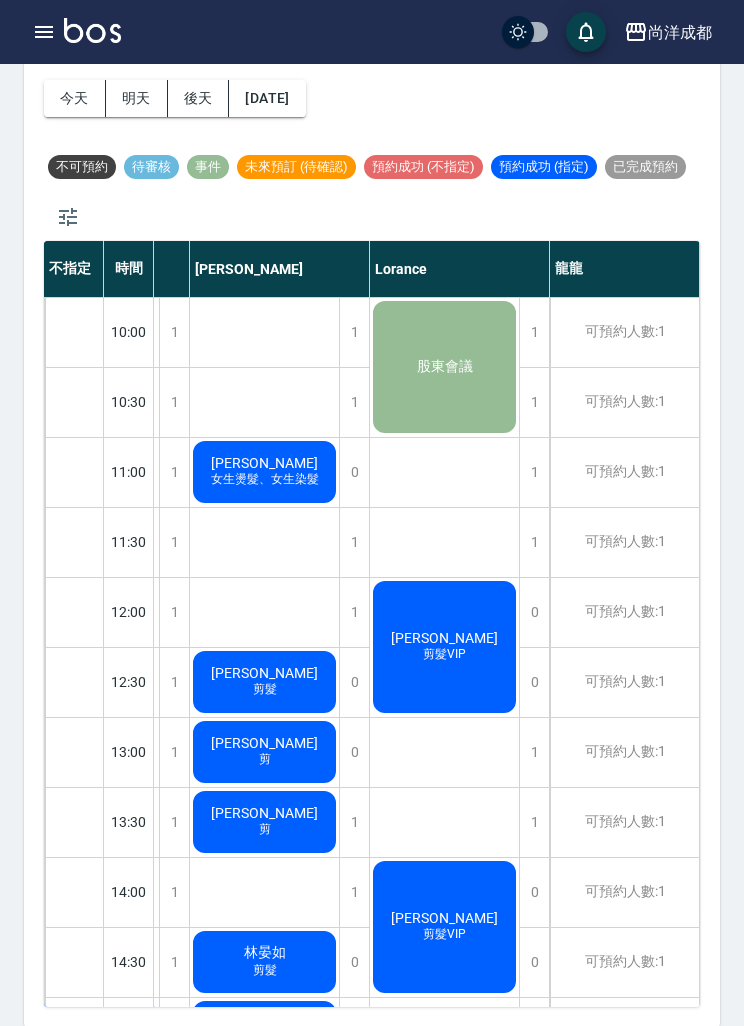 scroll, scrollTop: 0, scrollLeft: 579, axis: horizontal 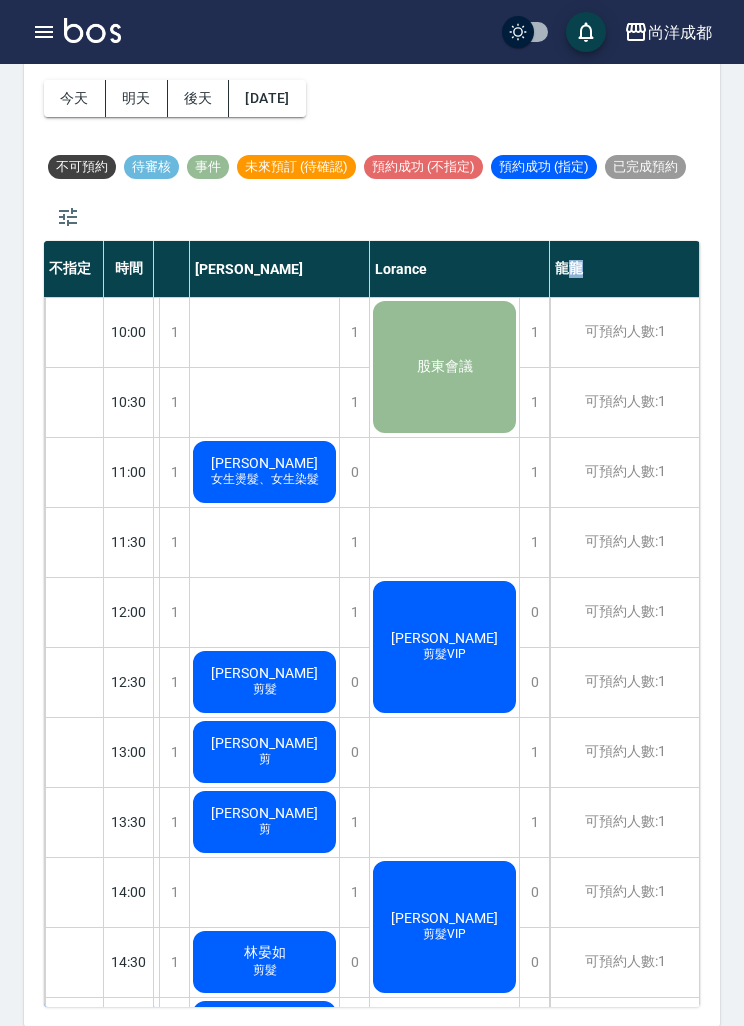 click on "可預約人數:1" at bounding box center [624, 402] 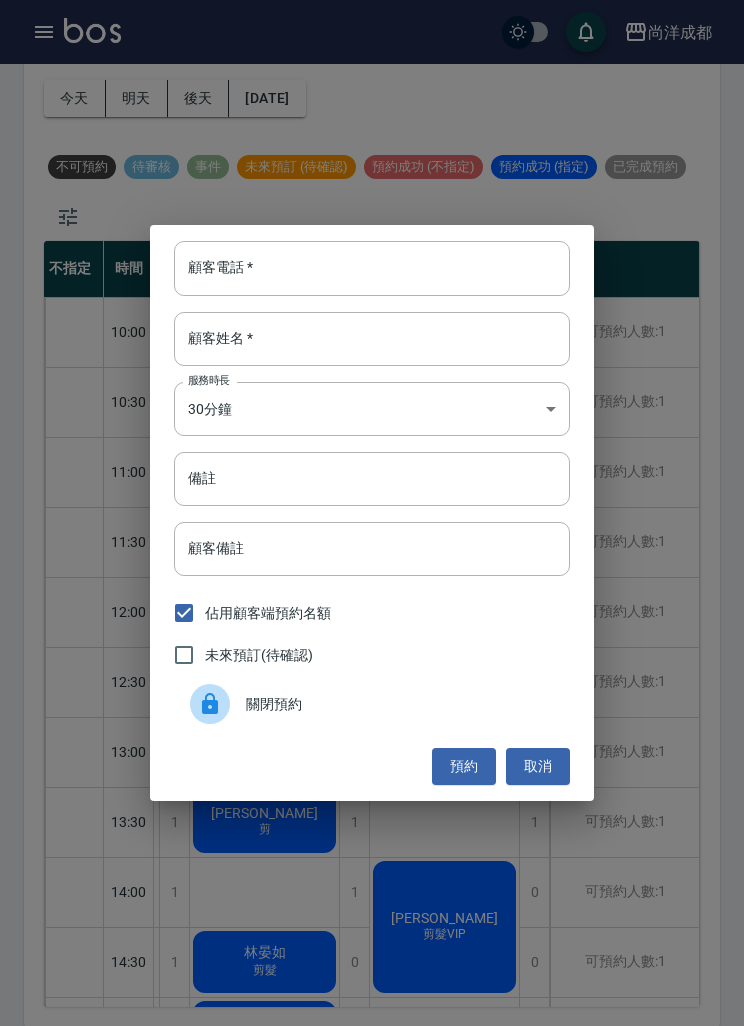 click on "顧客電話   * 顧客電話   * 顧客姓名   * 顧客姓名   * 服務時長 30分鐘 1 服務時長 備註 備註 顧客備註 顧客備註 佔用顧客端預約名額 未來預訂(待確認) 關閉預約 預約 取消" at bounding box center (372, 513) 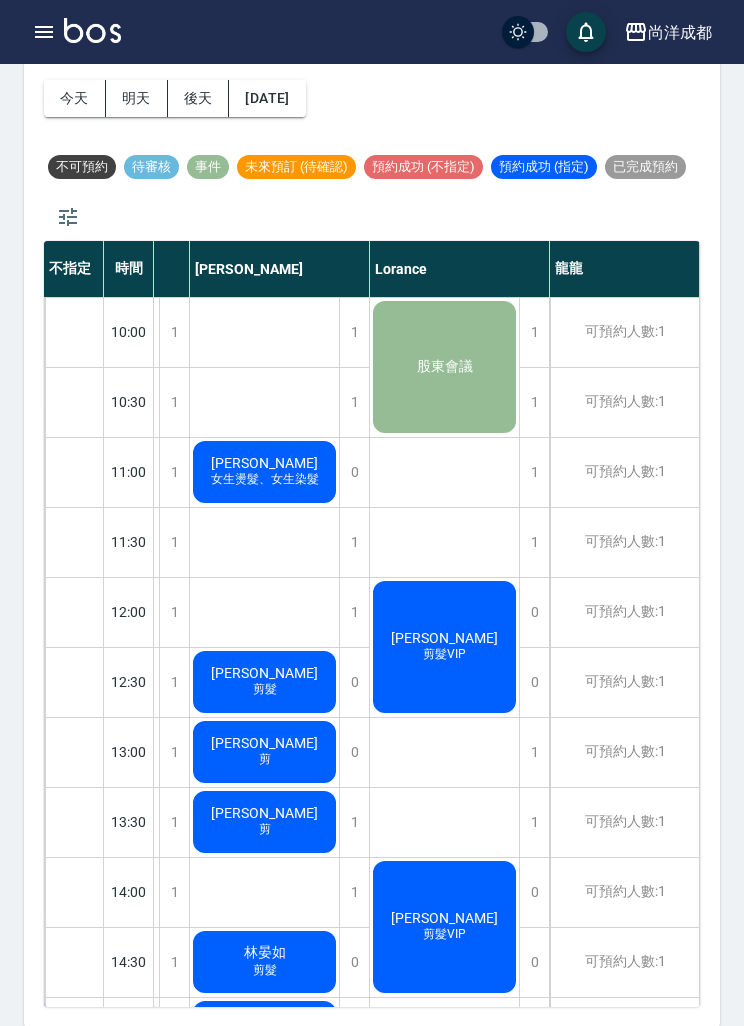scroll, scrollTop: 0, scrollLeft: 579, axis: horizontal 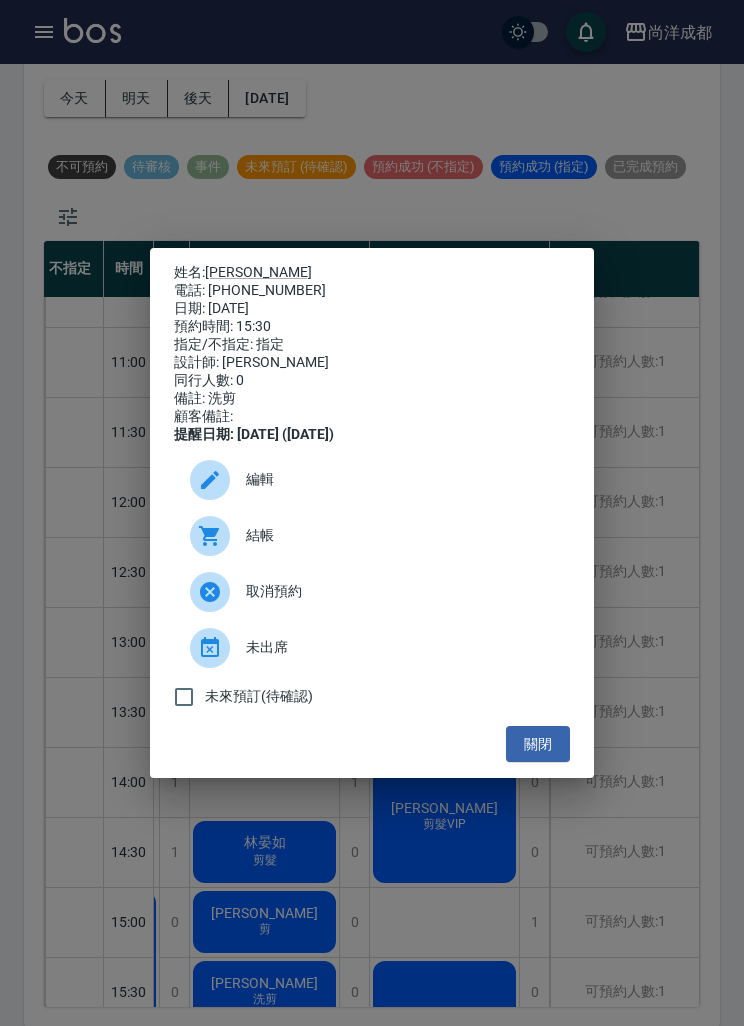 click on "關閉" at bounding box center [538, 744] 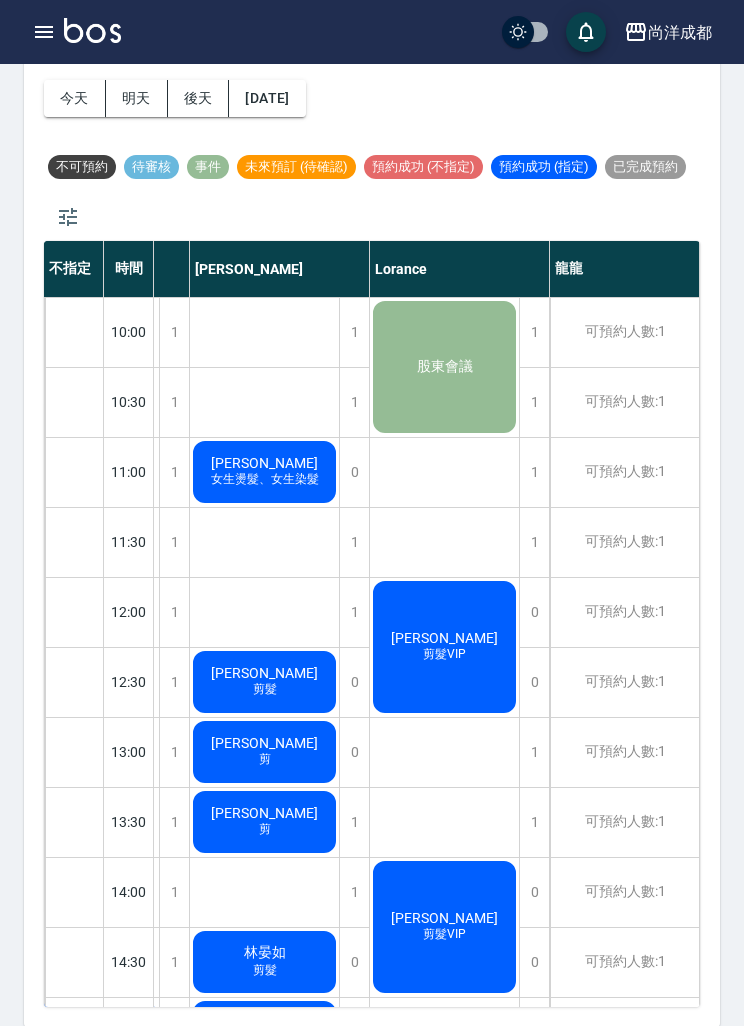 scroll, scrollTop: 0, scrollLeft: 579, axis: horizontal 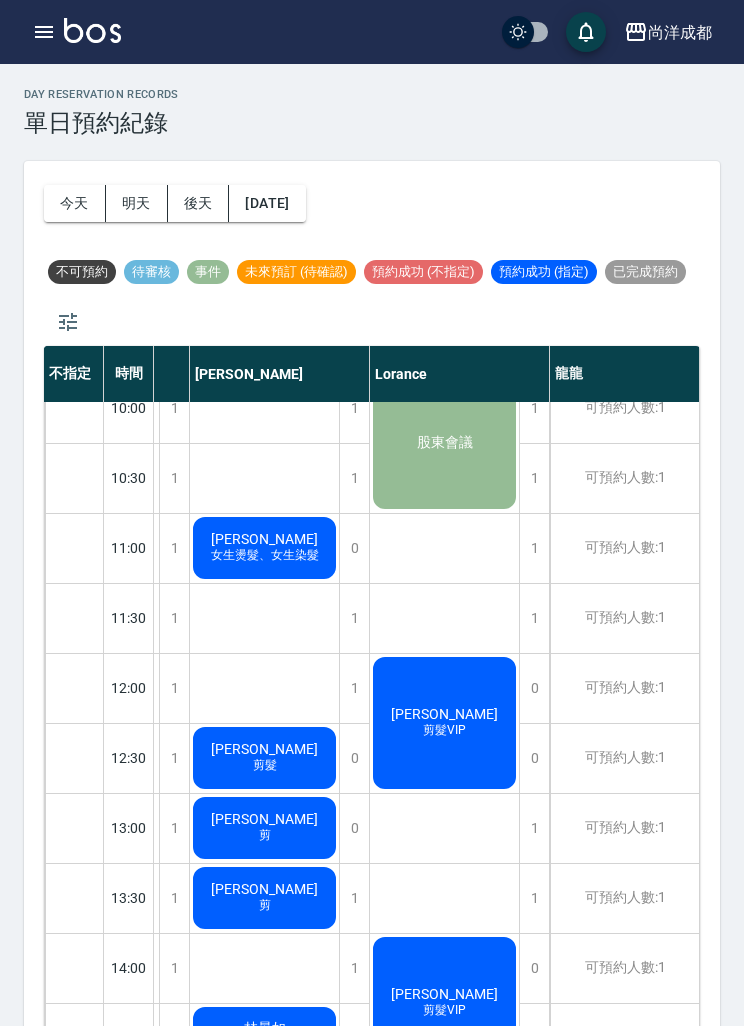 click on "可預約人數:1" at bounding box center [624, 408] 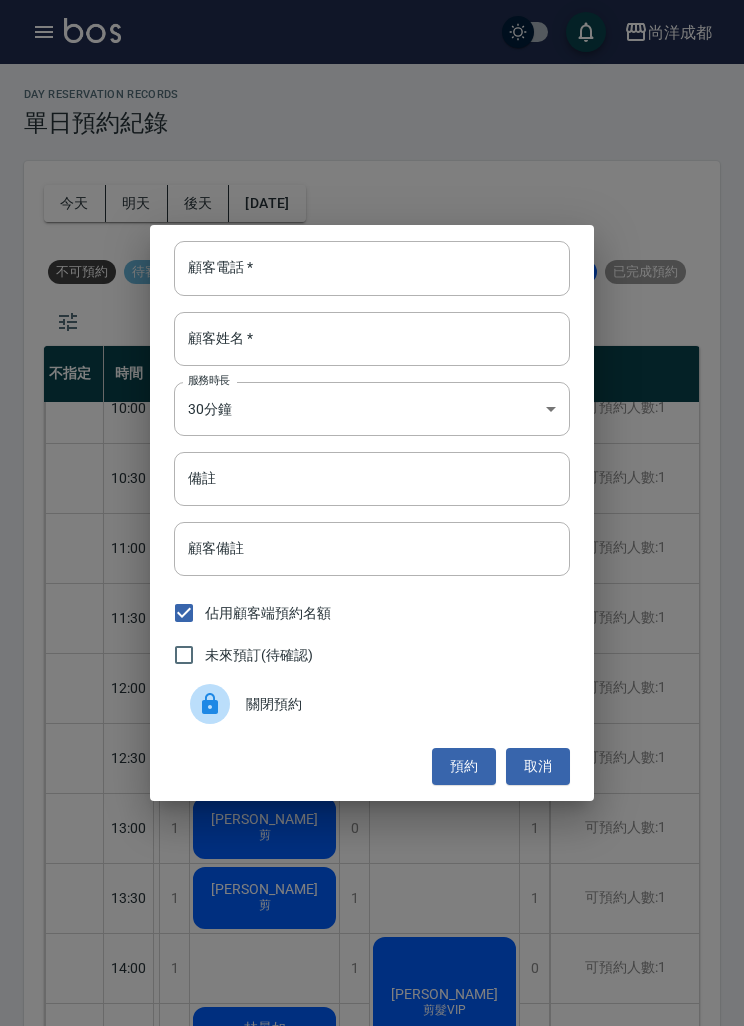 click on "顧客電話   * 顧客電話   * 顧客姓名   * 顧客姓名   * 服務時長 30分鐘 1 服務時長 備註 備註 顧客備註 顧客備註 佔用顧客端預約名額 未來預訂(待確認) 關閉預約 預約 取消" at bounding box center (372, 513) 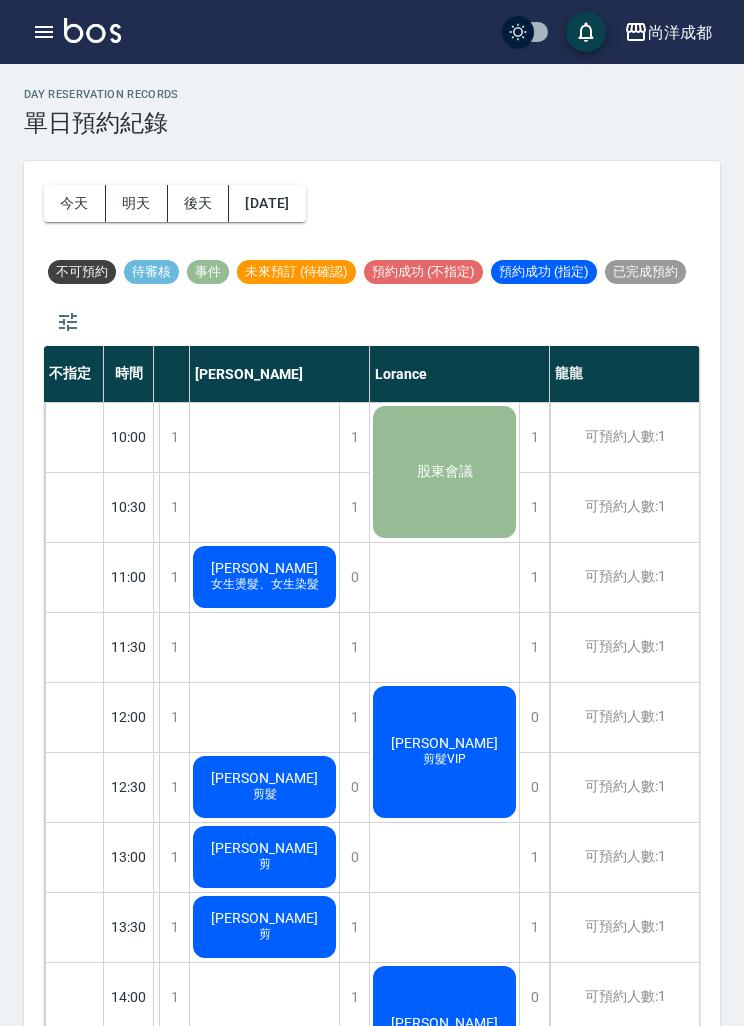 scroll, scrollTop: 0, scrollLeft: 579, axis: horizontal 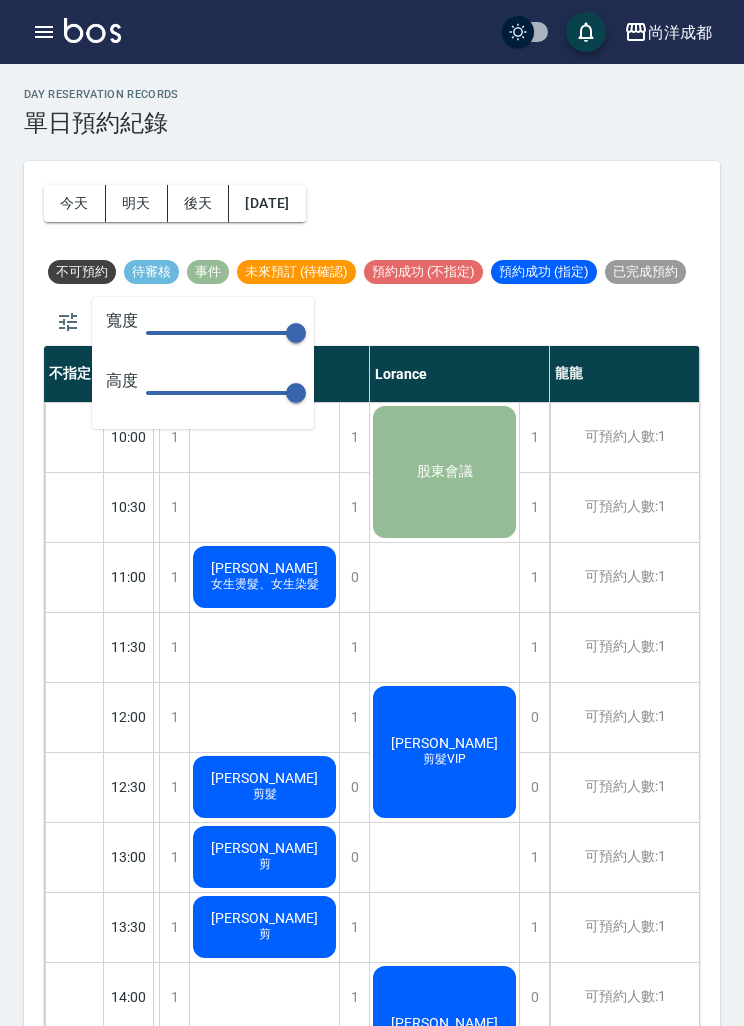 click on "不可預約 待審核 事件 未來預訂 (待確認) 預約成功 (不指定) 預約成功 (指定) 已完成預約" at bounding box center (372, 301) 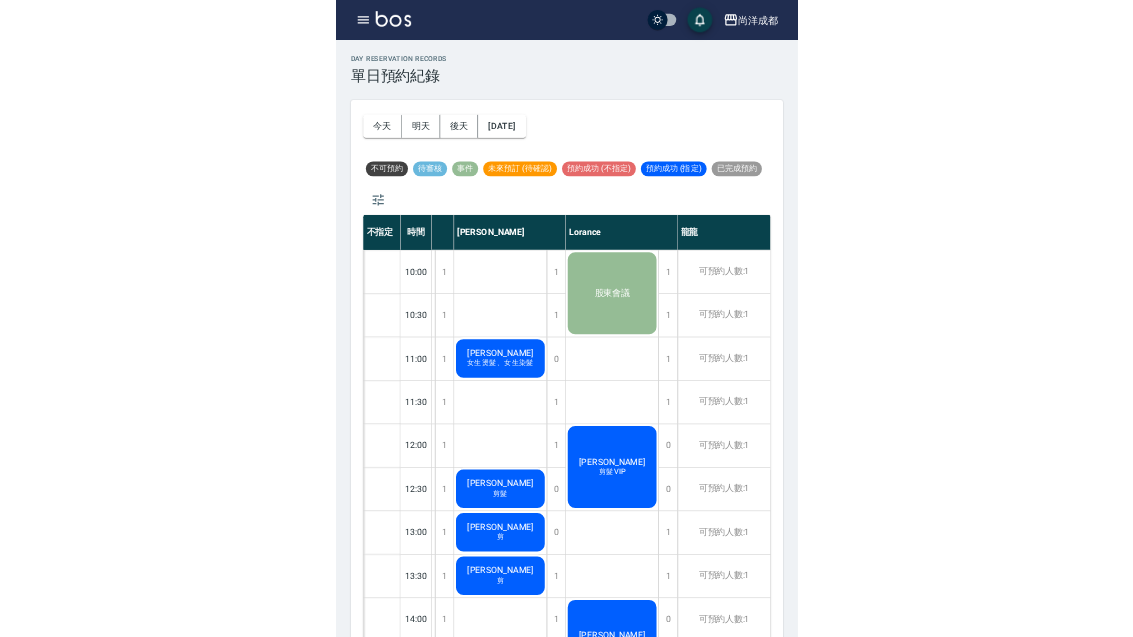 scroll, scrollTop: 0, scrollLeft: 190, axis: horizontal 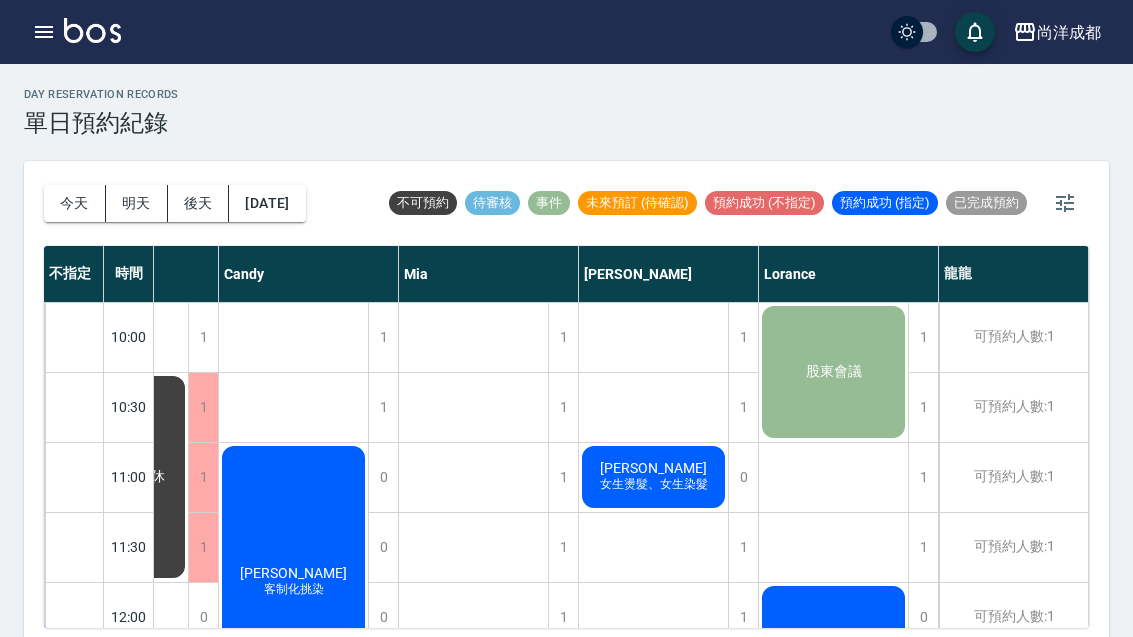 click on "股東會議 盧欣宜 剪髮VIP 張志強 剪髮VIP 李翊瑋 男生燙髮" at bounding box center [834, 1037] 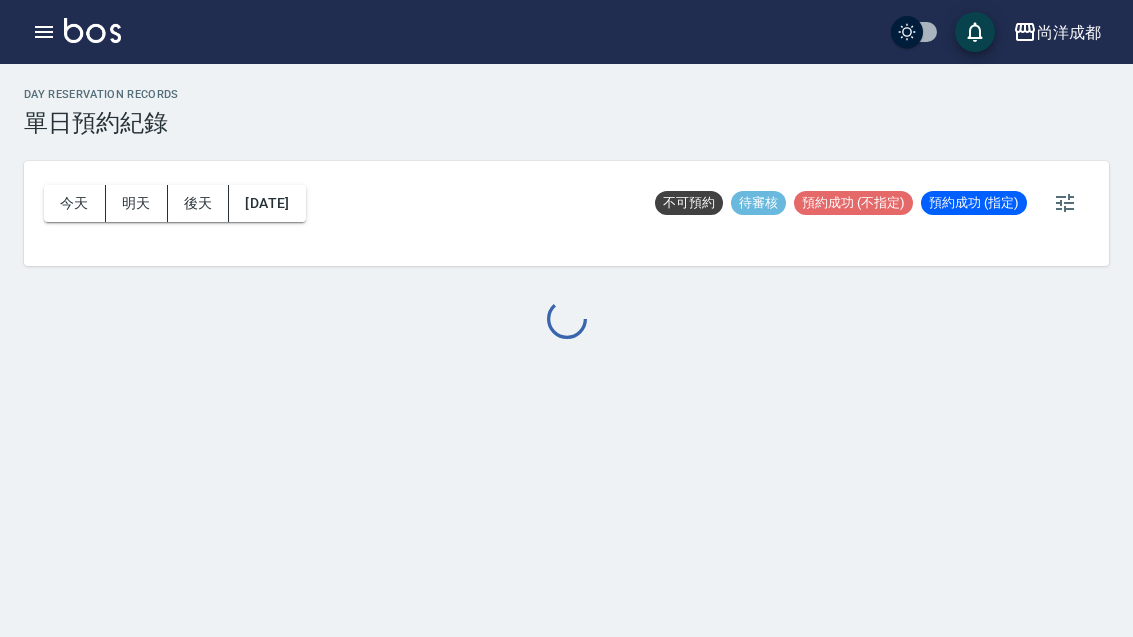 scroll, scrollTop: 0, scrollLeft: 0, axis: both 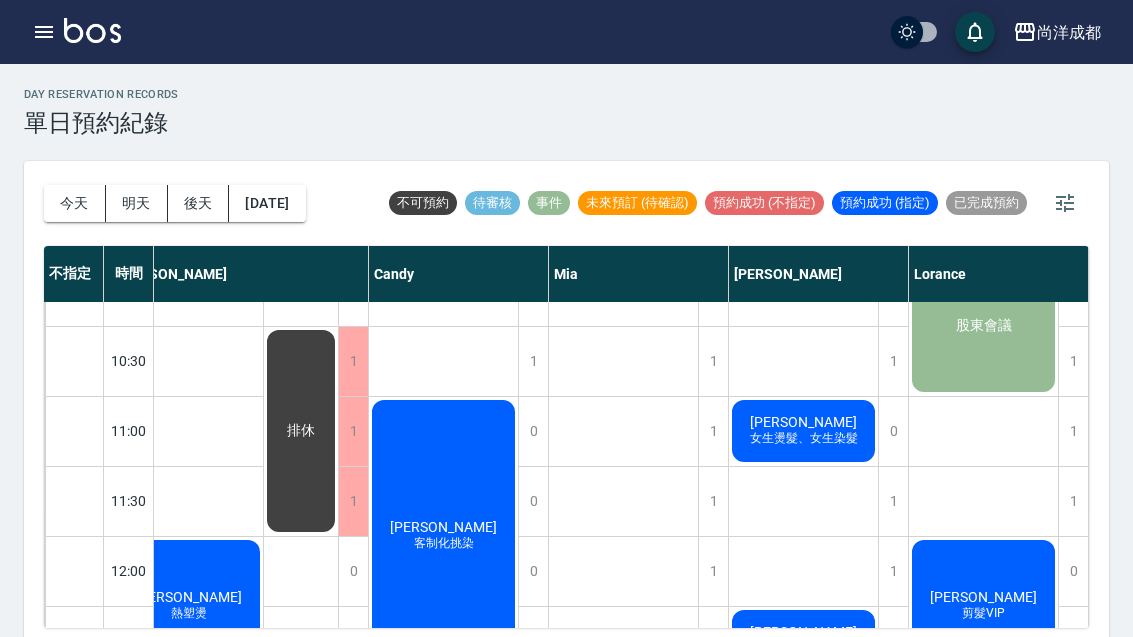click on "[PERSON_NAME]" at bounding box center [188, 597] 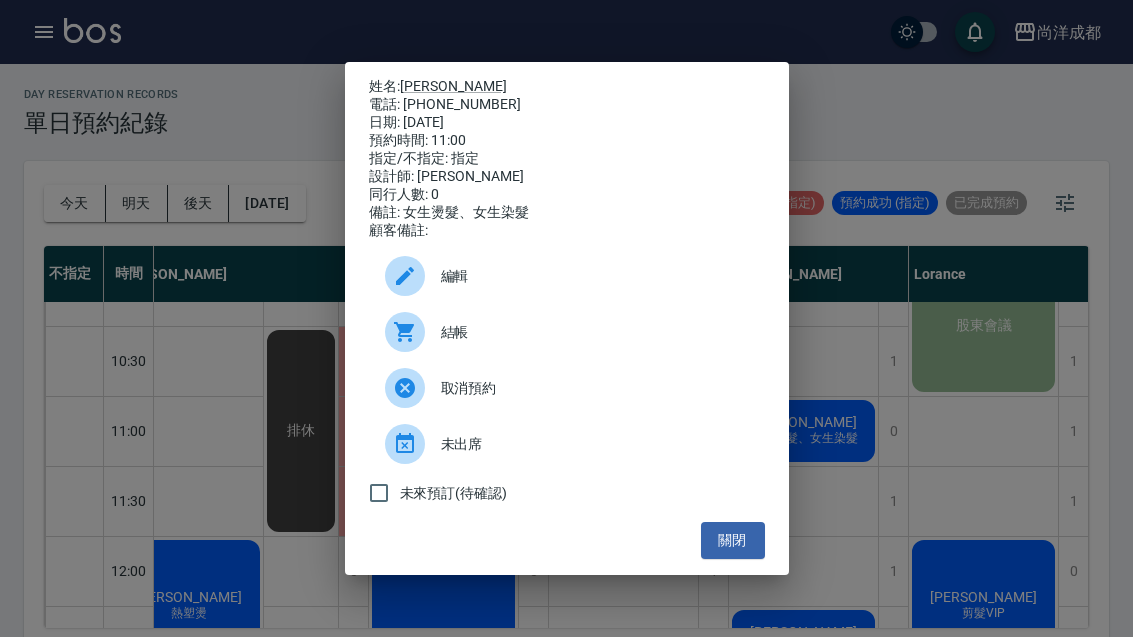 click on "關閉" at bounding box center [733, 540] 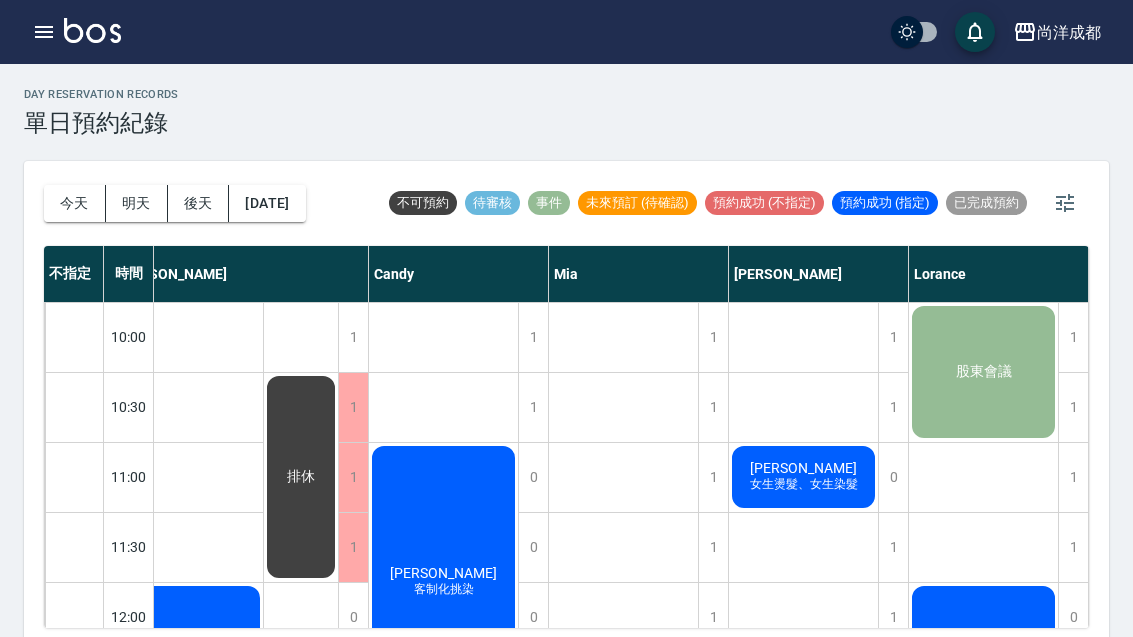 scroll, scrollTop: 0, scrollLeft: 40, axis: horizontal 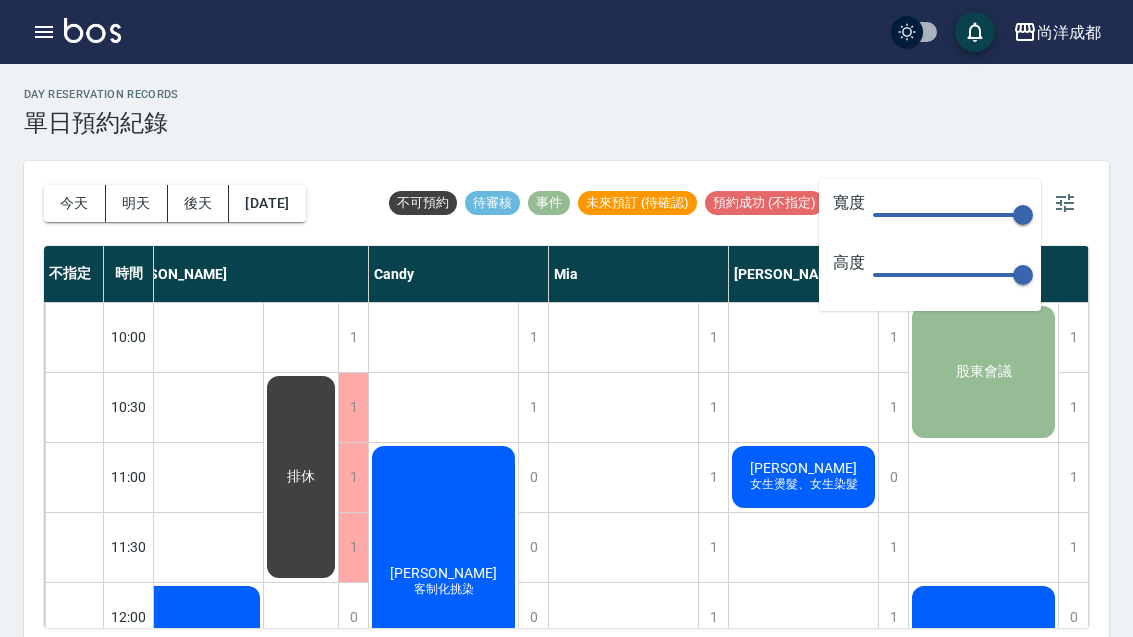 type on "126" 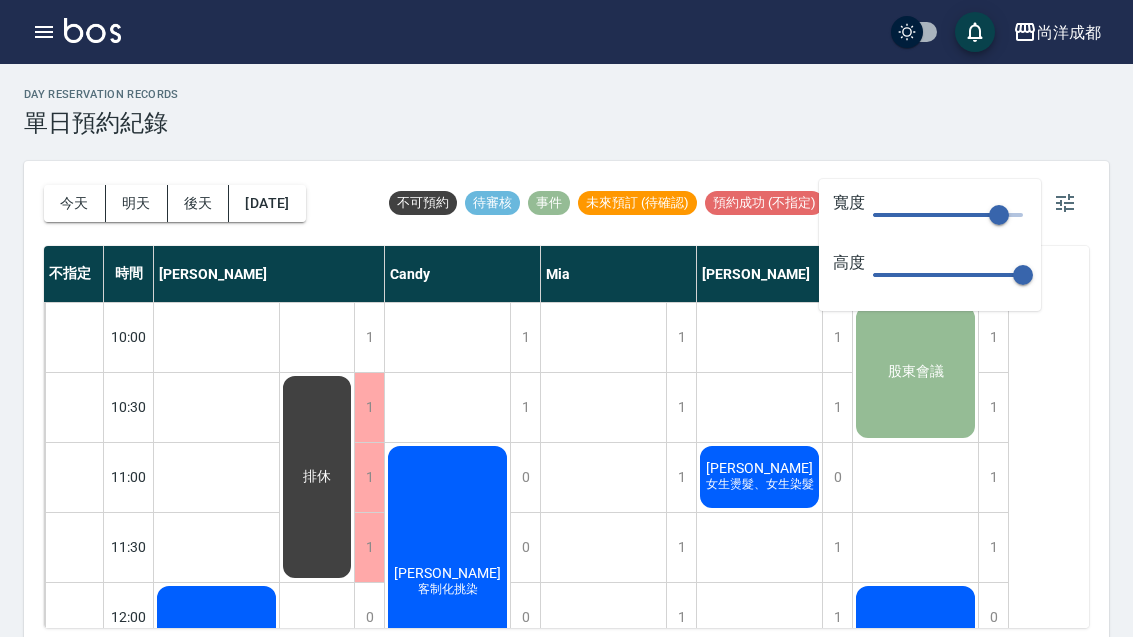 scroll, scrollTop: 0, scrollLeft: 0, axis: both 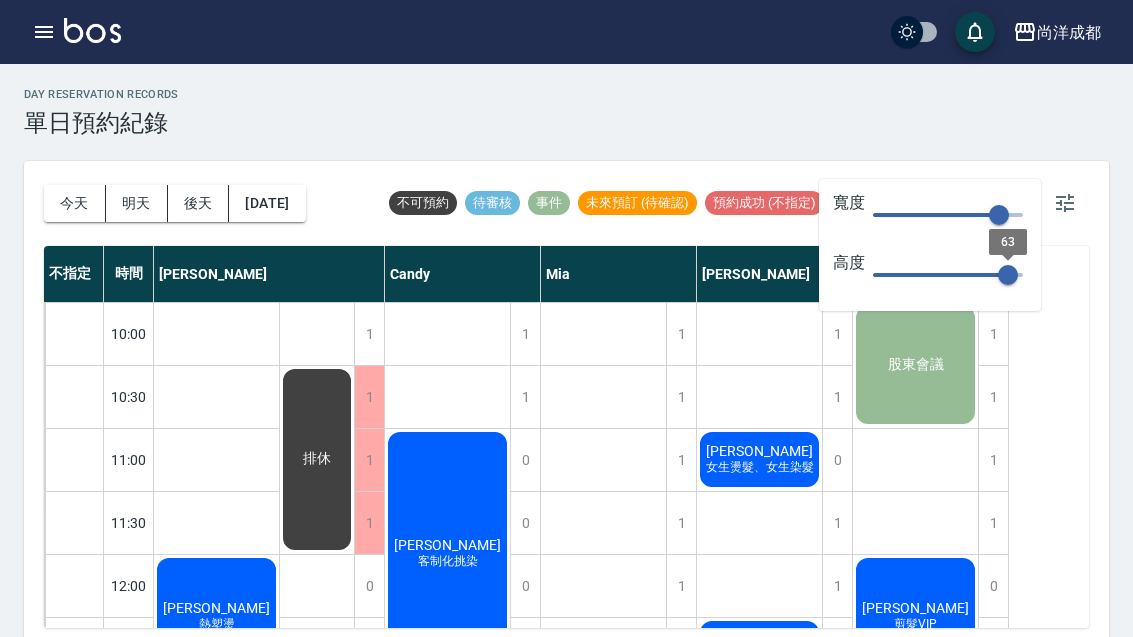 click on "今天 明天 後天 2025/07/12 不可預約 待審核 事件 未來預訂 (待確認) 預約成功 (不指定) 預約成功 (指定) 已完成預約 不指定 時間 Lance Candy Mia Benny Lorance 10:00 10:30 11:00 11:30 12:00 12:30 13:00 13:30 14:00 14:30 15:00 15:30 16:00 16:30 17:00 17:30 18:00 18:30 19:00 19:30 20:00 1 1 1 1 0 0 0 0 0 0 1 0 0 1 1 1 1 0 0 1 1 陳雅慈 熱塑燙 黃秉彥 VIP設計剪髮 翁聖凱 VIP設計剪髮 李旻融 精修劉海 廖峯德 冷塑燙 黃 水霧質感染髮 排休 排休 排休 1 1 0 0 0 0 0 0 0 0 0 0 0 0 1 1 1 1 1 1 1 林欣怡 客制化挑染 謝淳 客制化挑染 沈小姐 客制化挑染 1 1 1 1 1 1 1 1 1 1 0 0 1 1 1 1 1 1 1 1 1 林聖文 1 1 0 1 1 0 0 1 1 0 0 0 1 1 1 1 1 0 1 1 1 陳瑩如 女生燙髮、女生染髮 許雅芬 剪髮 王太良 剪 蔡柏軒 剪 林晏如 剪髮 陳彥樵 剪 涂珆恩 洗剪 不約 吳承恩 剪髮 1 1 1 1 0 0 1 1 0 0 1 0 0 0 0 1 1 1 1 1 1 股東會議 盧欣宜 剪髮VIP 張志強 剪髮VIP 李翊瑋 男生燙髮" at bounding box center [566, 404] 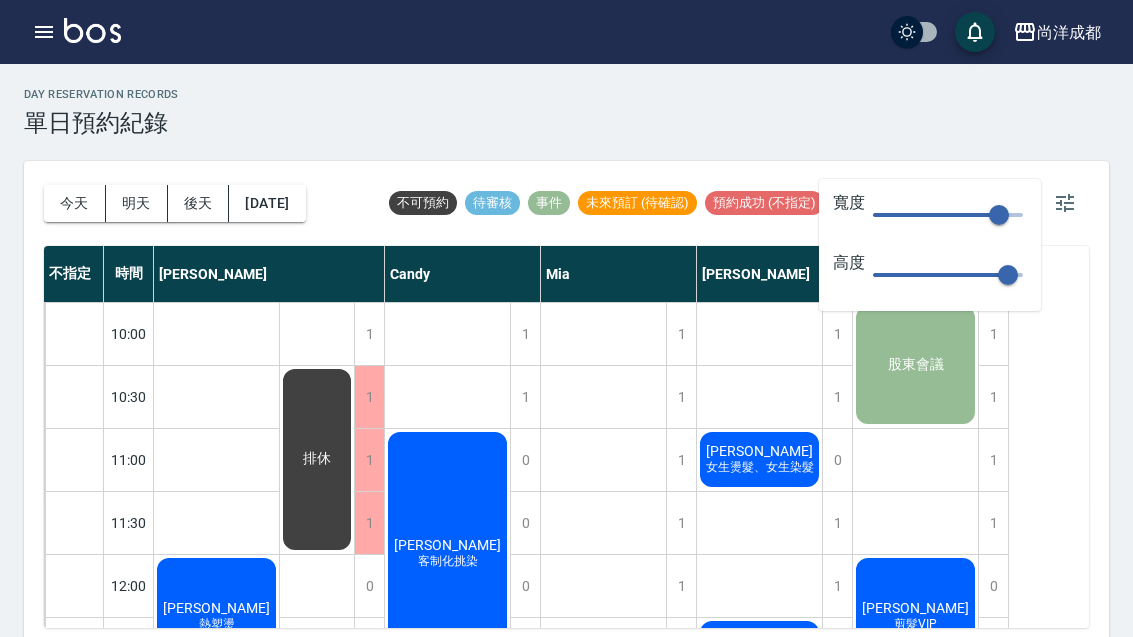 click at bounding box center (1065, 203) 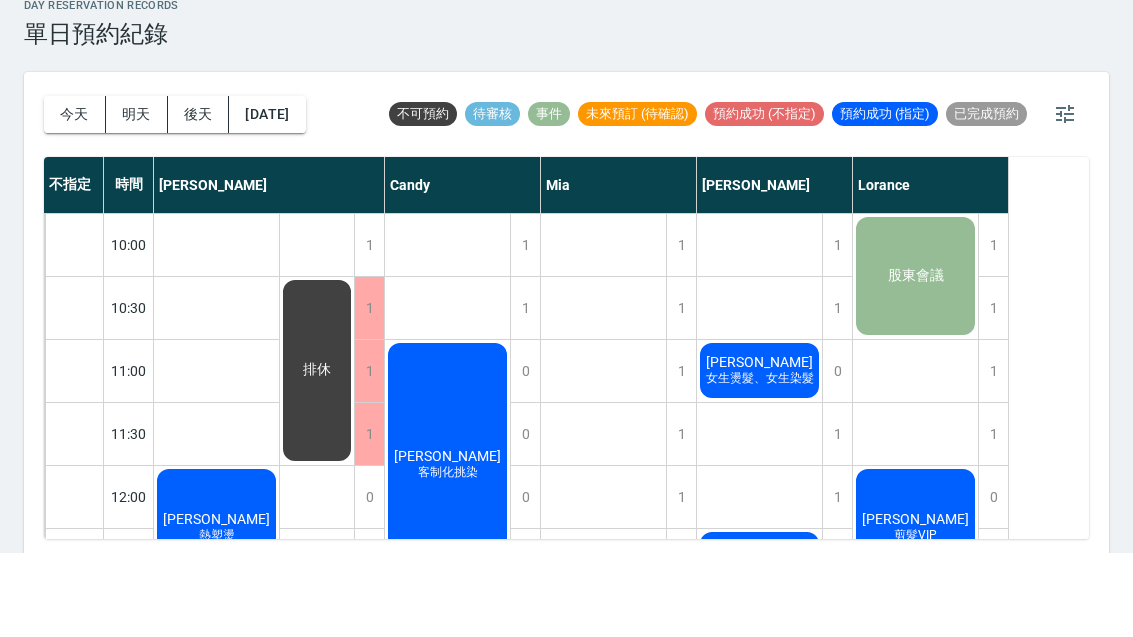 scroll, scrollTop: 0, scrollLeft: 0, axis: both 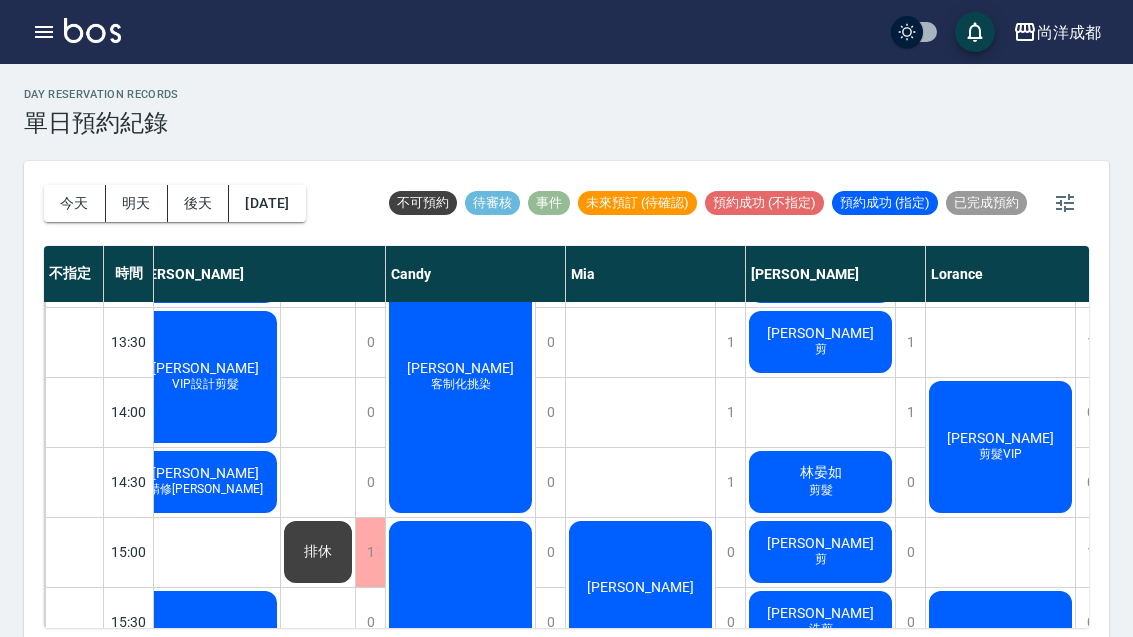 click on "明天" at bounding box center [137, 203] 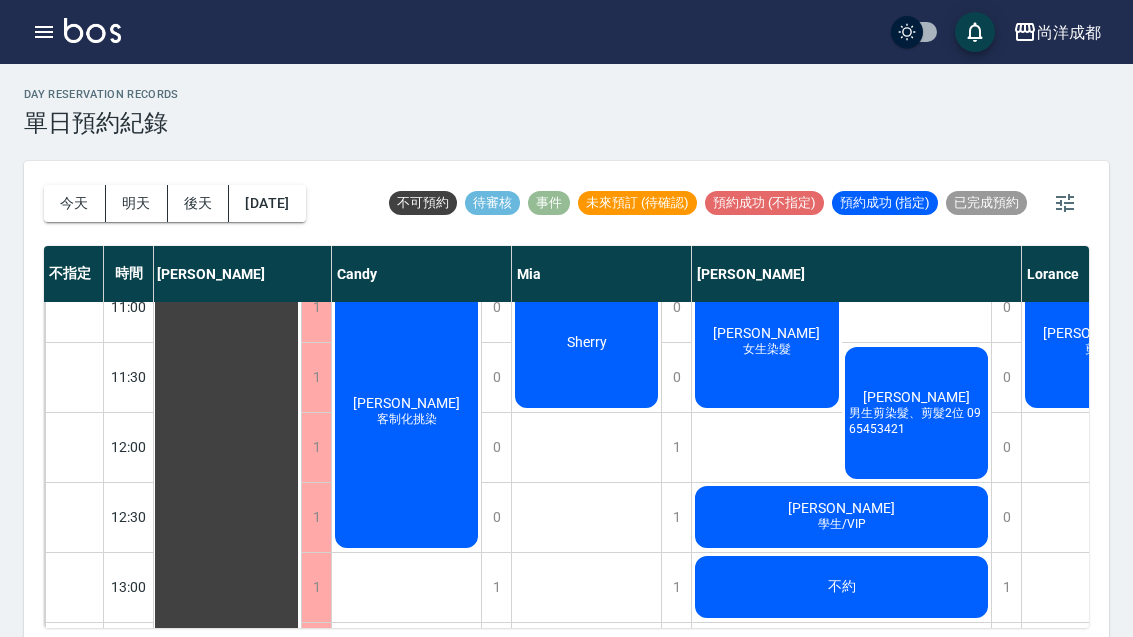 scroll, scrollTop: 170, scrollLeft: 3, axis: both 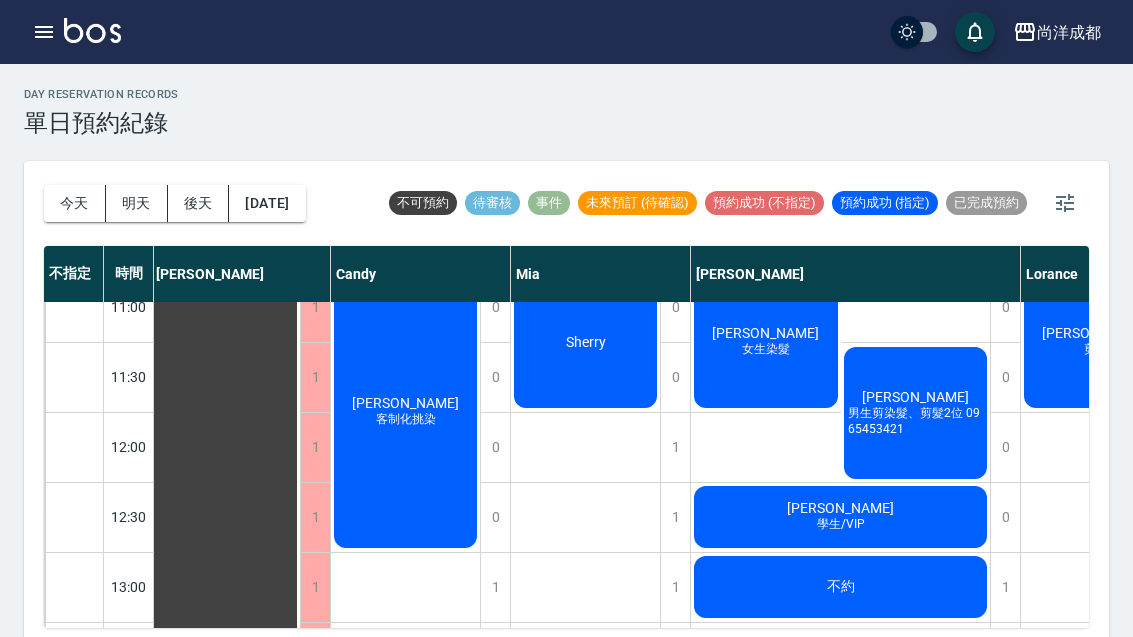 click on "客制化挑染" at bounding box center [406, 419] 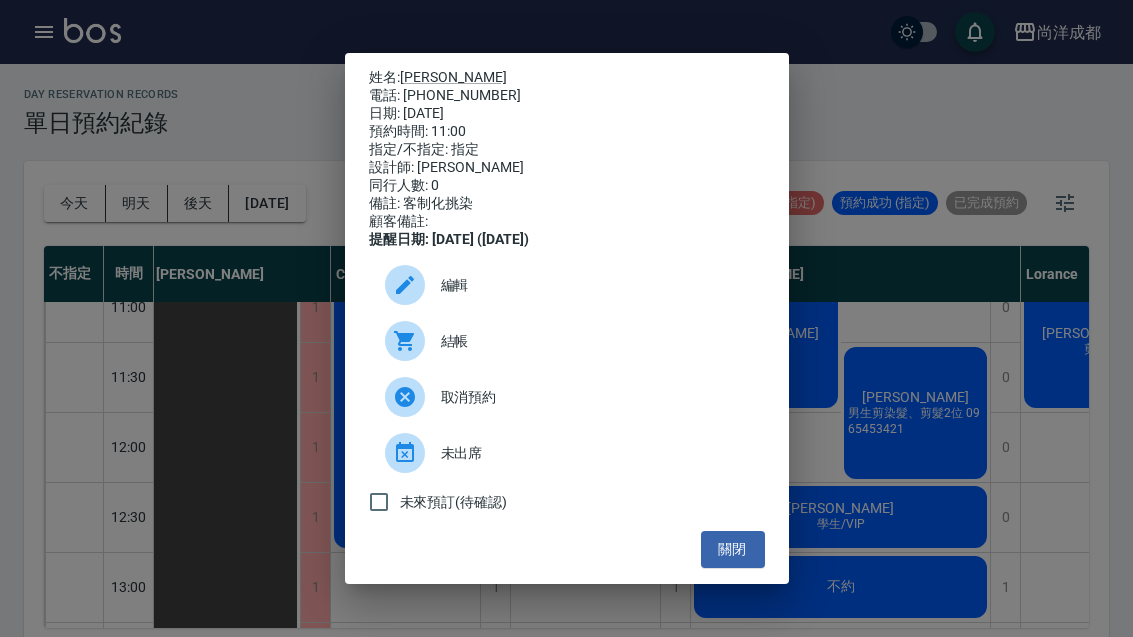 click 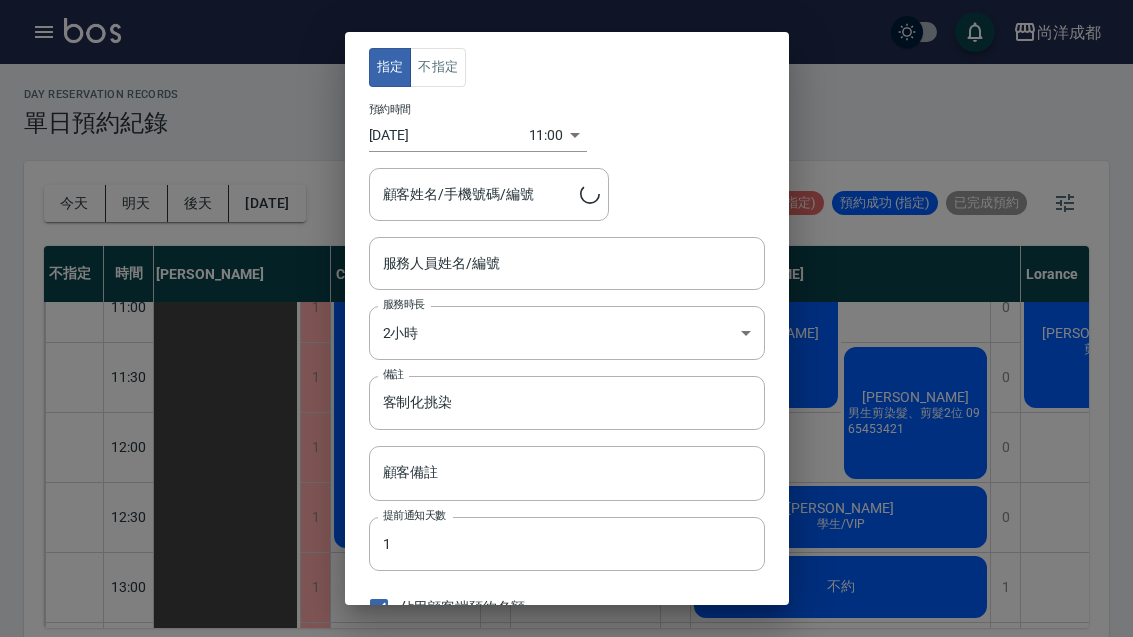 type on "Candy-08" 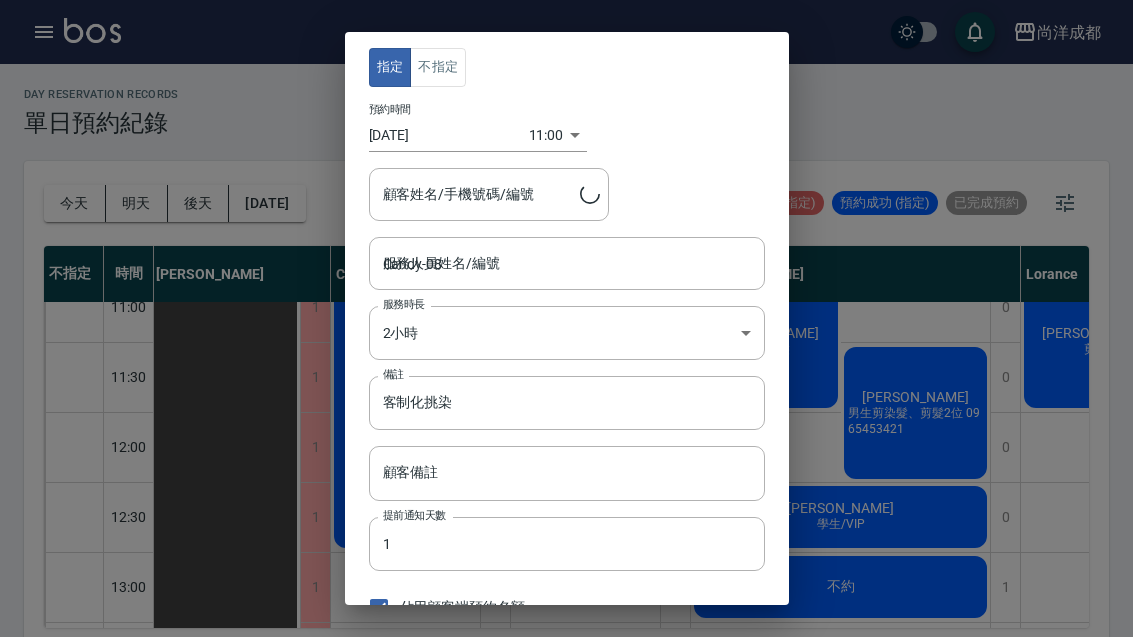 type on "張日嘉/0987854549" 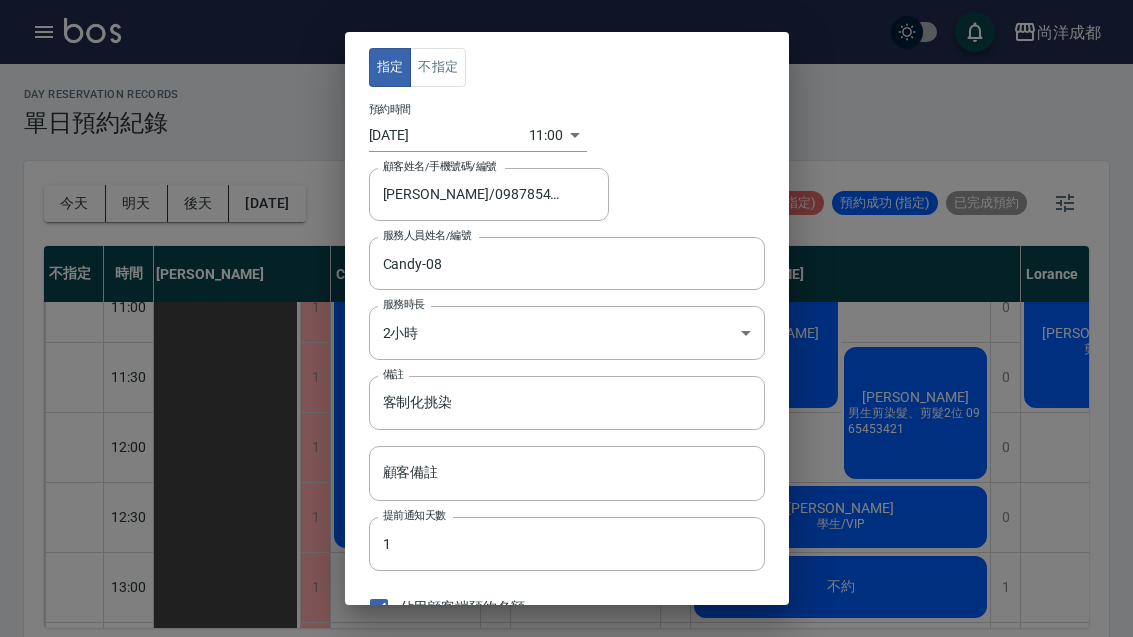 click on "尚洋成都 登出 櫃檯作業 打帳單 帳單列表 營業儀表板 高階收支登錄 材料自購登錄 每日結帳 排班表 預約管理 預約管理 單日預約紀錄 單週預約紀錄 報表及分析 報表目錄 店家區間累計表 店家日報表 互助日報表 互助月報表 營業統計分析表 設計師業績表 設計師日報表 設計師業績分析表 設計師業績月報表 設計師排行榜 商品消耗明細 單一服務項目查詢 每日非現金明細 客戶管理 客戶列表 客資篩選匯出 卡券管理 入金管理 員工及薪資 員工列表 考勤排班總表 商品管理 商品列表 紅利點數設定 紅利點數紀錄 資料設定 服務項目設定 公司櫃檯 櫃檯 day Reservation records 單日預約紀錄 今天 明天 後天 2025/07/13 不可預約 待審核 事件 未來預訂 (待確認) 預約成功 (不指定) 預約成功 (指定) 已完成預約 不指定 時間 Lance Candy Mia Benny Lorance 10:00 10:30 11:00 11:30 12:00 12:30 13:00 13:30 14:00 1 1" at bounding box center (566, 324) 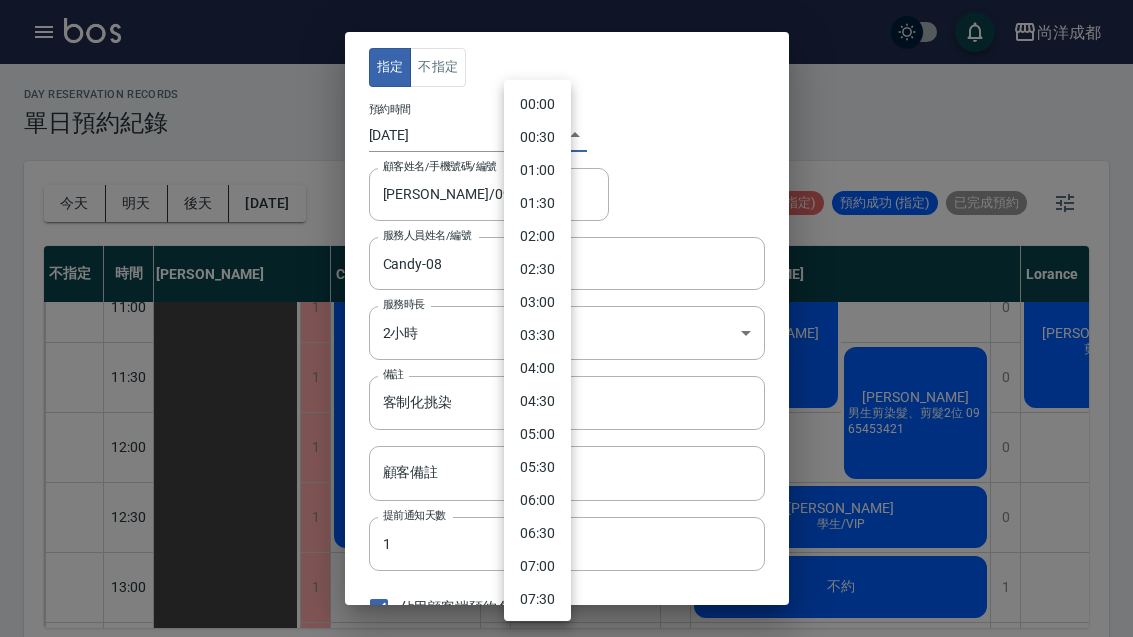 scroll, scrollTop: 480, scrollLeft: 0, axis: vertical 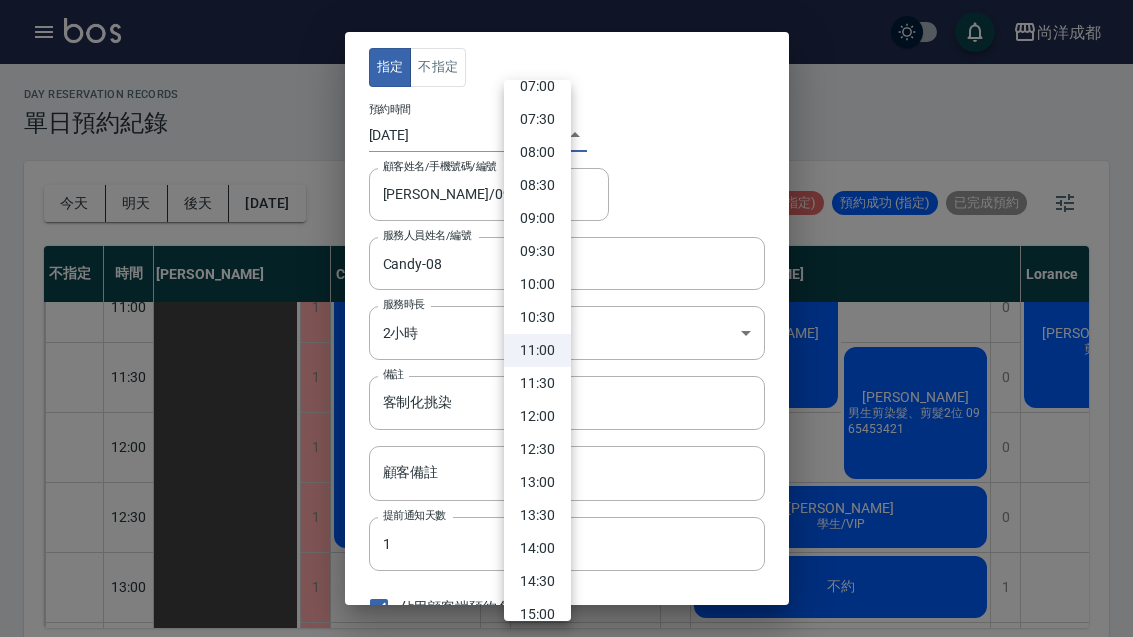 click at bounding box center (566, 318) 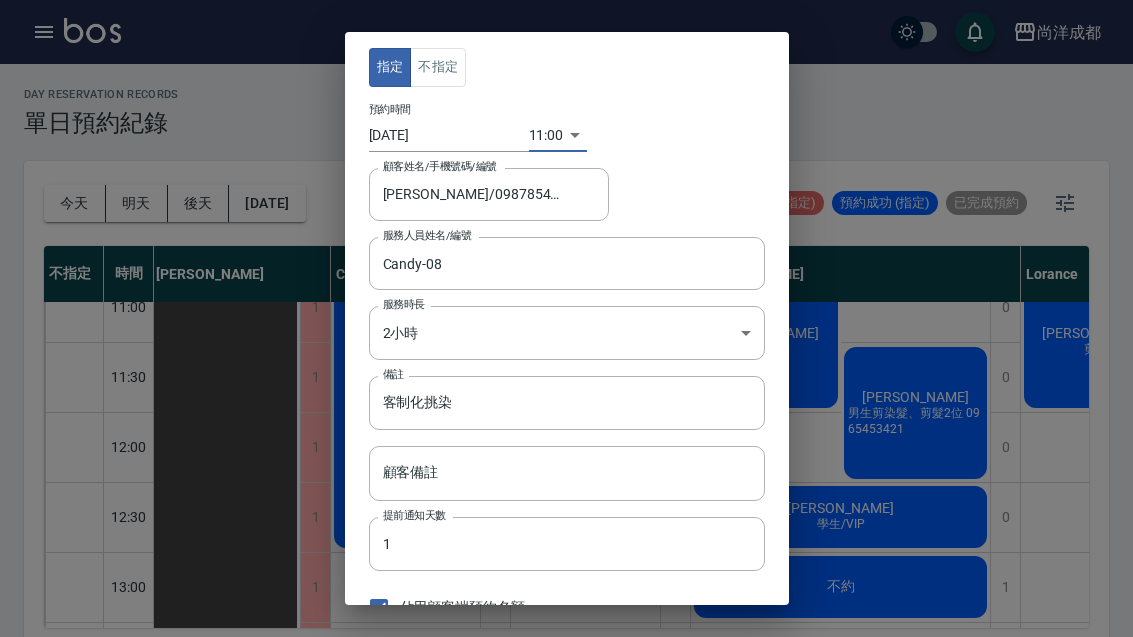 click on "[DATE]" at bounding box center [449, 135] 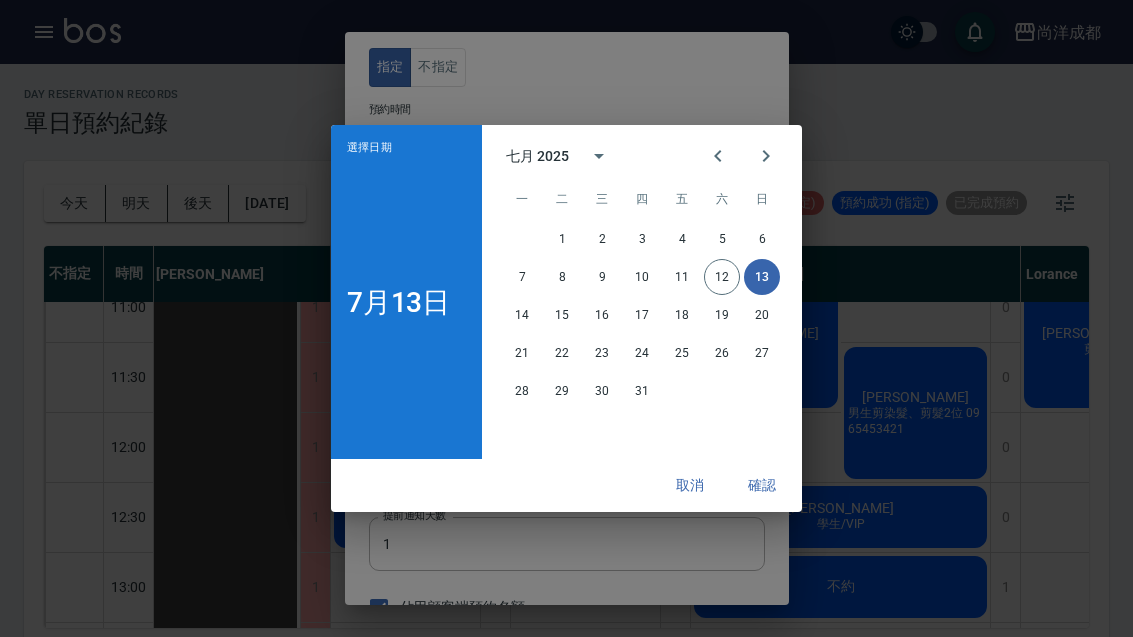 click on "12" at bounding box center (722, 277) 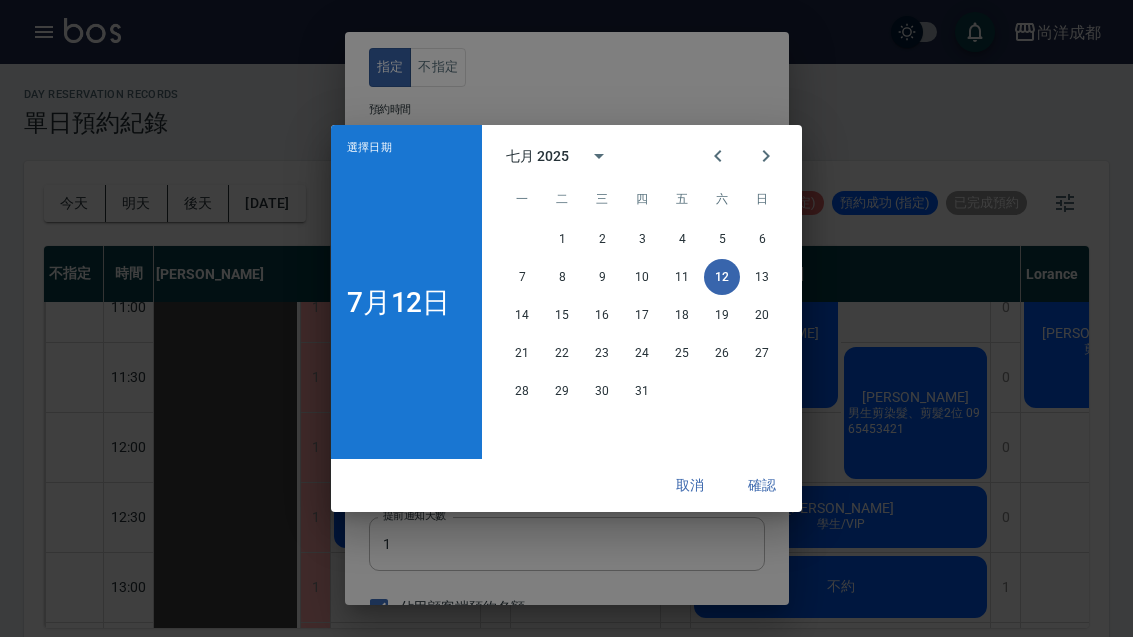type on "2025/07/12" 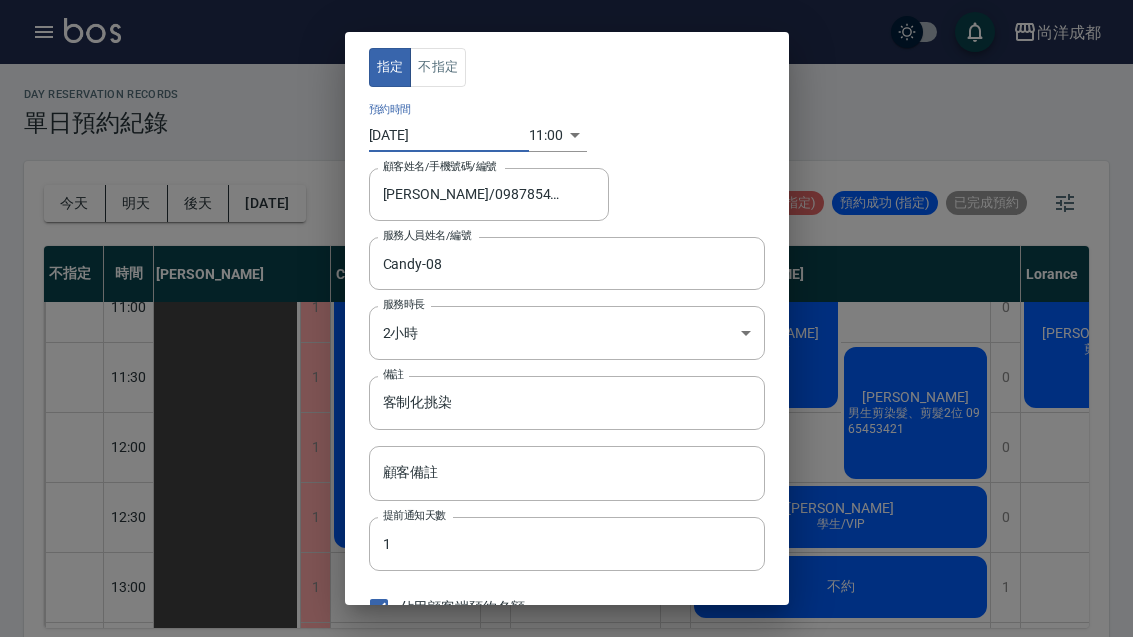 click on "尚洋成都 登出 櫃檯作業 打帳單 帳單列表 營業儀表板 高階收支登錄 材料自購登錄 每日結帳 排班表 預約管理 預約管理 單日預約紀錄 單週預約紀錄 報表及分析 報表目錄 店家區間累計表 店家日報表 互助日報表 互助月報表 營業統計分析表 設計師業績表 設計師日報表 設計師業績分析表 設計師業績月報表 設計師排行榜 商品消耗明細 單一服務項目查詢 每日非現金明細 客戶管理 客戶列表 客資篩選匯出 卡券管理 入金管理 員工及薪資 員工列表 考勤排班總表 商品管理 商品列表 紅利點數設定 紅利點數紀錄 資料設定 服務項目設定 公司櫃檯 櫃檯 day Reservation records 單日預約紀錄 今天 明天 後天 2025/07/13 不可預約 待審核 事件 未來預訂 (待確認) 預約成功 (不指定) 預約成功 (指定) 已完成預約 不指定 時間 Lance Candy Mia Benny Lorance 10:00 10:30 11:00 11:30 12:00 12:30 13:00 13:30 14:00 1 1" at bounding box center [566, 324] 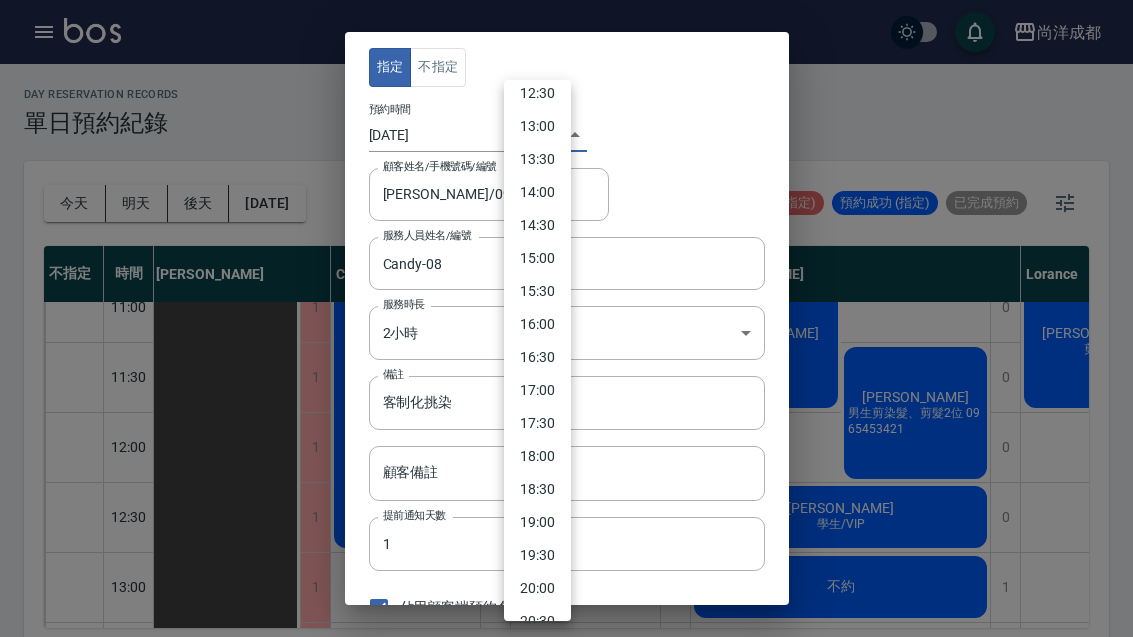 scroll, scrollTop: 838, scrollLeft: 0, axis: vertical 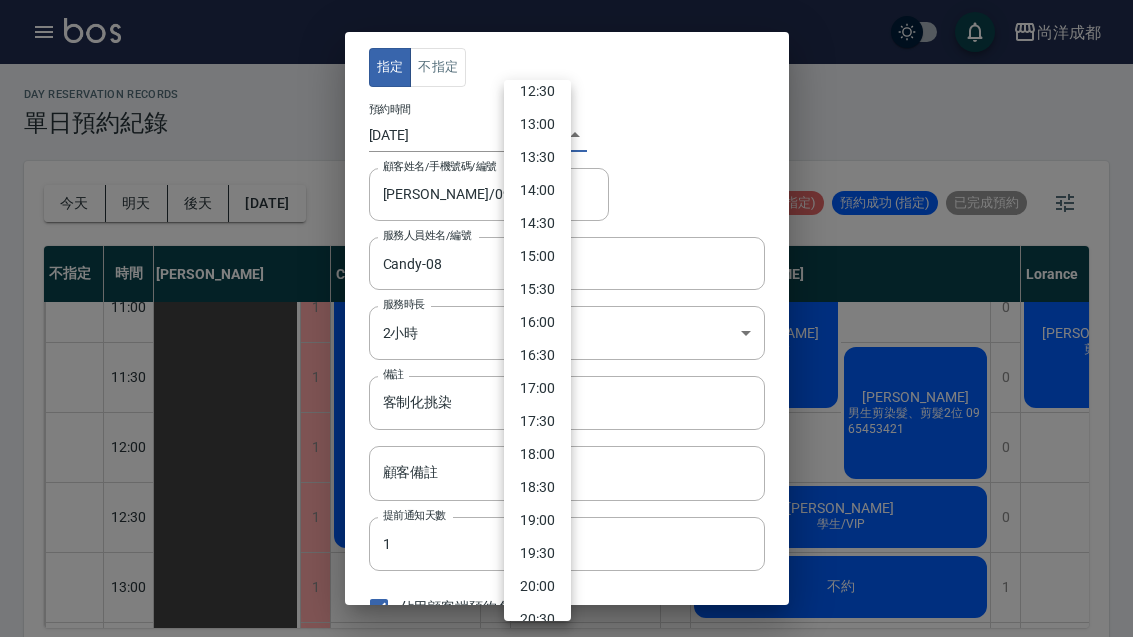 click on "17:00" at bounding box center [537, 388] 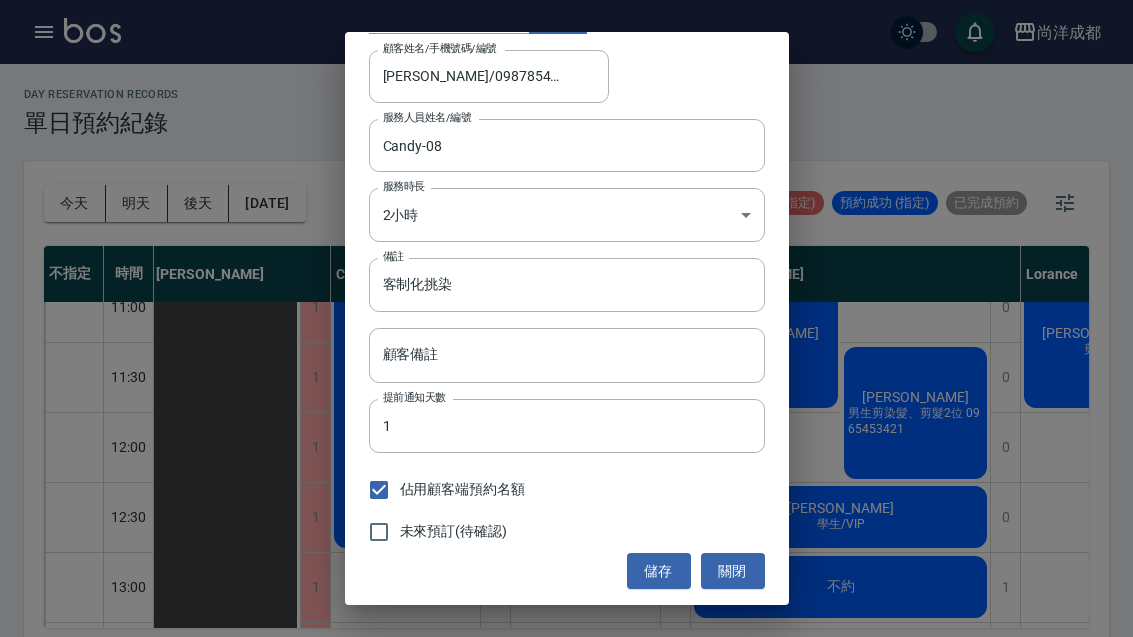 scroll, scrollTop: 117, scrollLeft: 0, axis: vertical 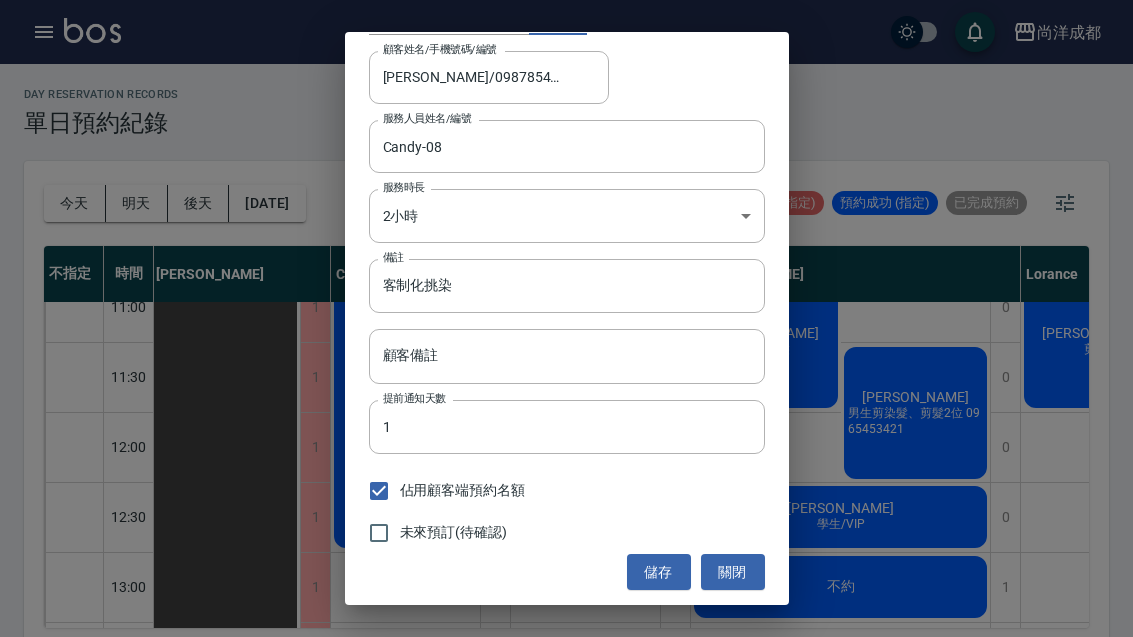 click on "儲存" at bounding box center (659, 572) 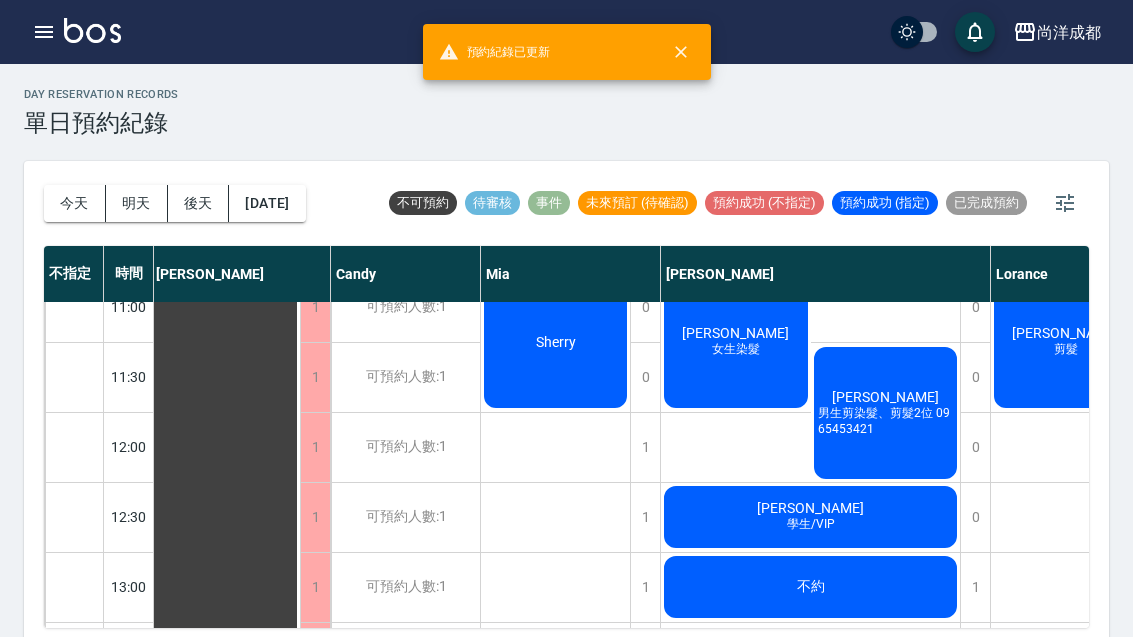click on "今天" at bounding box center [75, 203] 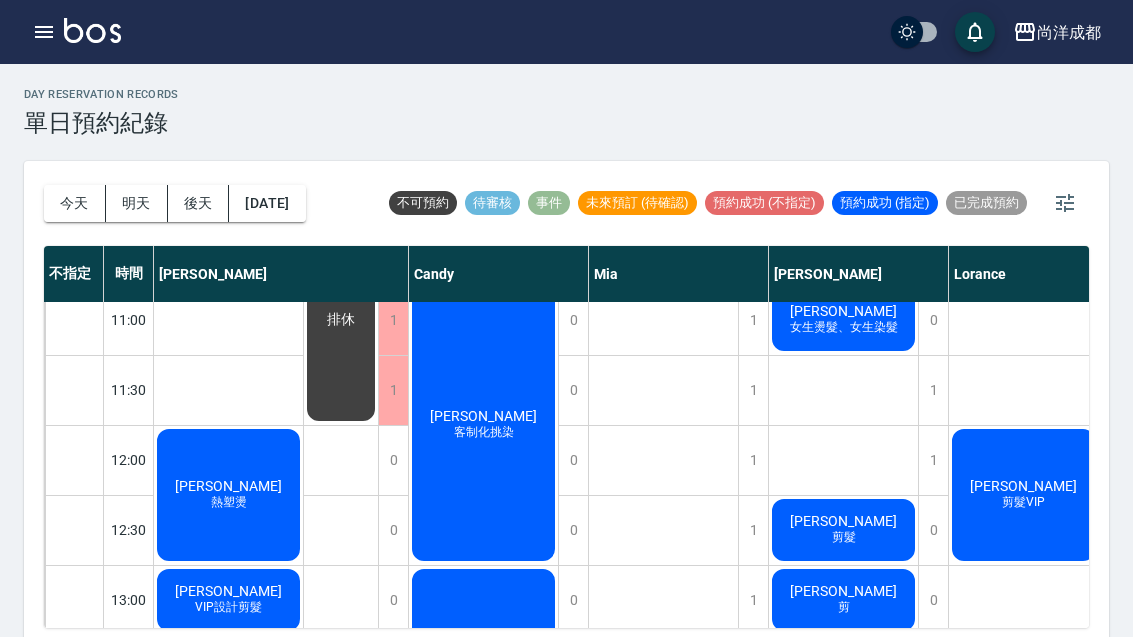 scroll, scrollTop: 155, scrollLeft: 0, axis: vertical 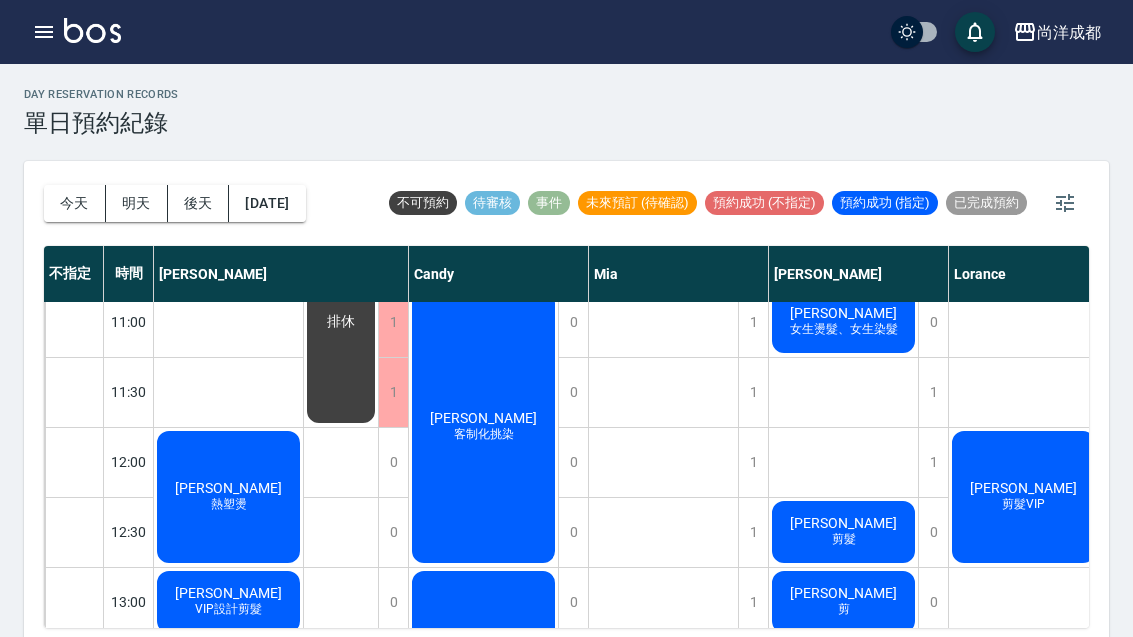 click on "明天" at bounding box center [137, 203] 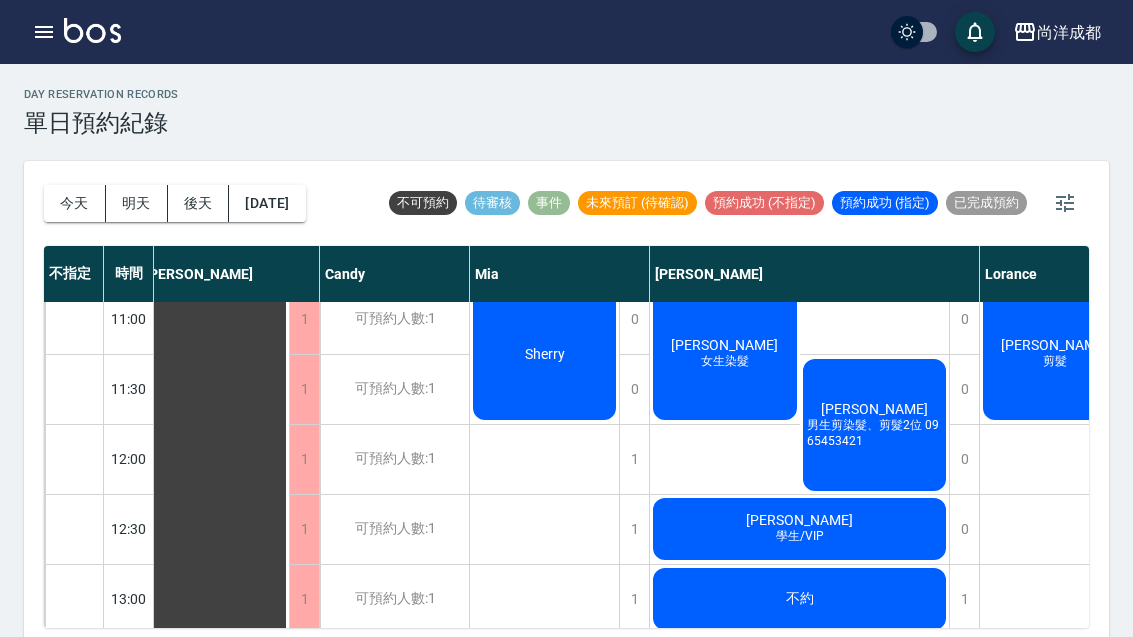 scroll, scrollTop: 159, scrollLeft: 14, axis: both 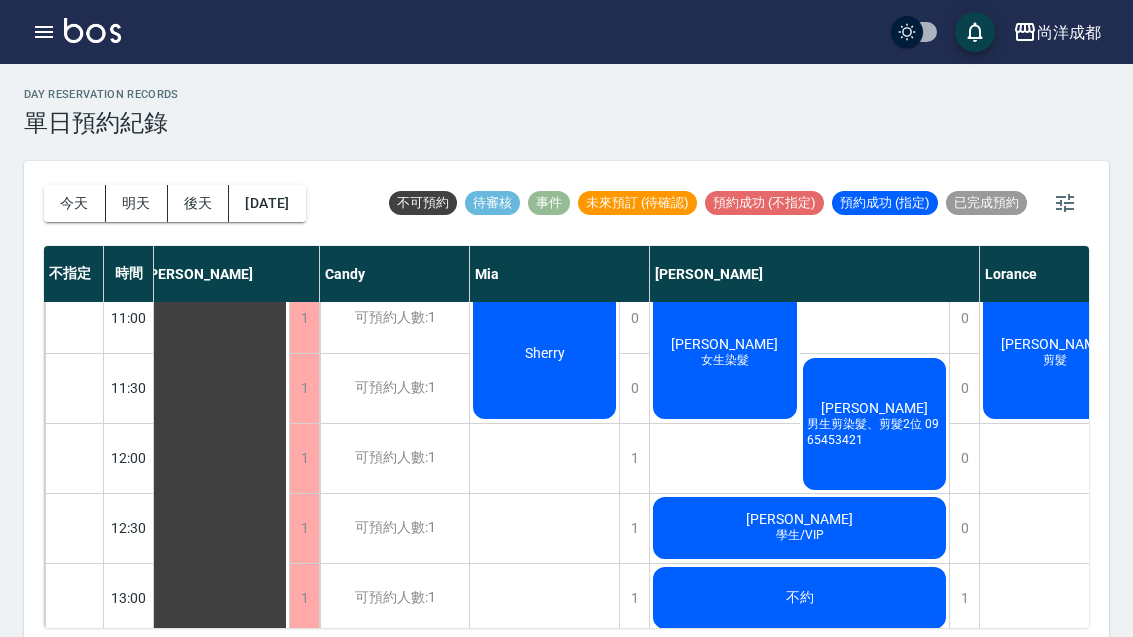 click on "今天" at bounding box center [75, 203] 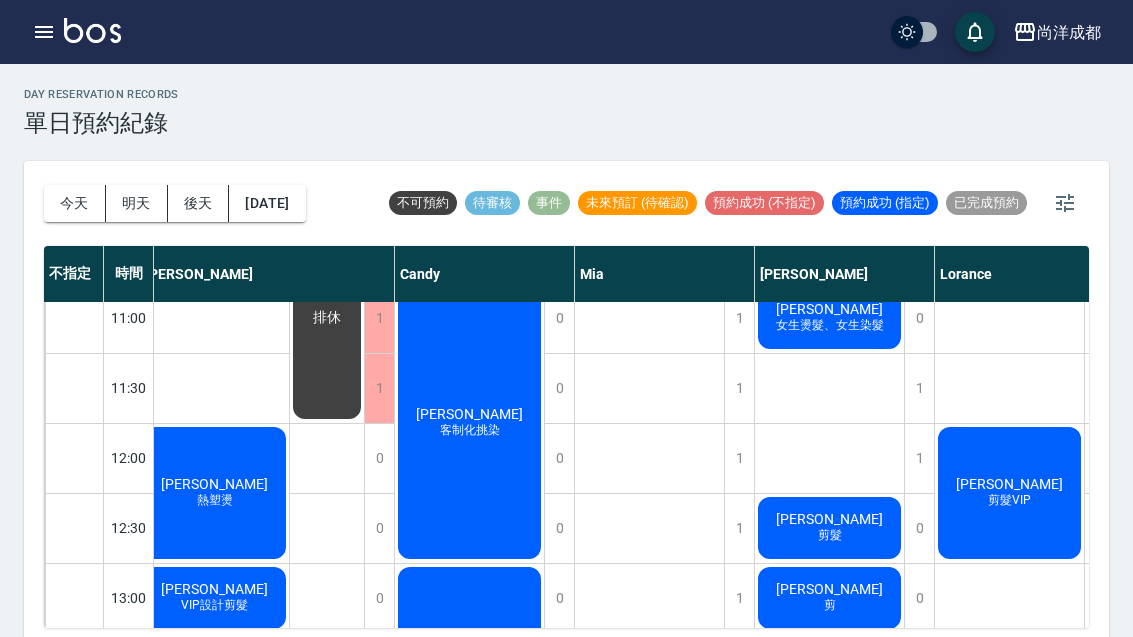 click on "今天" at bounding box center (75, 203) 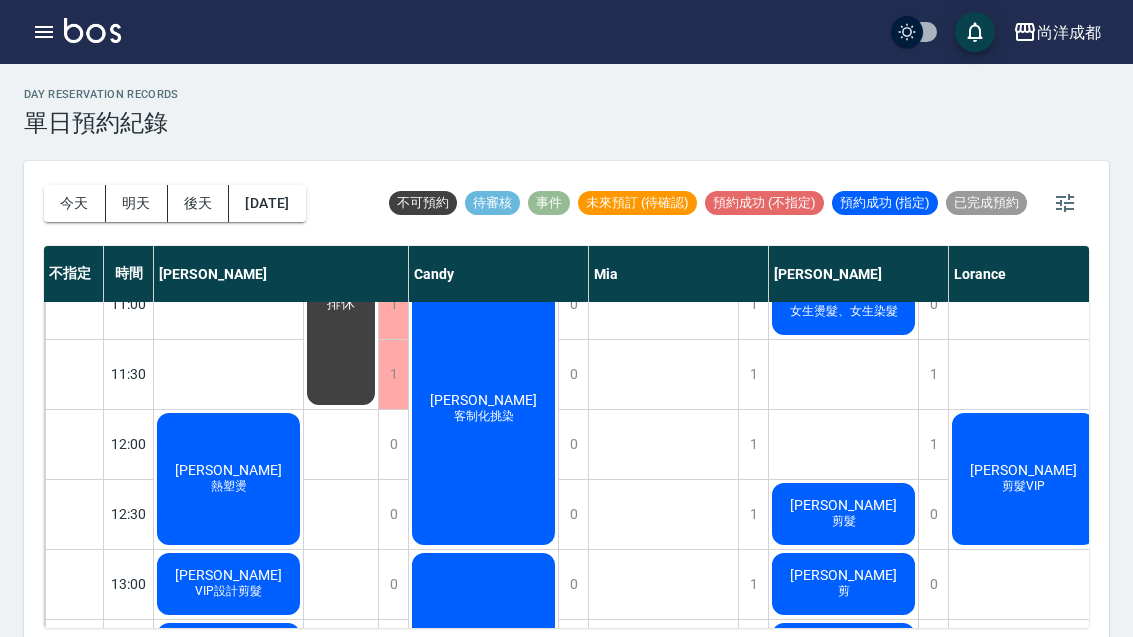 scroll, scrollTop: 173, scrollLeft: 0, axis: vertical 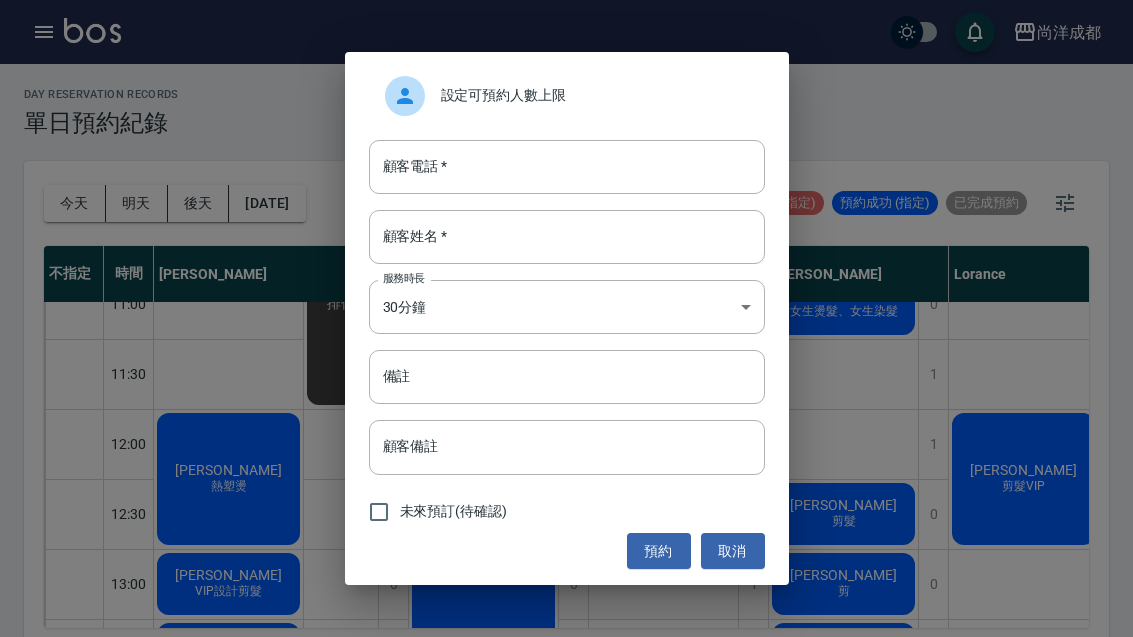 click on "顧客電話   *" at bounding box center (567, 167) 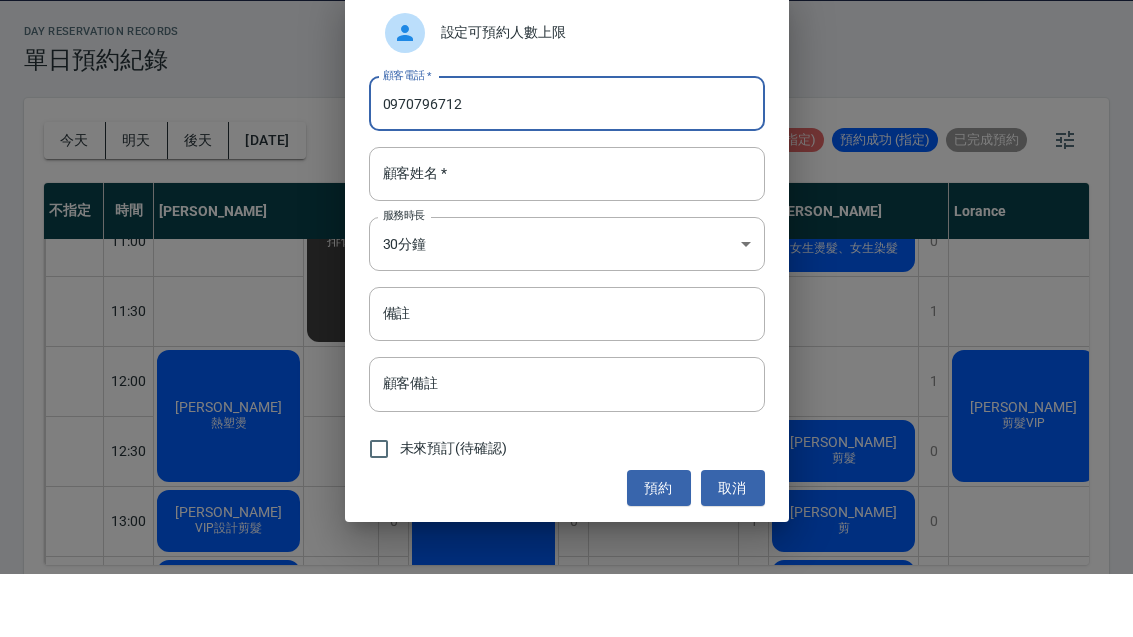 type on "0970796712" 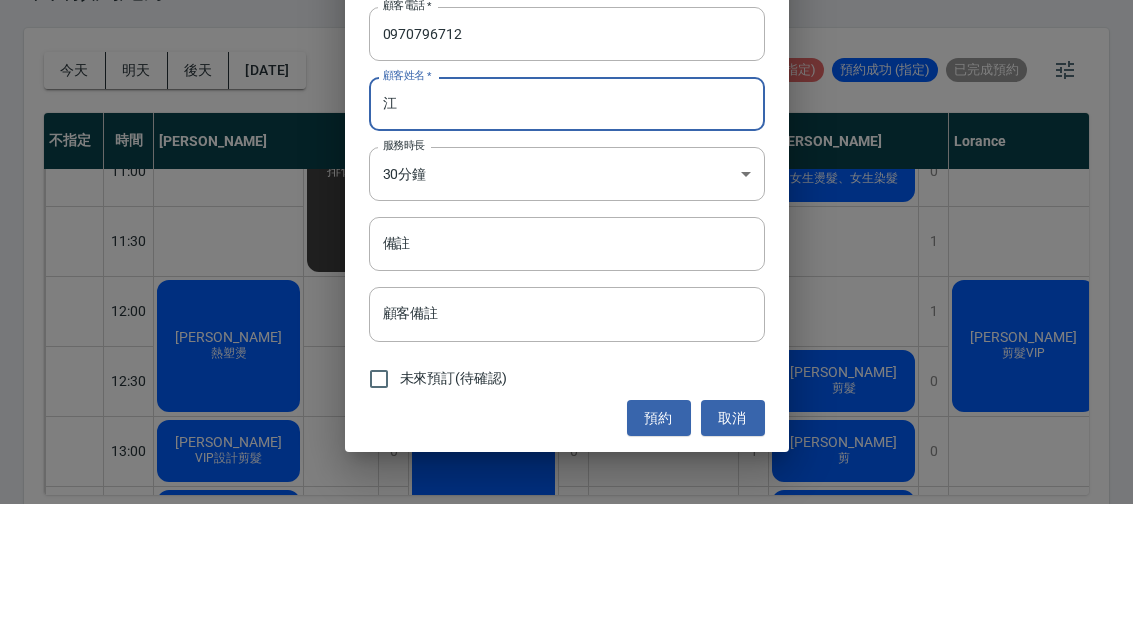 scroll, scrollTop: 69, scrollLeft: 0, axis: vertical 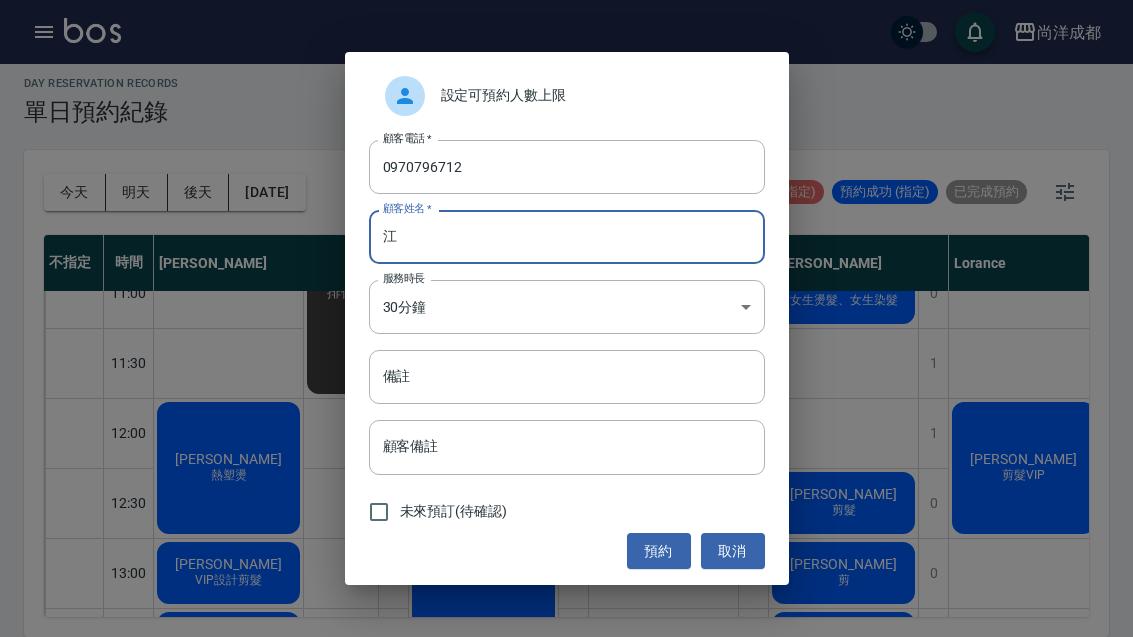 type on "江" 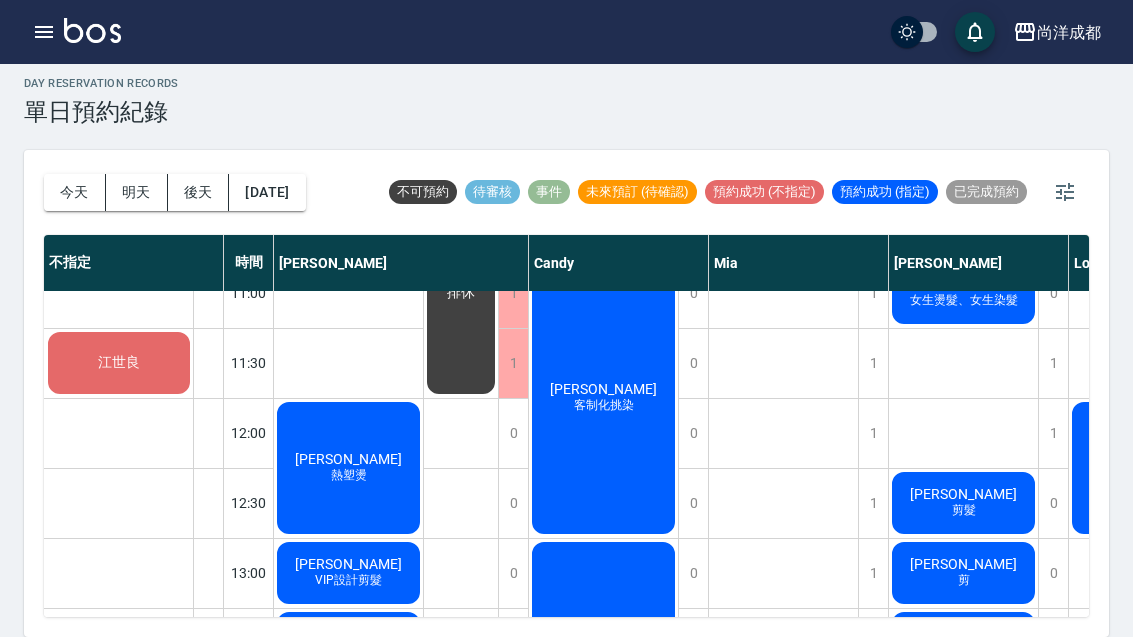 click on "明天" at bounding box center (137, 192) 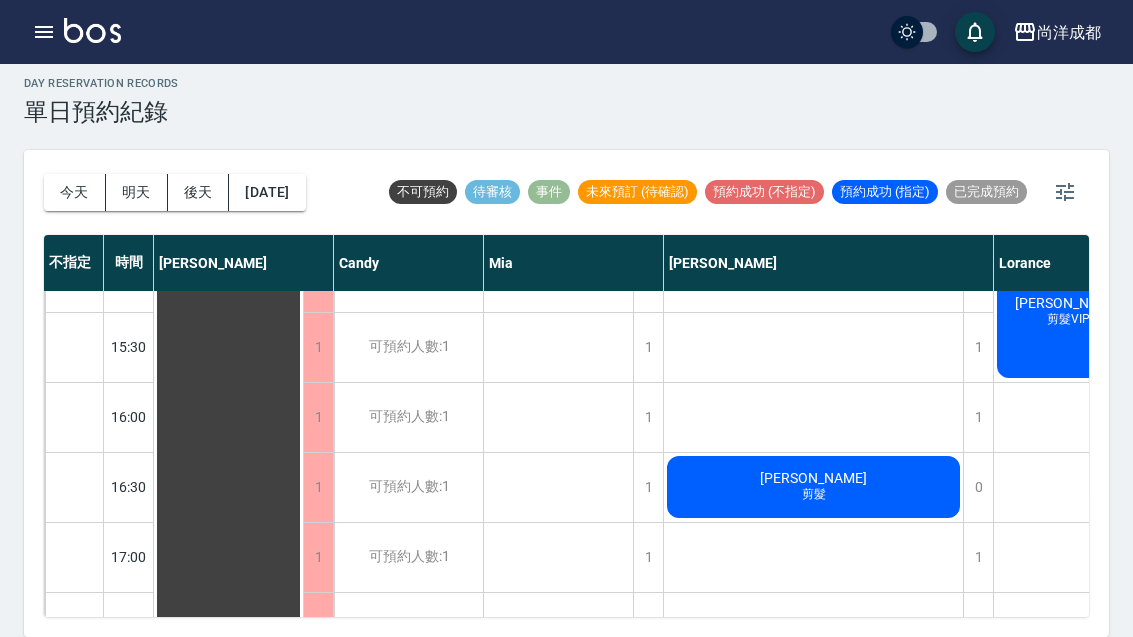 scroll, scrollTop: 764, scrollLeft: -2, axis: both 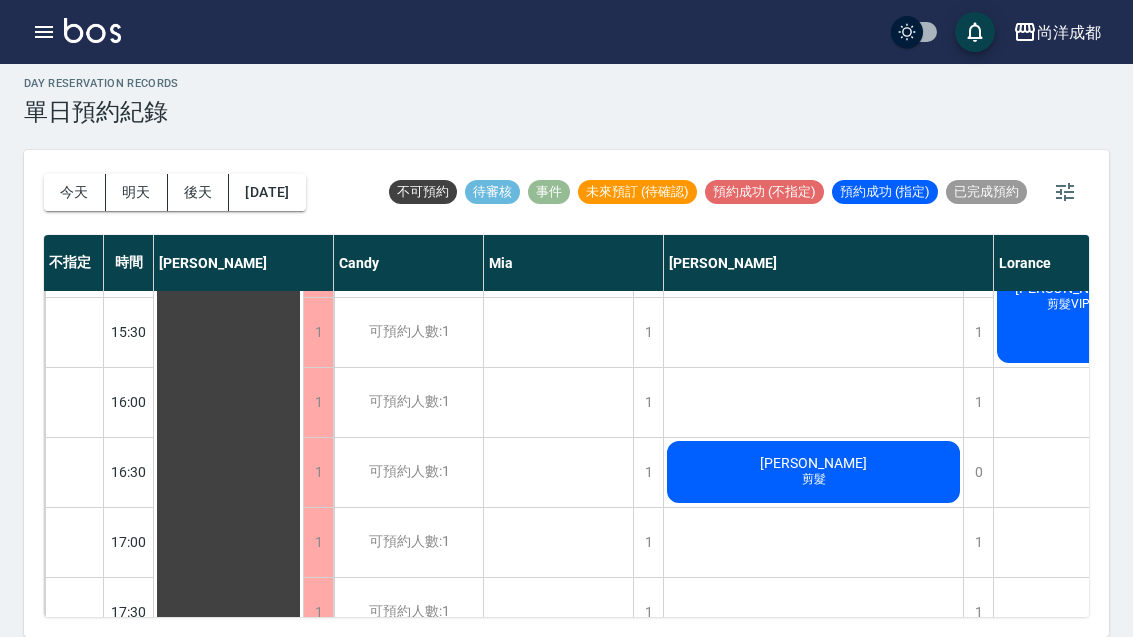 click on "今天" at bounding box center (75, 192) 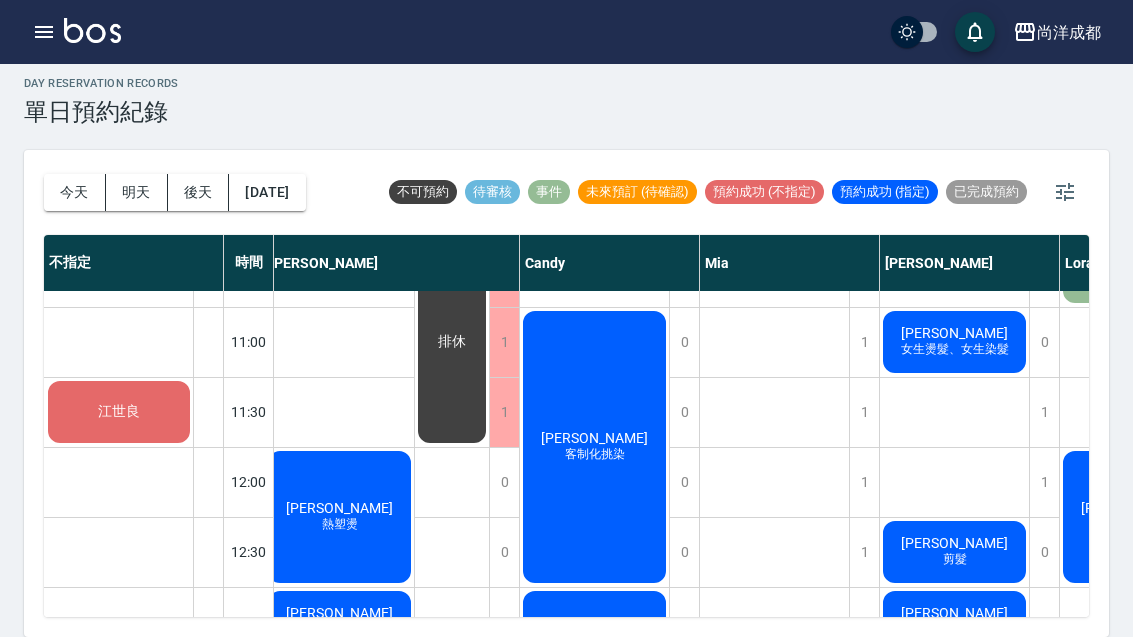 scroll, scrollTop: 127, scrollLeft: 9, axis: both 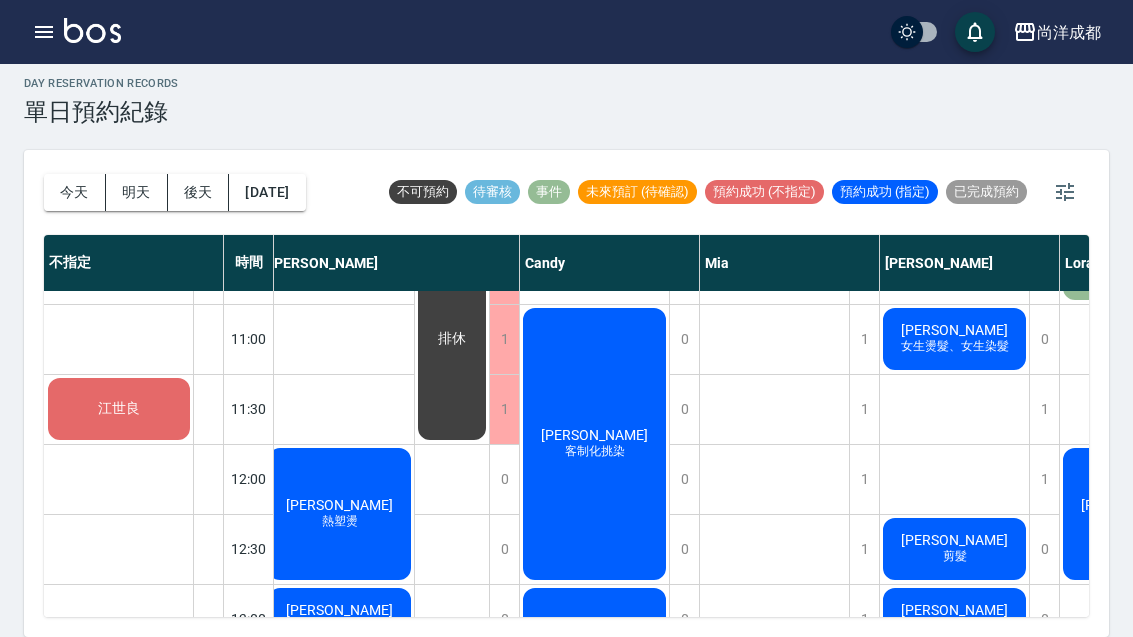 click on "江世良" at bounding box center [119, 409] 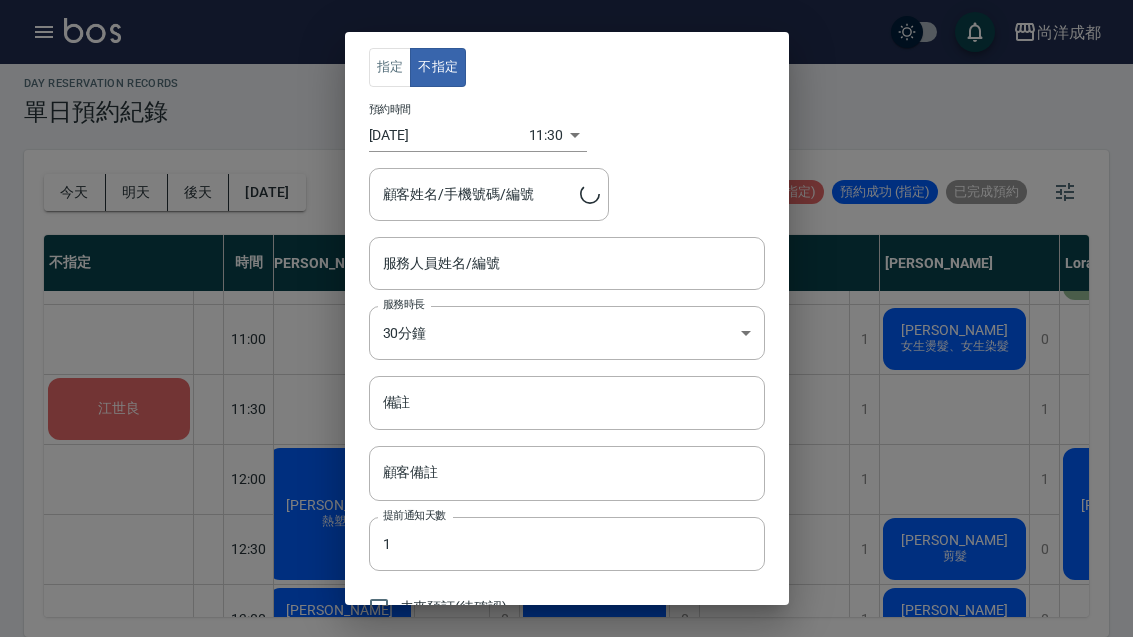 type on "江世良/0970796712" 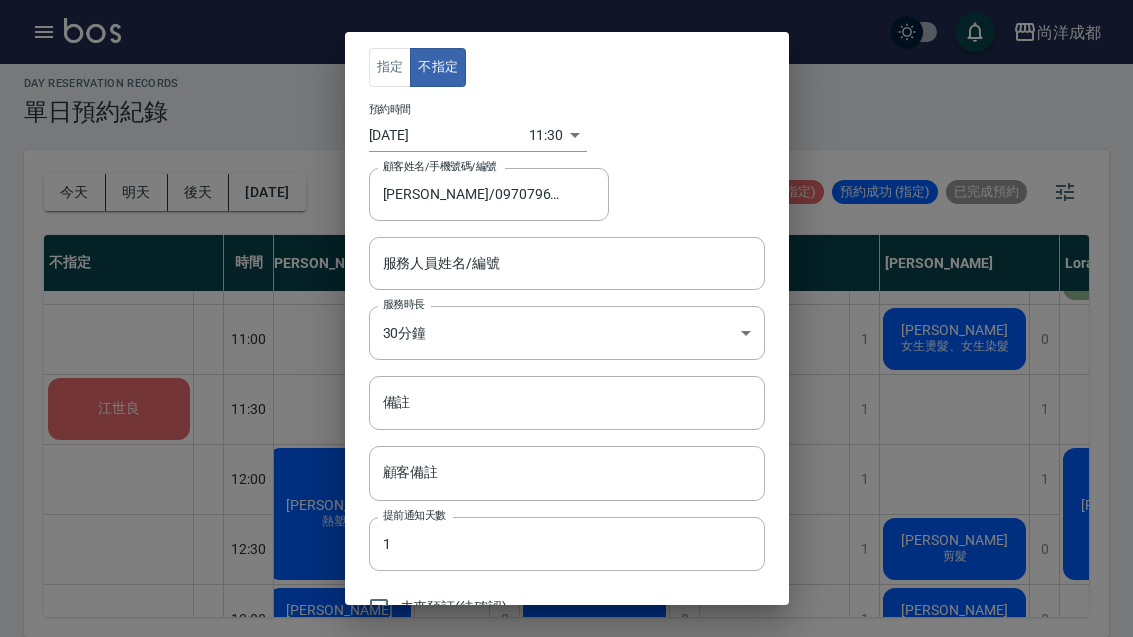 click on "指定 不指定 預約時間 2025/07/12 11:30 1752291000000 顧客姓名/手機號碼/編號 江世良/0970796712 顧客姓名/手機號碼/編號 服務人員姓名/編號 服務人員姓名/編號 服務時長 30分鐘 1 服務時長 備註 備註 顧客備註 顧客備註 提前通知天數 1 提前通知天數 未來預訂(待確認) 儲存 關閉" at bounding box center [566, 318] 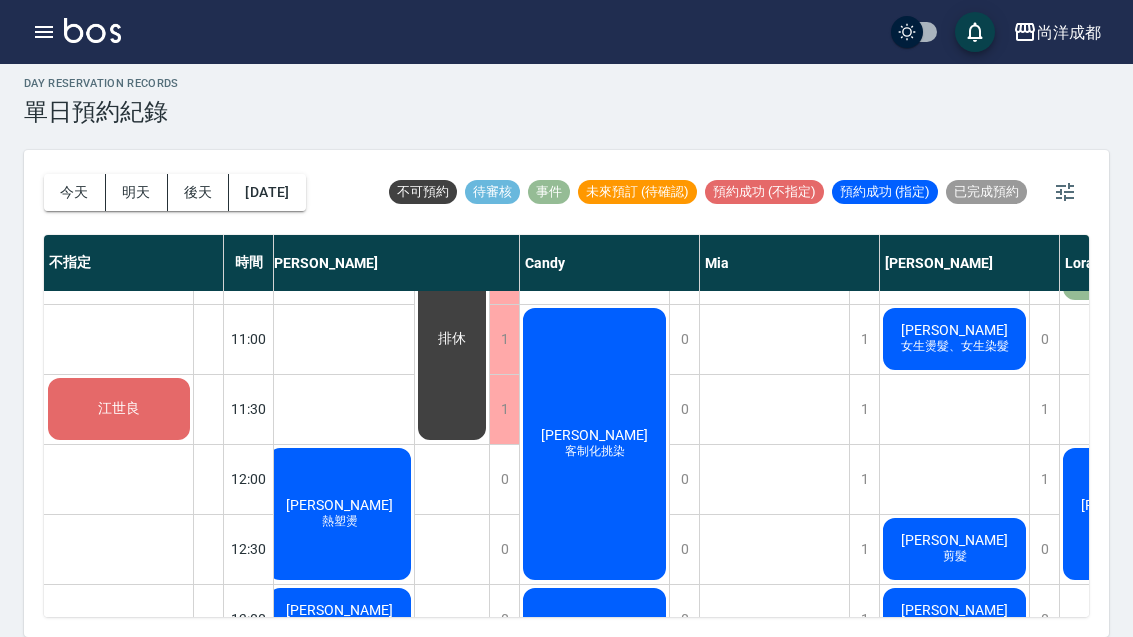 click on "明天" at bounding box center [137, 192] 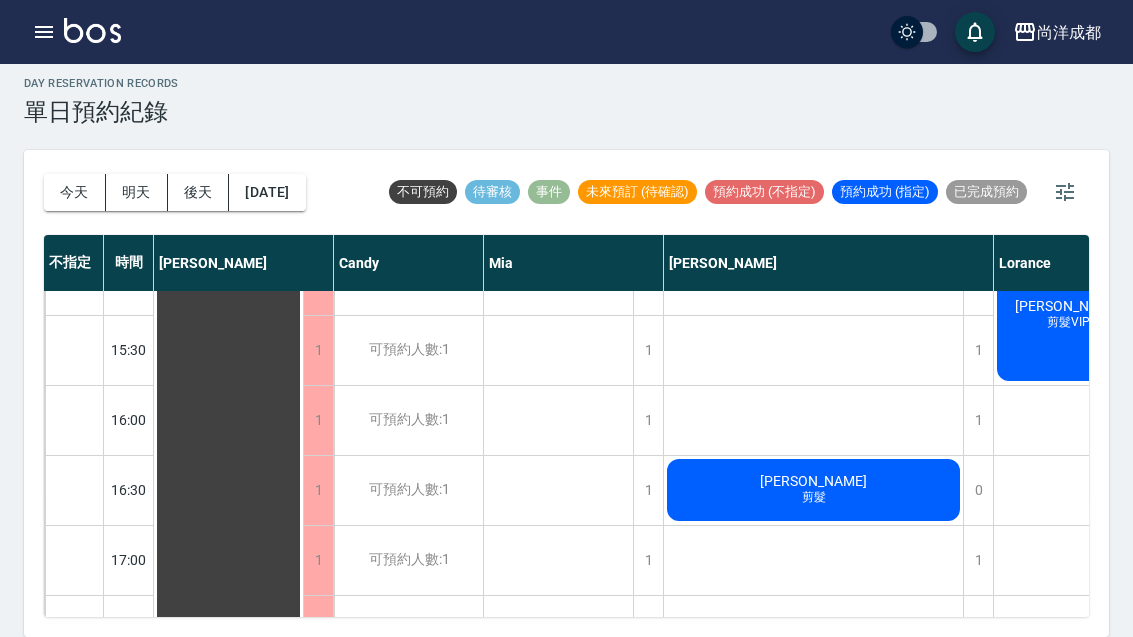 scroll, scrollTop: 747, scrollLeft: 0, axis: vertical 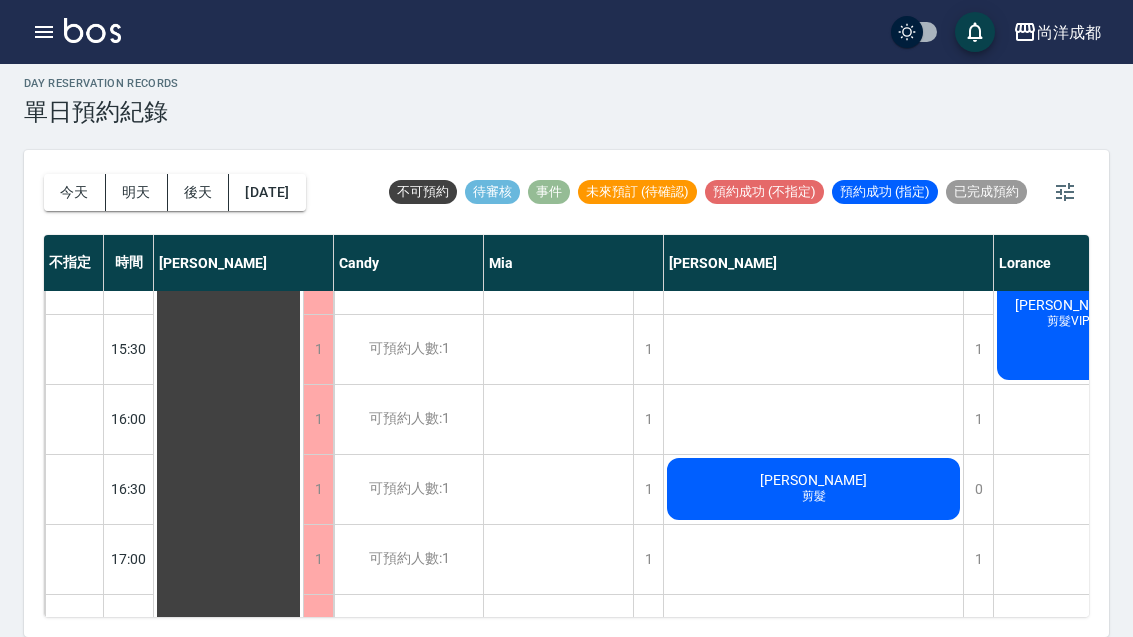 click at bounding box center [74, 489] 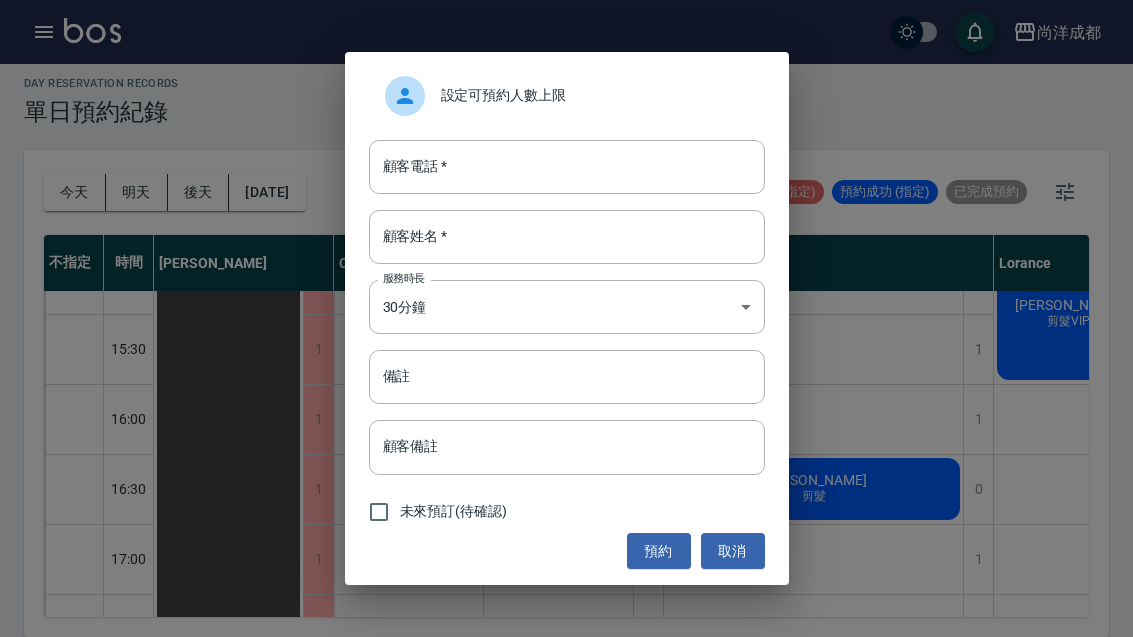 click on "顧客電話   *" at bounding box center (567, 167) 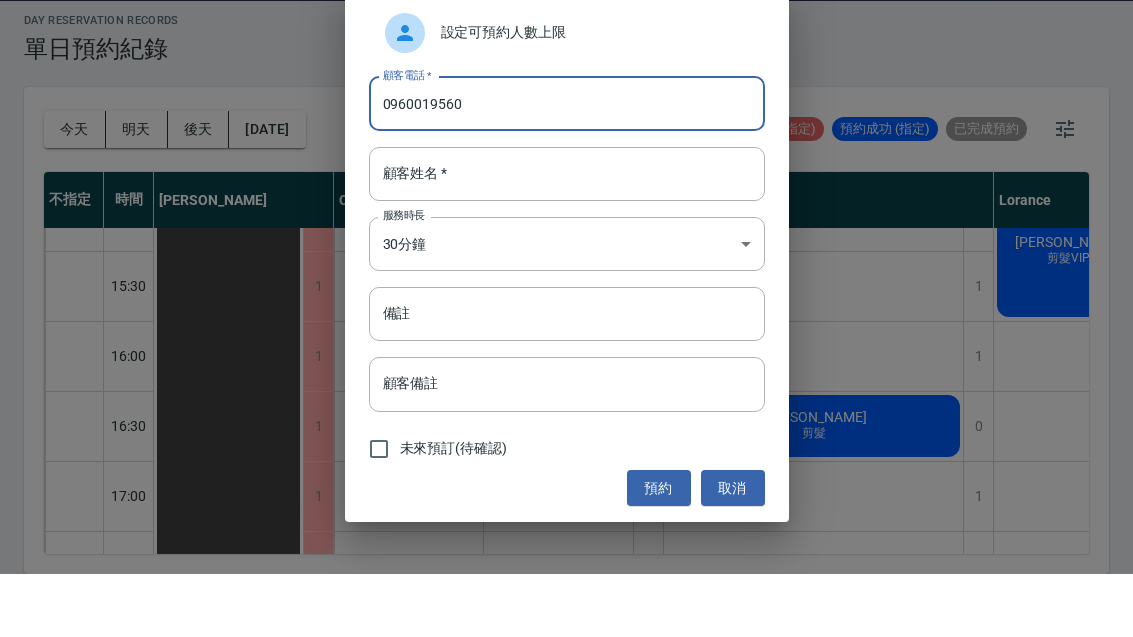 type on "0960019560" 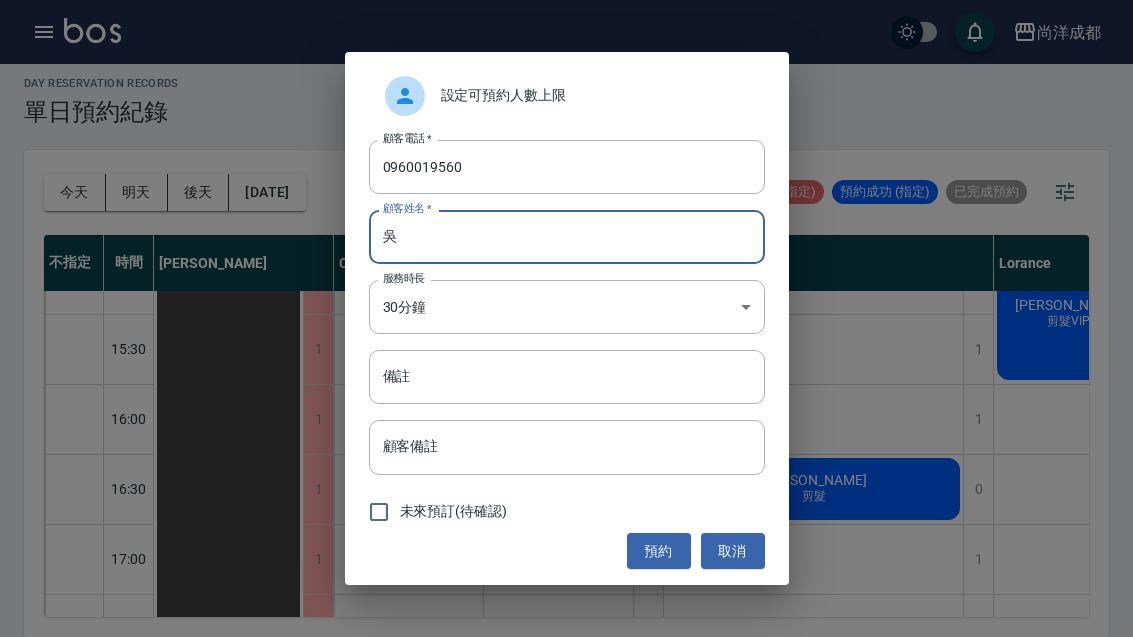 type on "吳" 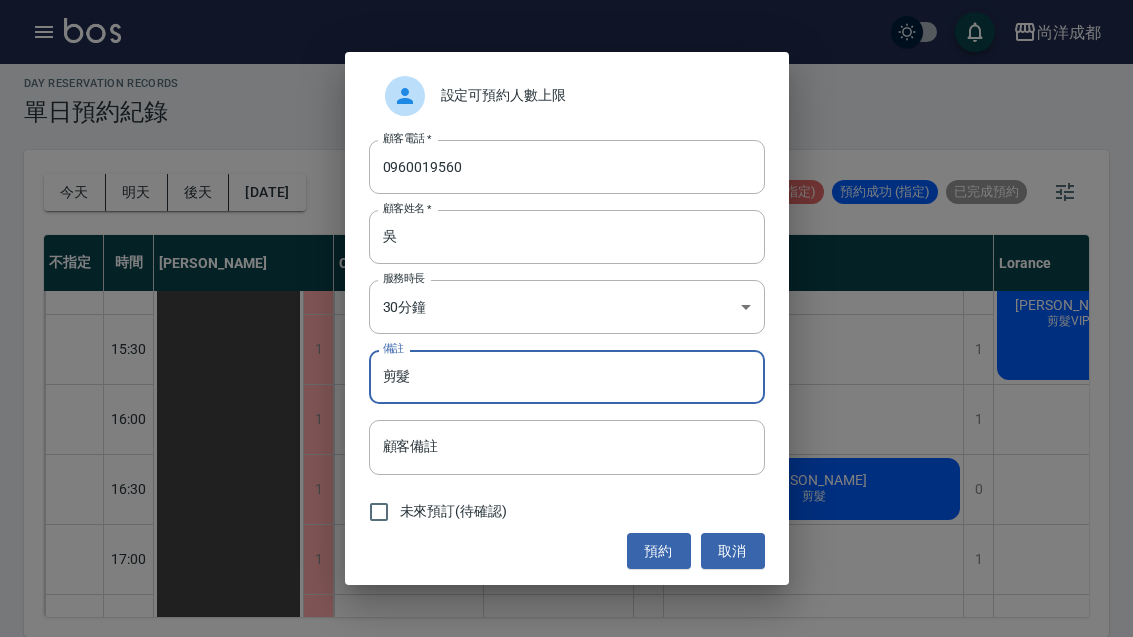 type on "剪髮" 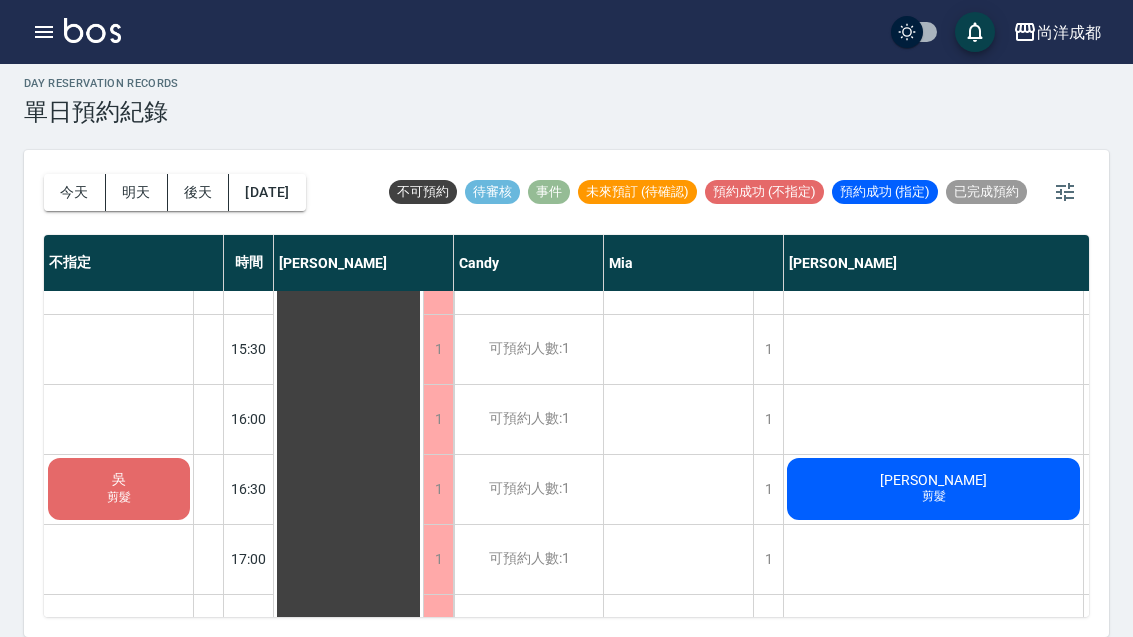 click on "今天" at bounding box center [75, 192] 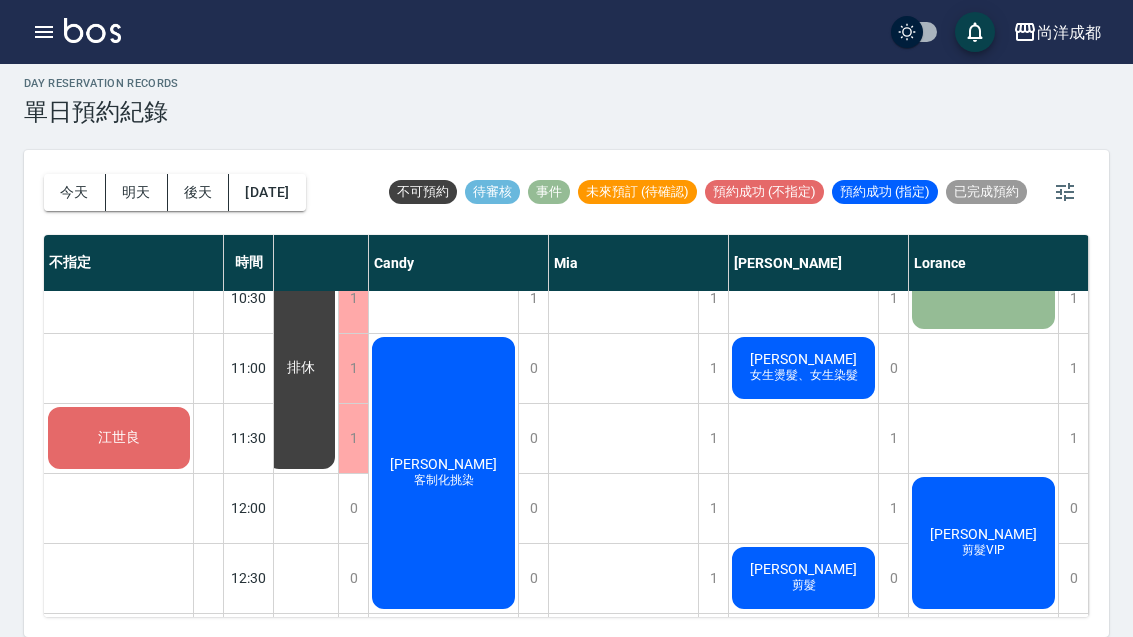 scroll, scrollTop: 94, scrollLeft: 160, axis: both 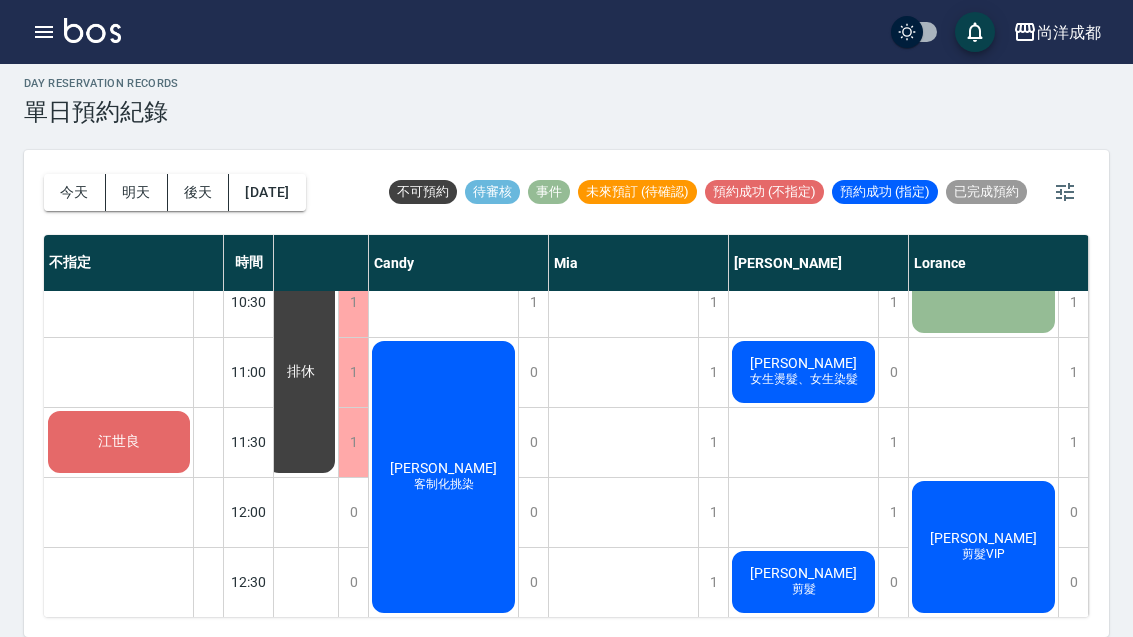click on "盧欣宜" at bounding box center (188, 538) 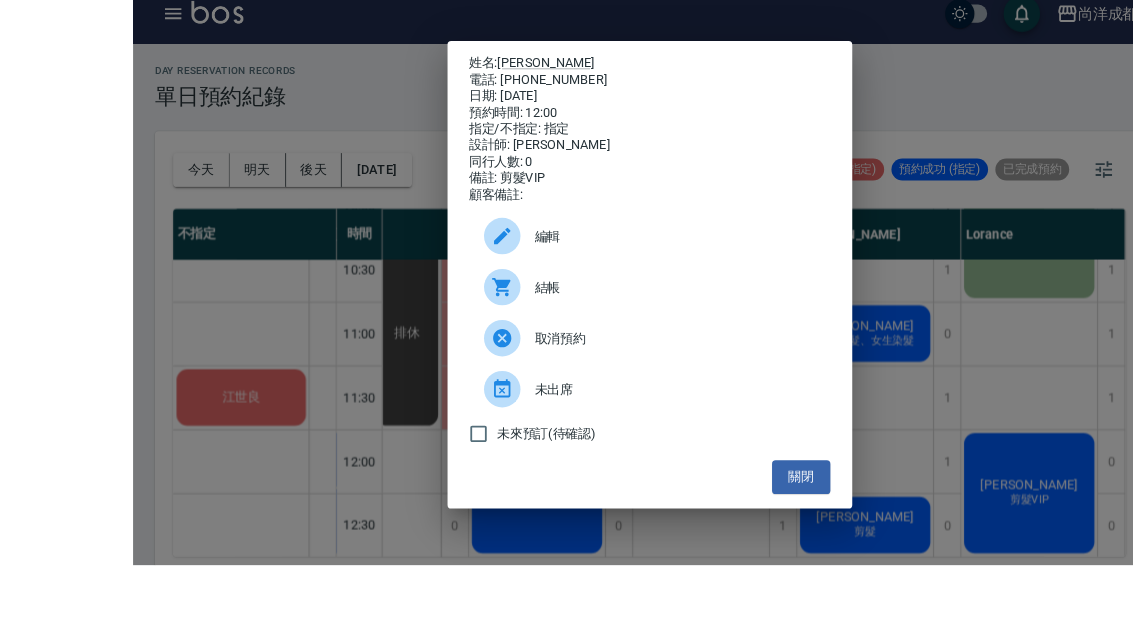 scroll, scrollTop: 5, scrollLeft: 0, axis: vertical 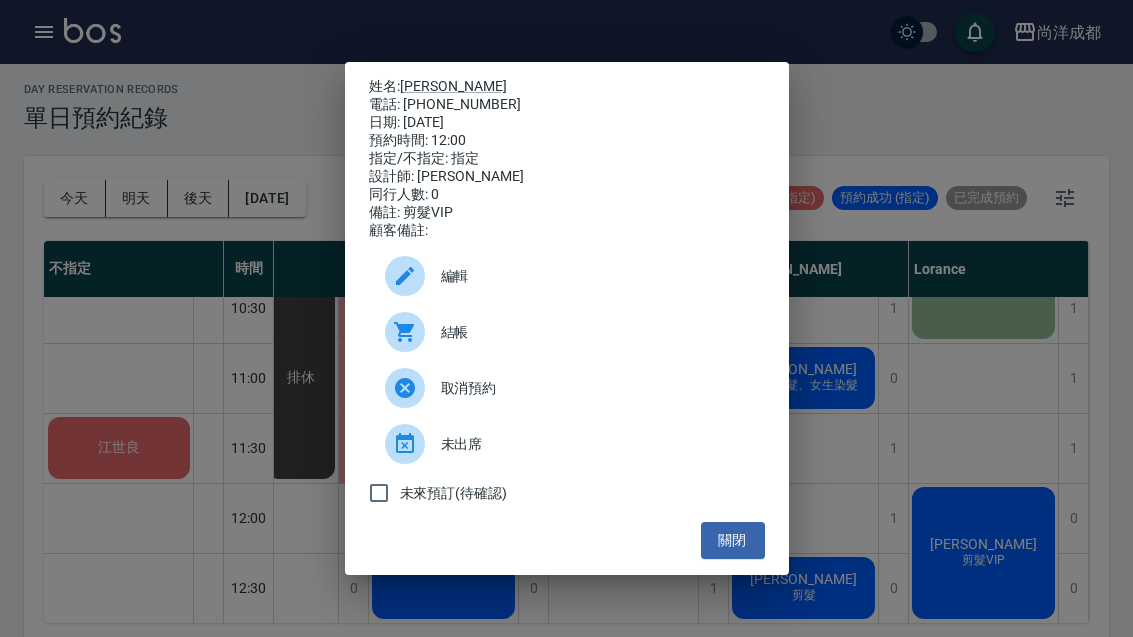 click on "關閉" at bounding box center (733, 540) 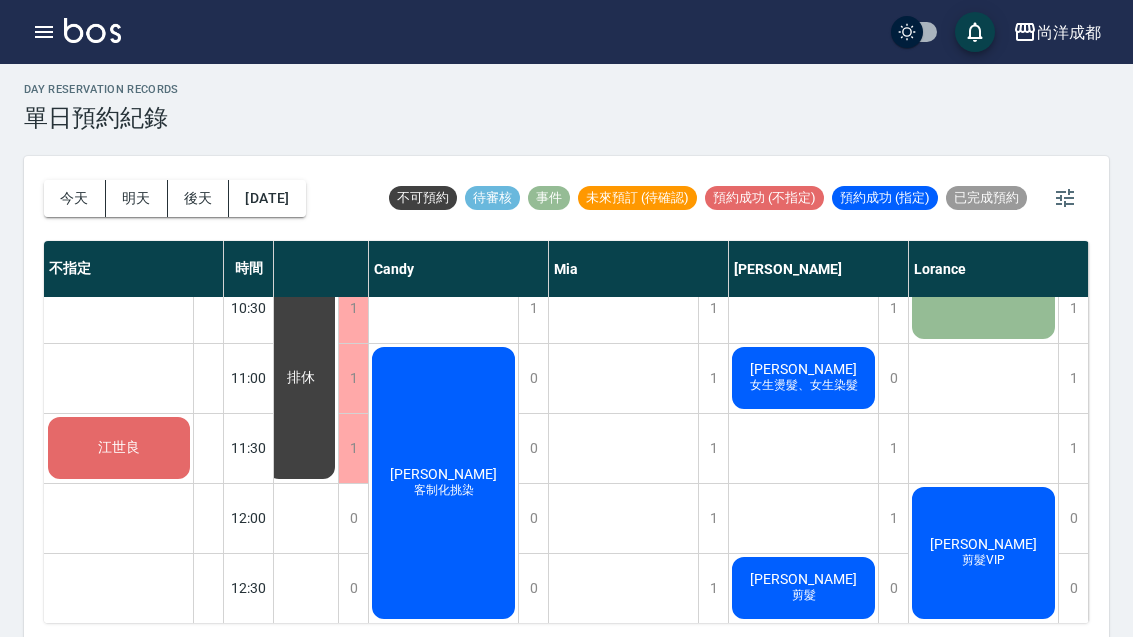 click on "明天" at bounding box center (137, 198) 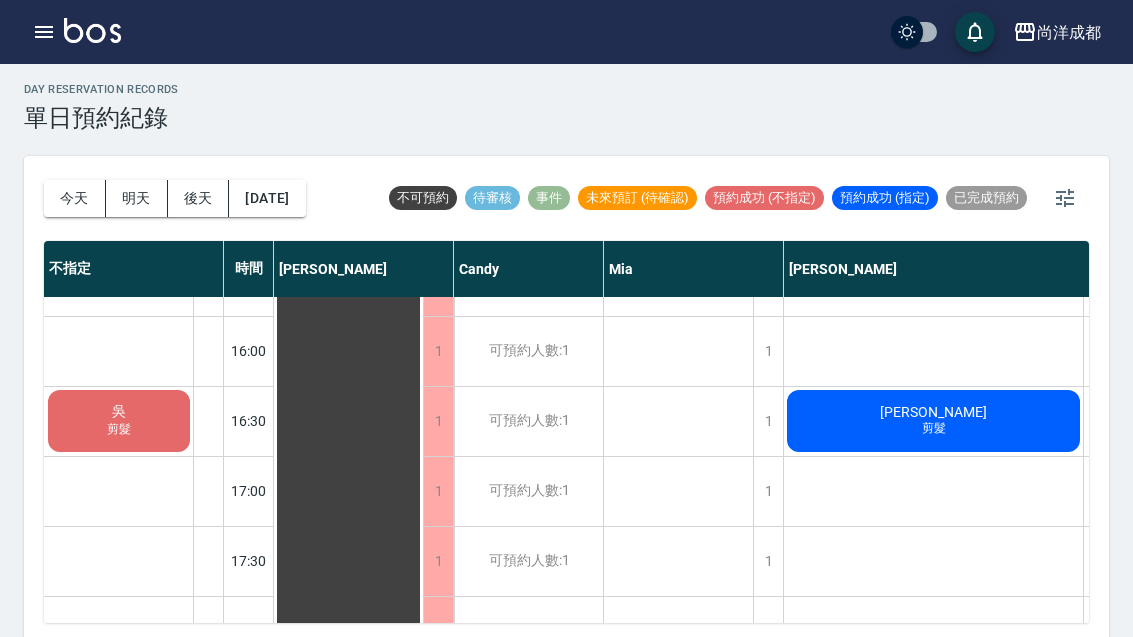 scroll, scrollTop: 821, scrollLeft: 0, axis: vertical 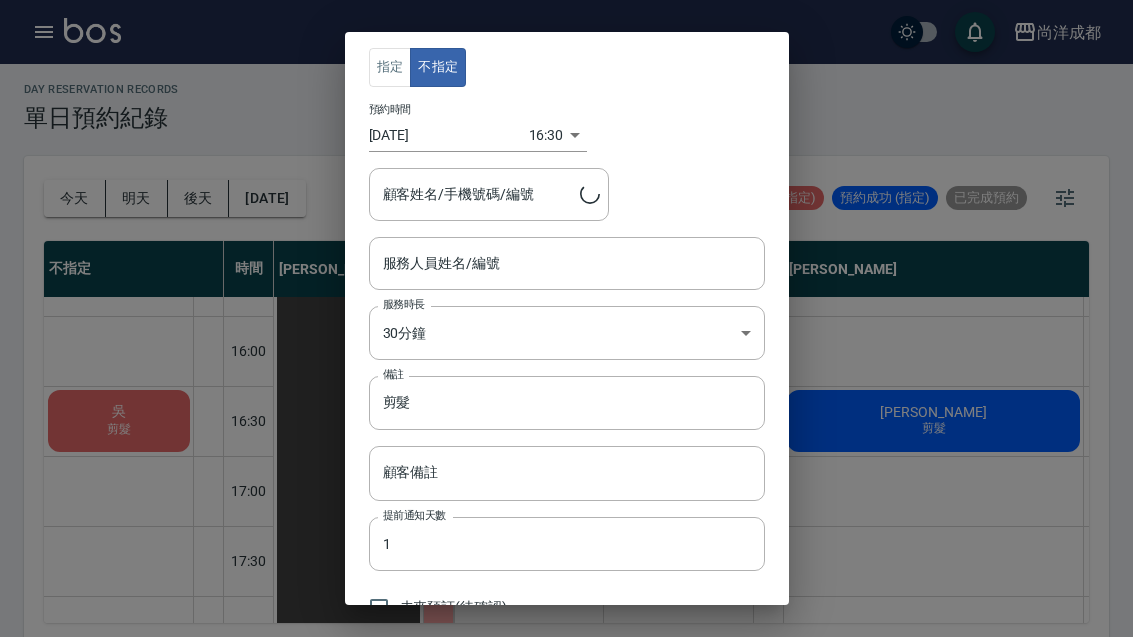 type on "吳/0960019560" 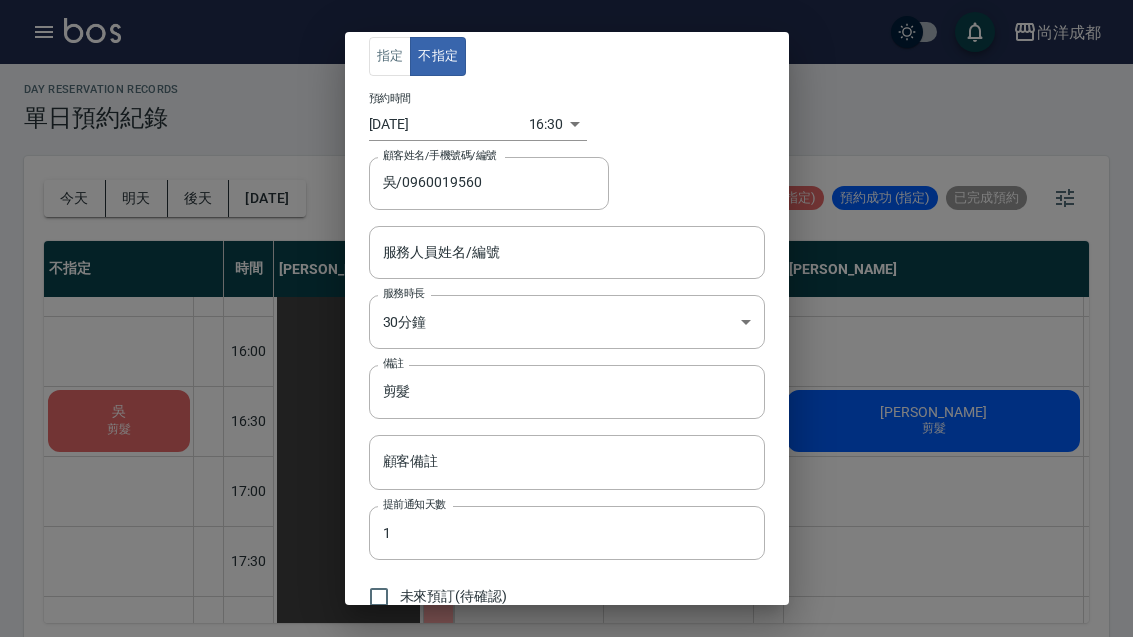 scroll, scrollTop: 11, scrollLeft: 0, axis: vertical 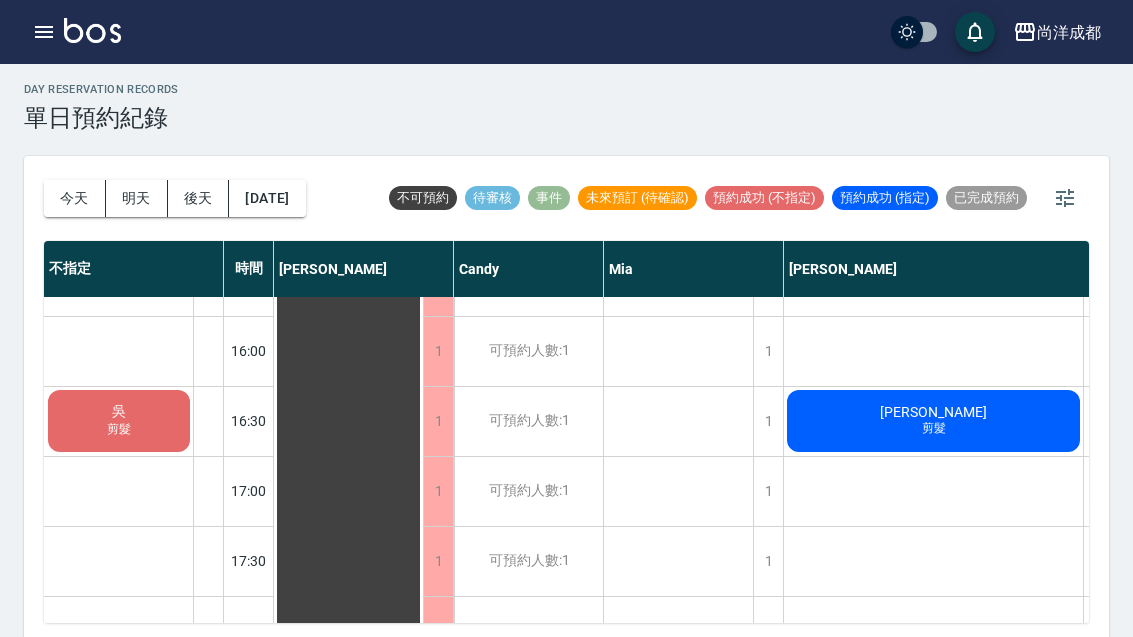click on "剪髮" at bounding box center (119, 429) 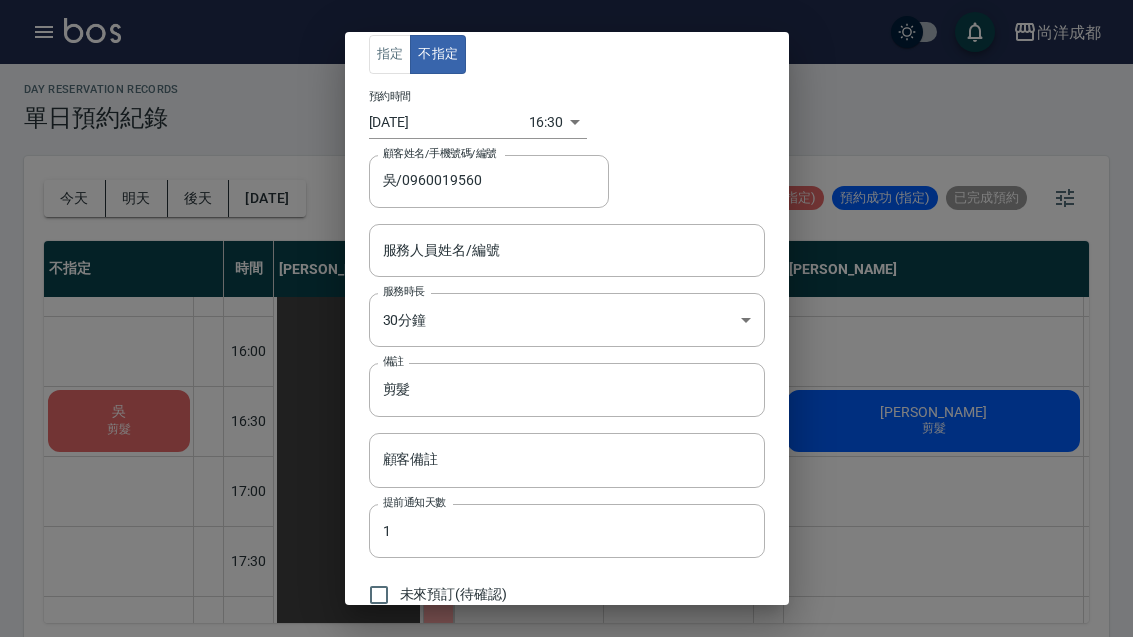 scroll, scrollTop: 11, scrollLeft: 0, axis: vertical 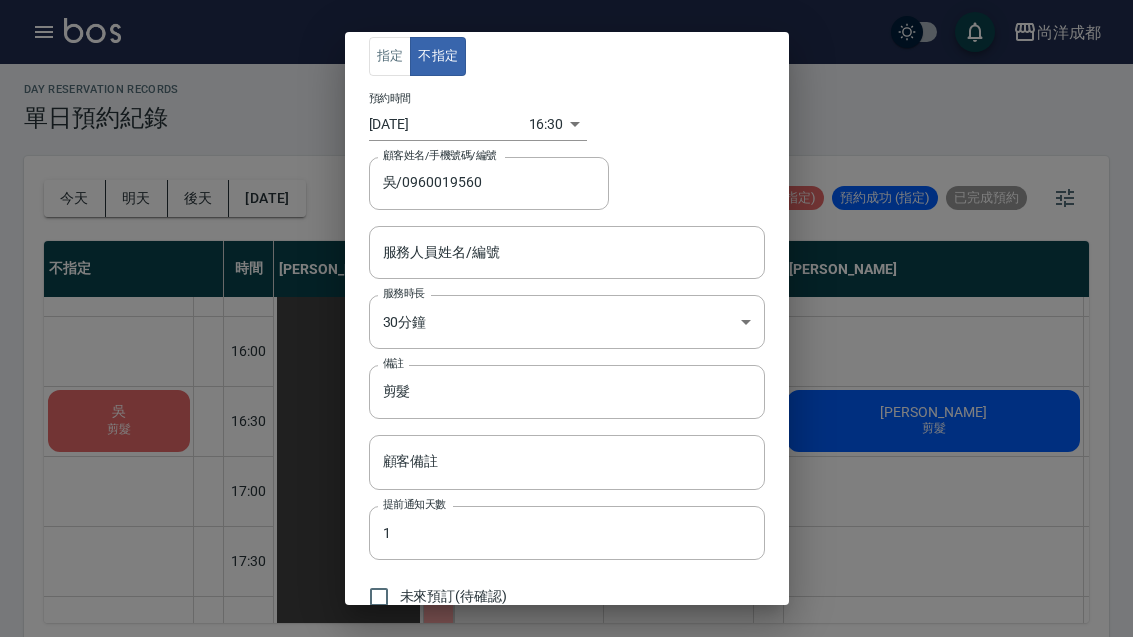 click on "關閉" at bounding box center (733, 636) 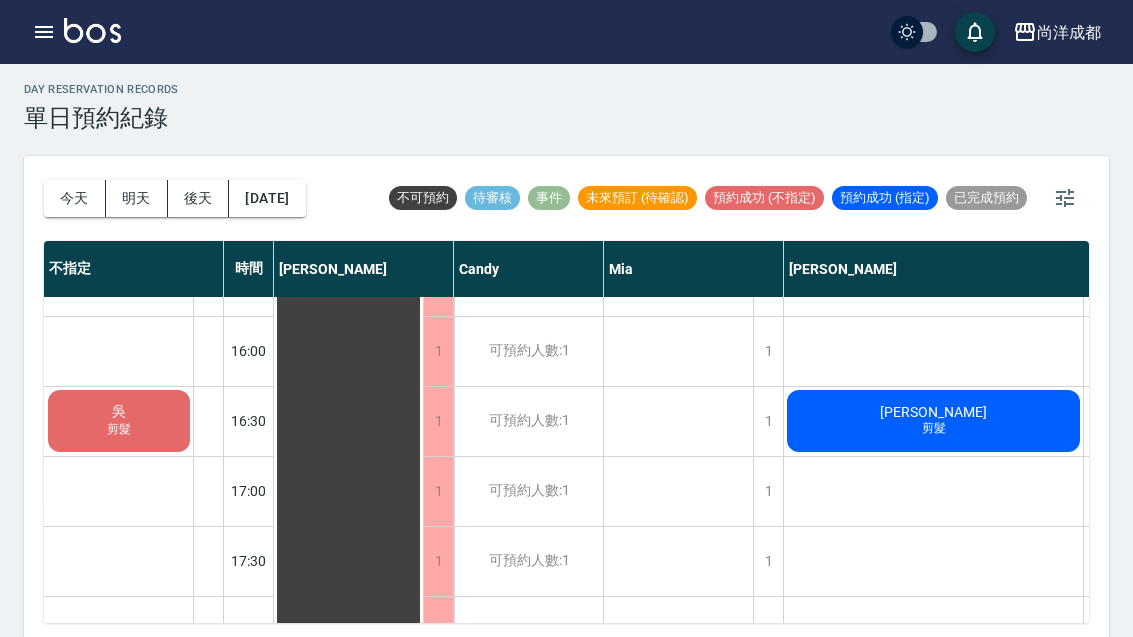 click on "黃瓊瑩 剪髮" at bounding box center (348, 106) 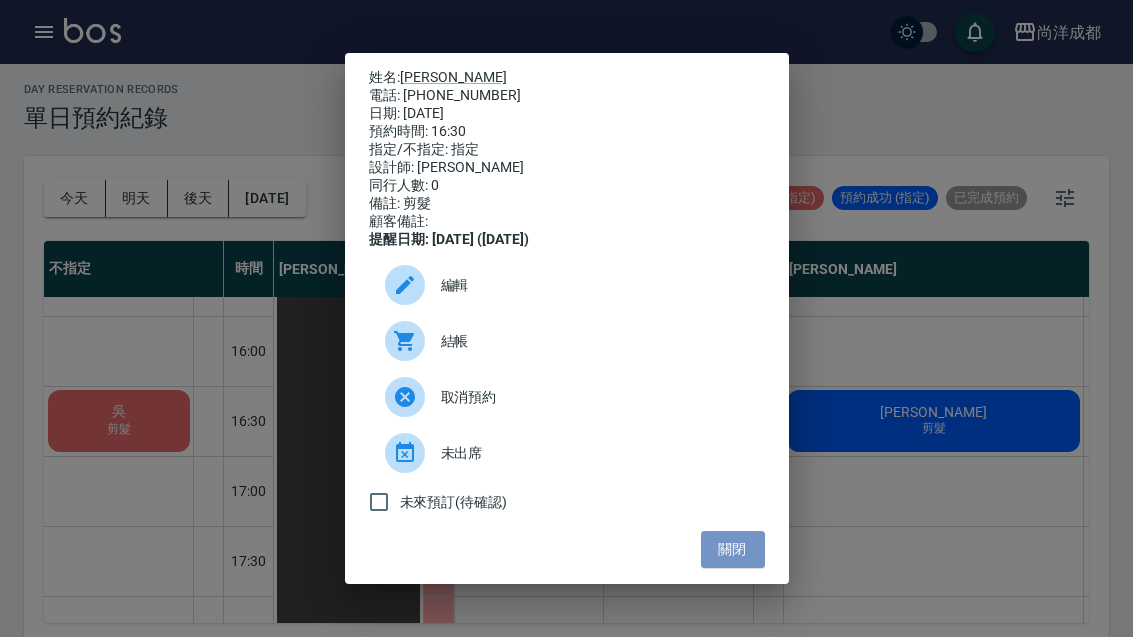 click on "關閉" at bounding box center [733, 549] 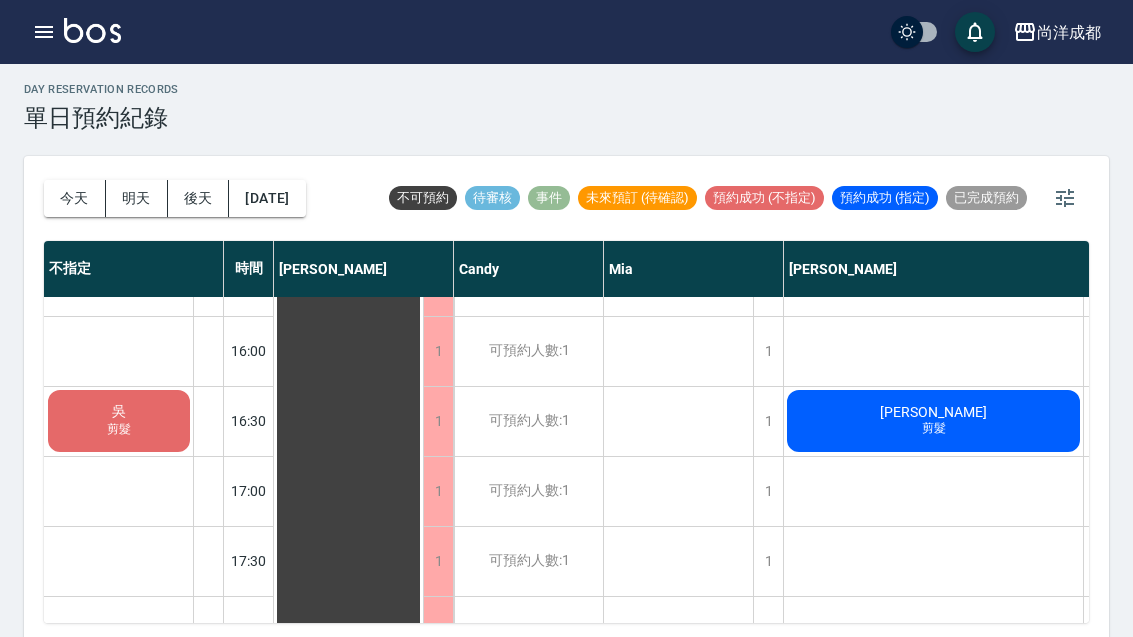 click on "吳" at bounding box center (119, 412) 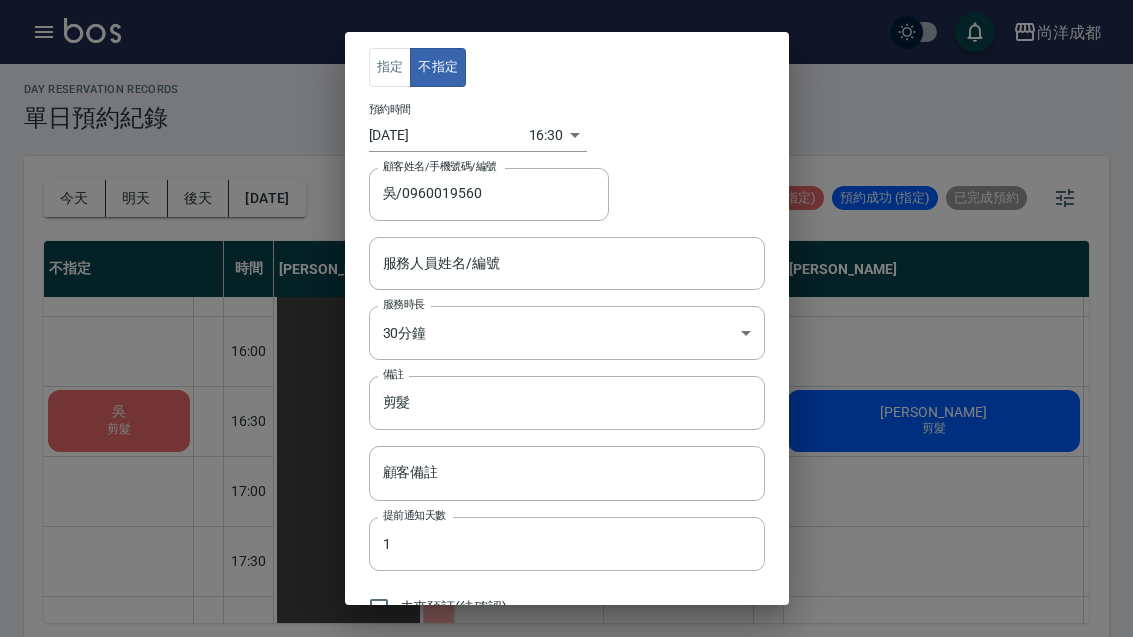 scroll, scrollTop: 0, scrollLeft: 0, axis: both 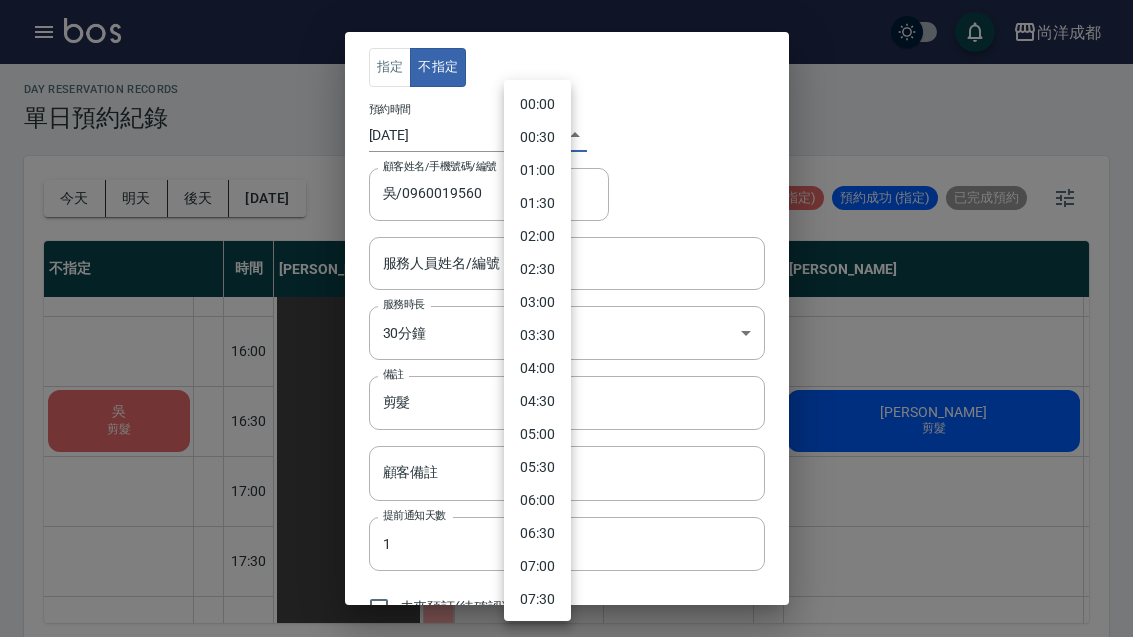 click at bounding box center [566, 318] 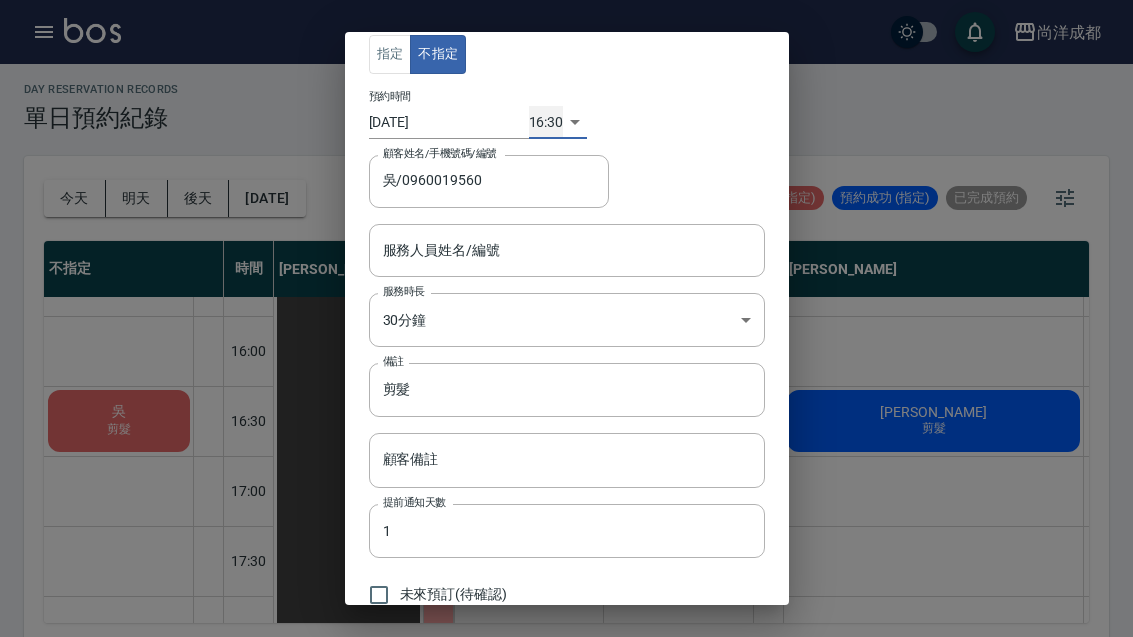 scroll, scrollTop: 11, scrollLeft: 0, axis: vertical 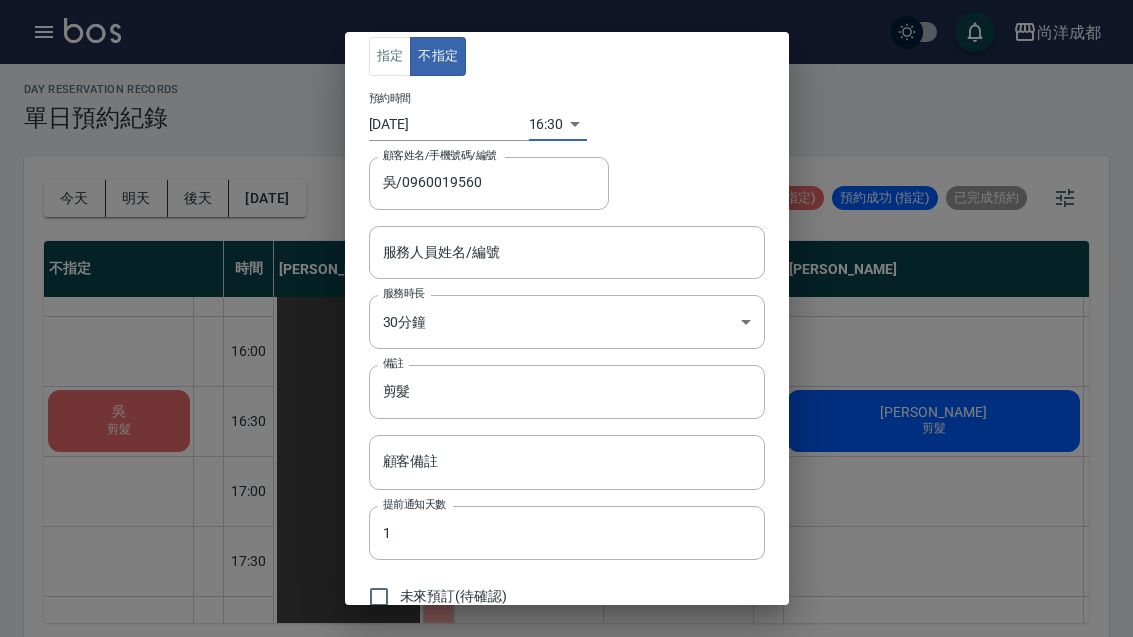 click on "指定 不指定 預約時間 2025/07/13 16:30 1752395400000 顧客姓名/手機號碼/編號 吳/0960019560 顧客姓名/手機號碼/編號 服務人員姓名/編號 服務人員姓名/編號 服務時長 30分鐘 1 服務時長 備註 剪髮 備註 顧客備註 顧客備註 提前通知天數 1 提前通知天數 未來預訂(待確認) 儲存 關閉" at bounding box center [567, 318] 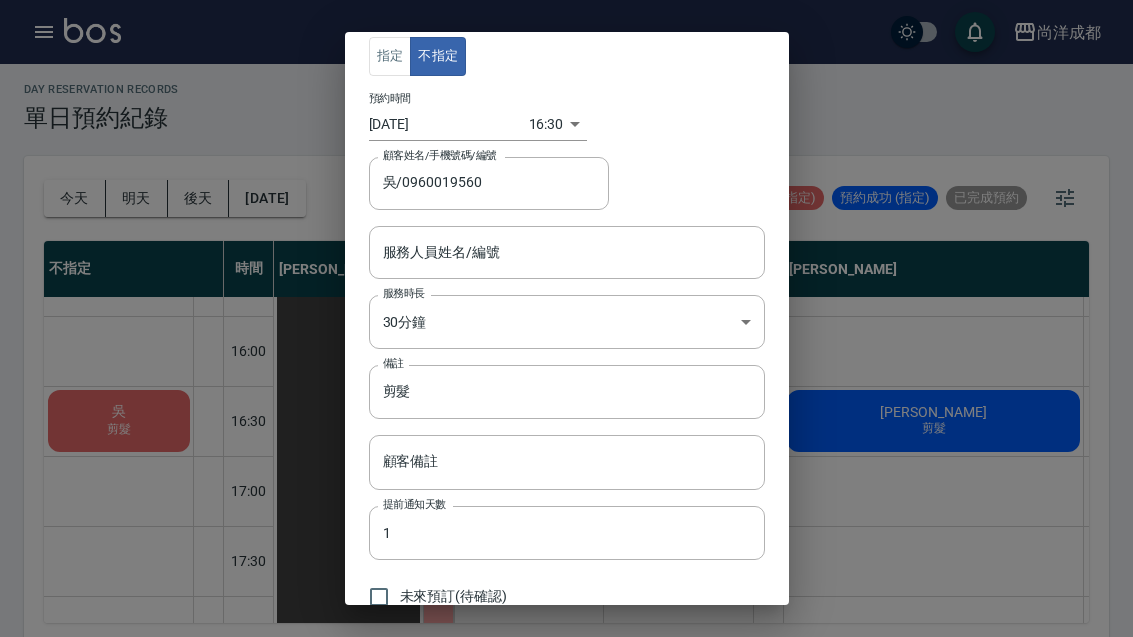 click on "指定 不指定 預約時間 2025/07/13 16:30 1752395400000 顧客姓名/手機號碼/編號 吳/0960019560 顧客姓名/手機號碼/編號 服務人員姓名/編號 服務人員姓名/編號 服務時長 30分鐘 1 服務時長 備註 剪髮 備註 顧客備註 顧客備註 提前通知天數 1 提前通知天數 未來預訂(待確認) 儲存 關閉" at bounding box center (567, 318) 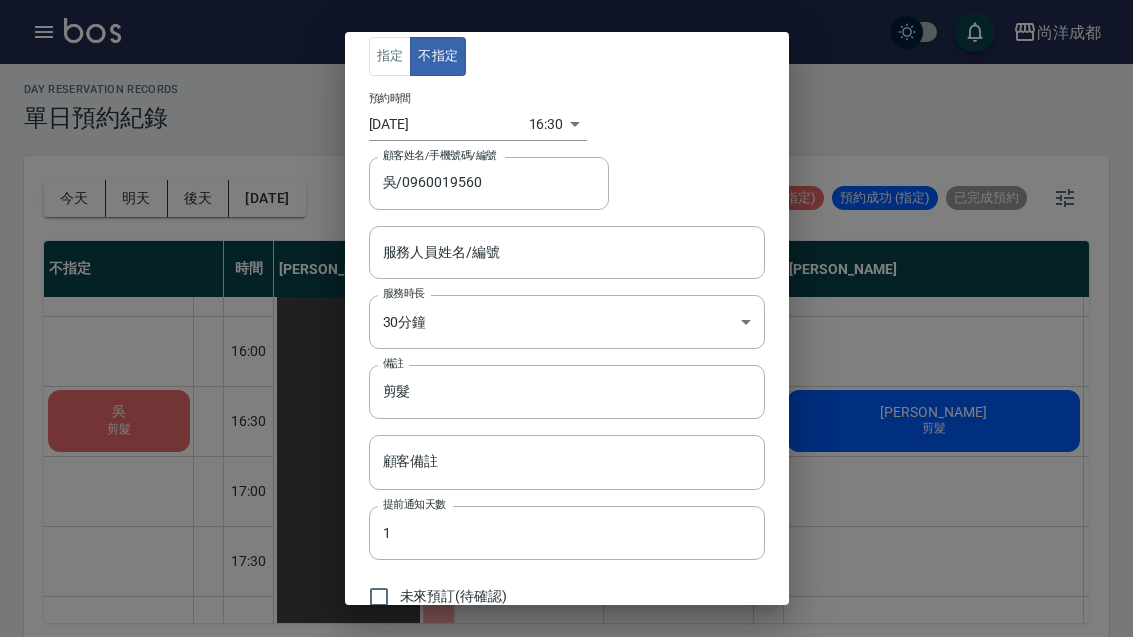 click on "關閉" at bounding box center (733, 636) 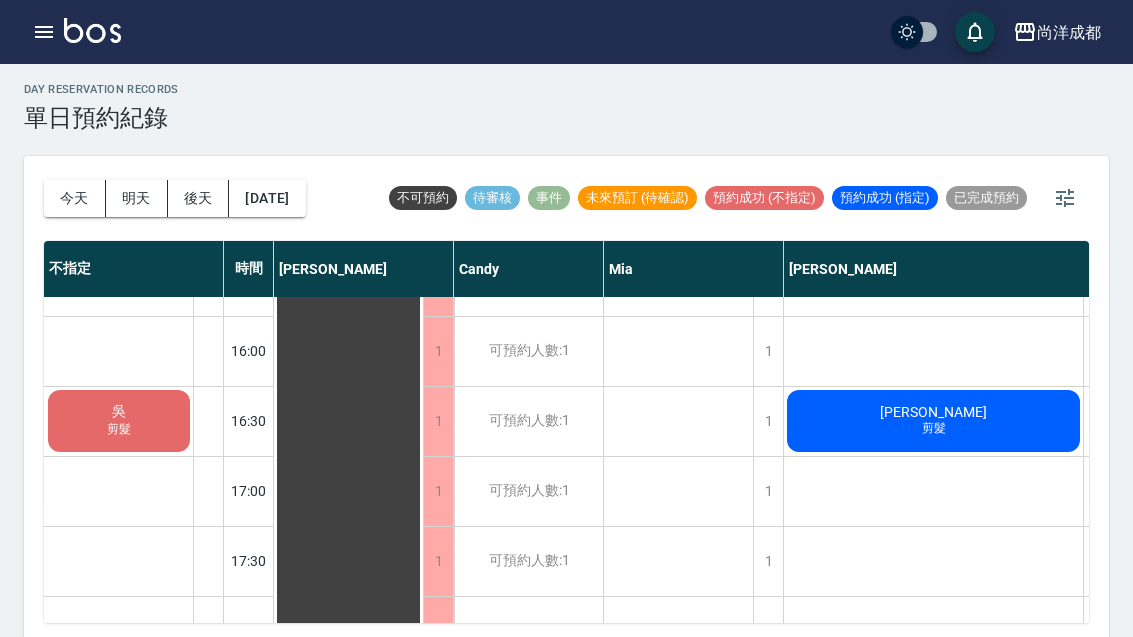 click on "吳 剪髮" at bounding box center (119, 421) 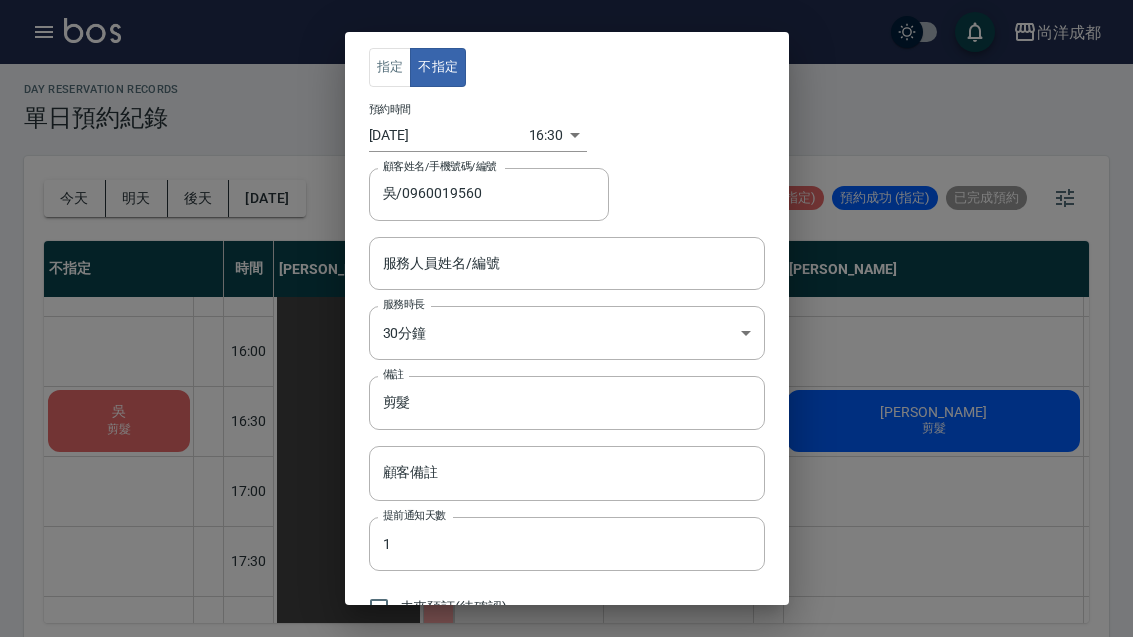 click on "儲存" at bounding box center (659, 647) 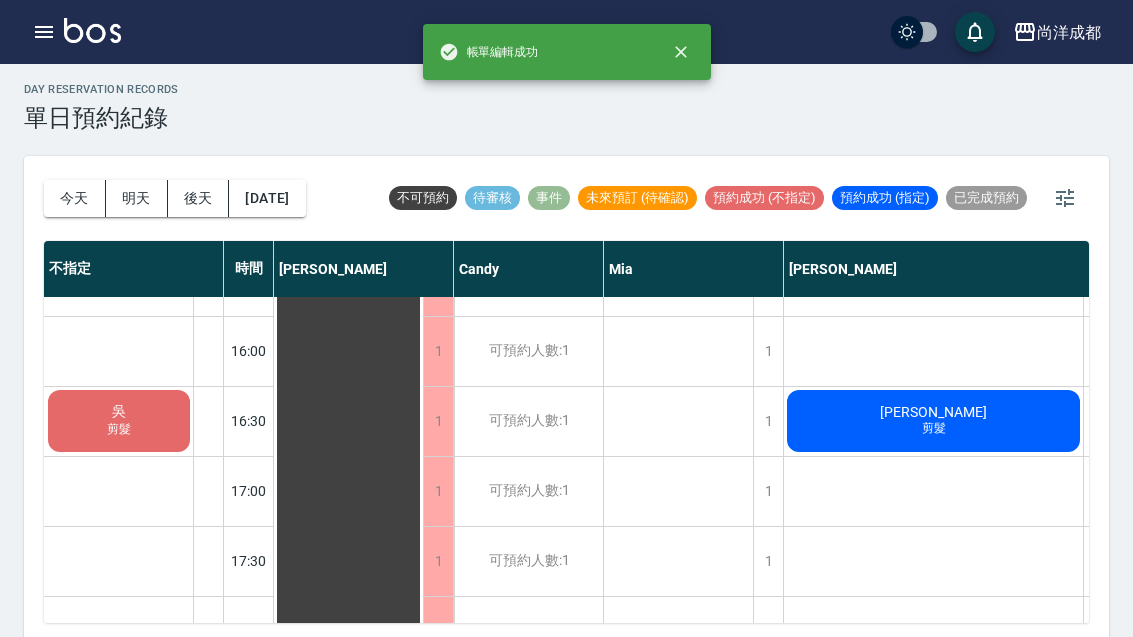 click on "吳 剪髮" at bounding box center [119, 421] 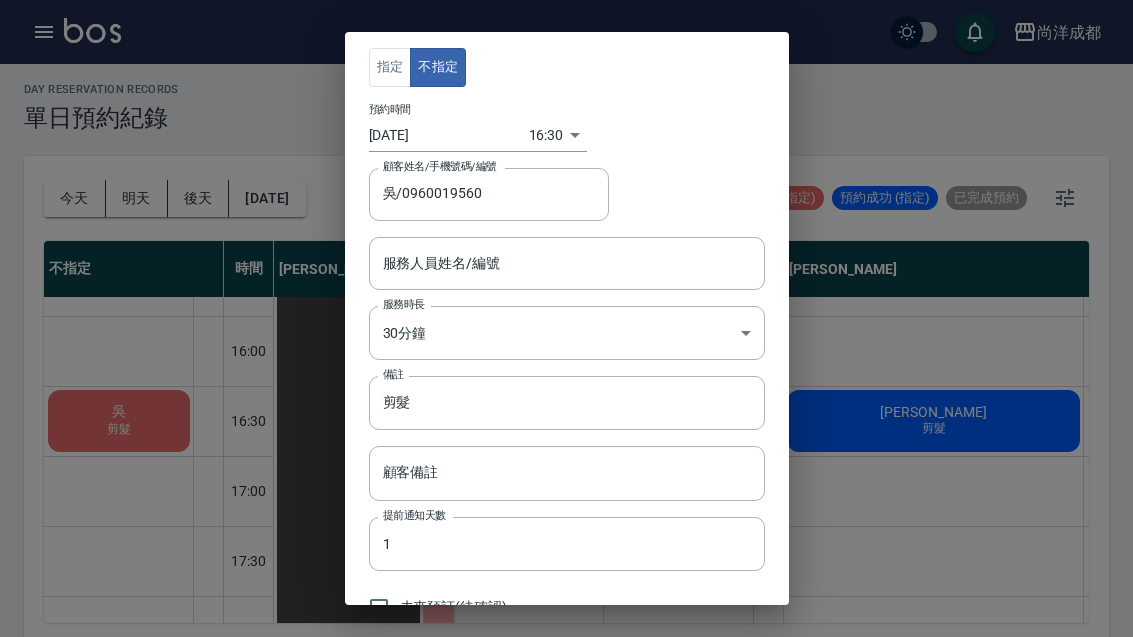 scroll, scrollTop: 0, scrollLeft: 0, axis: both 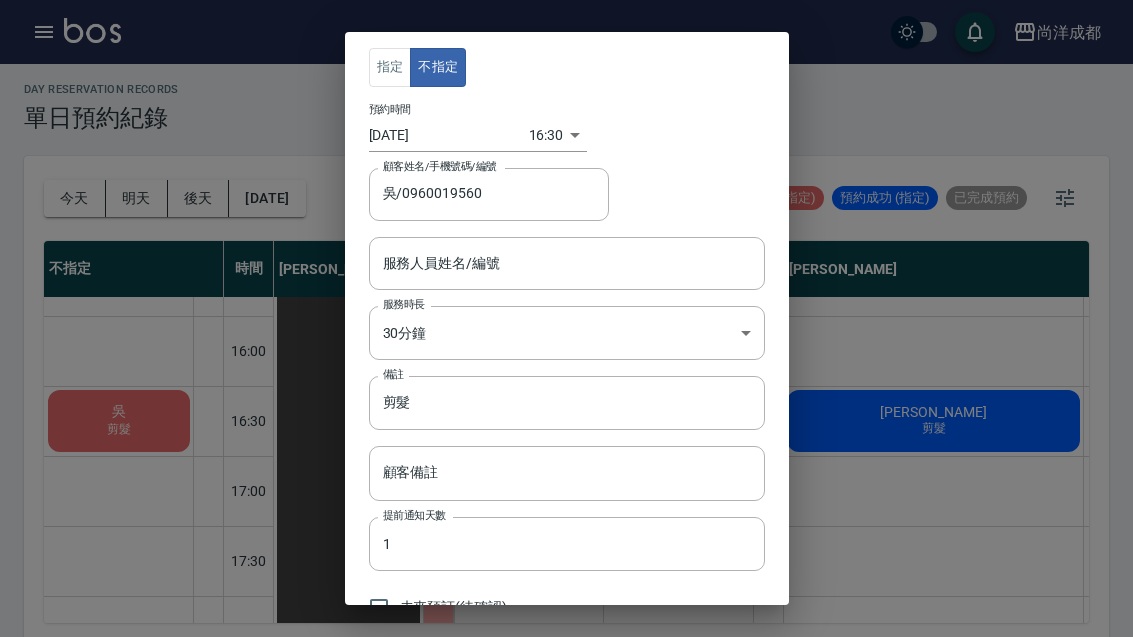 click on "關閉" at bounding box center [733, 647] 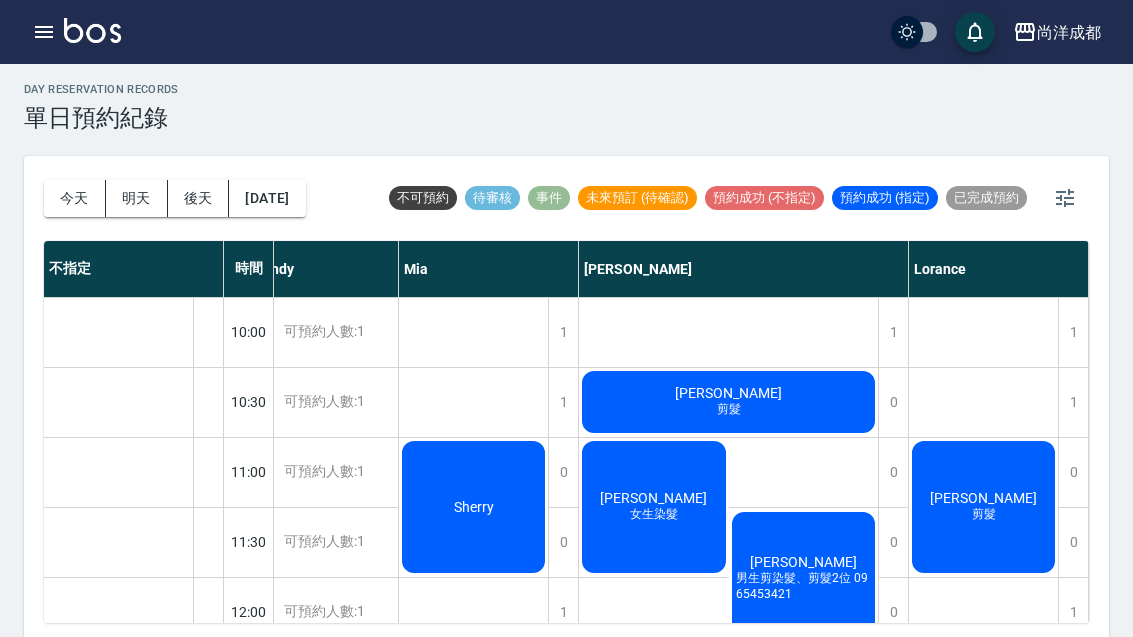 scroll, scrollTop: -5, scrollLeft: 207, axis: both 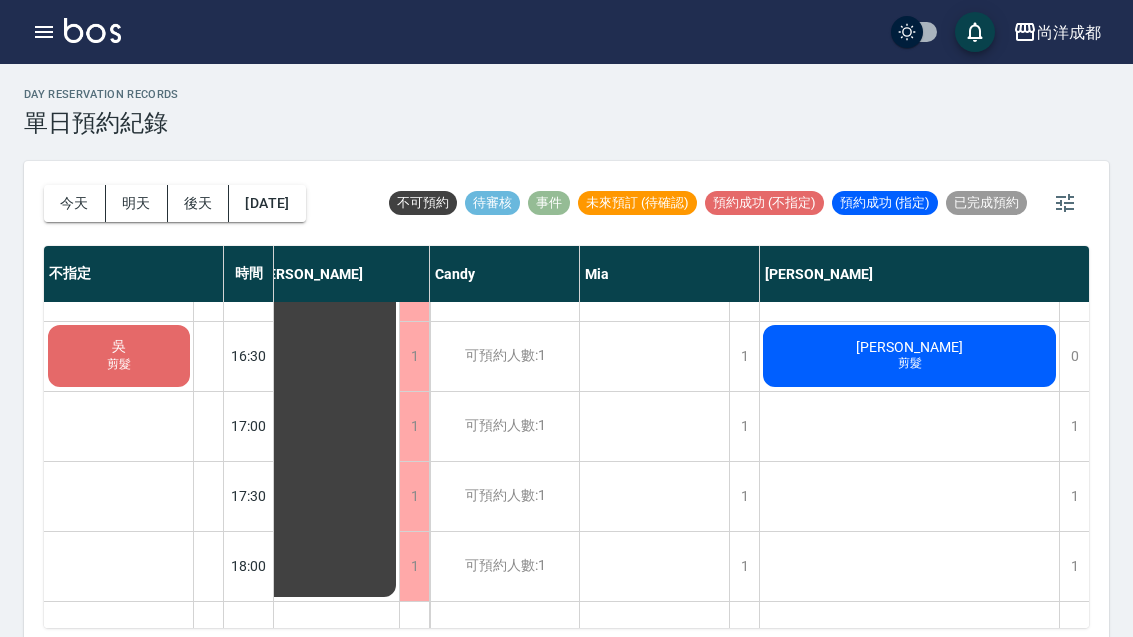 click on "吳 剪髮" at bounding box center (119, 356) 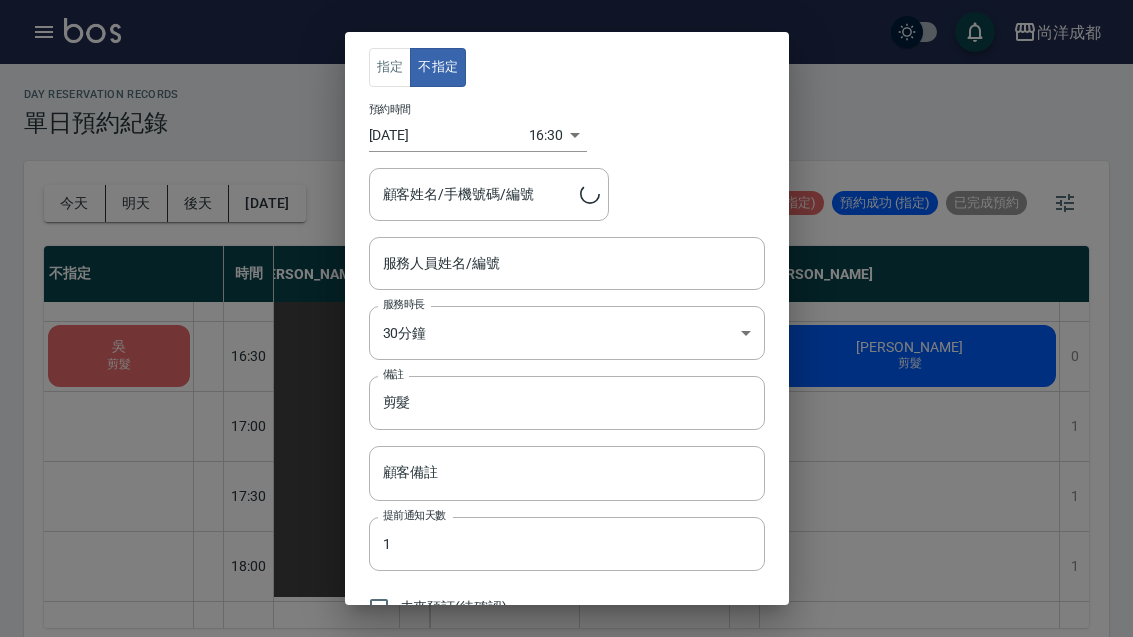 type on "吳/0960019560" 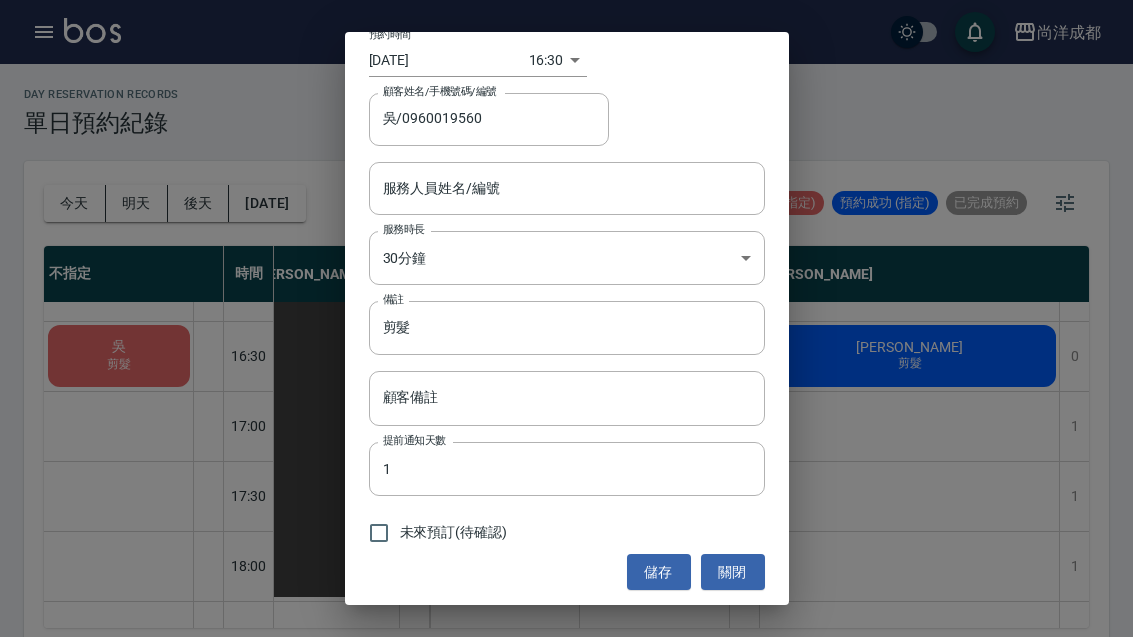 scroll, scrollTop: 75, scrollLeft: 0, axis: vertical 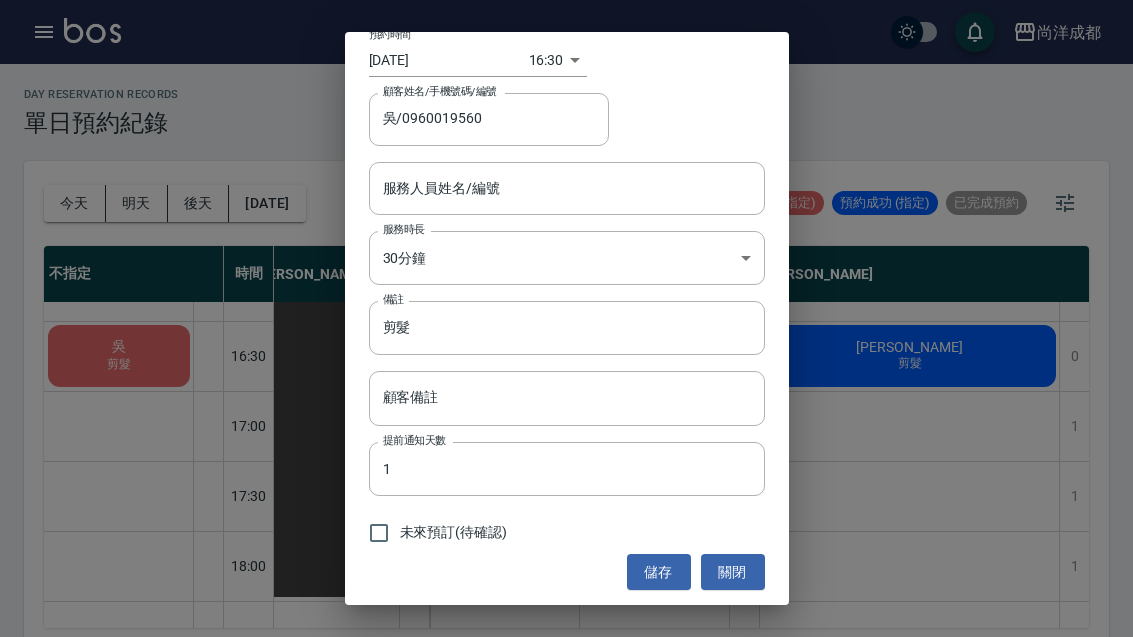 click on "未來預訂(待確認)" at bounding box center (454, 532) 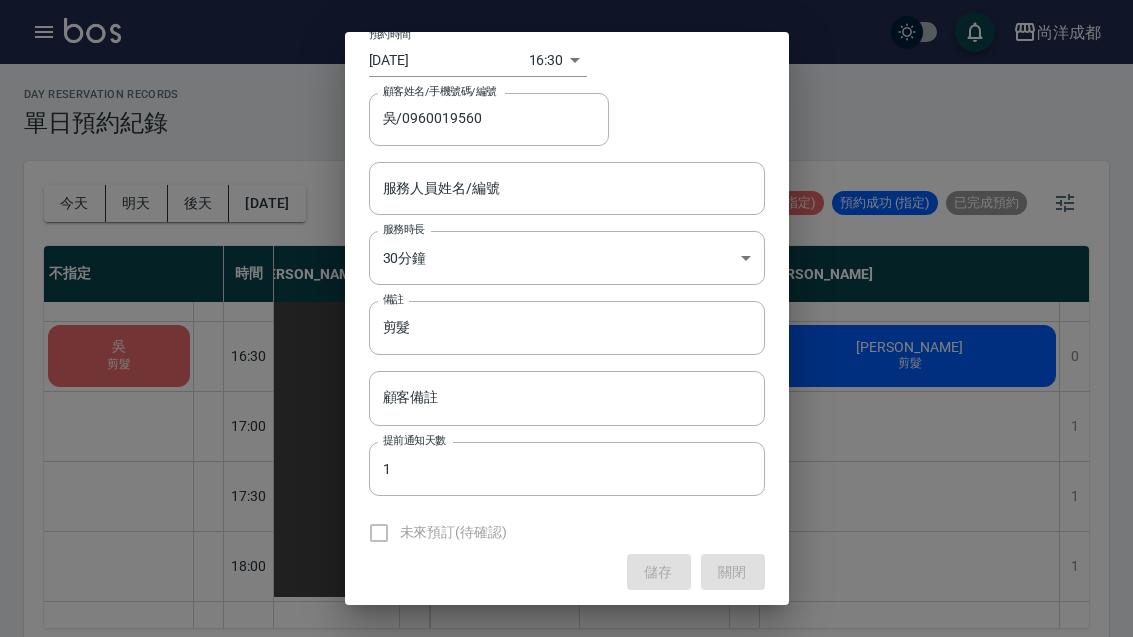 checkbox on "true" 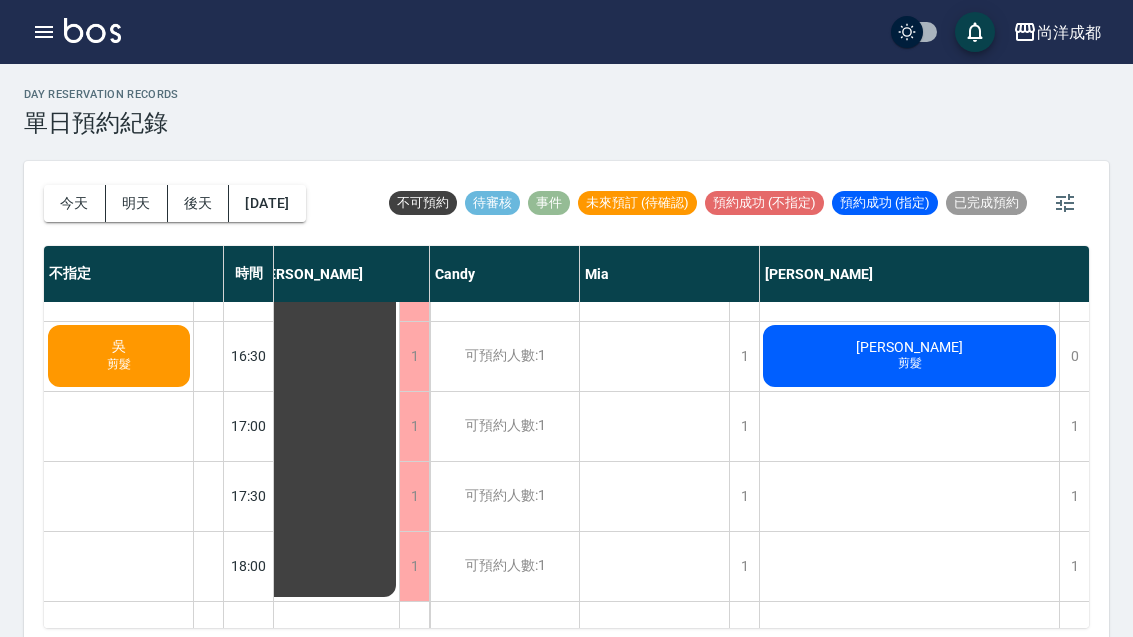 click on "吳" at bounding box center [119, 347] 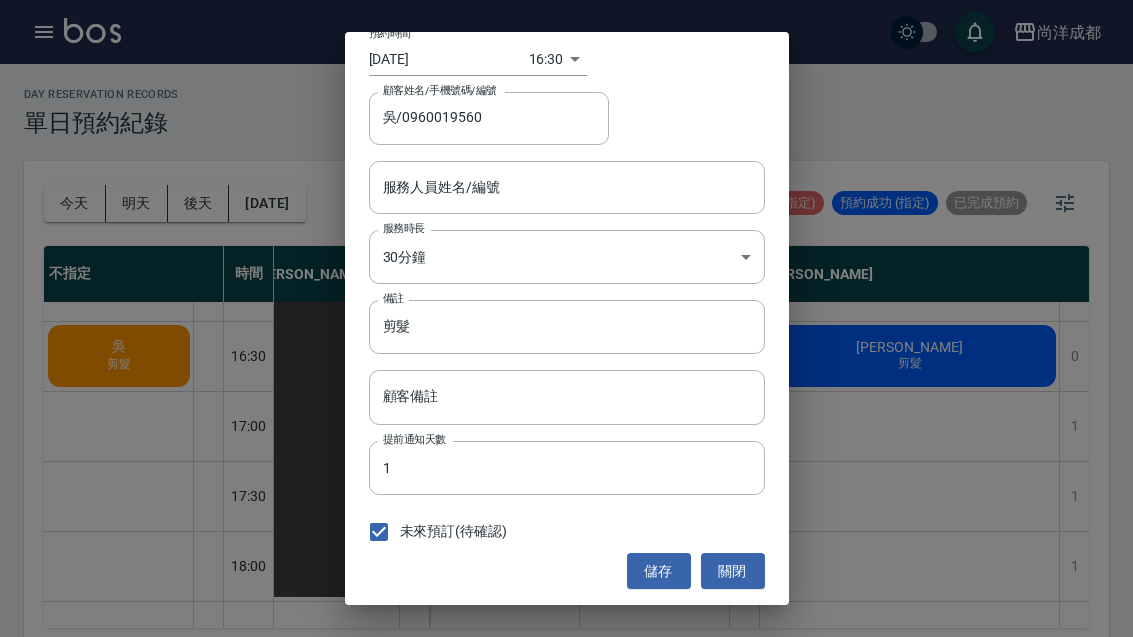 scroll, scrollTop: 75, scrollLeft: 0, axis: vertical 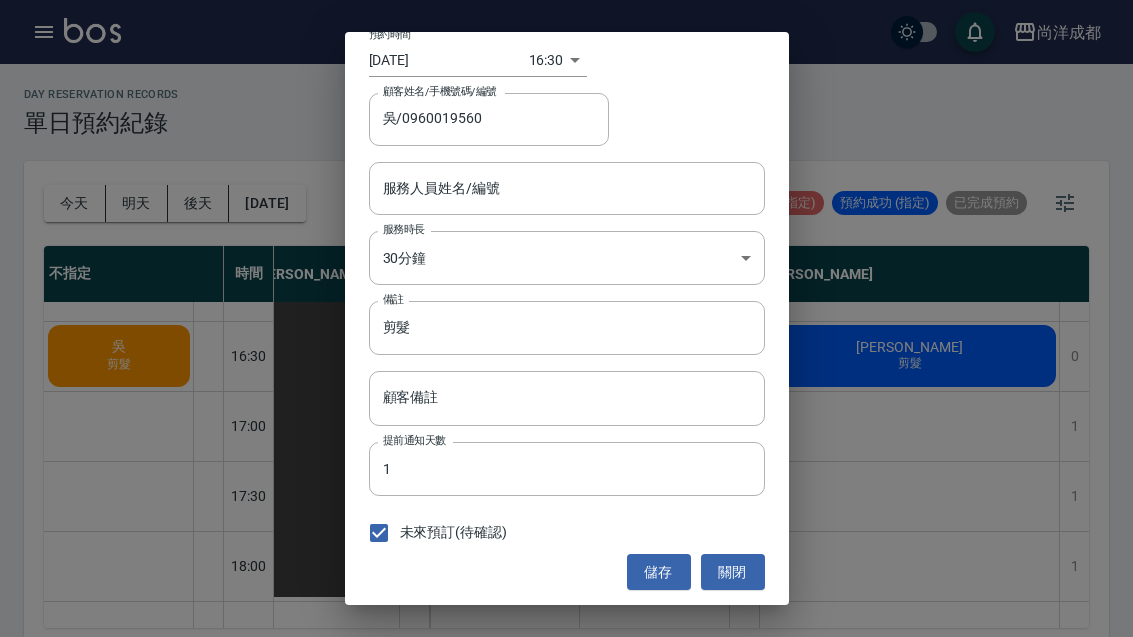 click on "未來預訂(待確認)" at bounding box center [379, 533] 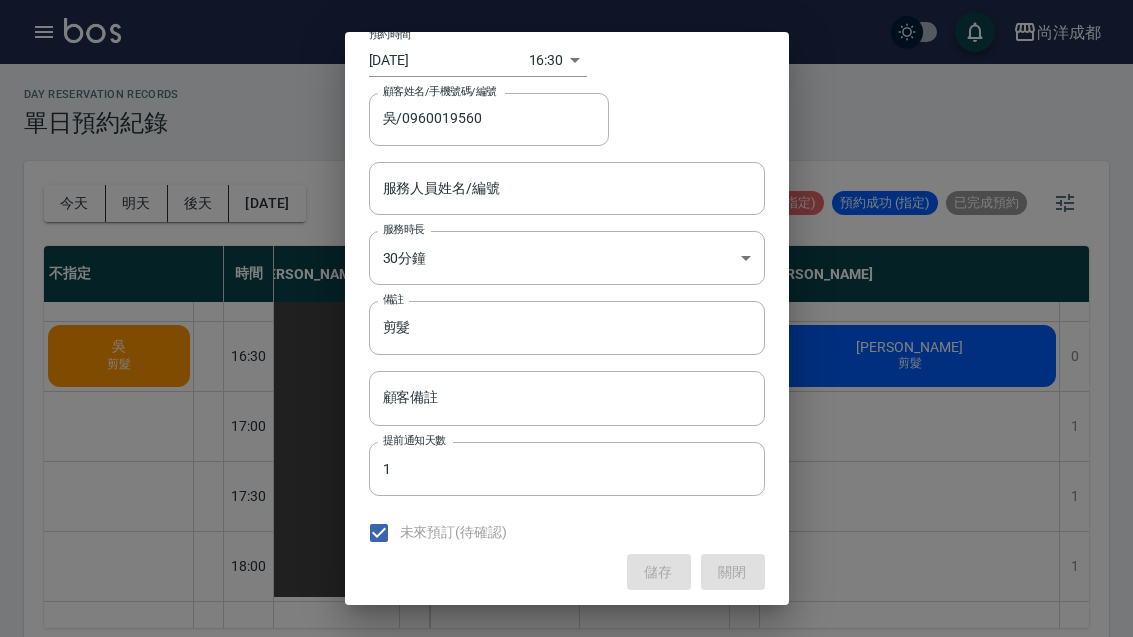 checkbox on "false" 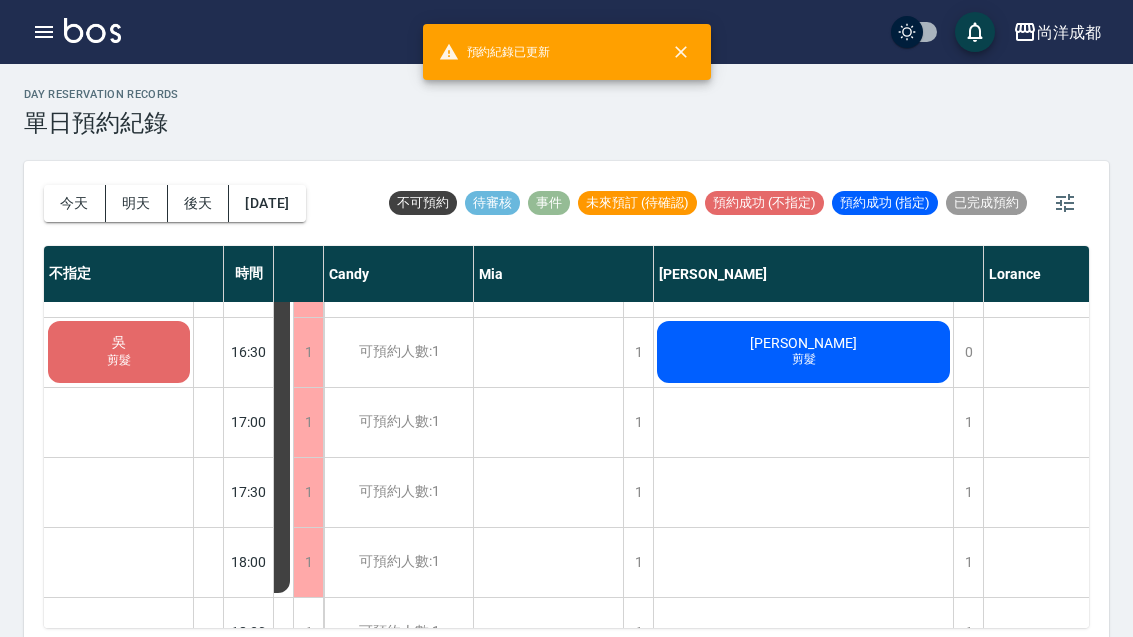 scroll, scrollTop: 896, scrollLeft: 134, axis: both 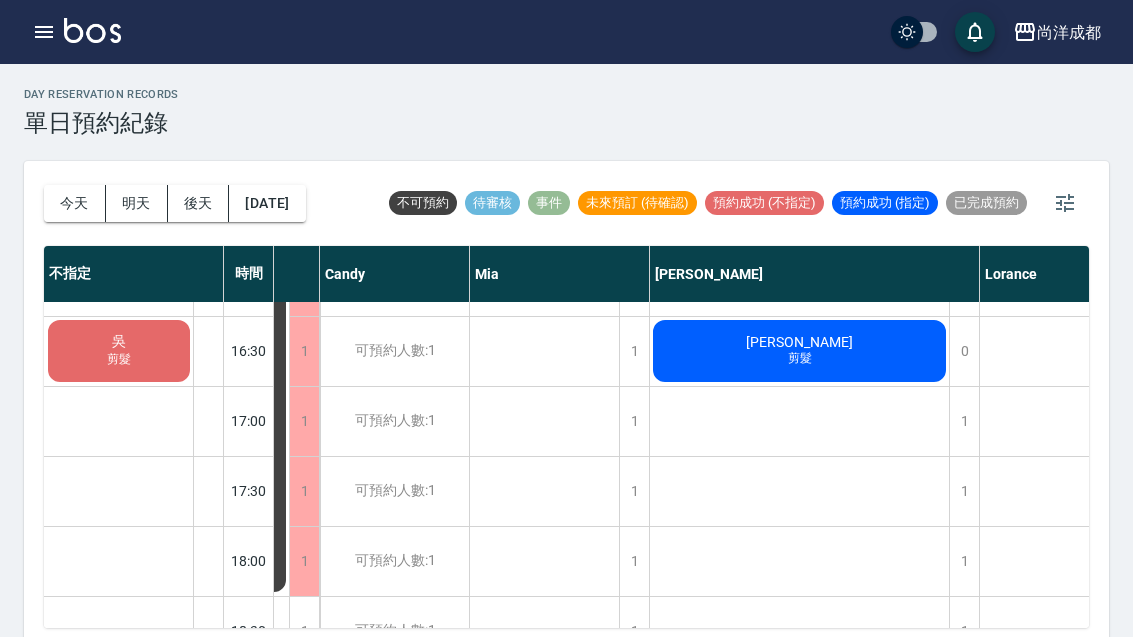 click on "吳 剪髮" at bounding box center (119, 351) 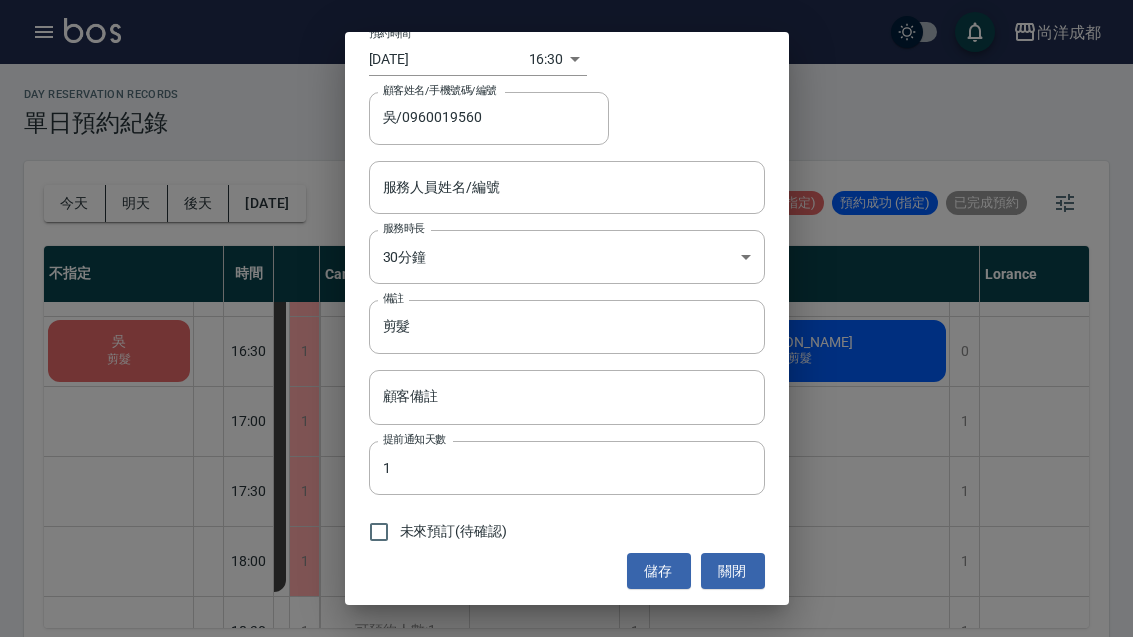 scroll, scrollTop: 75, scrollLeft: 0, axis: vertical 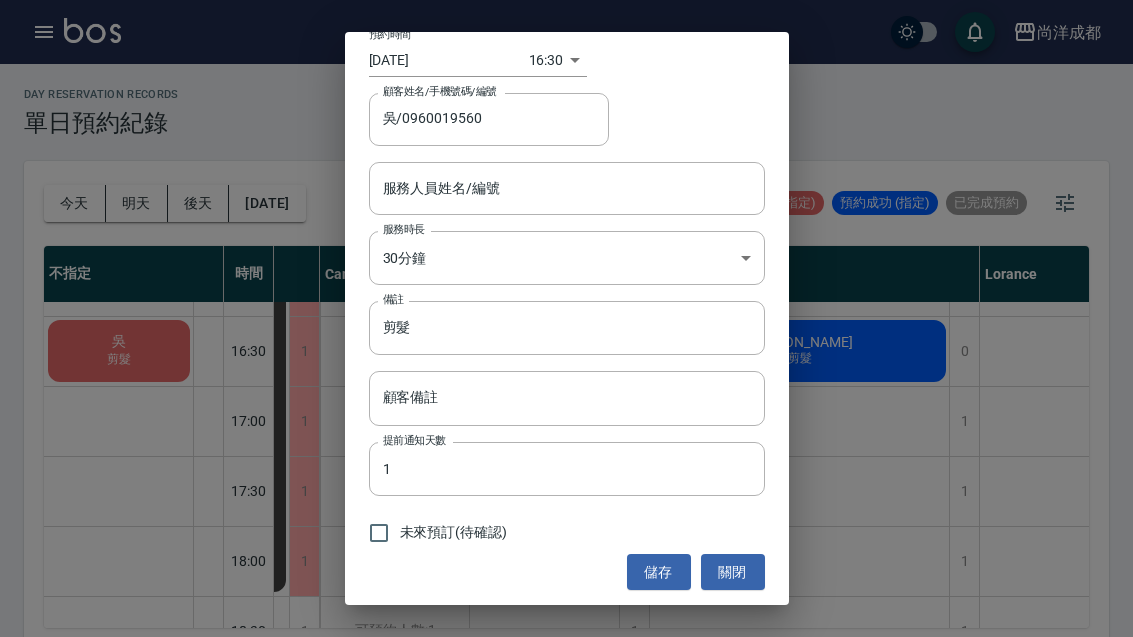 click on "未來預訂(待確認)" at bounding box center [567, 533] 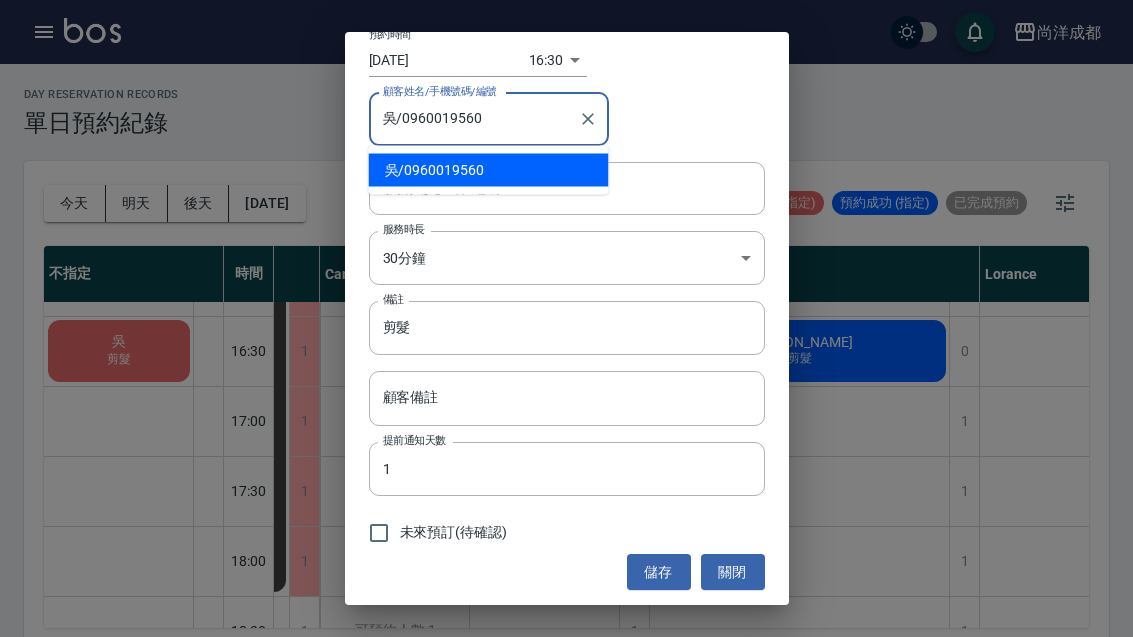 click 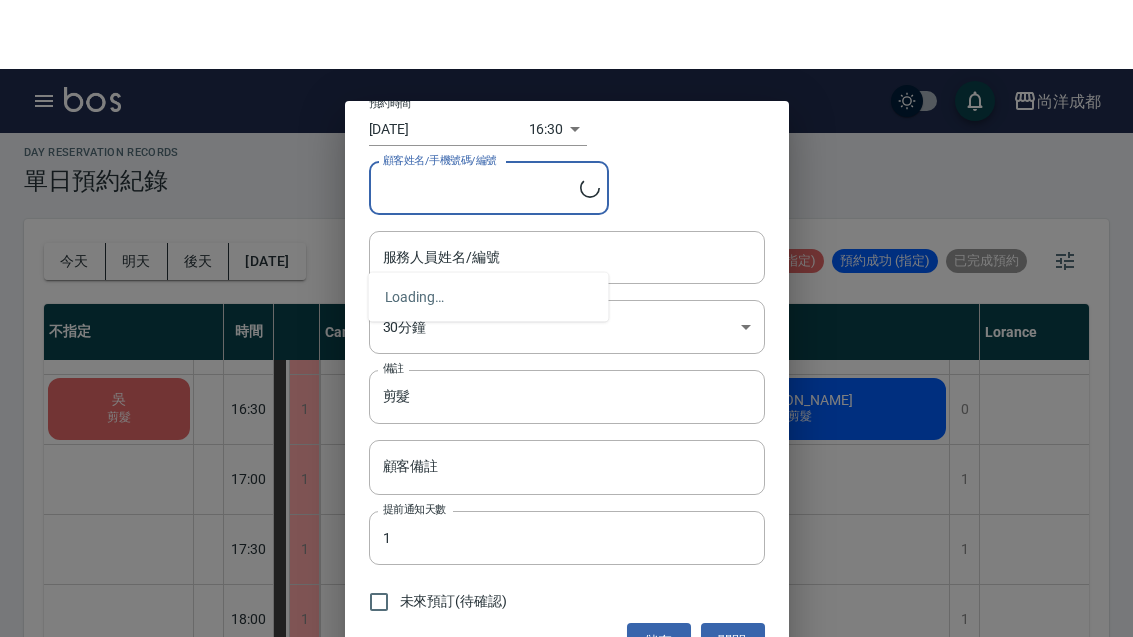 scroll, scrollTop: 0, scrollLeft: 0, axis: both 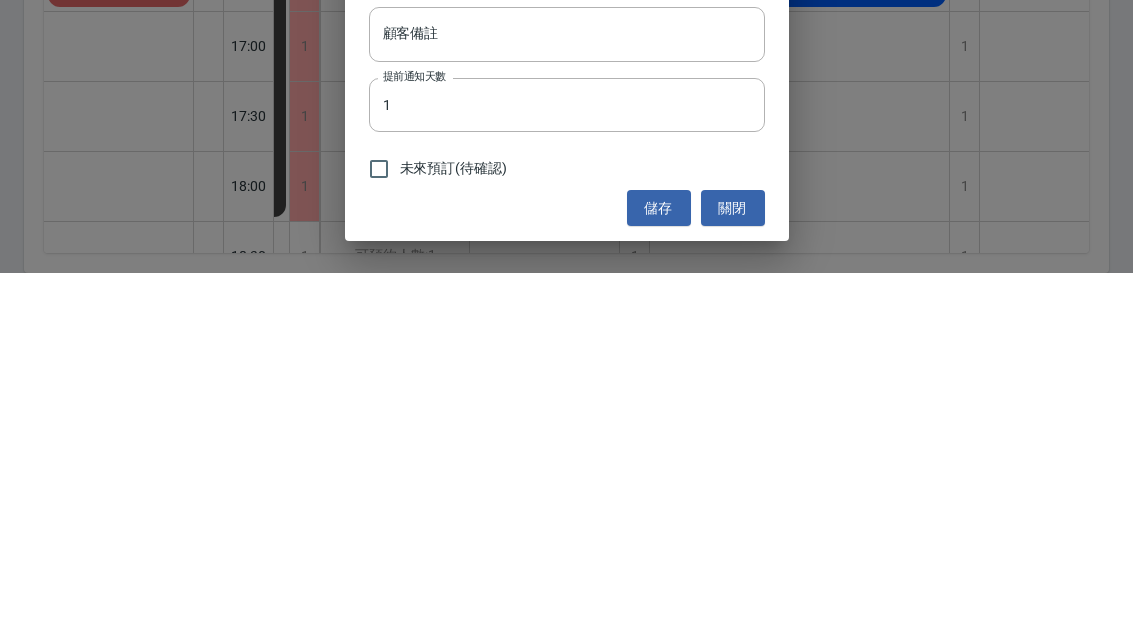 click on "儲存" at bounding box center [659, 572] 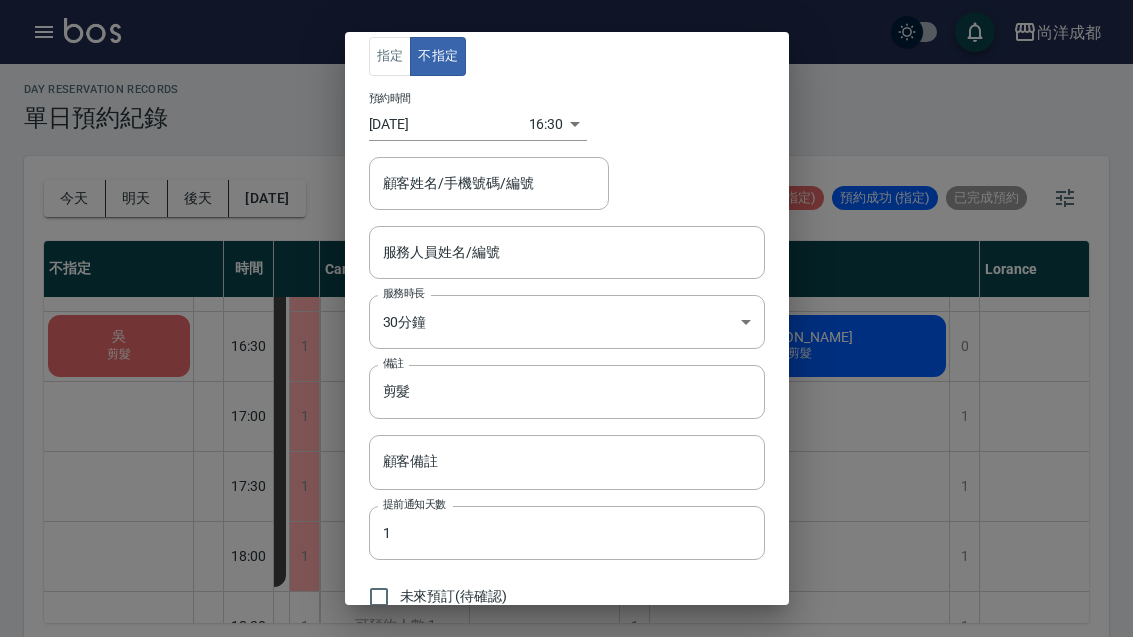 click on "關閉" at bounding box center [733, 636] 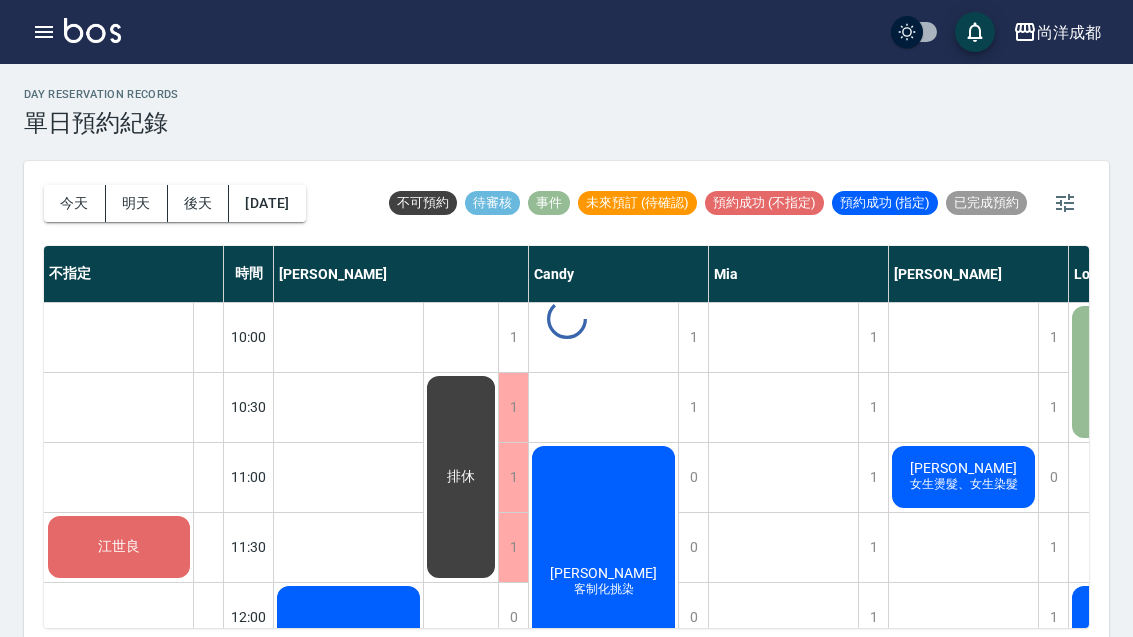 scroll, scrollTop: 0, scrollLeft: 0, axis: both 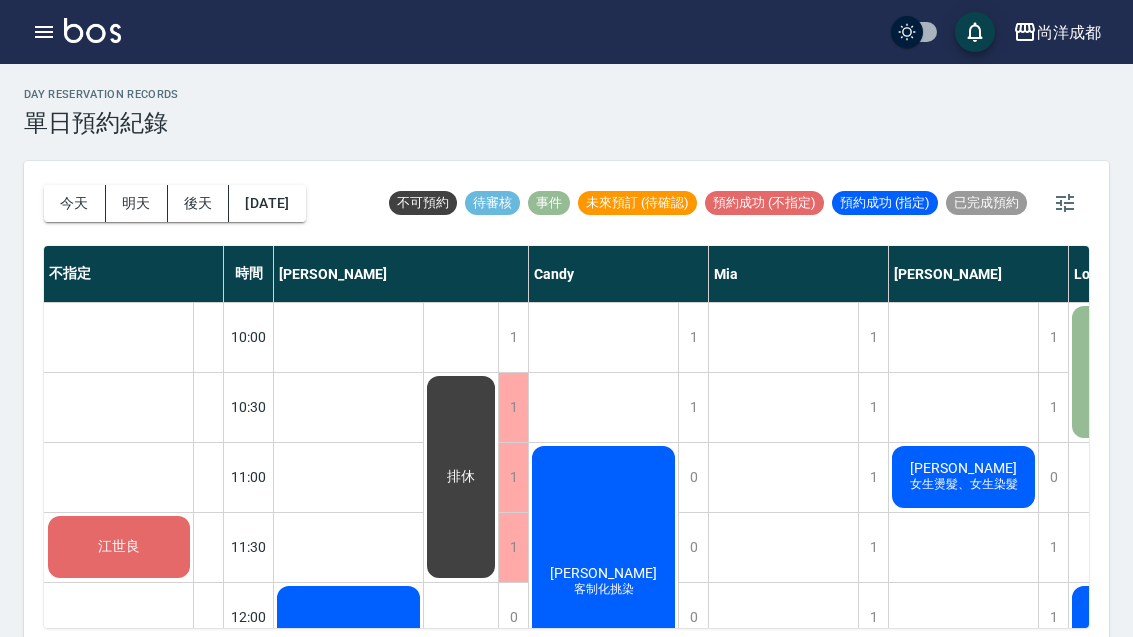 click on "今天" at bounding box center [75, 203] 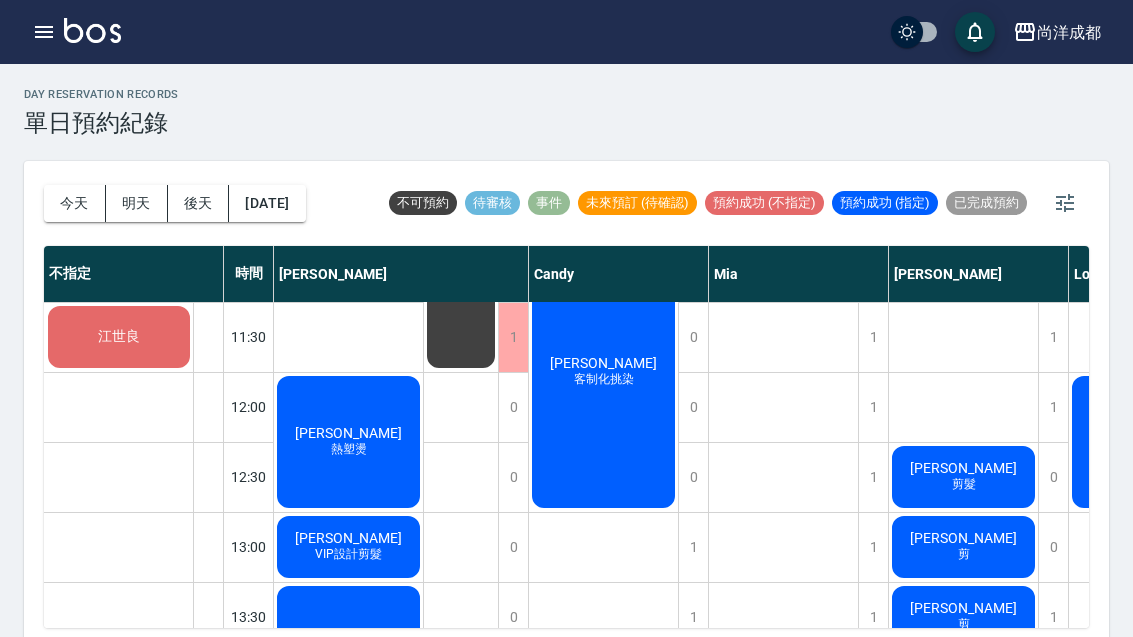 scroll, scrollTop: 211, scrollLeft: 0, axis: vertical 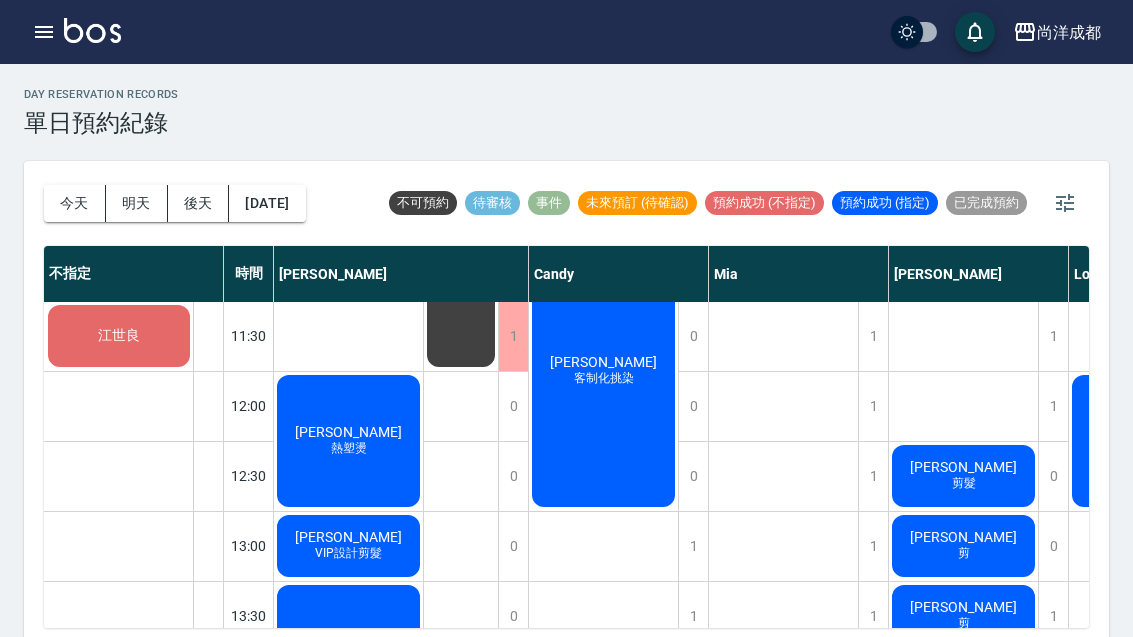 click on "[PERSON_NAME]" at bounding box center (348, 432) 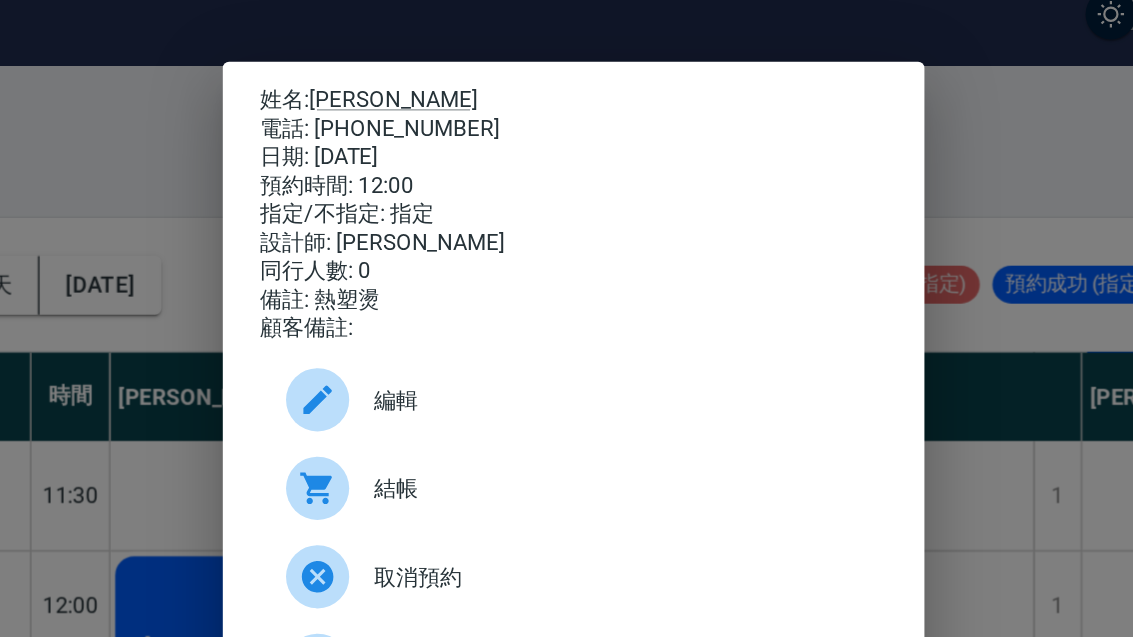 click on "姓名:  [PERSON_NAME]: [PHONE_NUMBER] 日期: [DATE] 預約時間: 12:00 指定/不指定: 指定 設計師: [PERSON_NAME] 同行人數: 0 備註: 熱塑燙 顧客備註:  編輯 結帳 取消預約 未出席 未來預訂(待確認) 關閉" at bounding box center (566, 318) 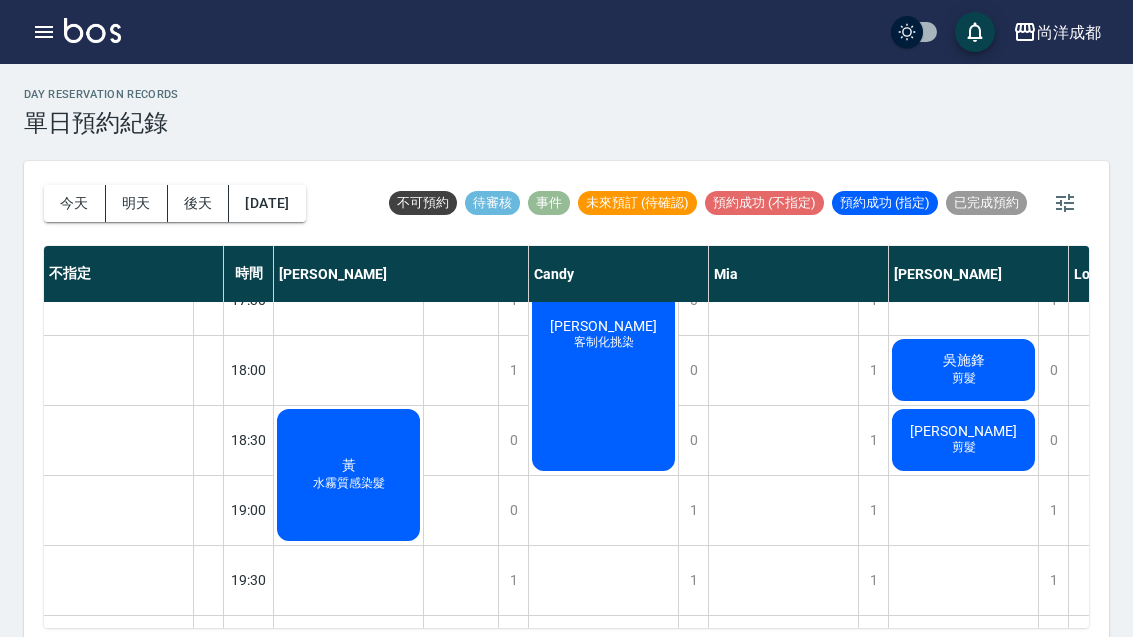 scroll, scrollTop: 1086, scrollLeft: 0, axis: vertical 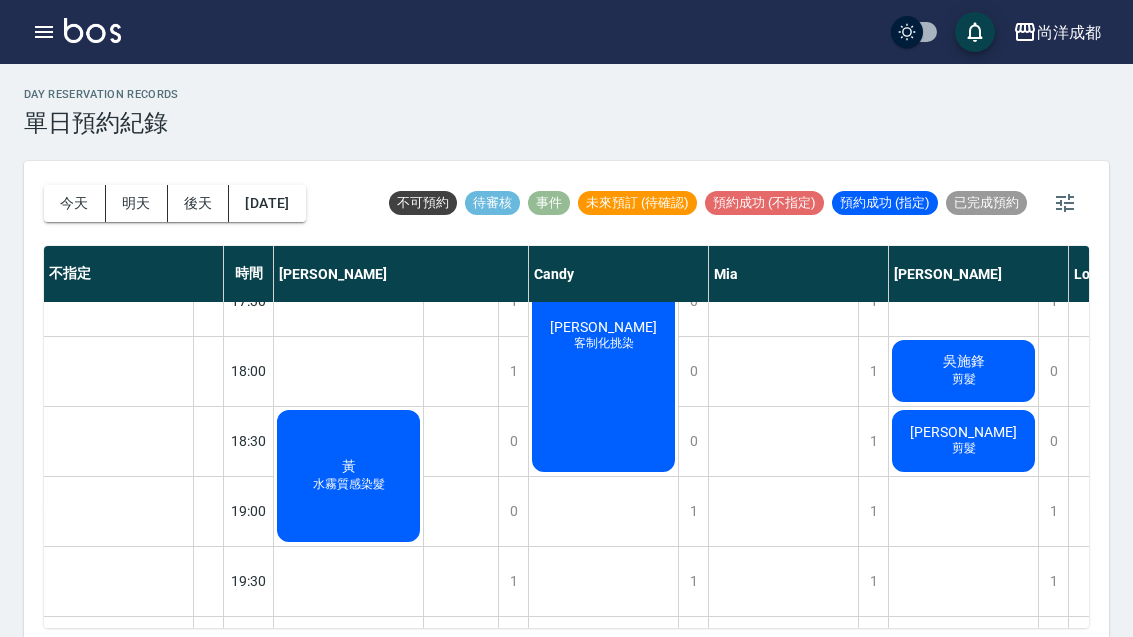 click on "今天" at bounding box center (75, 203) 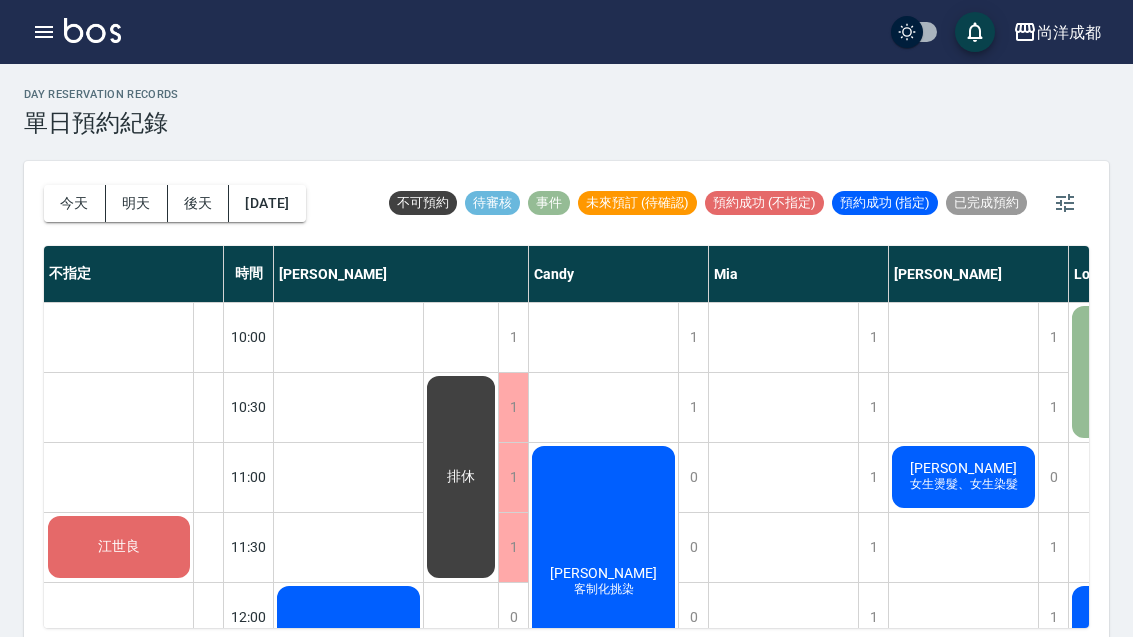 scroll, scrollTop: 0, scrollLeft: 0, axis: both 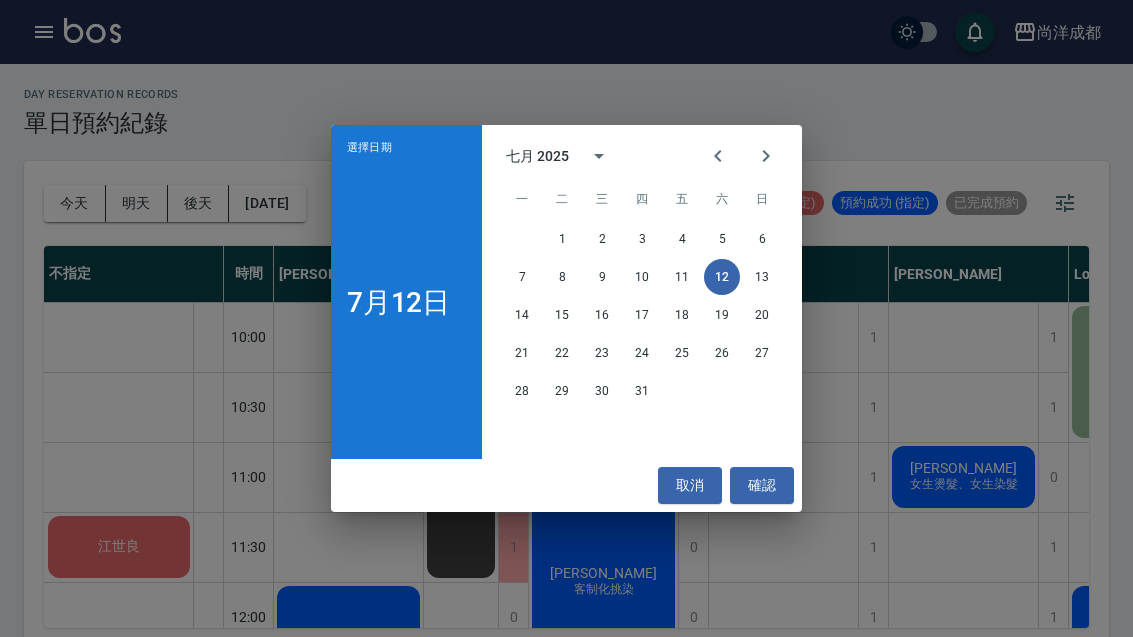 click on "10" at bounding box center [642, 277] 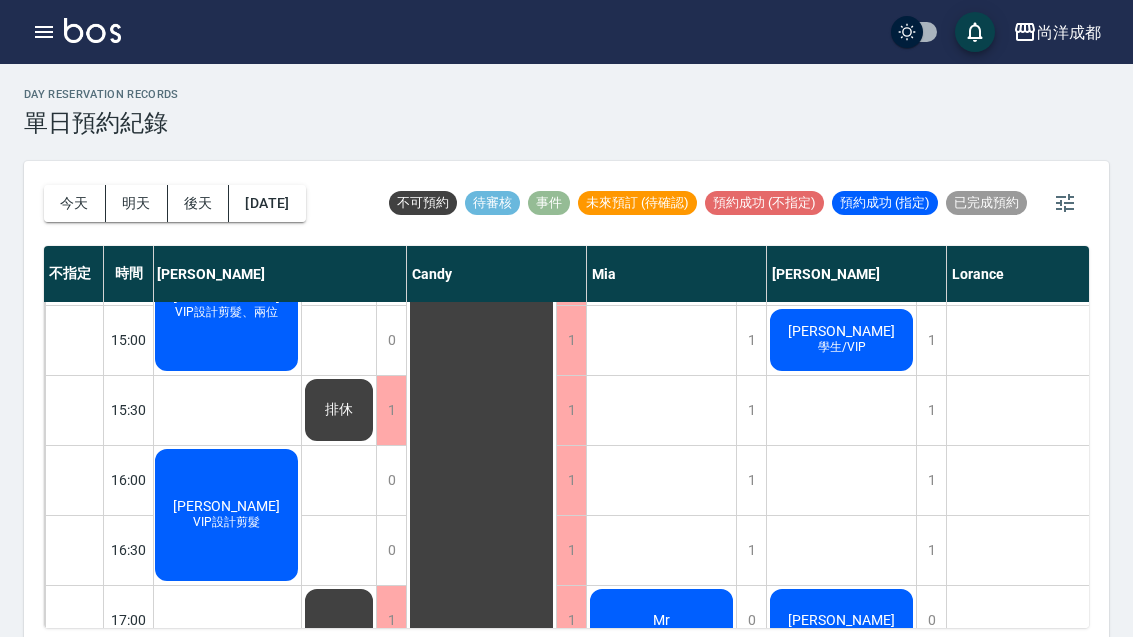 scroll, scrollTop: 896, scrollLeft: 2, axis: both 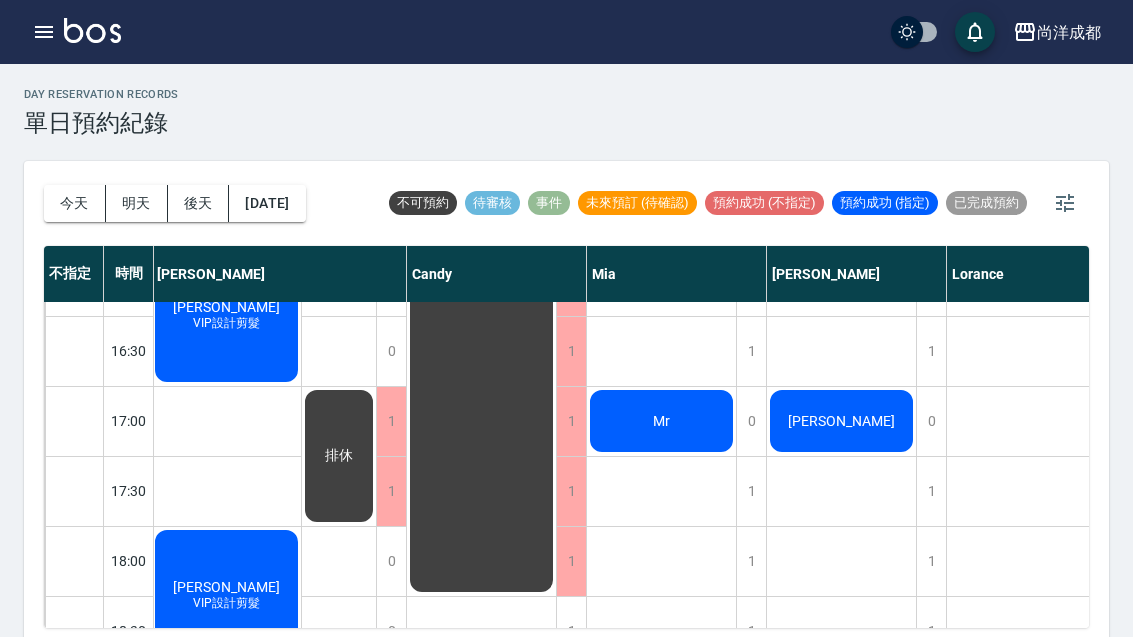 click on "今天" at bounding box center [75, 203] 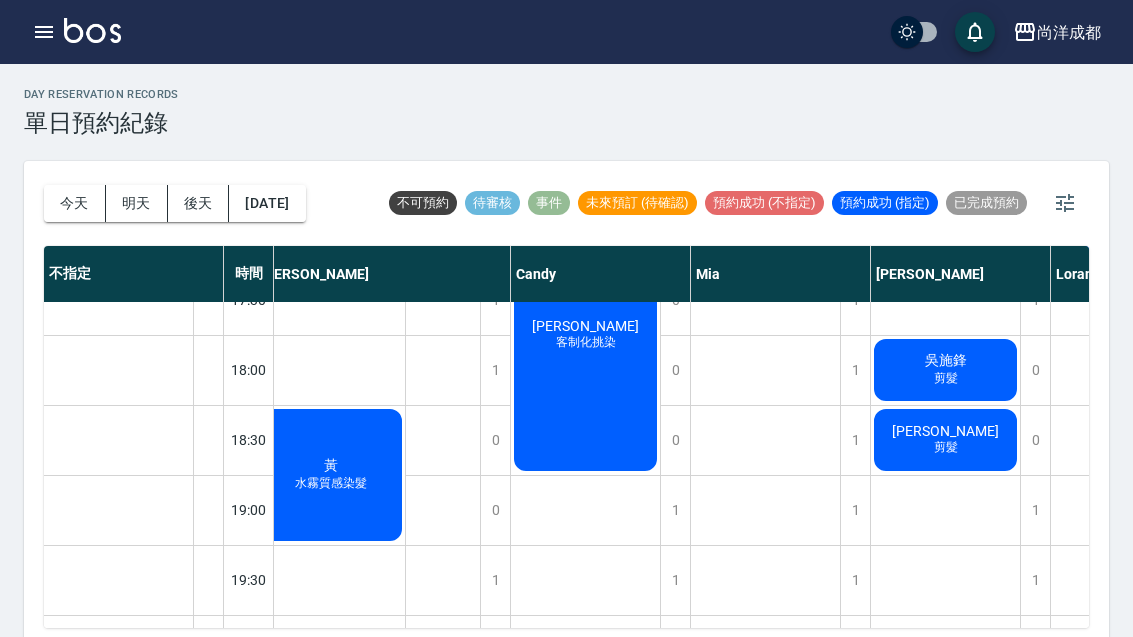 scroll, scrollTop: 1086, scrollLeft: 18, axis: both 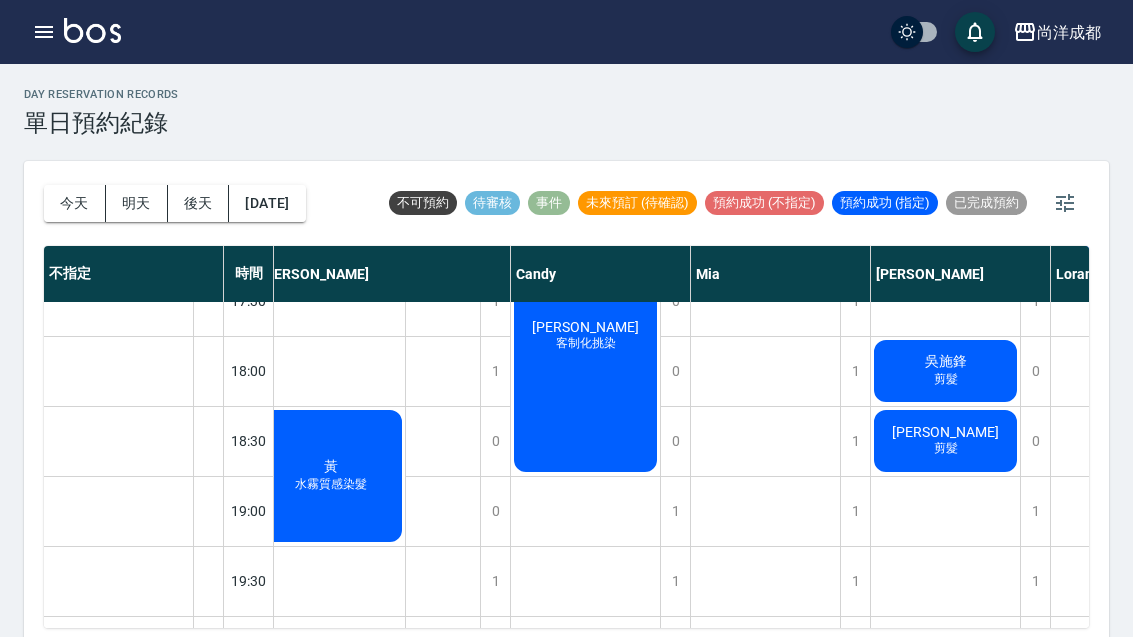 click on "明天" at bounding box center [137, 203] 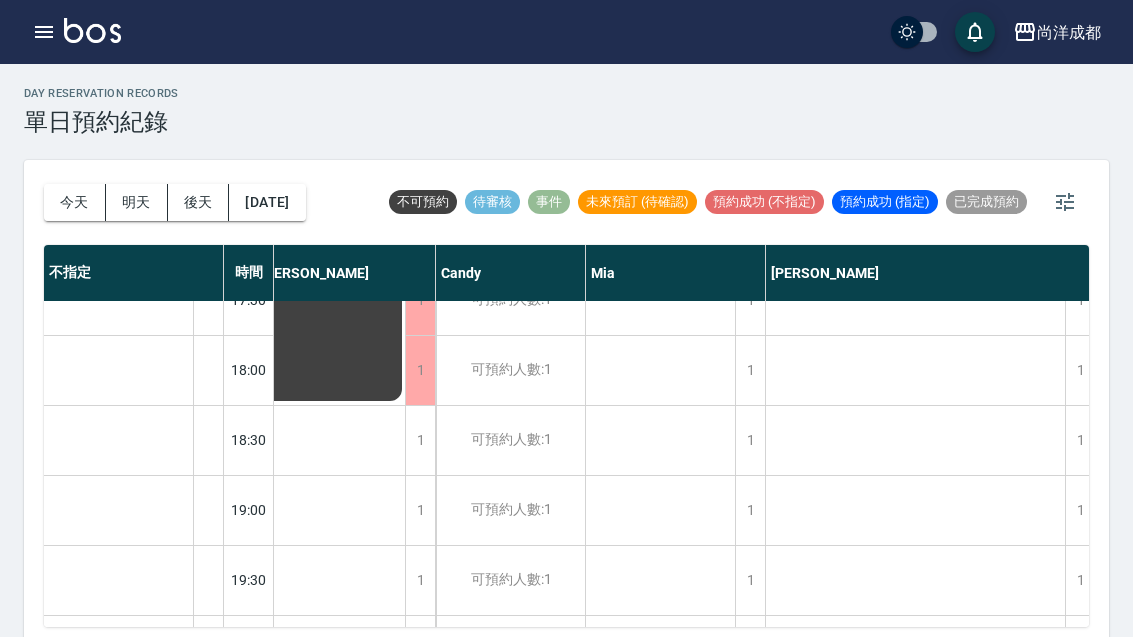 scroll, scrollTop: 5, scrollLeft: 0, axis: vertical 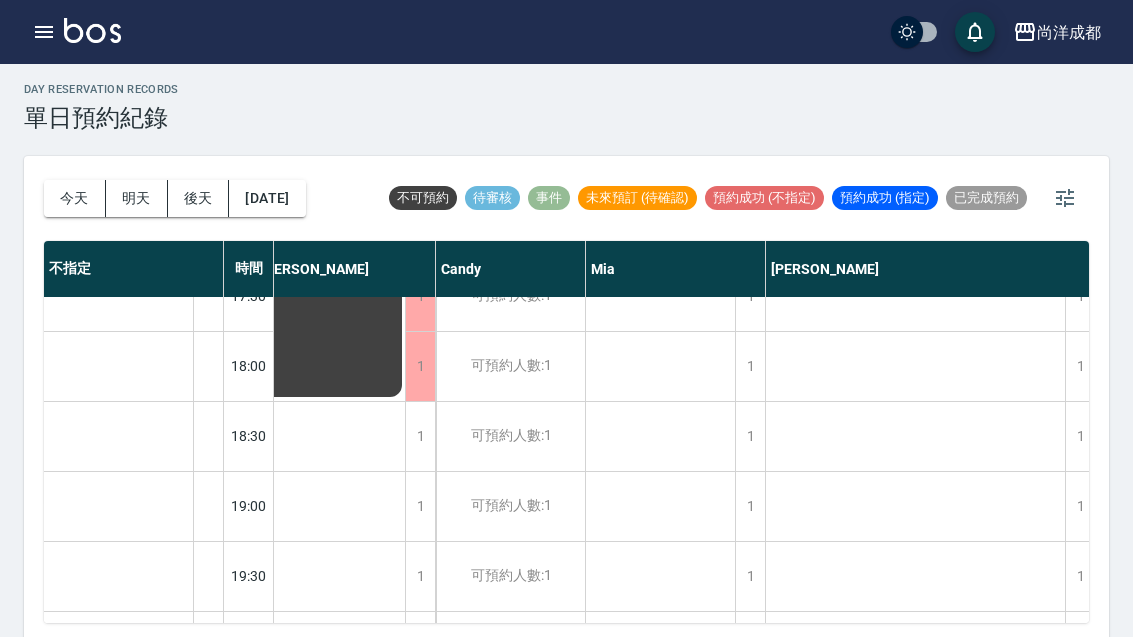 click on "明天" at bounding box center [137, 198] 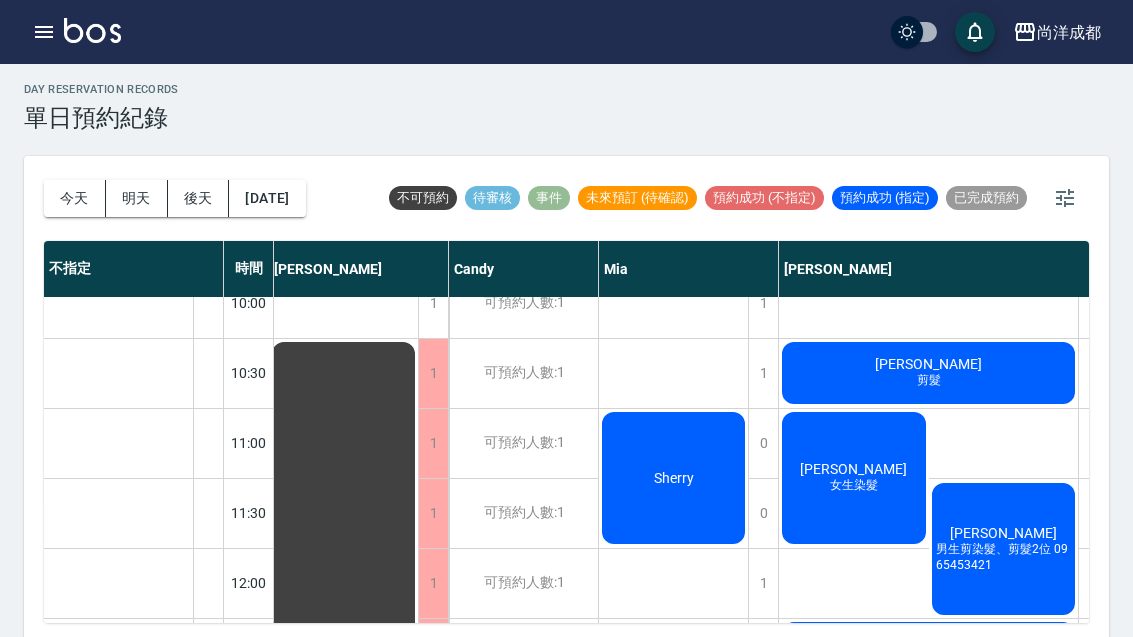 scroll, scrollTop: 30, scrollLeft: 5, axis: both 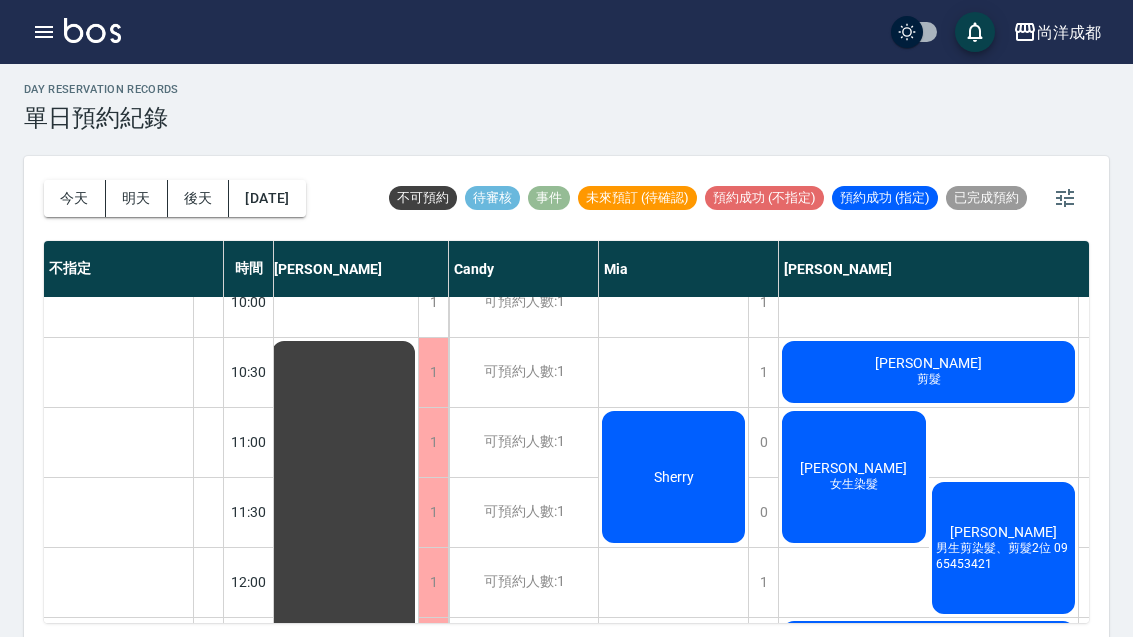 click on "今天" at bounding box center [75, 198] 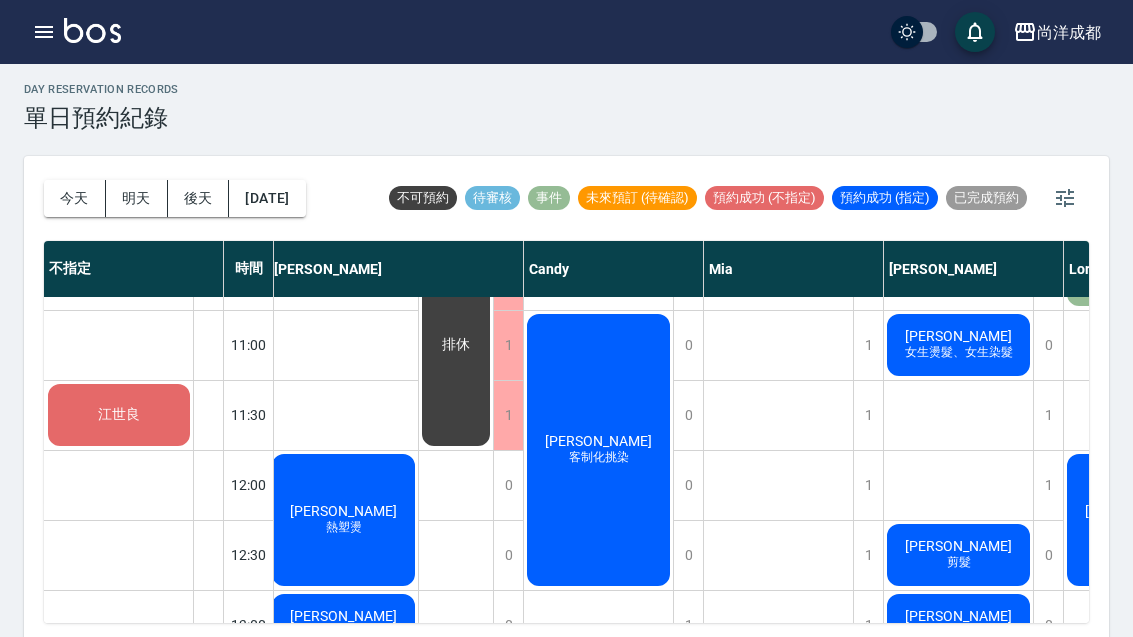 scroll, scrollTop: 127, scrollLeft: 4, axis: both 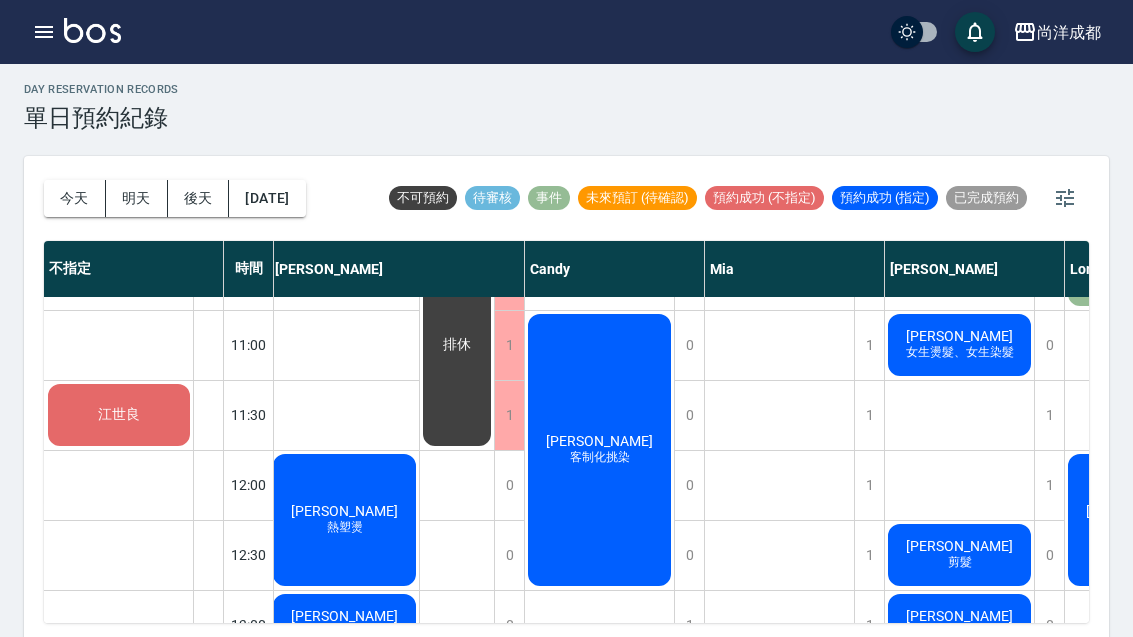 click on "許雅芬 剪髮" at bounding box center (344, 520) 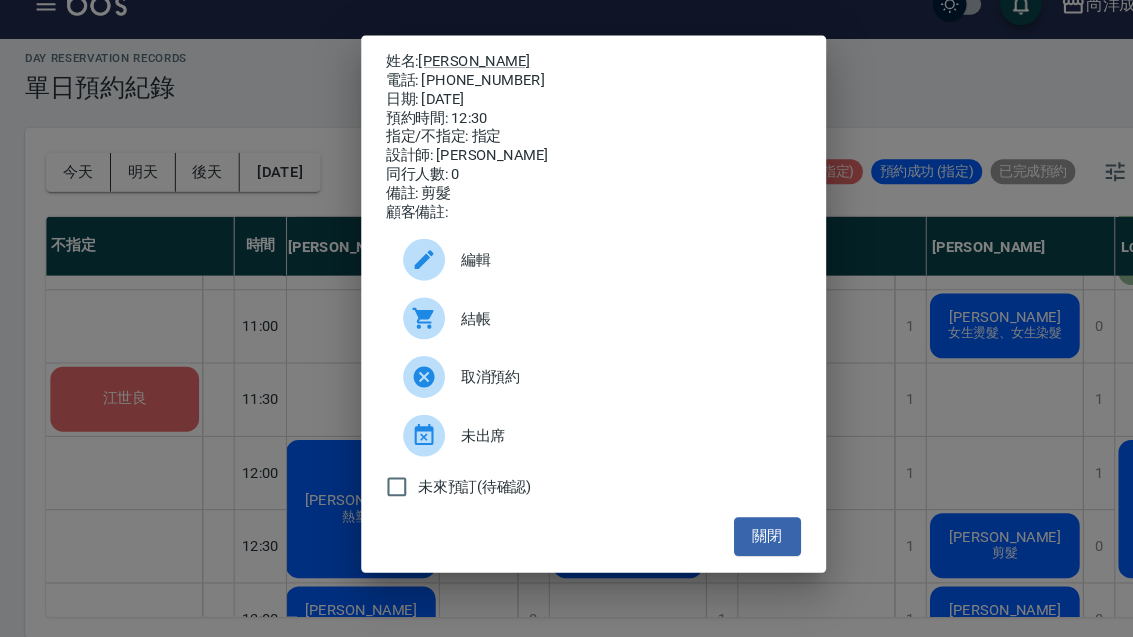 scroll, scrollTop: 14, scrollLeft: 0, axis: vertical 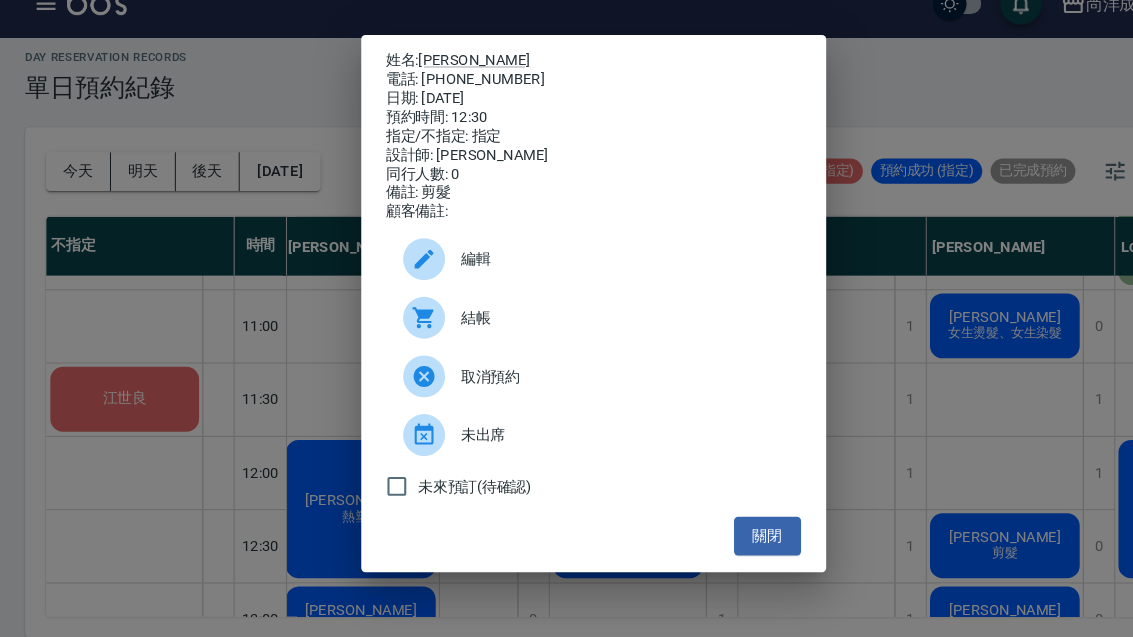 click on "關閉" at bounding box center [733, 540] 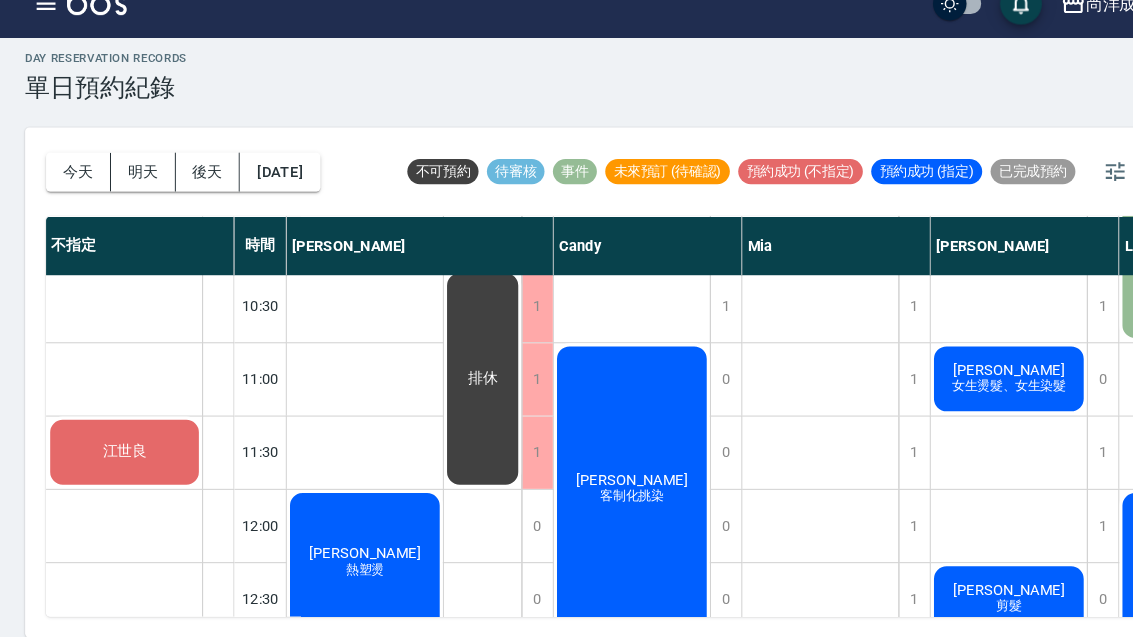 scroll, scrollTop: 77, scrollLeft: 0, axis: vertical 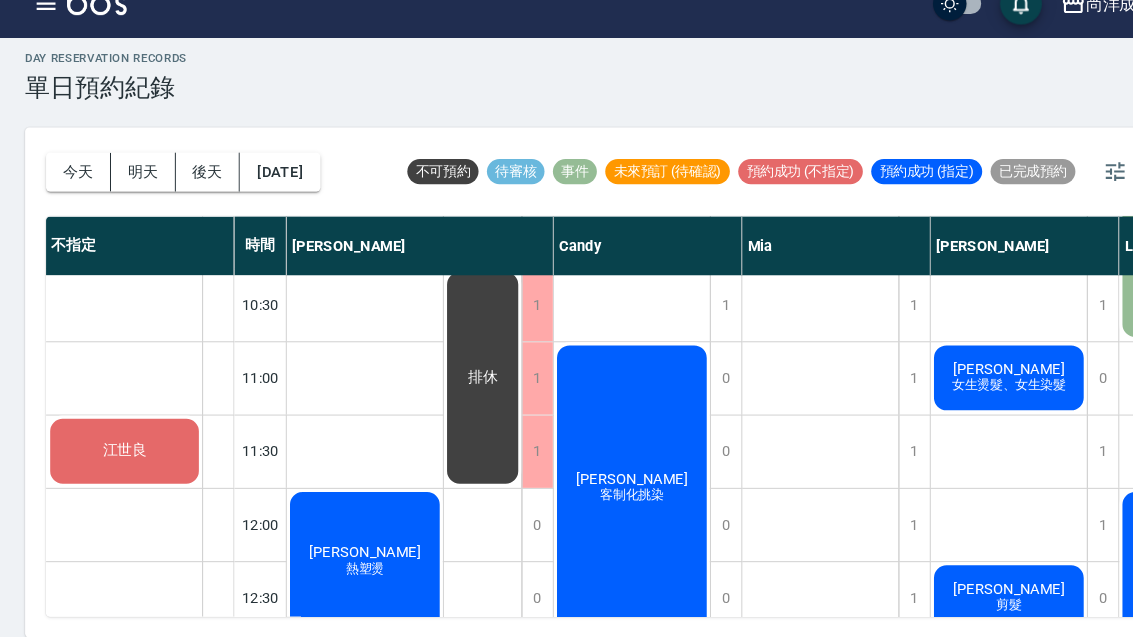 click on "明天" at bounding box center (137, 192) 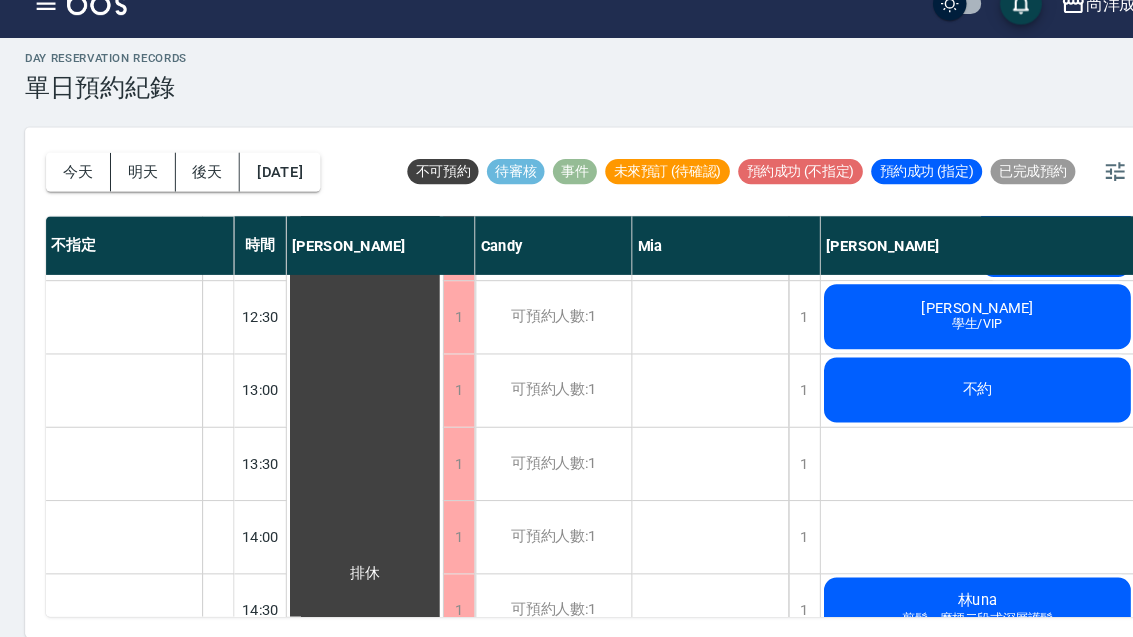 scroll, scrollTop: 439, scrollLeft: 0, axis: vertical 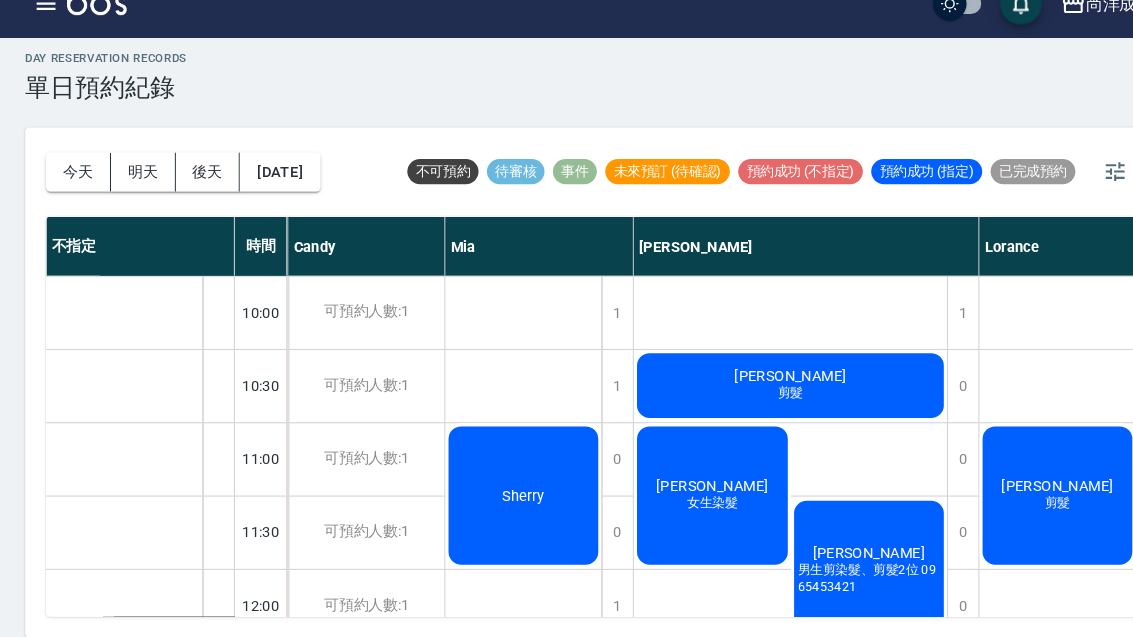 click on "後天" at bounding box center (199, 192) 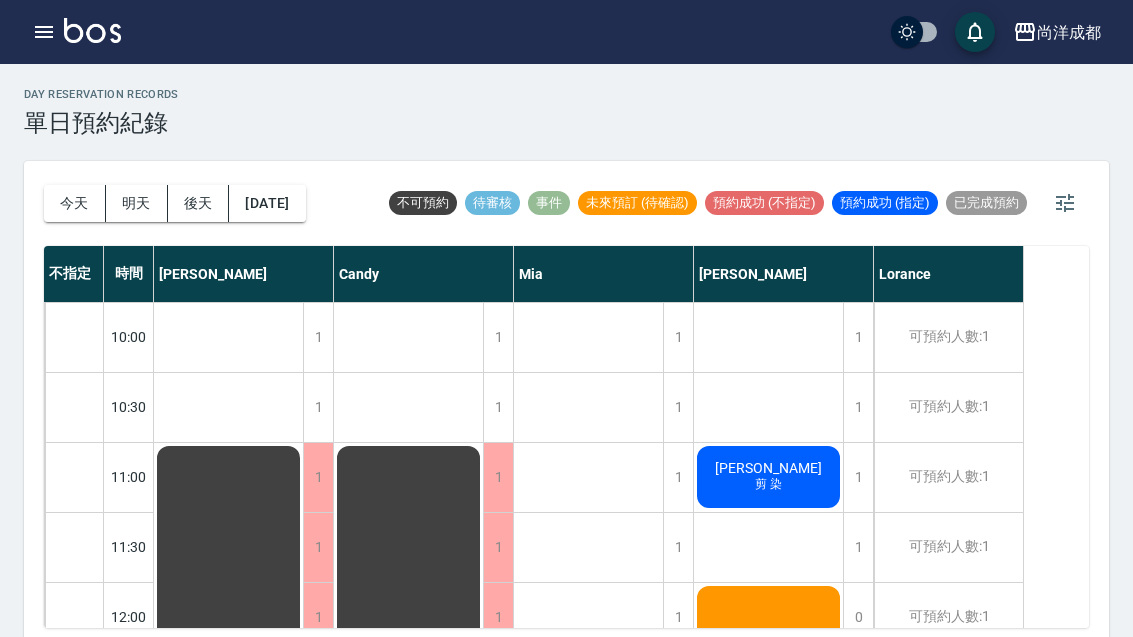 click on "今天" at bounding box center [75, 203] 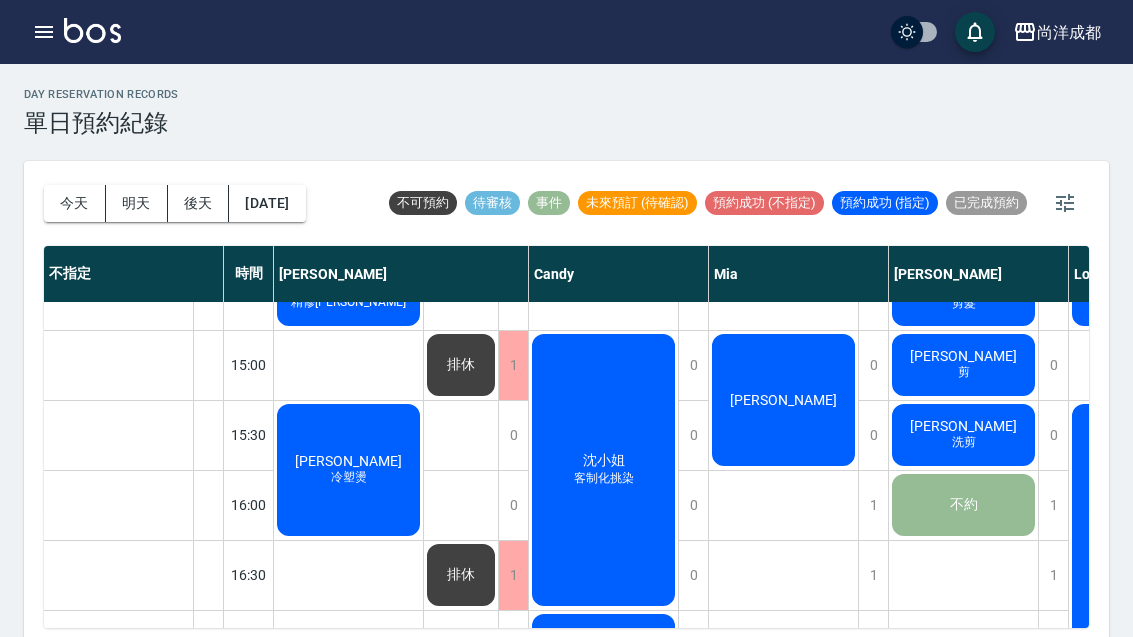 scroll, scrollTop: 648, scrollLeft: -2, axis: both 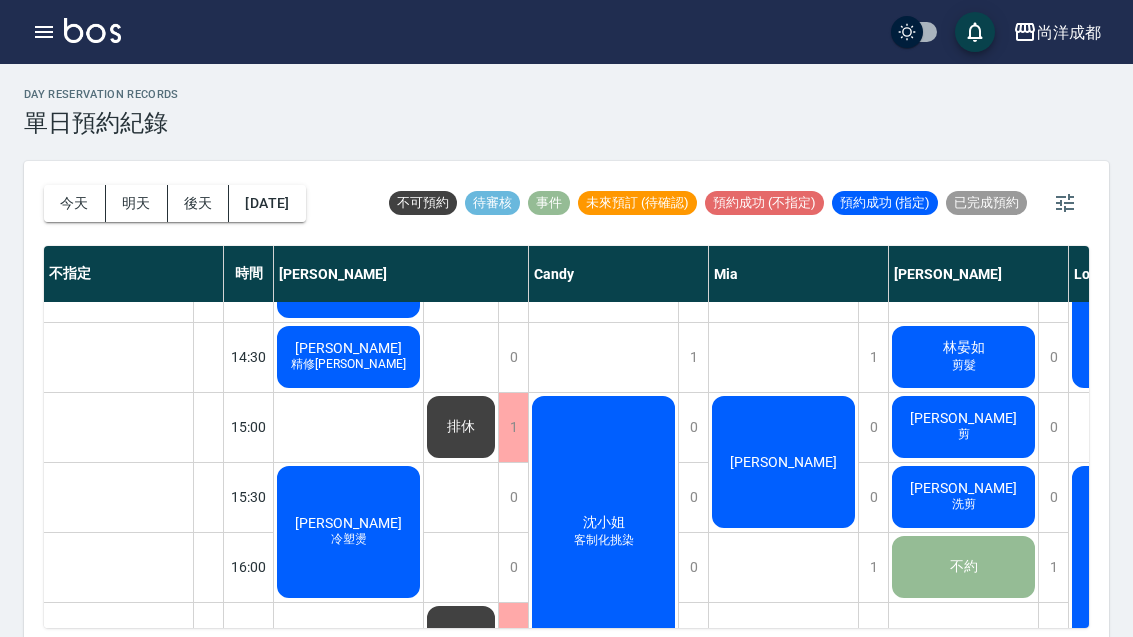 click on "明天" at bounding box center [137, 203] 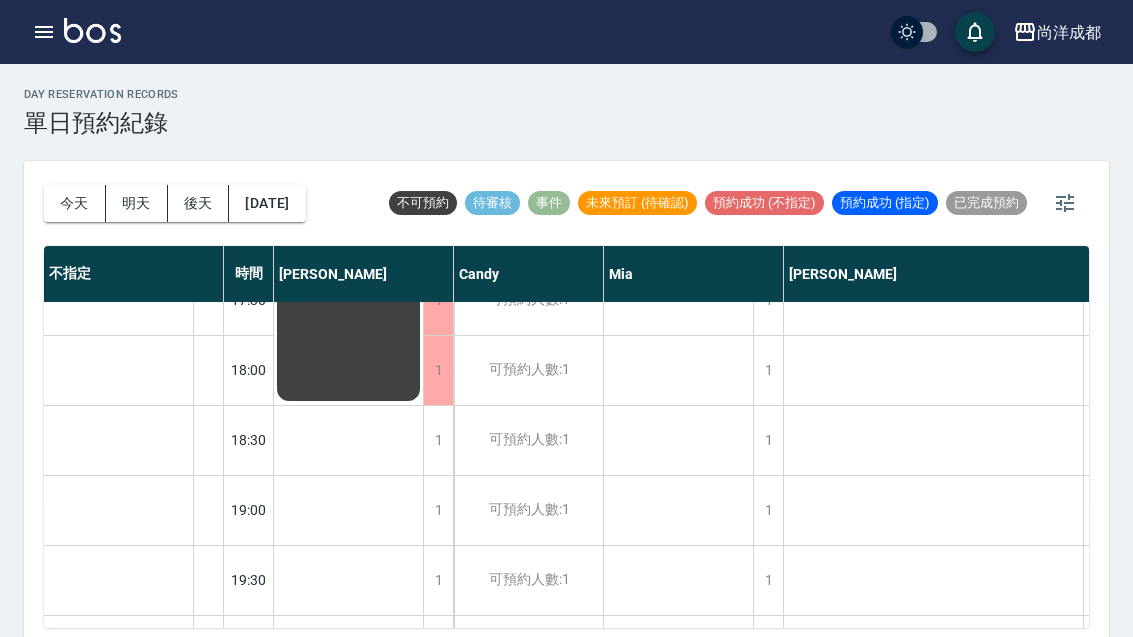 scroll, scrollTop: 1086, scrollLeft: 0, axis: vertical 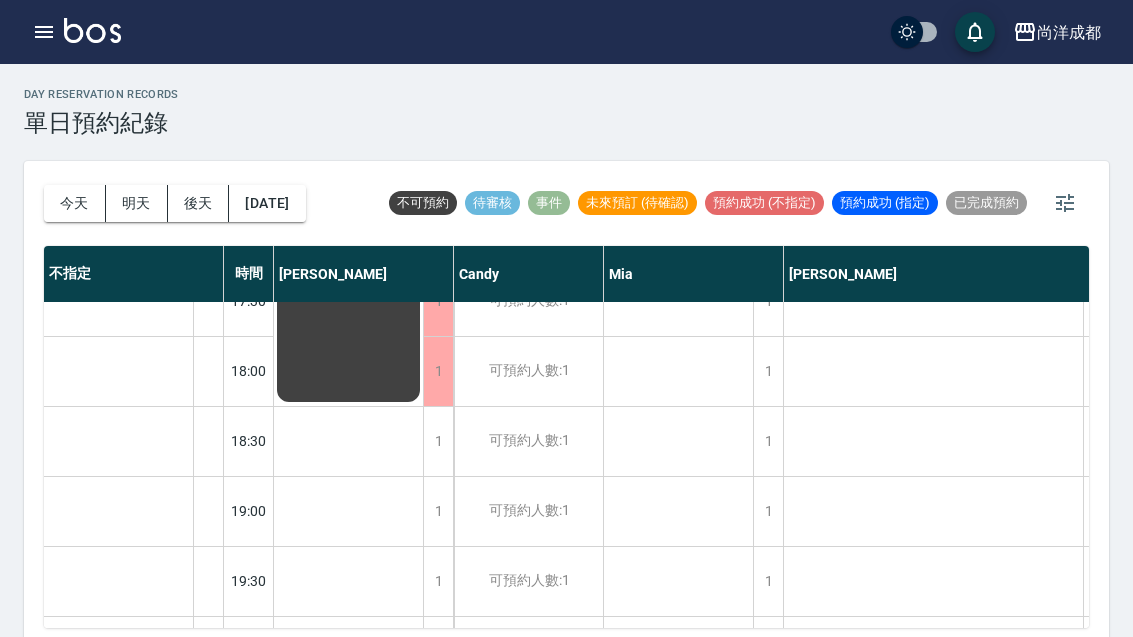 click on "後天" at bounding box center [199, 203] 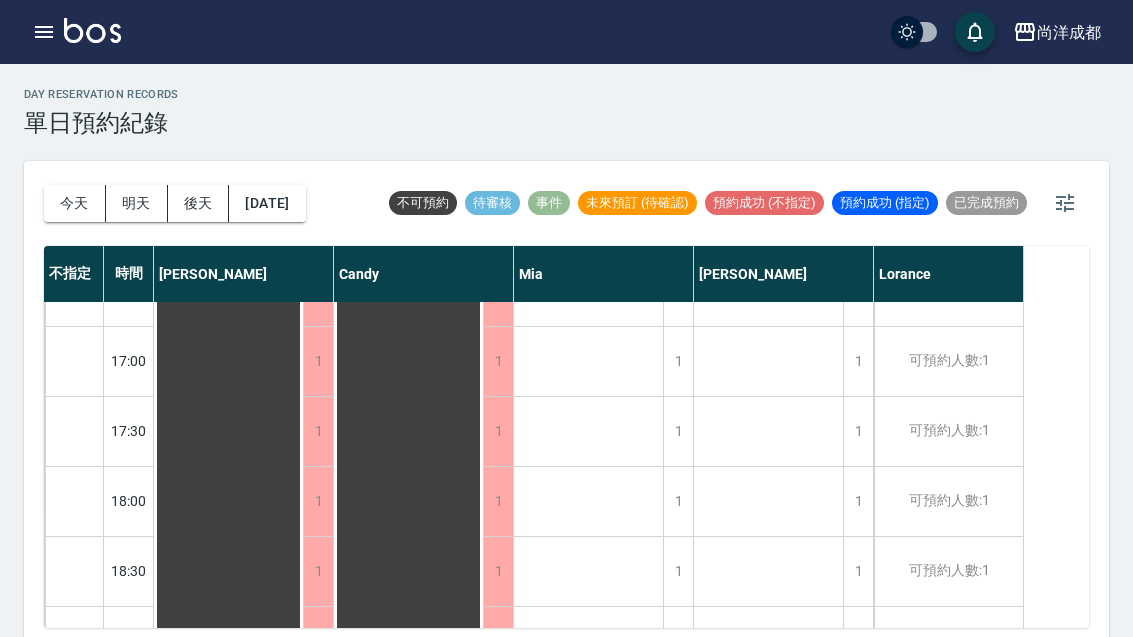 scroll, scrollTop: 960, scrollLeft: 0, axis: vertical 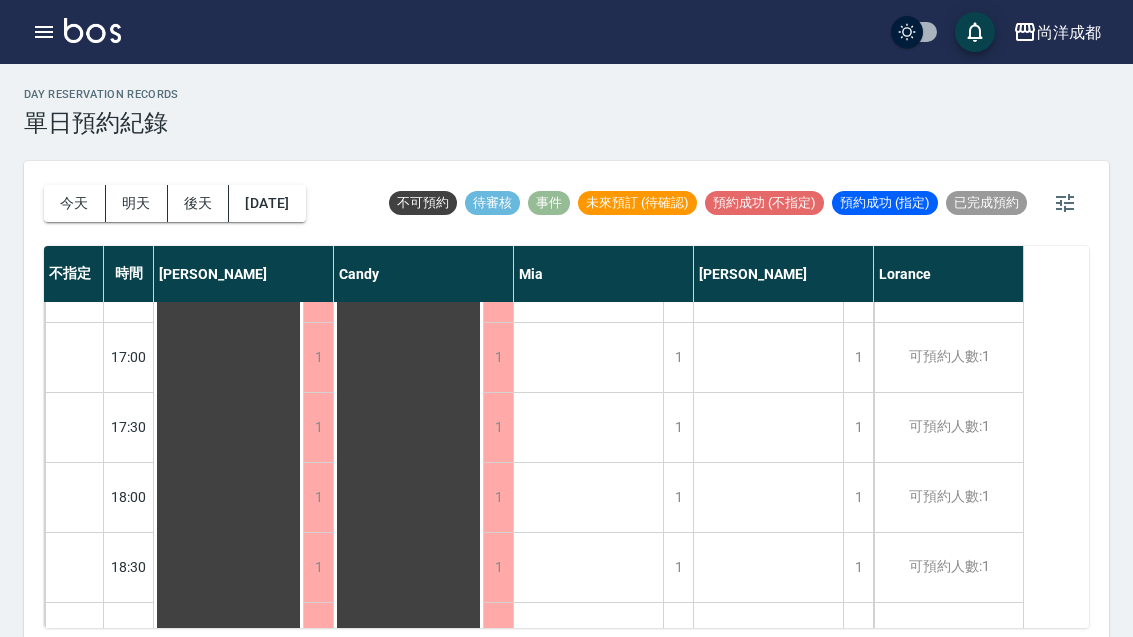 click on "2025/07/14" at bounding box center [267, 203] 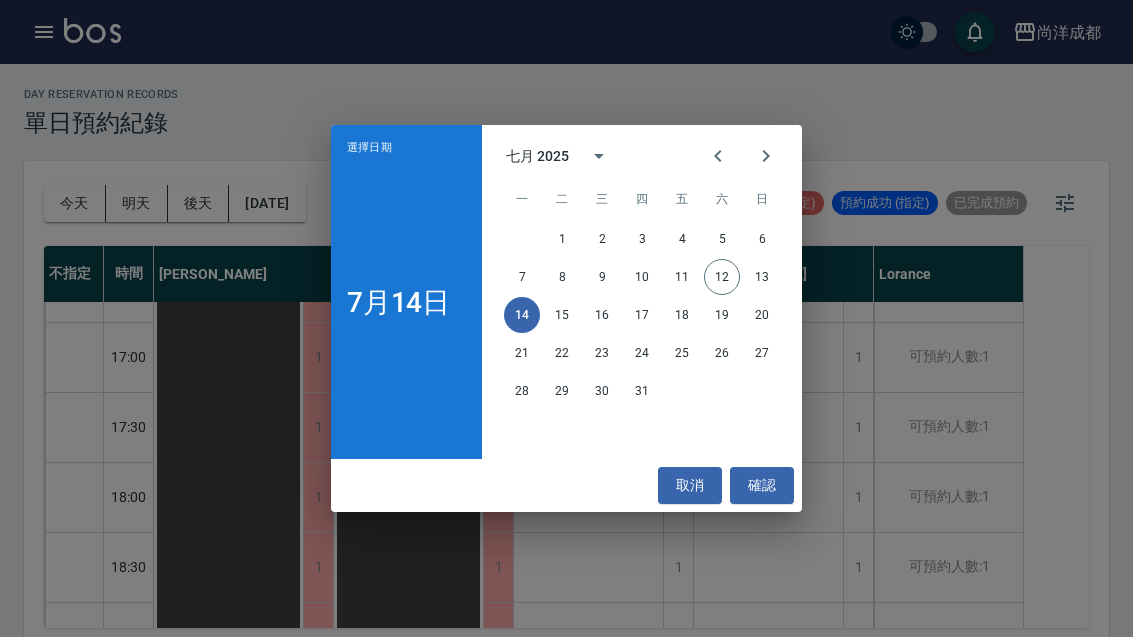 click on "15" at bounding box center [562, 315] 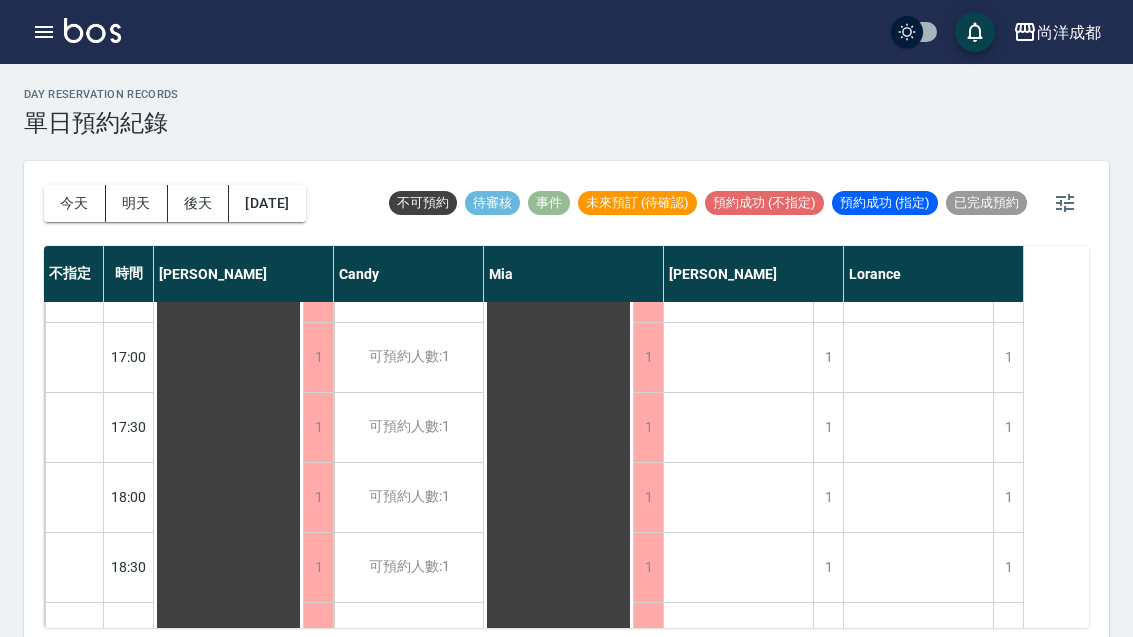 click on "後天" at bounding box center [199, 203] 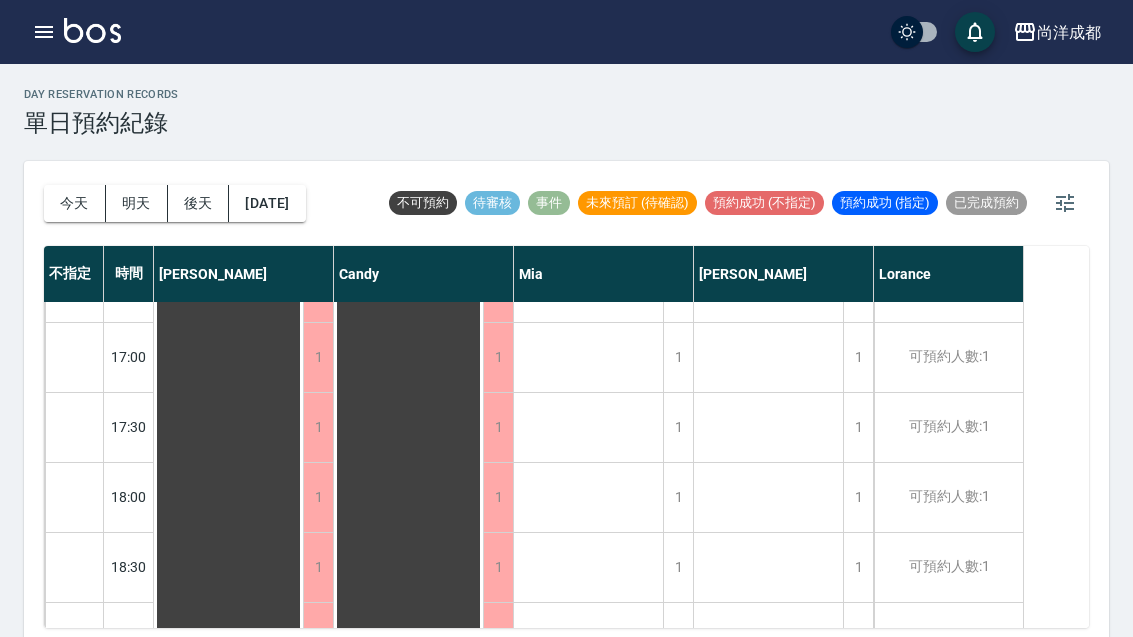 click on "[DATE]" at bounding box center [267, 203] 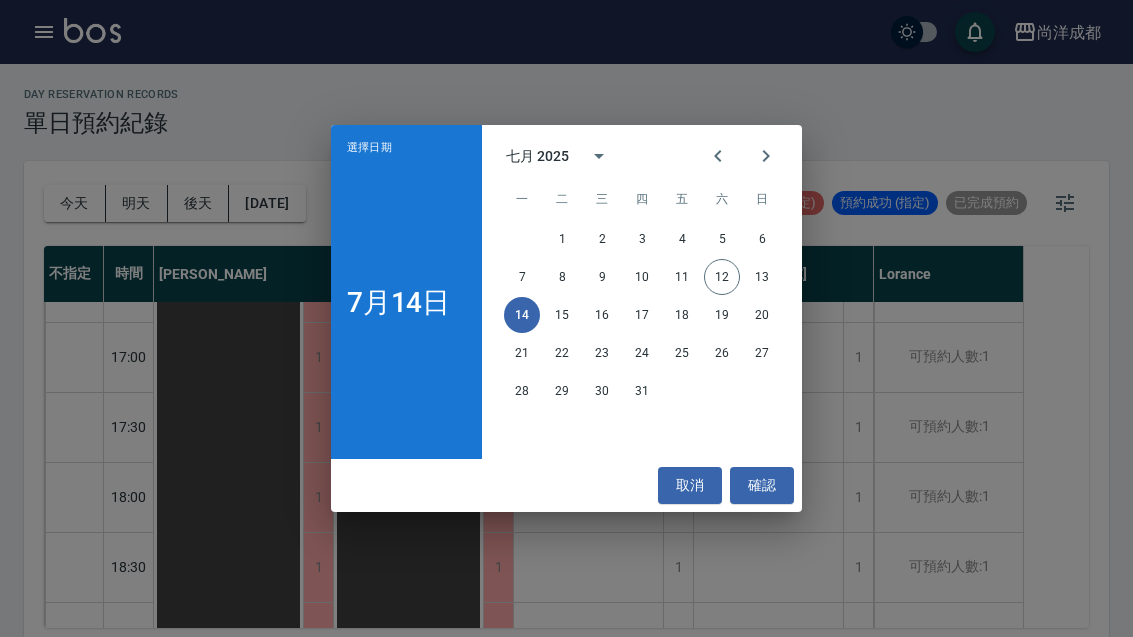 click on "16" at bounding box center (602, 315) 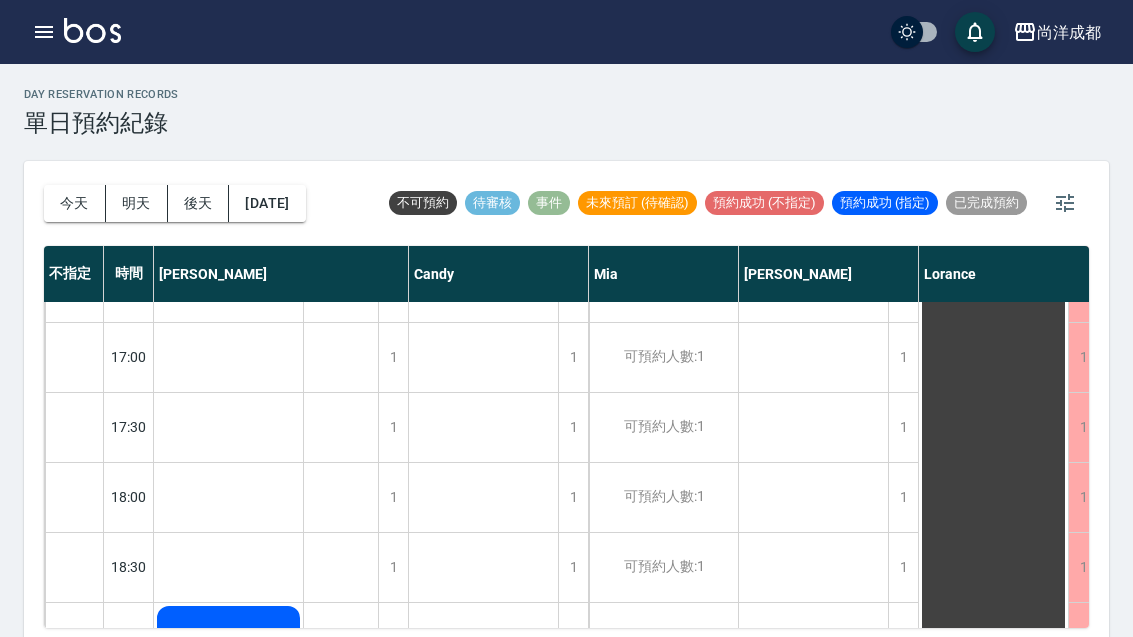 click on "2025/07/16" at bounding box center (267, 203) 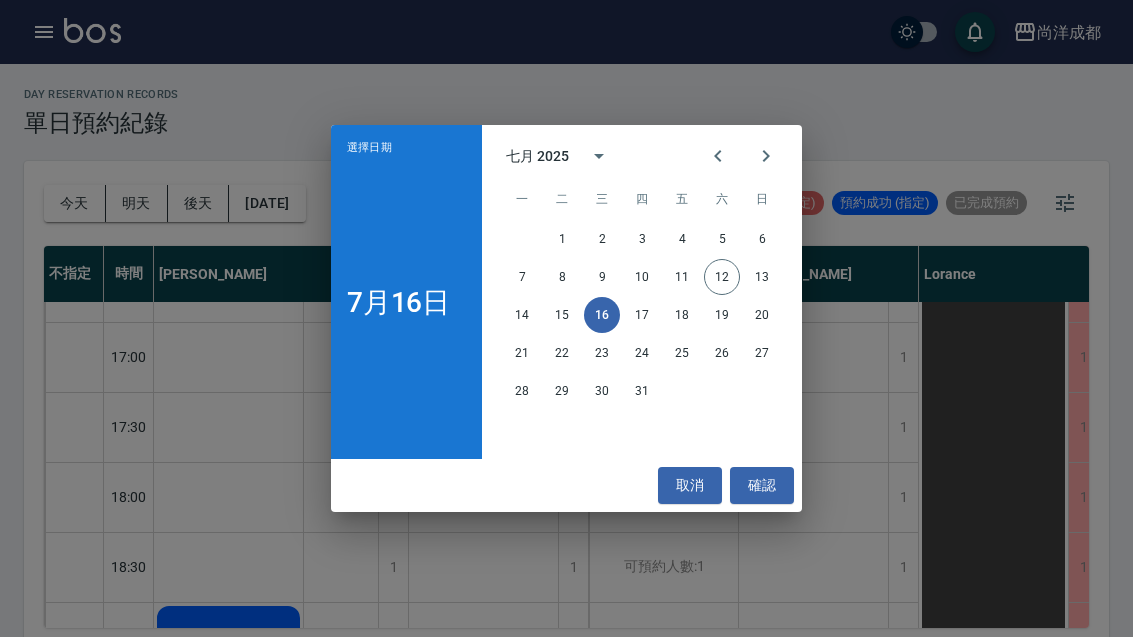 click on "15" at bounding box center [562, 315] 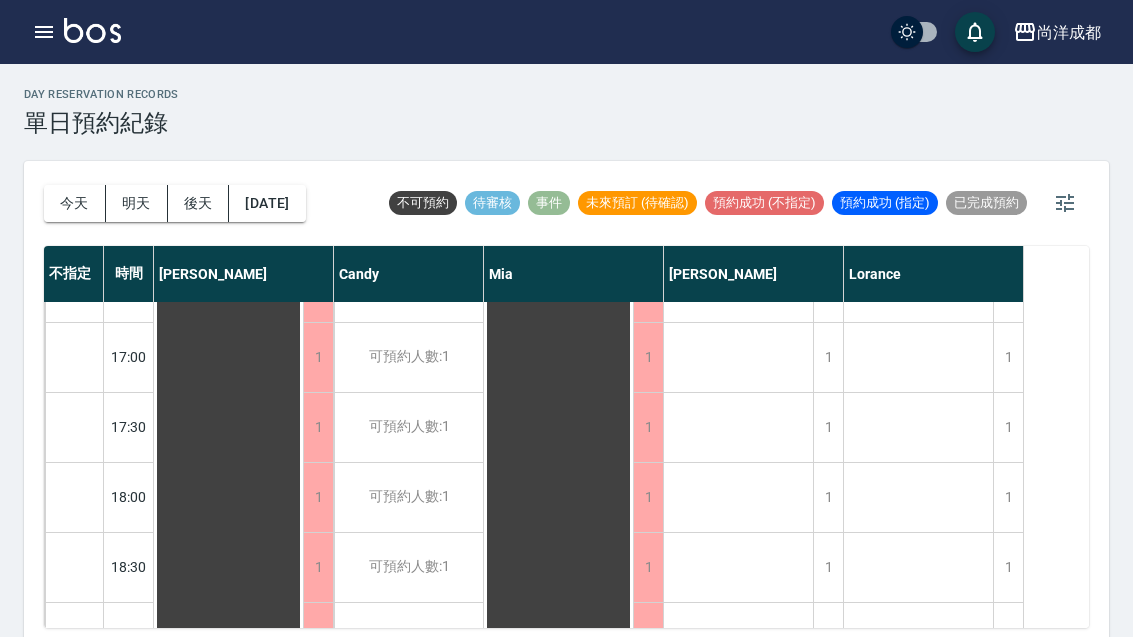 click on "[DATE]" at bounding box center (267, 203) 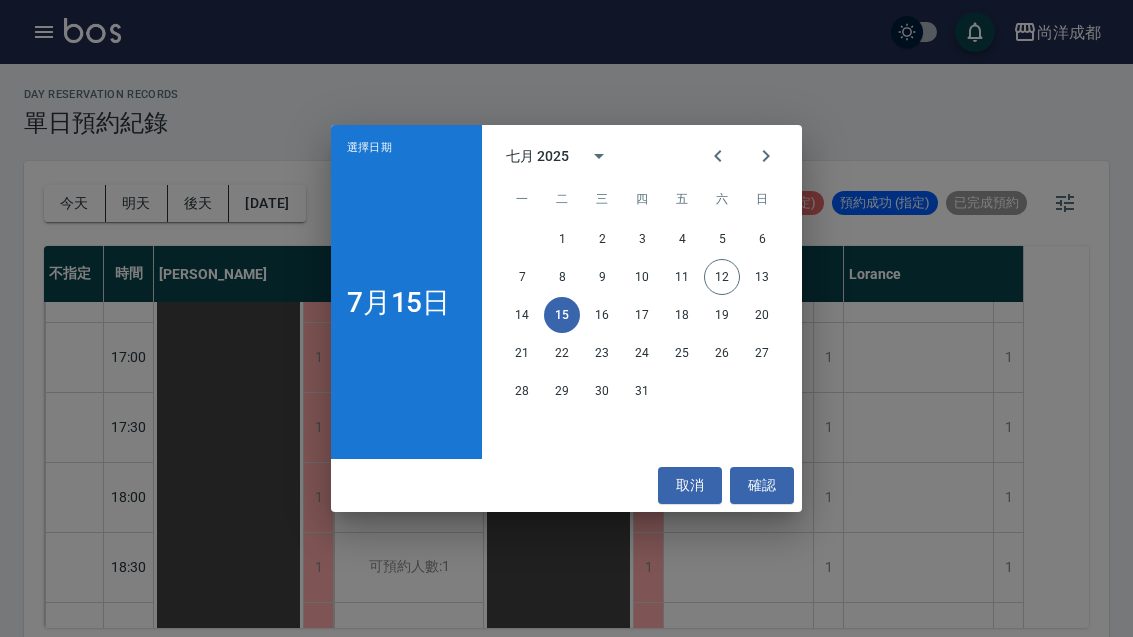 click on "23" at bounding box center [602, 353] 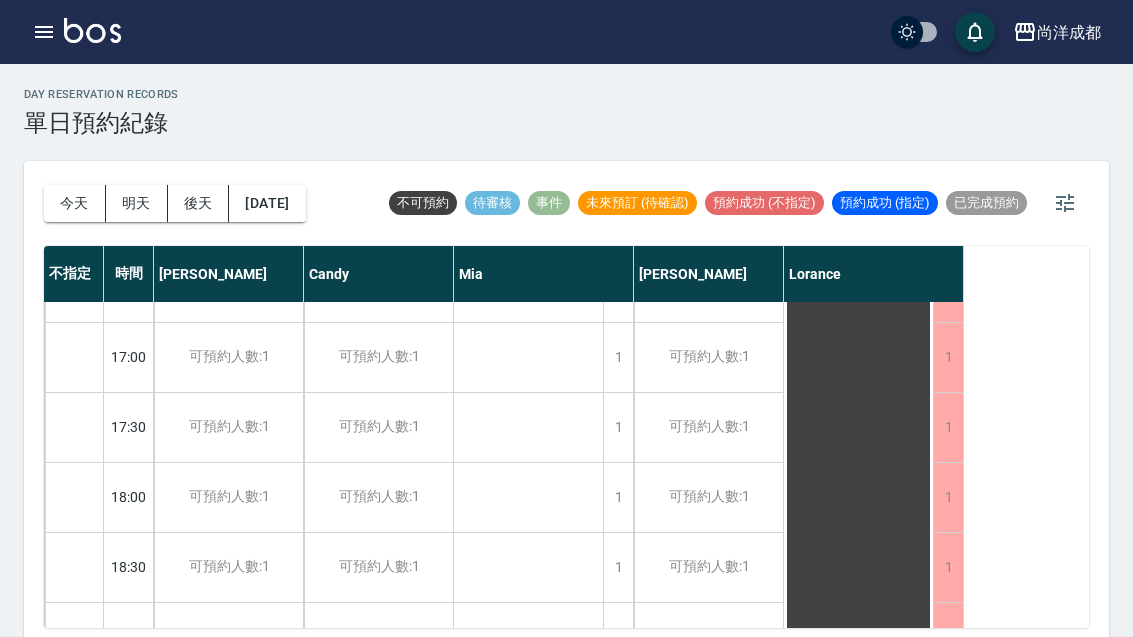 click on "2025/07/23" at bounding box center (267, 203) 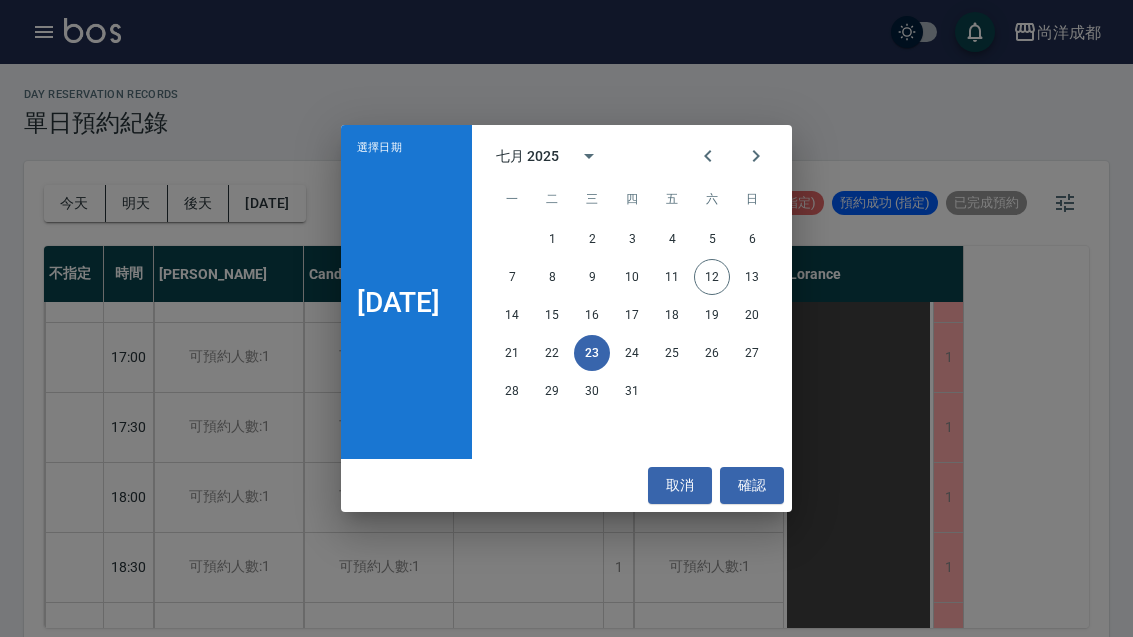 click on "22" at bounding box center (552, 353) 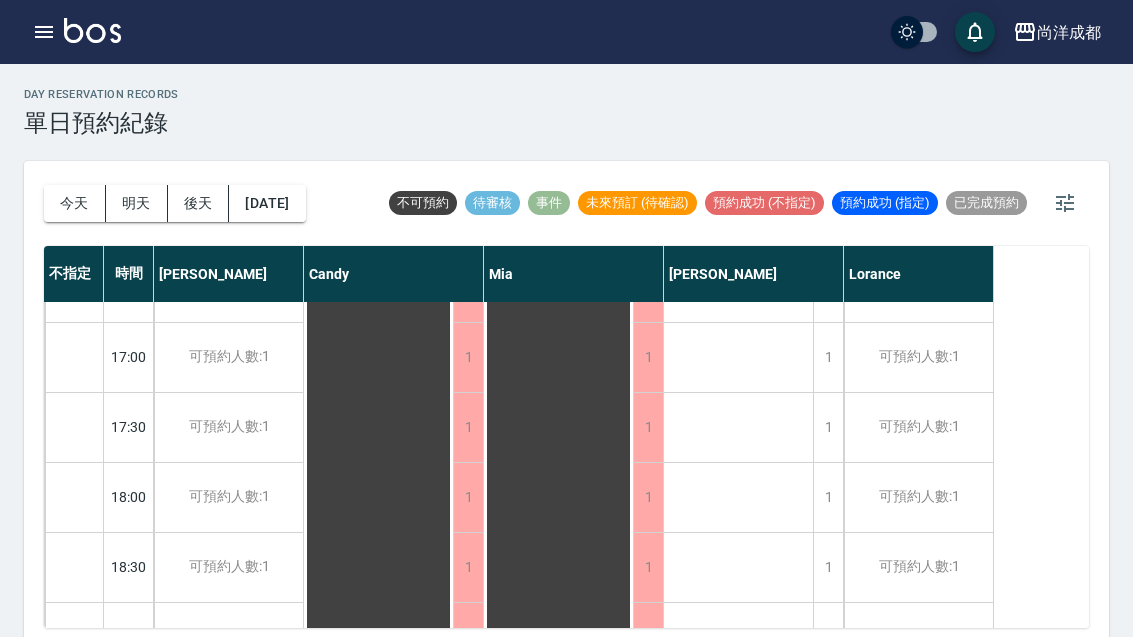 click on "今天" at bounding box center (75, 203) 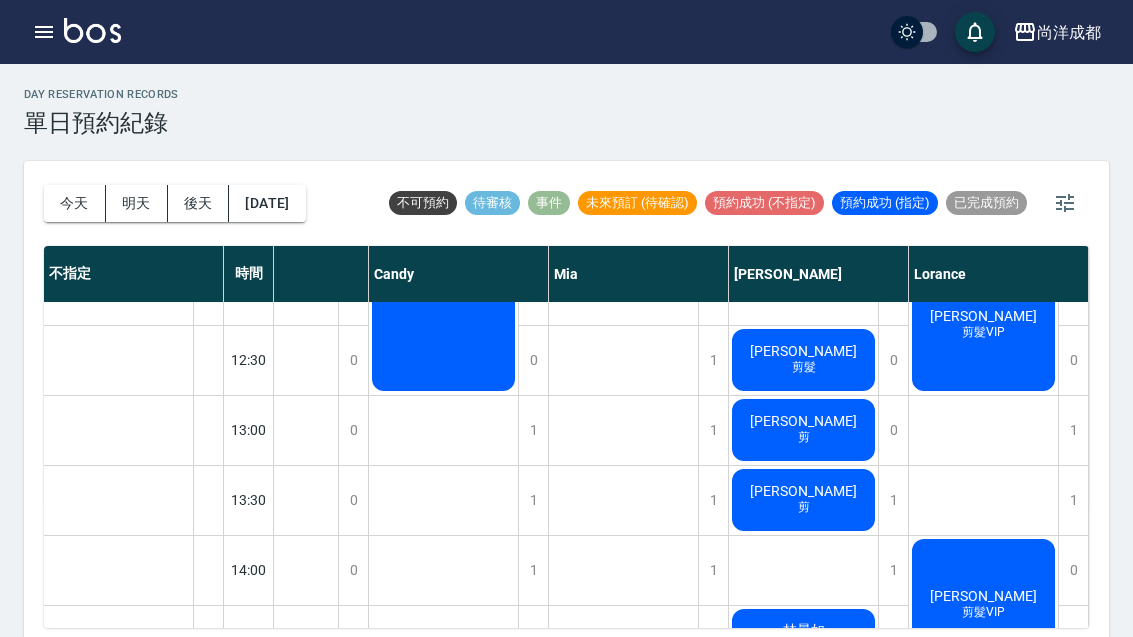 scroll, scrollTop: 281, scrollLeft: 155, axis: both 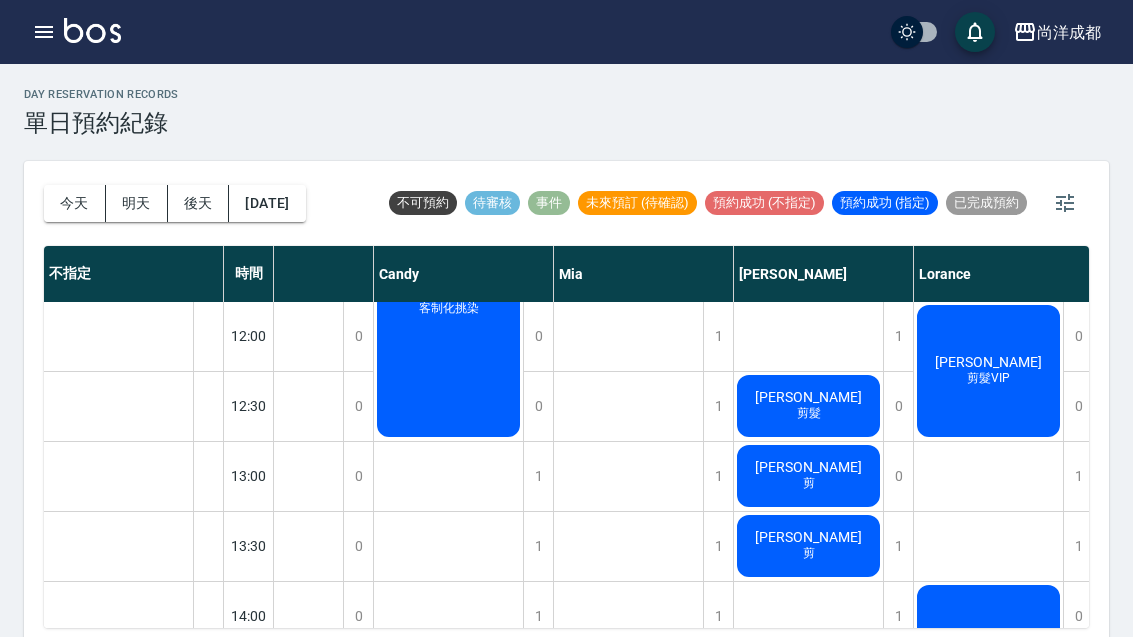 click on "王太良 剪" at bounding box center [193, 371] 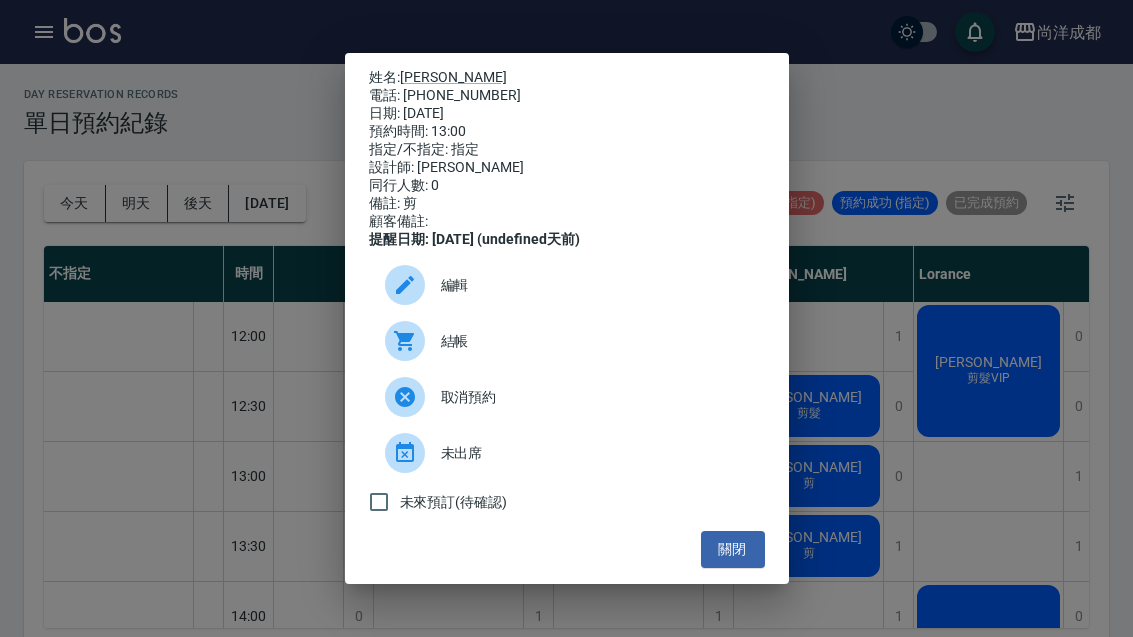 click on "姓名:  王太良 電話: 0909757691 日期: 2025/07/12 預約時間: 13:00 指定/不指定: 指定 設計師: Benny 同行人數: 0 備註: 剪 顧客備註:  提醒日期: 2025/07/11 (undefined天前) 編輯 結帳 取消預約 未出席 未來預訂(待確認) 關閉" at bounding box center [566, 318] 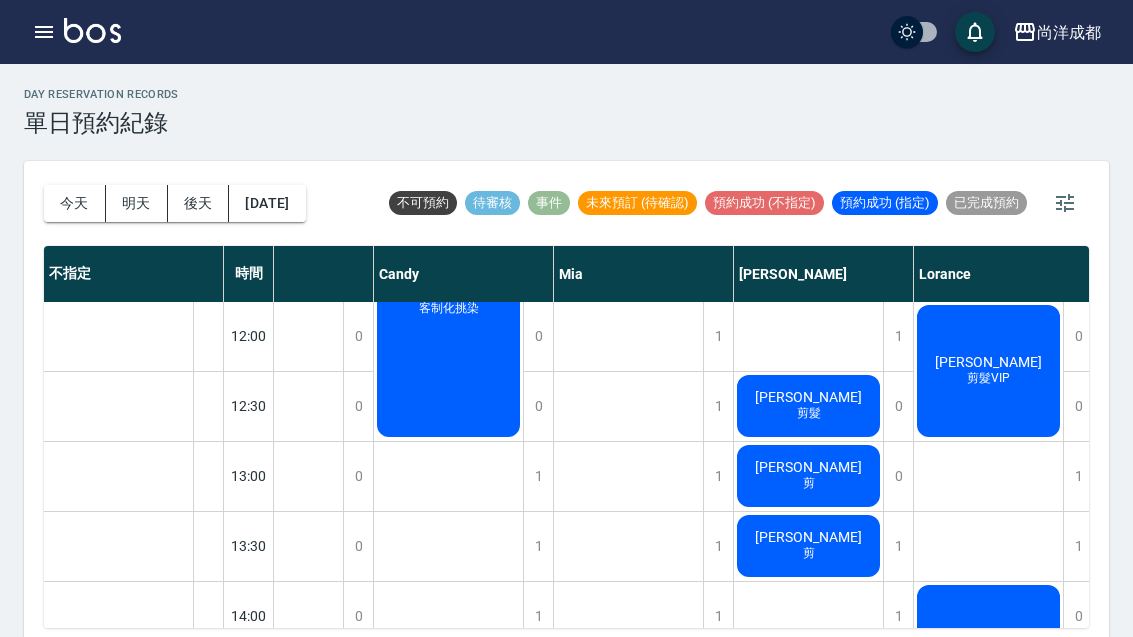 click on "王太良 剪" at bounding box center (193, 371) 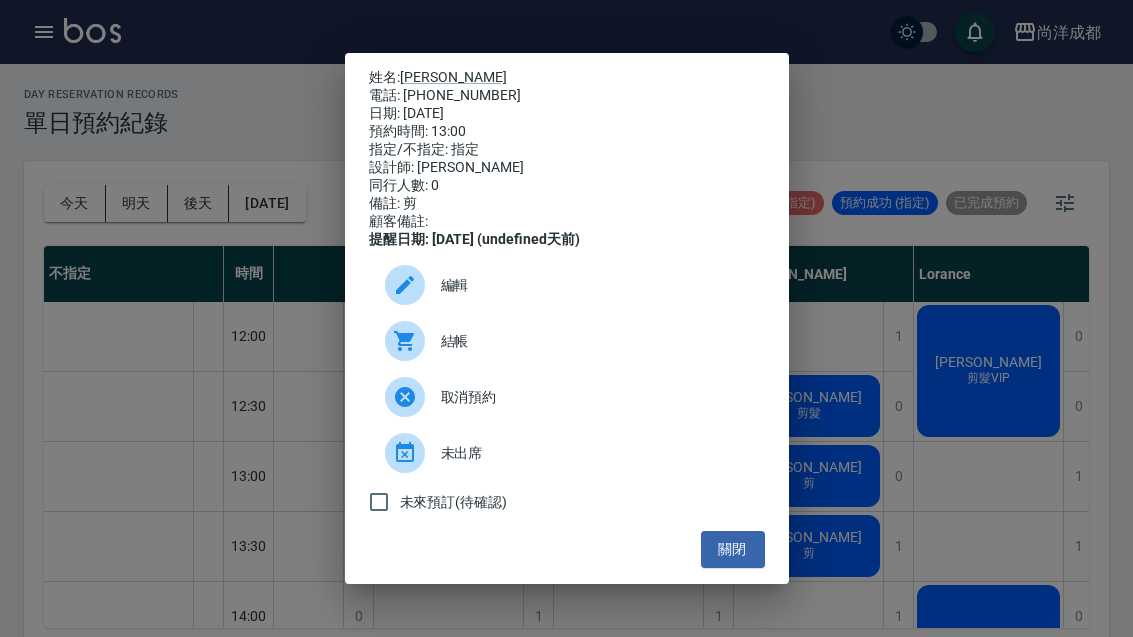 click on "關閉" at bounding box center (733, 549) 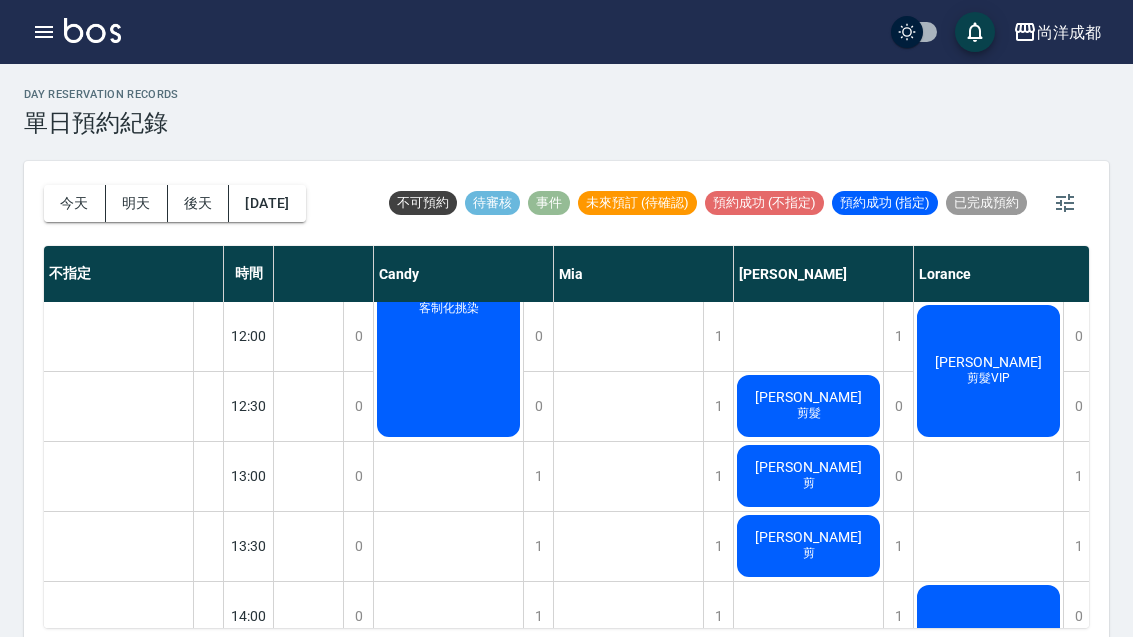 click on "蔡柏軒 剪" at bounding box center [193, 371] 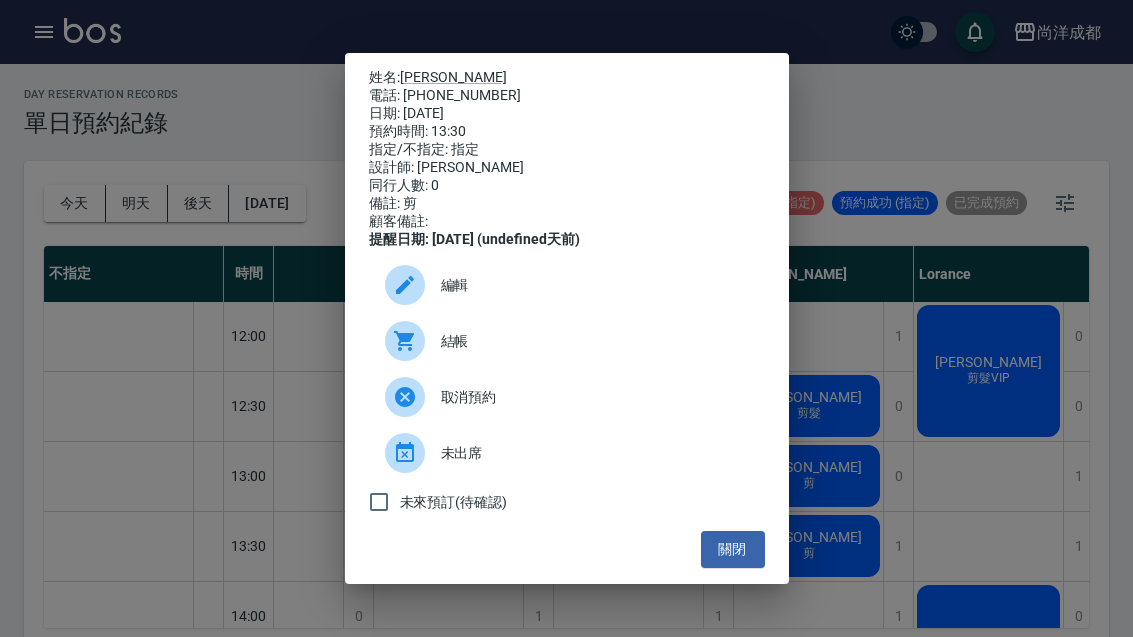 click on "關閉" at bounding box center (733, 549) 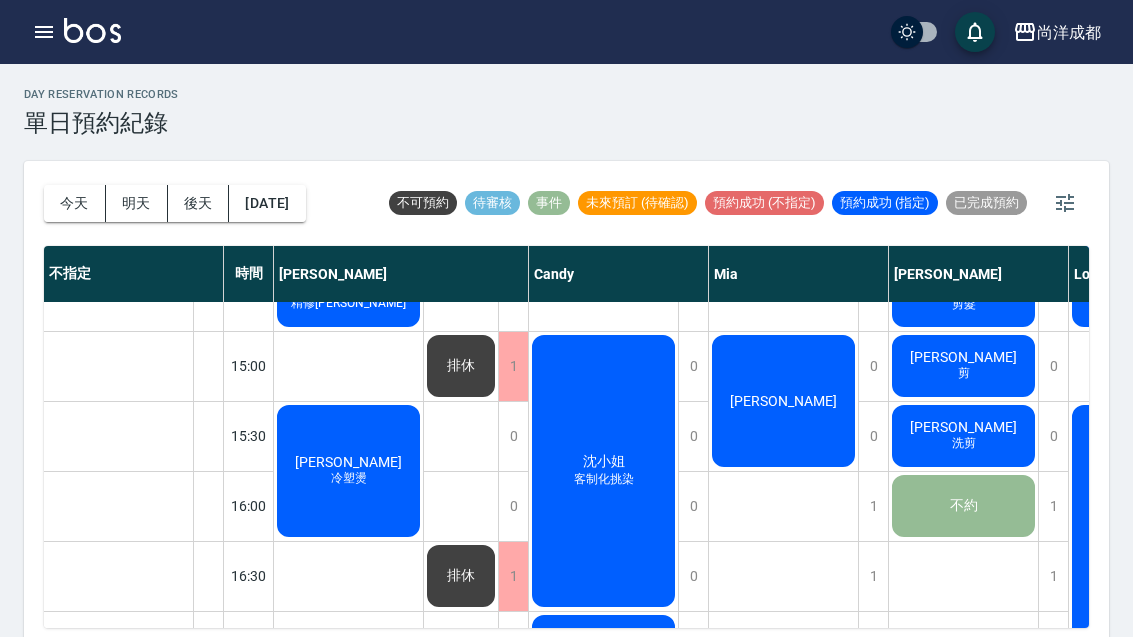 scroll, scrollTop: 671, scrollLeft: 0, axis: vertical 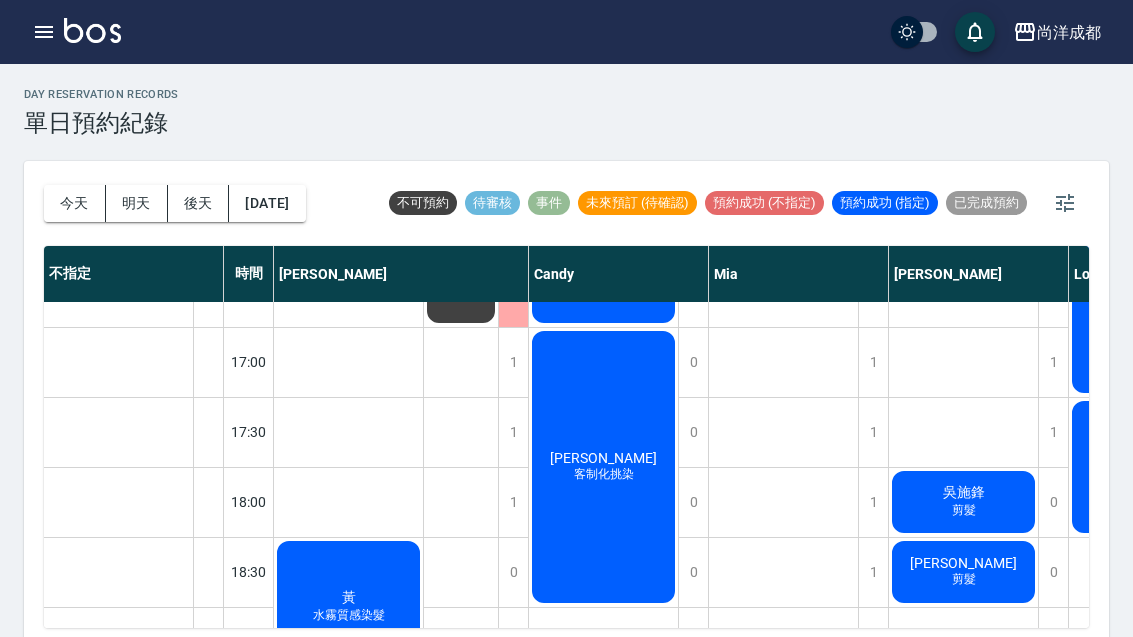 click on "明天" at bounding box center [137, 203] 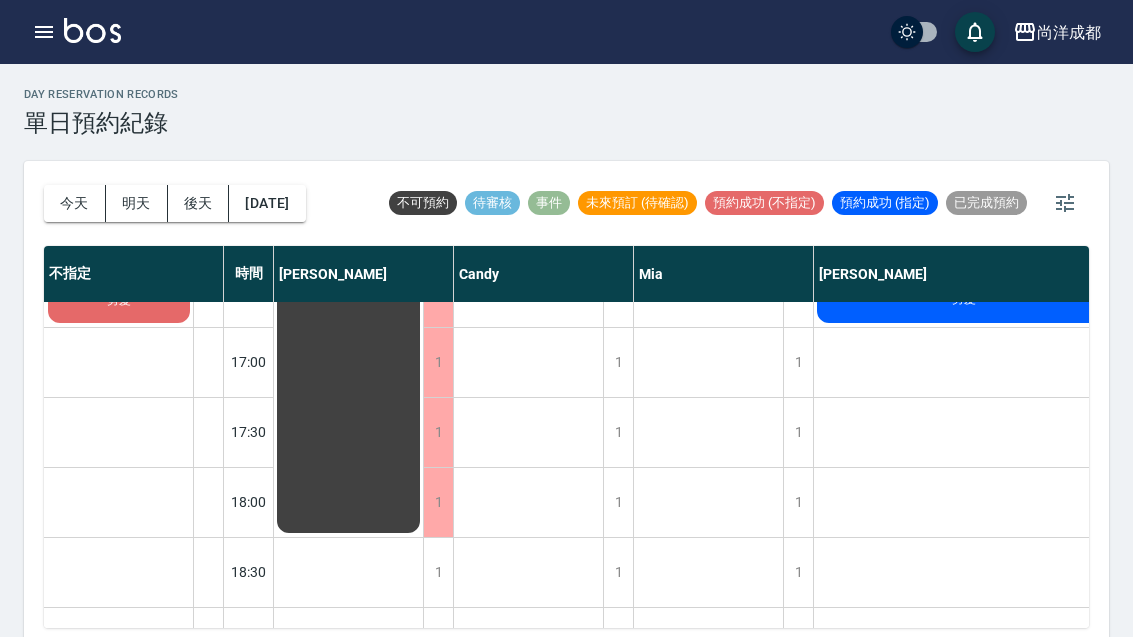 click on "明天" at bounding box center (137, 203) 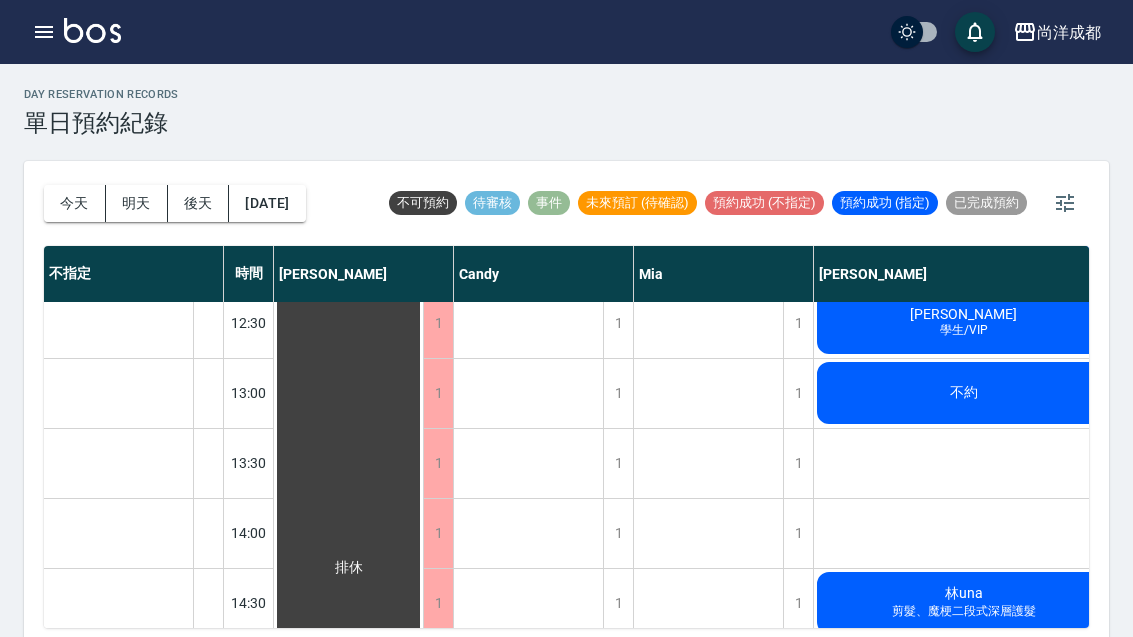 scroll, scrollTop: 322, scrollLeft: -1, axis: both 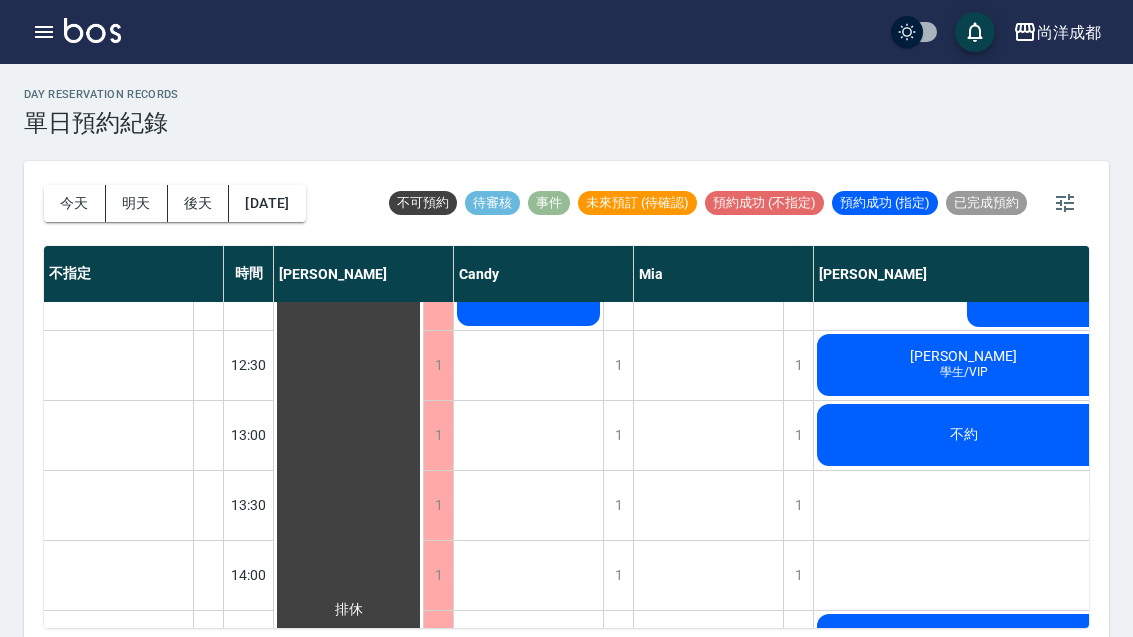 click on "今天" at bounding box center [75, 203] 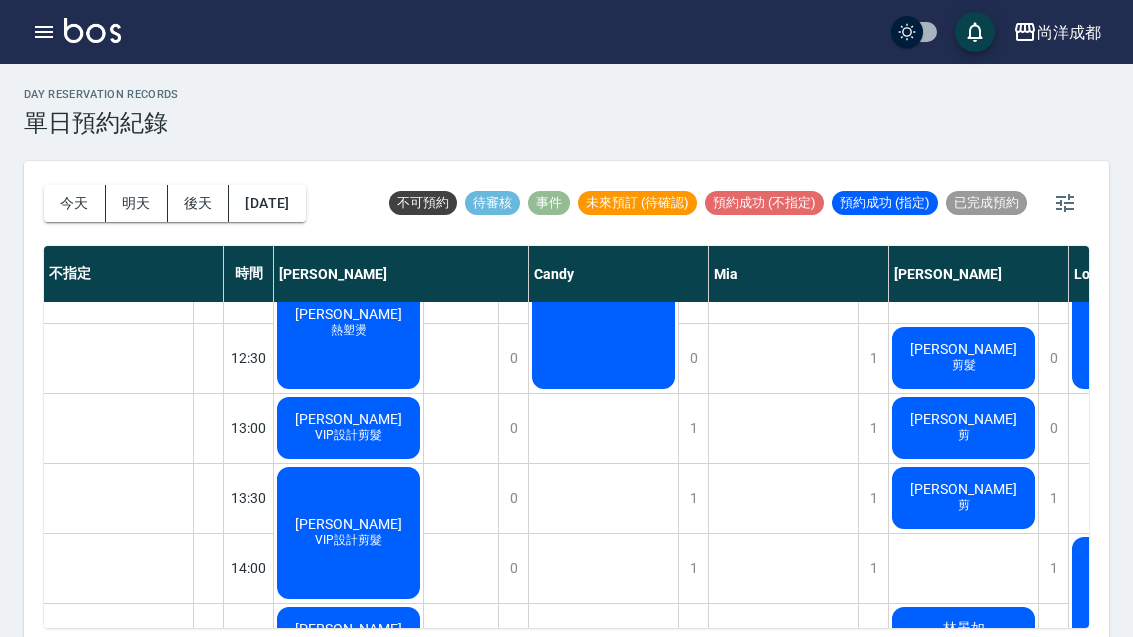 scroll, scrollTop: 329, scrollLeft: 0, axis: vertical 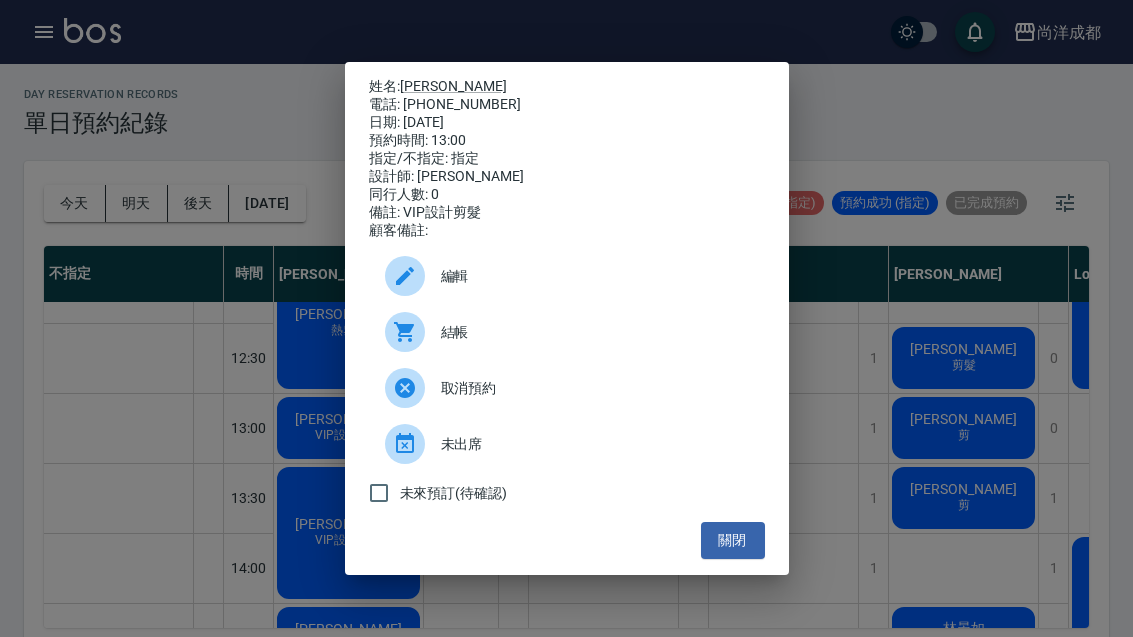 click on "關閉" at bounding box center (733, 540) 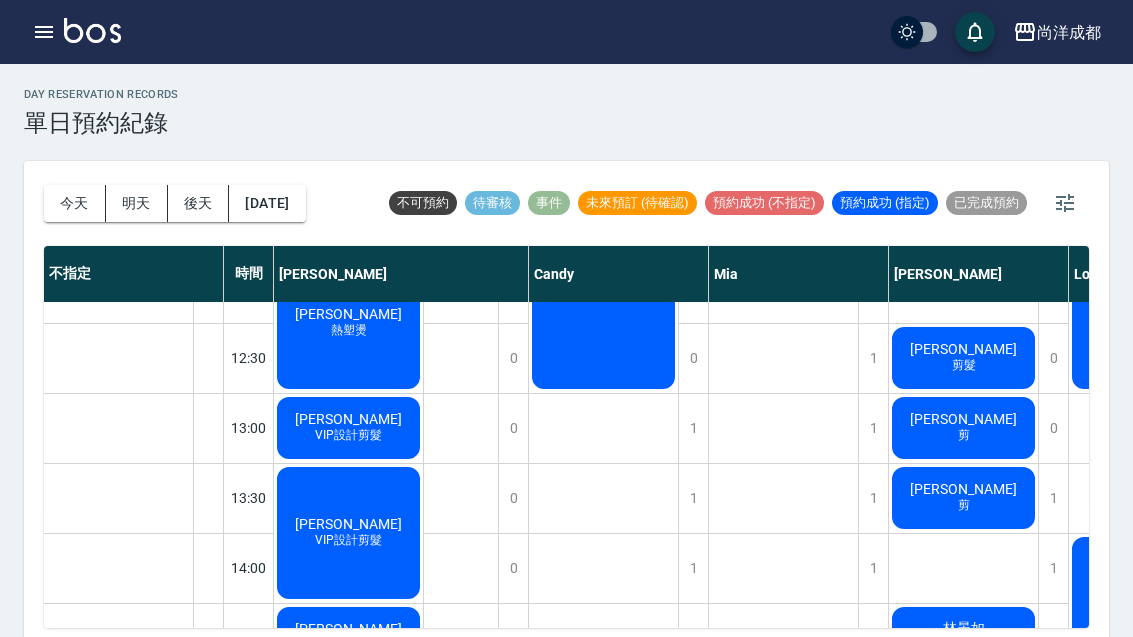 click on "VIP設計剪髮" at bounding box center [349, 330] 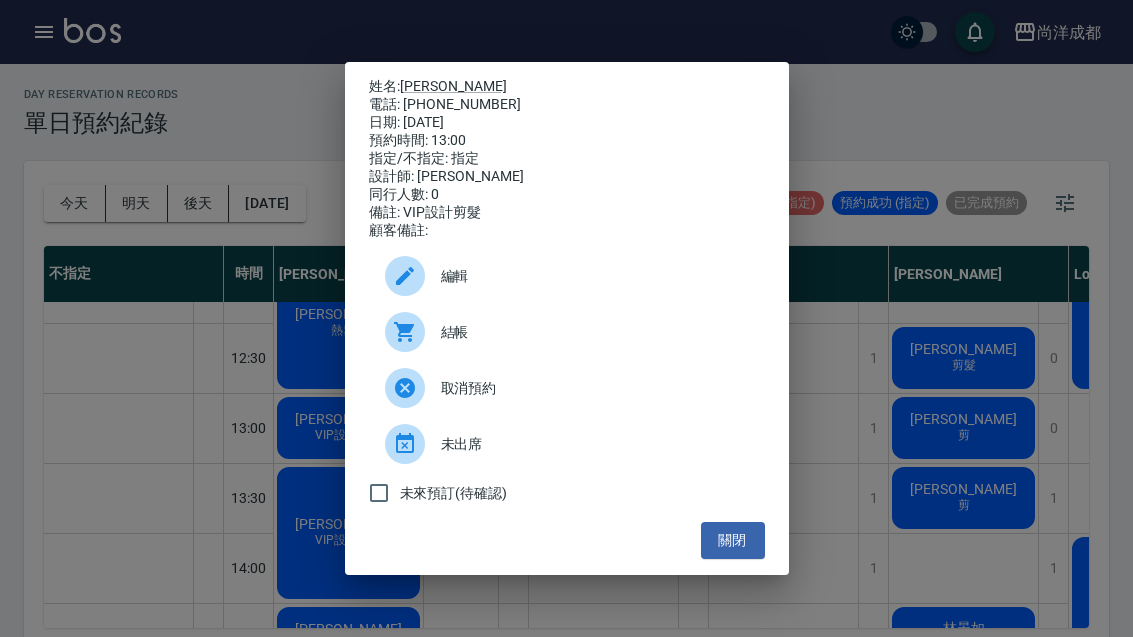 click on "關閉" at bounding box center (733, 540) 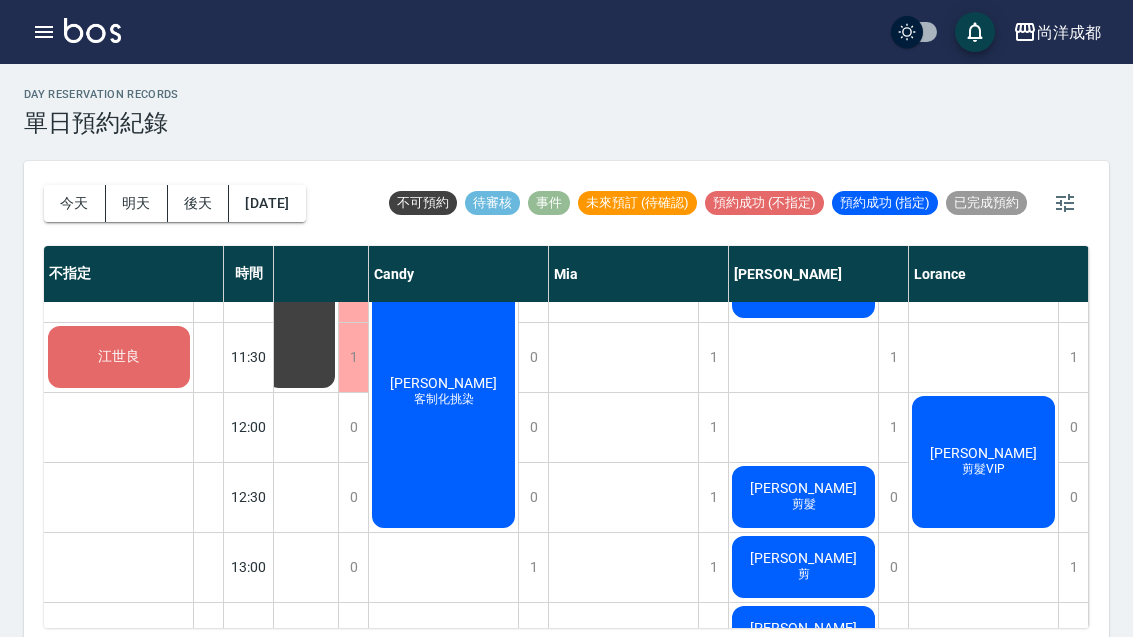 scroll, scrollTop: 200, scrollLeft: 160, axis: both 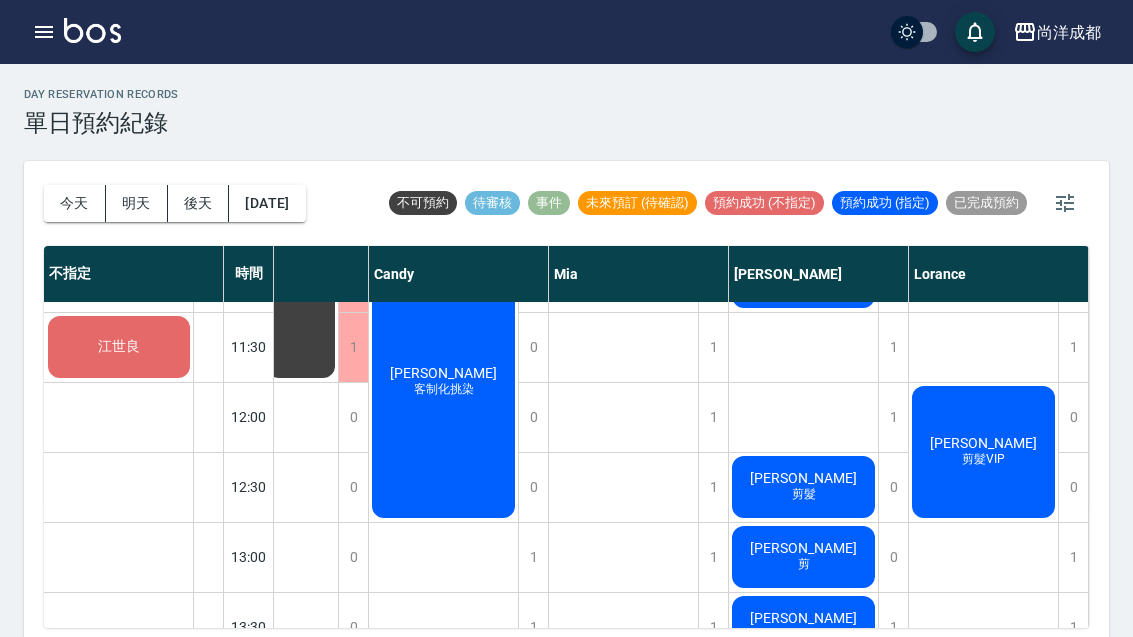 click on "[PERSON_NAME]" at bounding box center (188, 443) 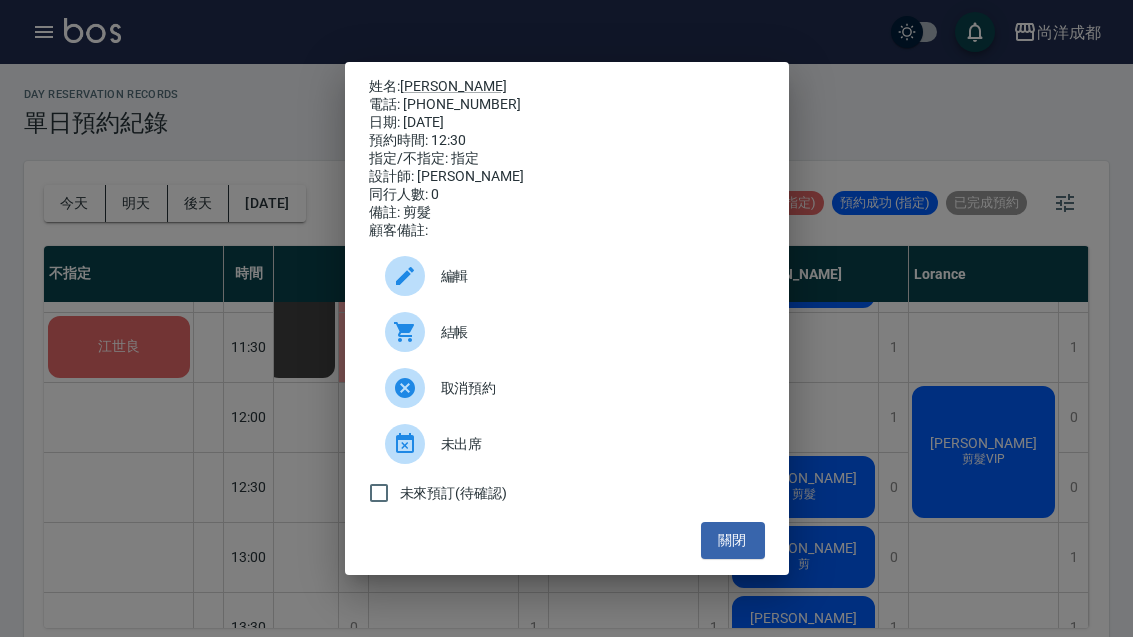 click on "[PERSON_NAME]" at bounding box center (453, 86) 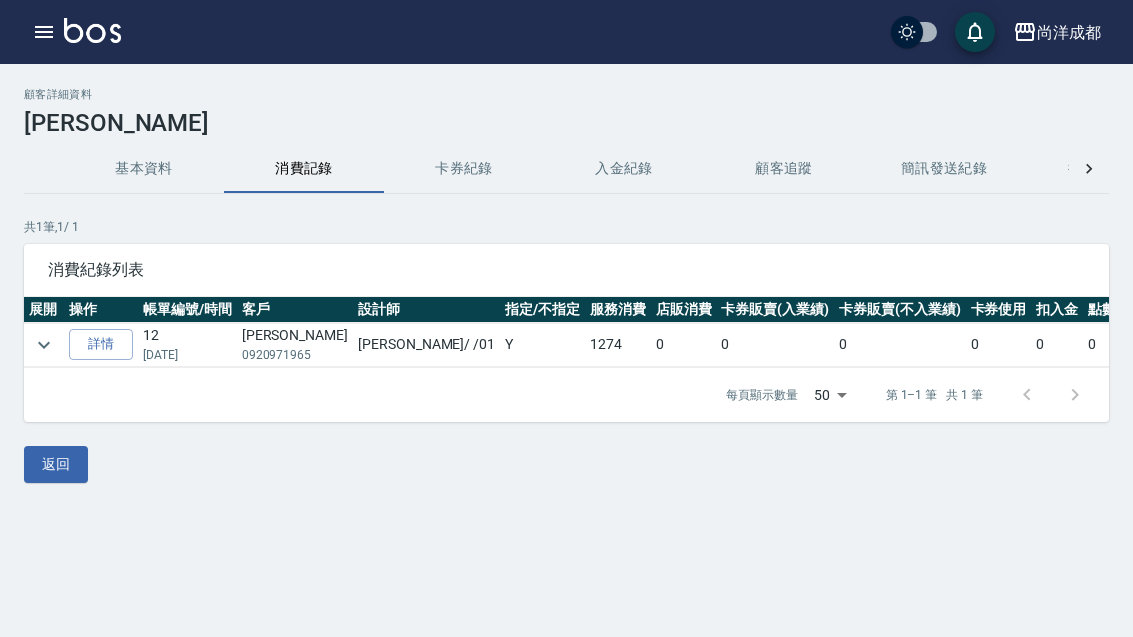 scroll, scrollTop: 0, scrollLeft: 0, axis: both 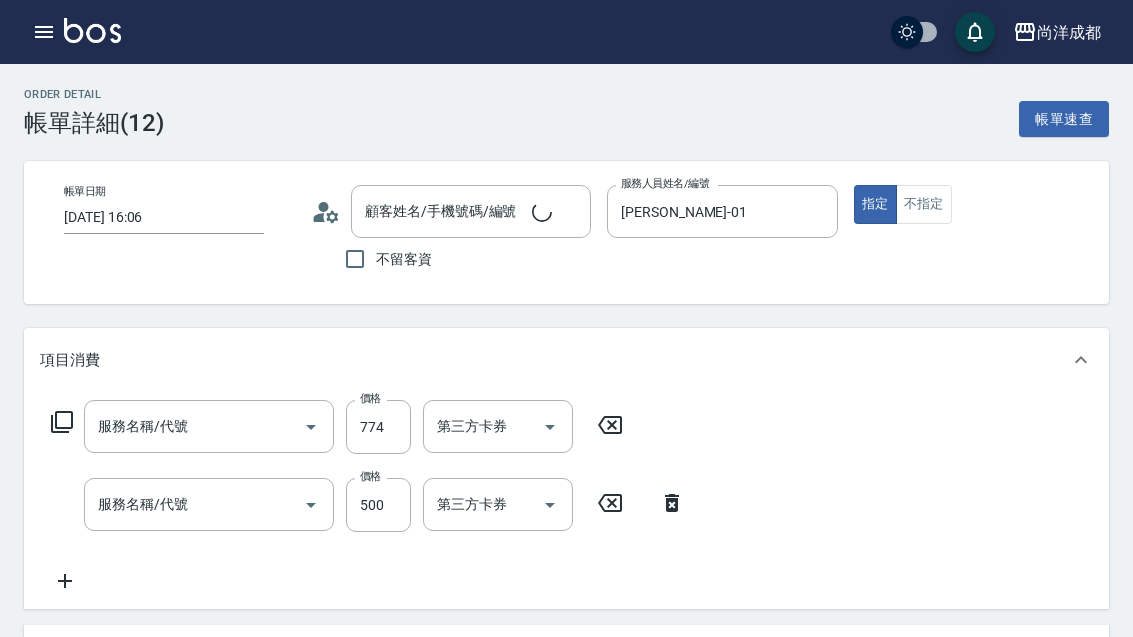 type on "[DATE] 16:06" 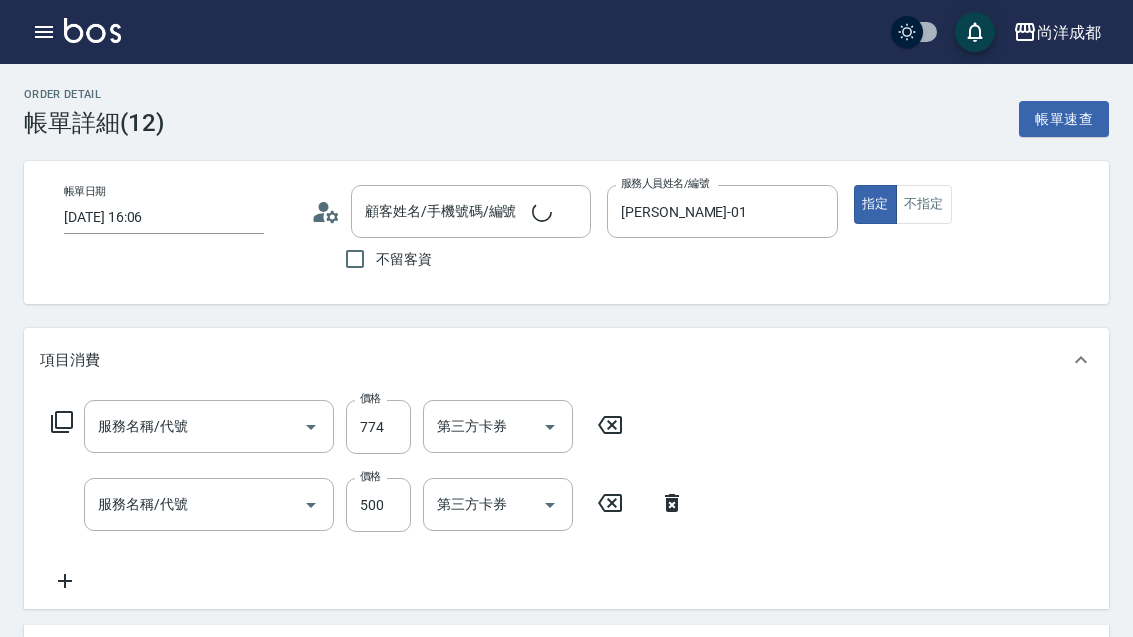 type on "許雅芬/0920971965/" 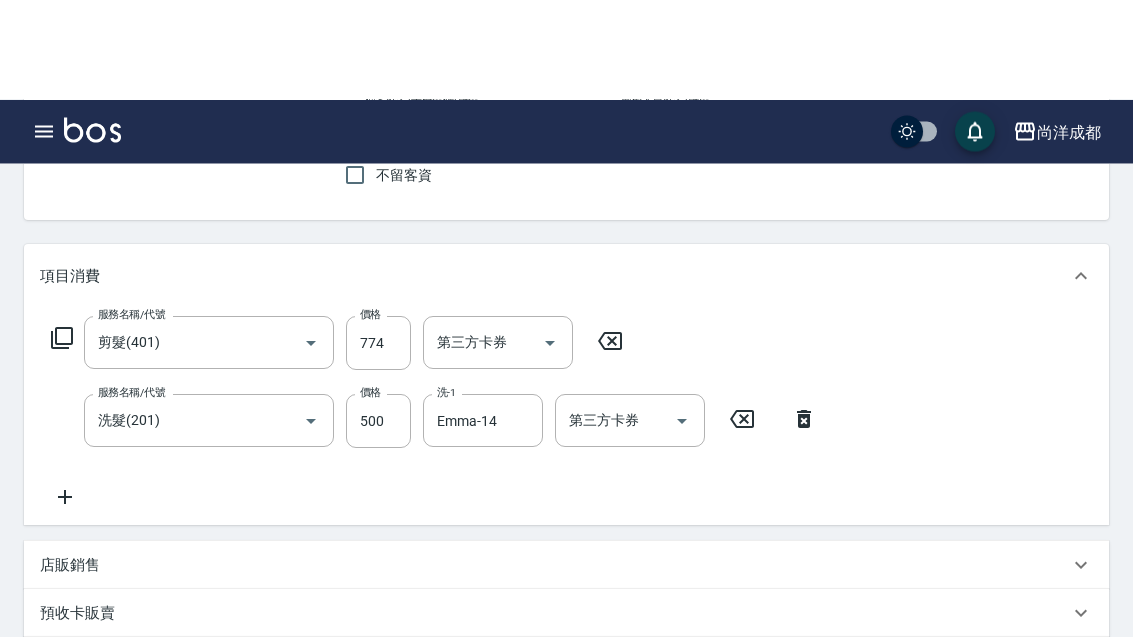 scroll, scrollTop: 0, scrollLeft: 0, axis: both 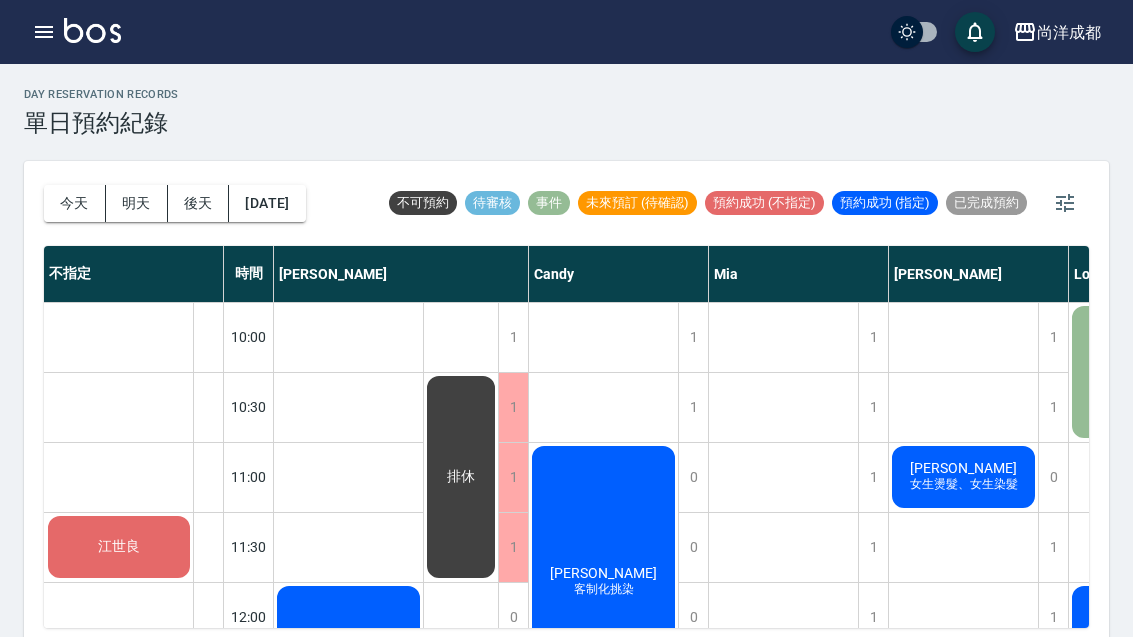 click on "今天" at bounding box center (75, 203) 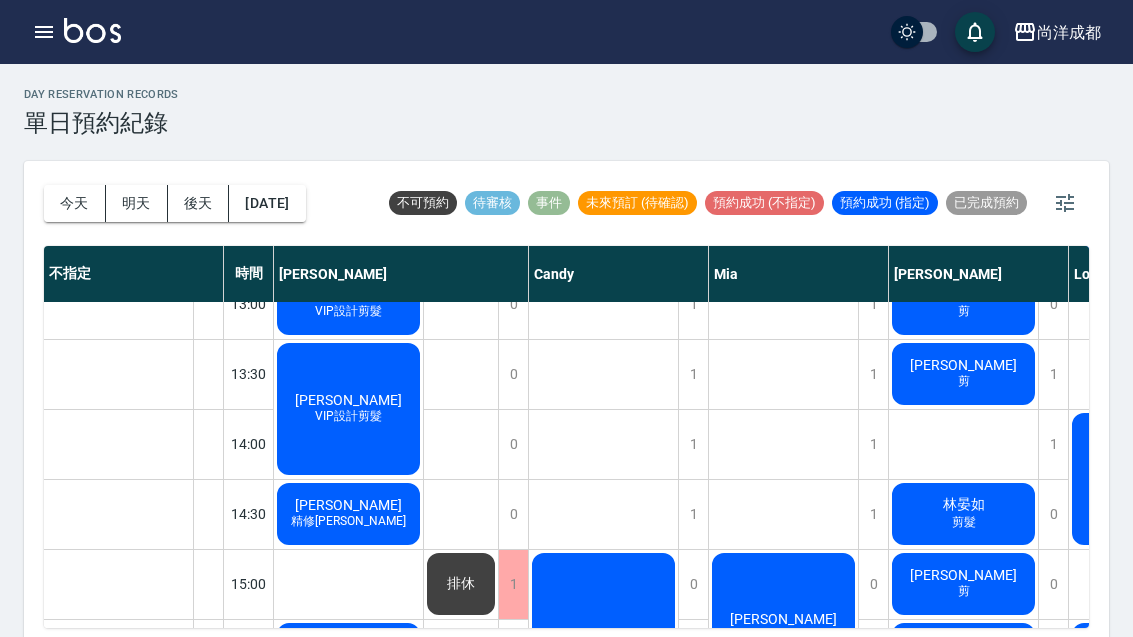scroll, scrollTop: 451, scrollLeft: 0, axis: vertical 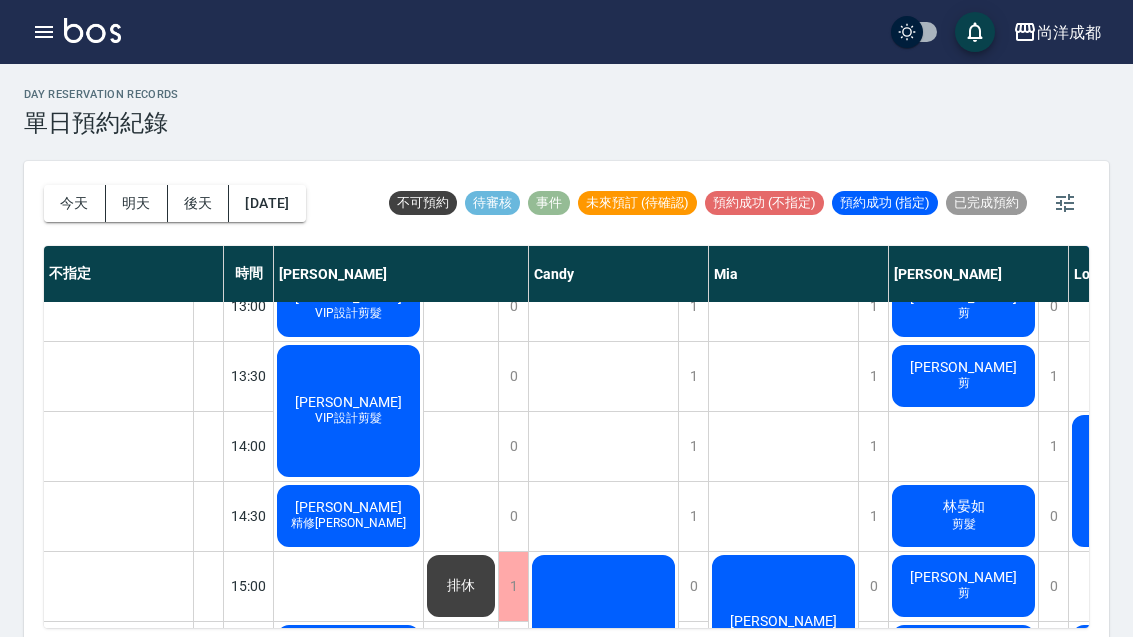 click on "VIP設計剪髮" at bounding box center (349, 208) 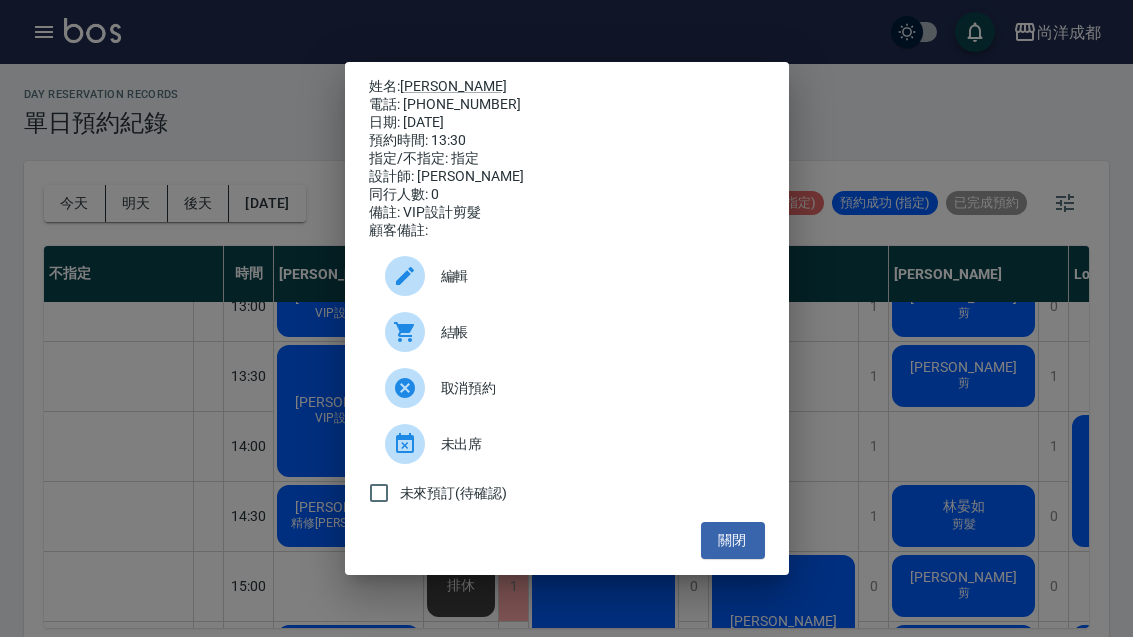 click on "關閉" at bounding box center [733, 540] 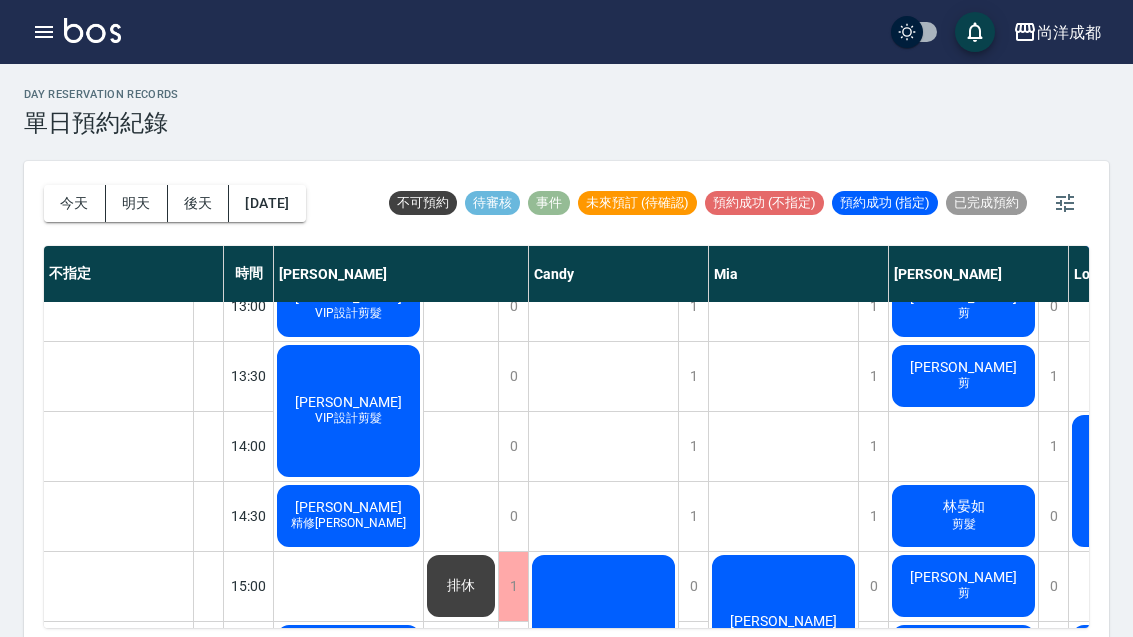 click 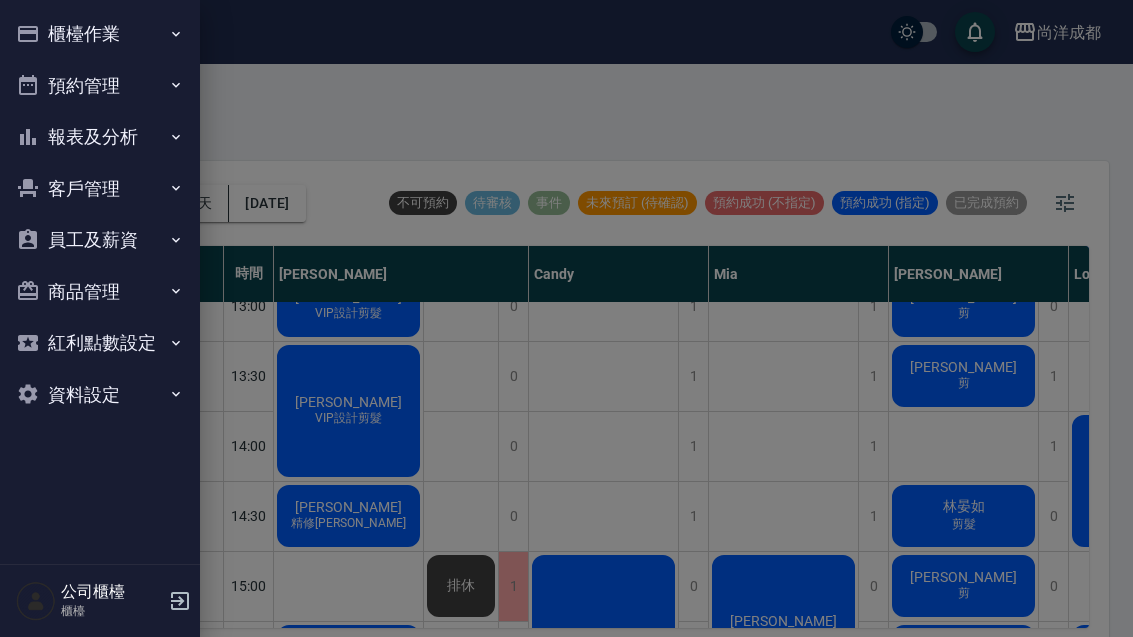 click on "客戶管理" at bounding box center [100, 189] 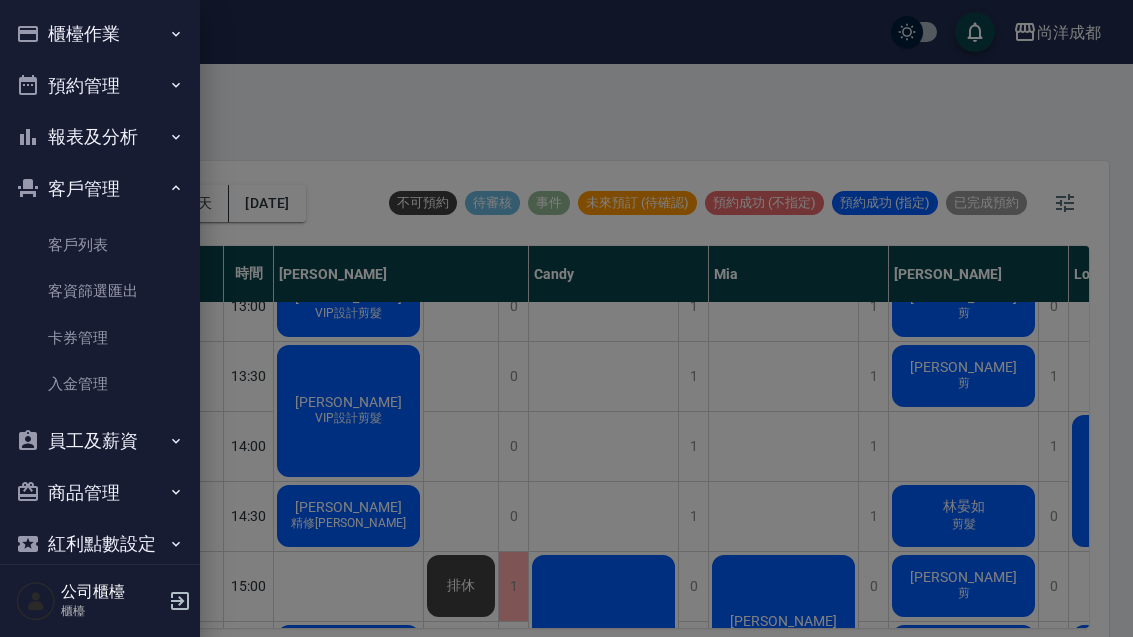 click on "客戶列表" at bounding box center (100, 245) 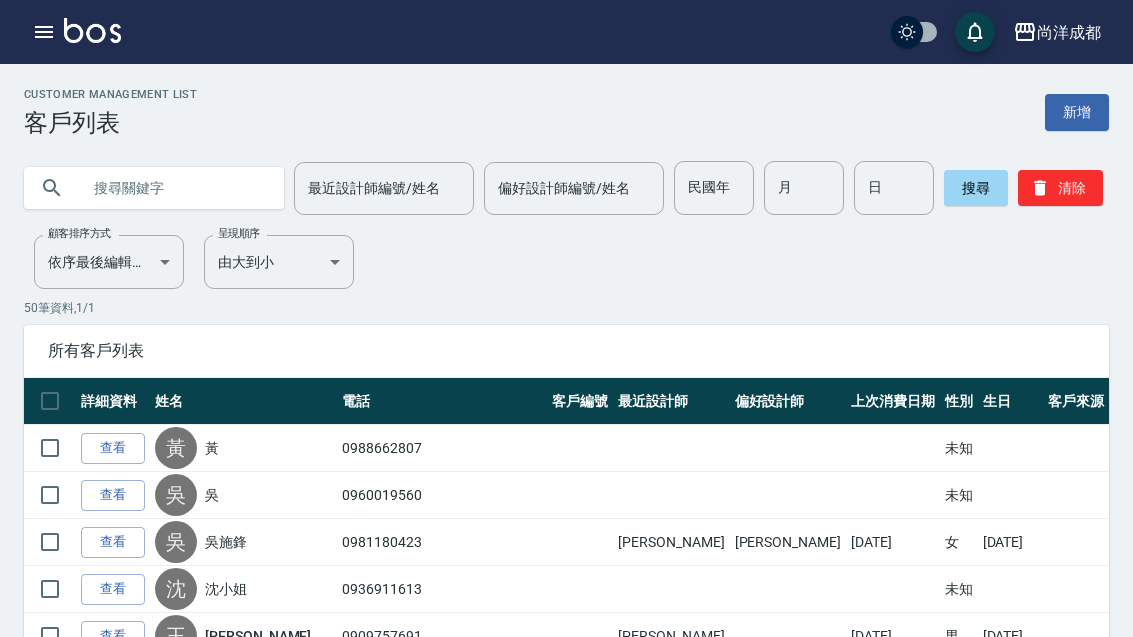 click at bounding box center [174, 188] 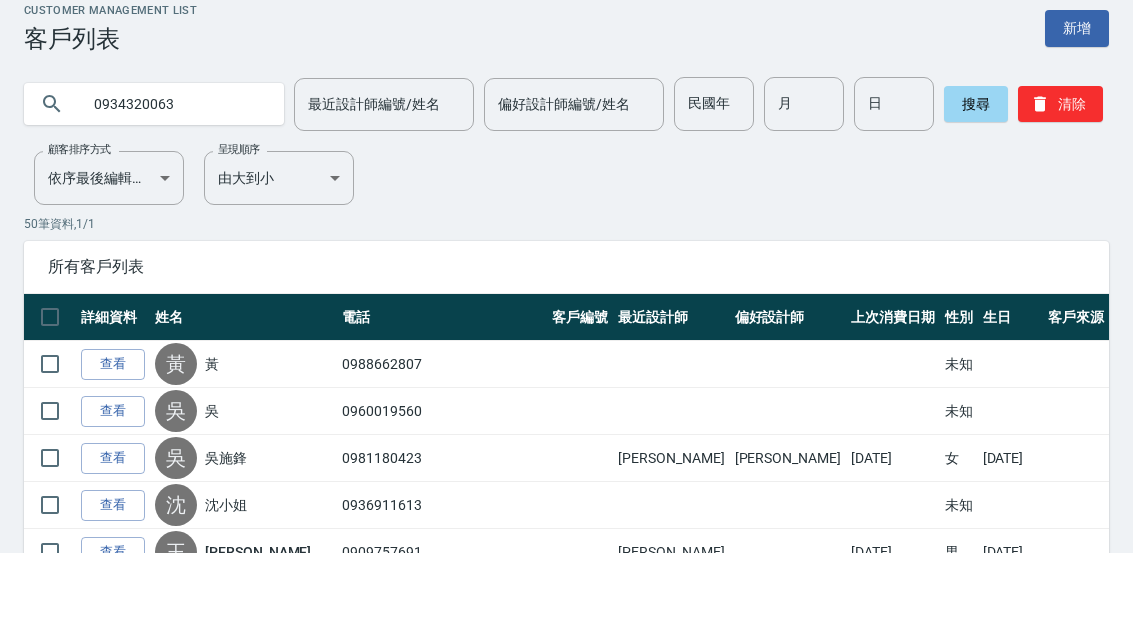 type on "0934320063" 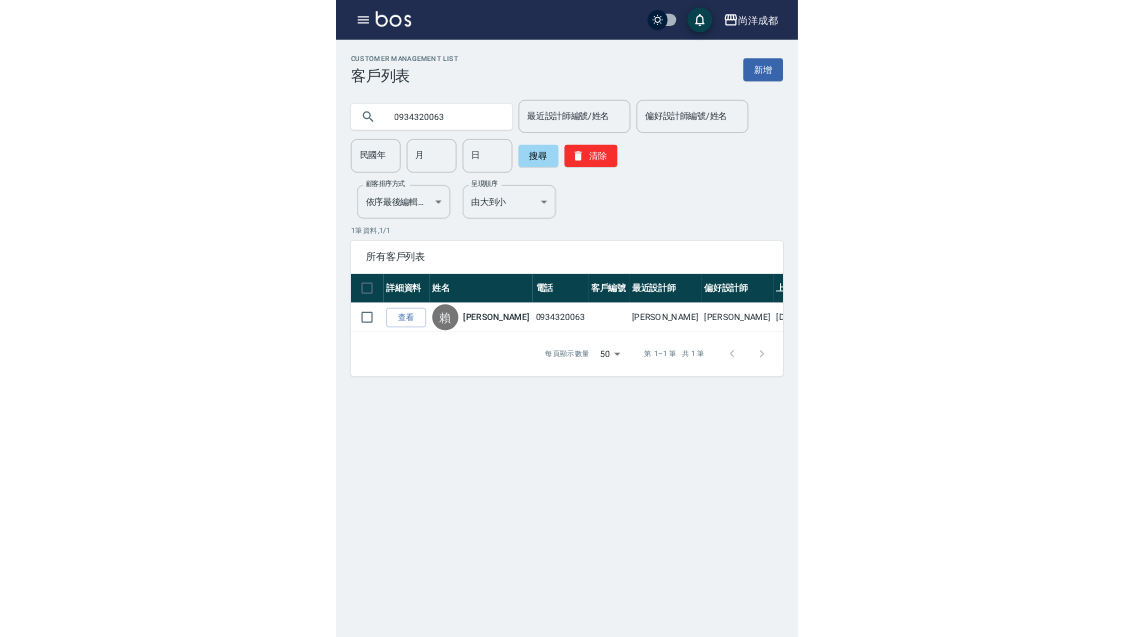 scroll, scrollTop: 64, scrollLeft: 0, axis: vertical 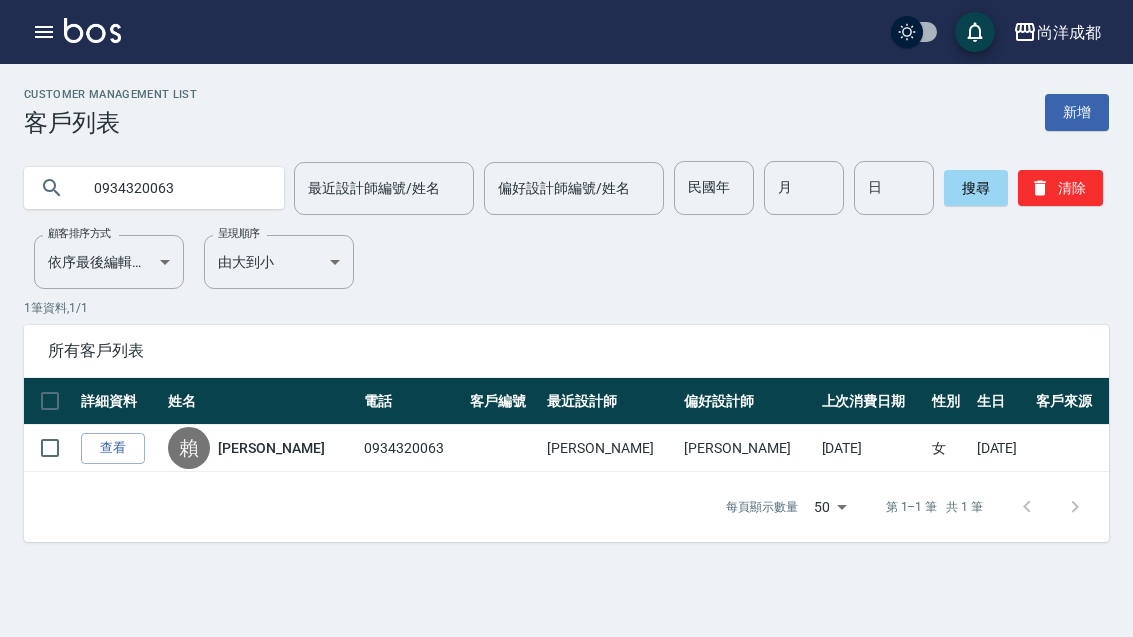click on "尚洋成都 登出" at bounding box center [566, 32] 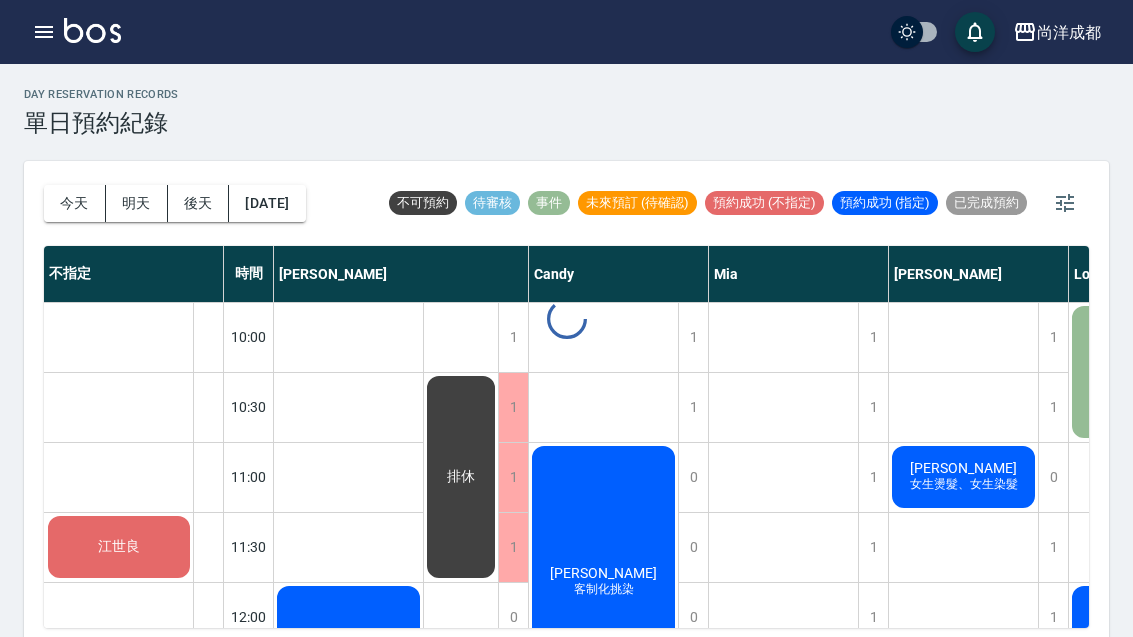 scroll, scrollTop: 0, scrollLeft: 0, axis: both 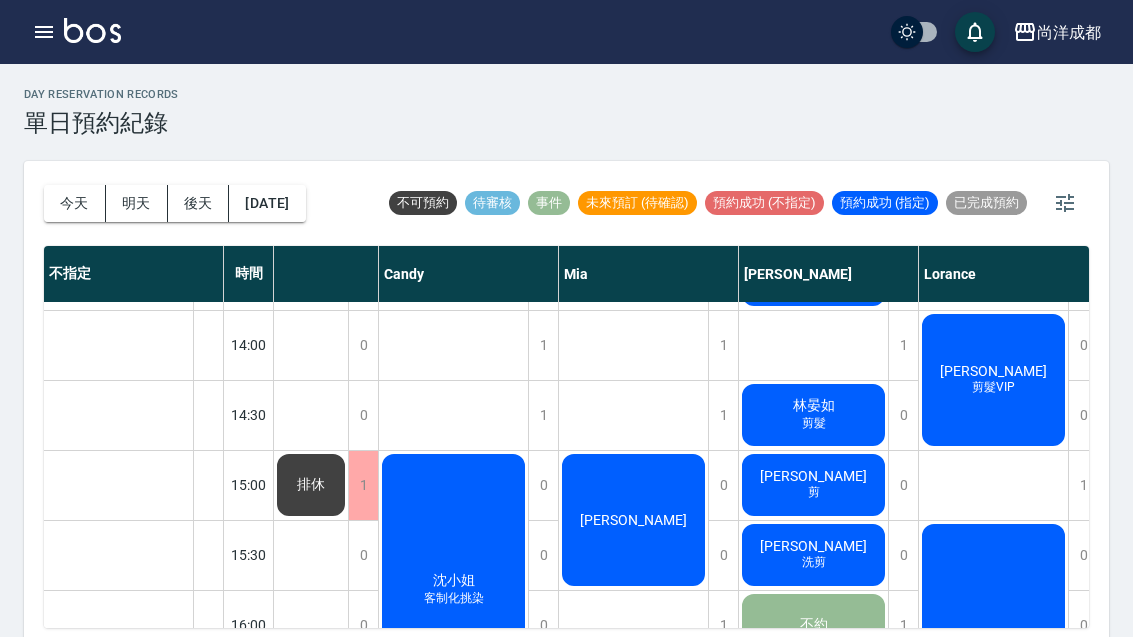 click on "今天" at bounding box center (75, 203) 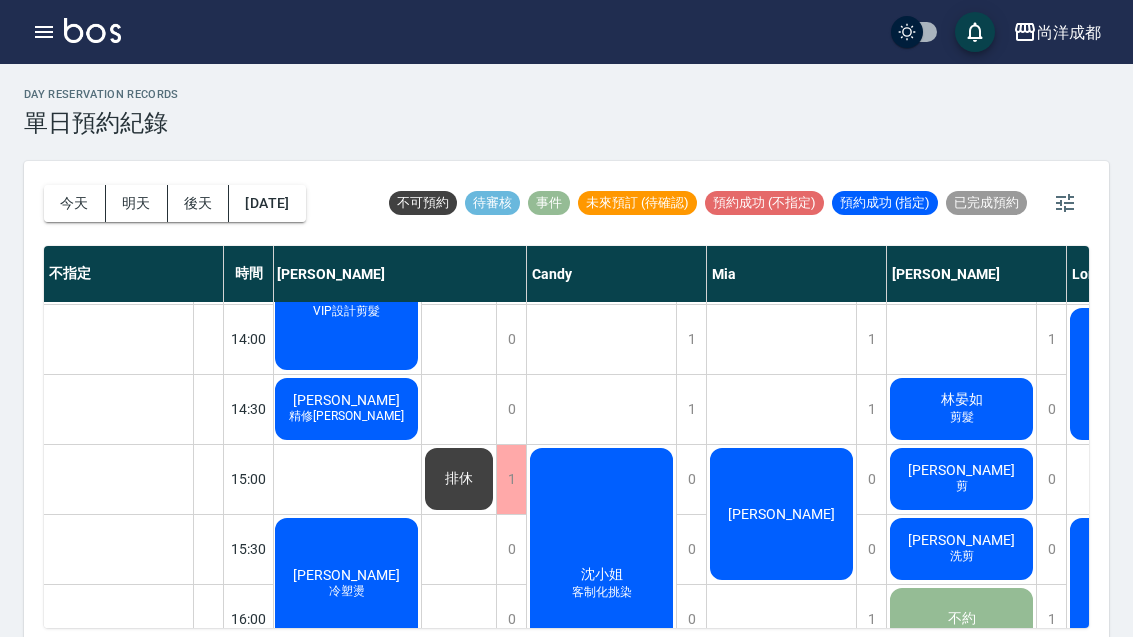 scroll, scrollTop: 560, scrollLeft: 2, axis: both 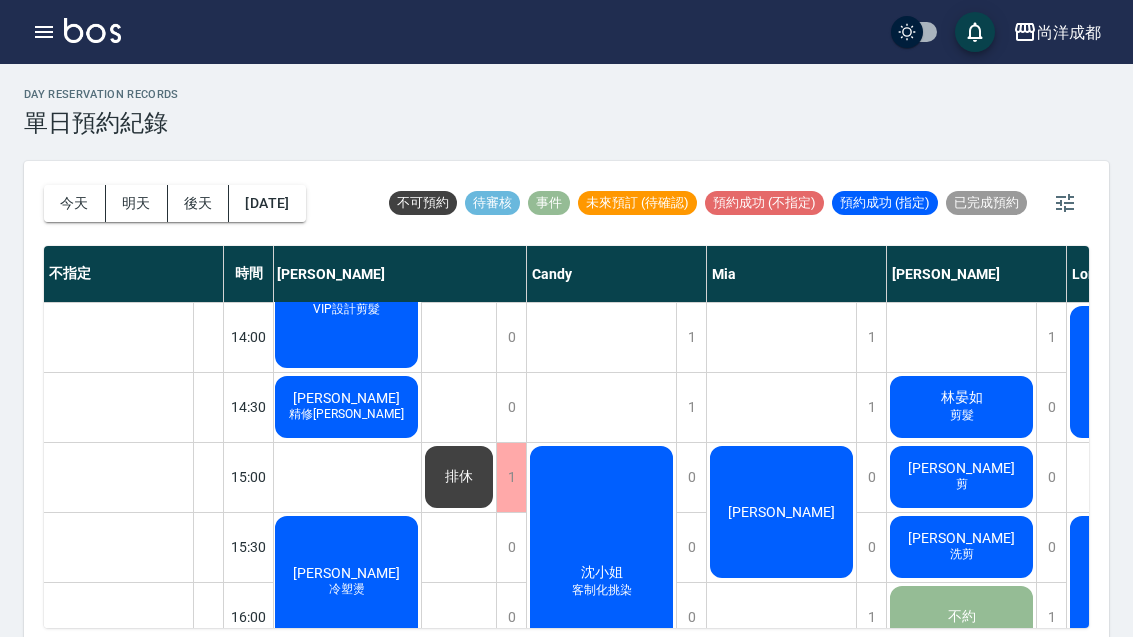 click on "林晏如 剪髮" at bounding box center [346, 92] 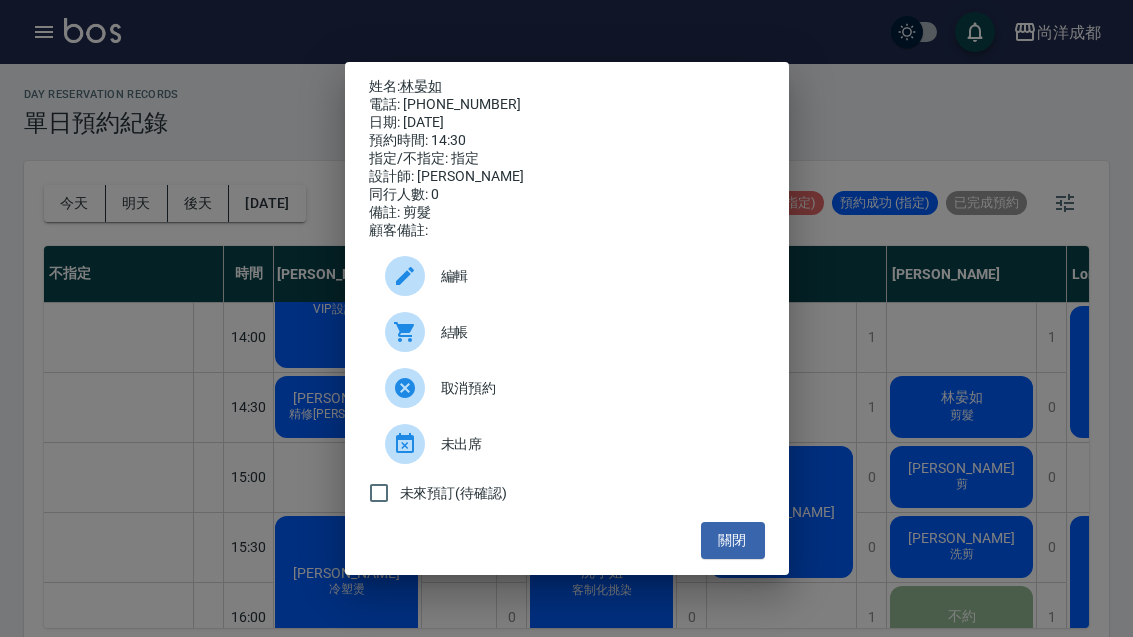 click on "關閉" at bounding box center [733, 540] 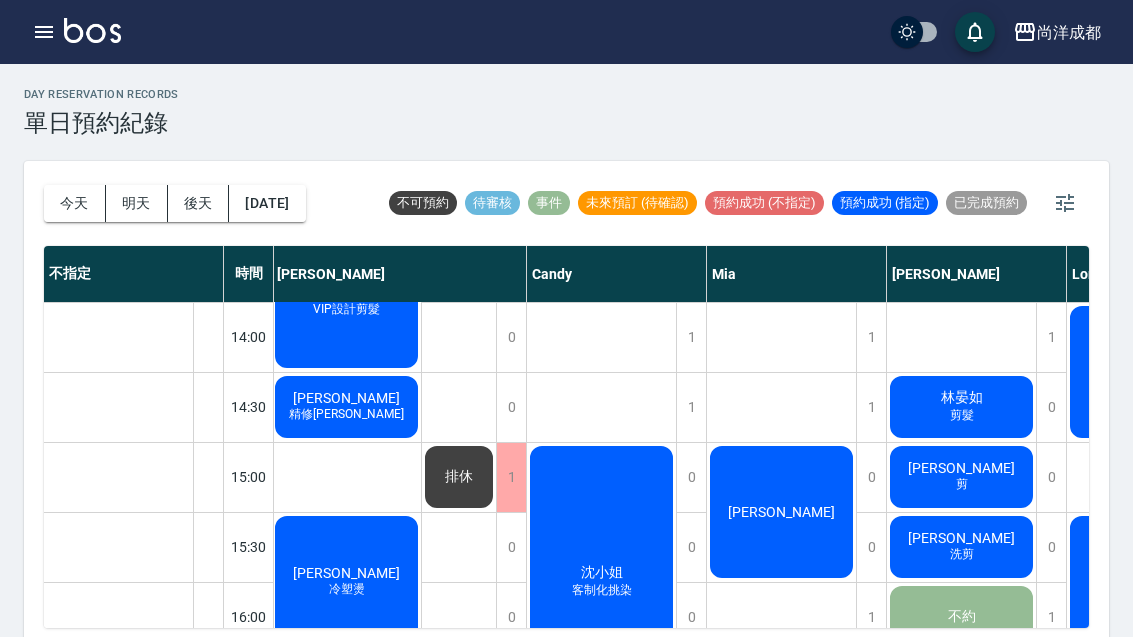 click on "林晏如 剪髮" at bounding box center [346, 92] 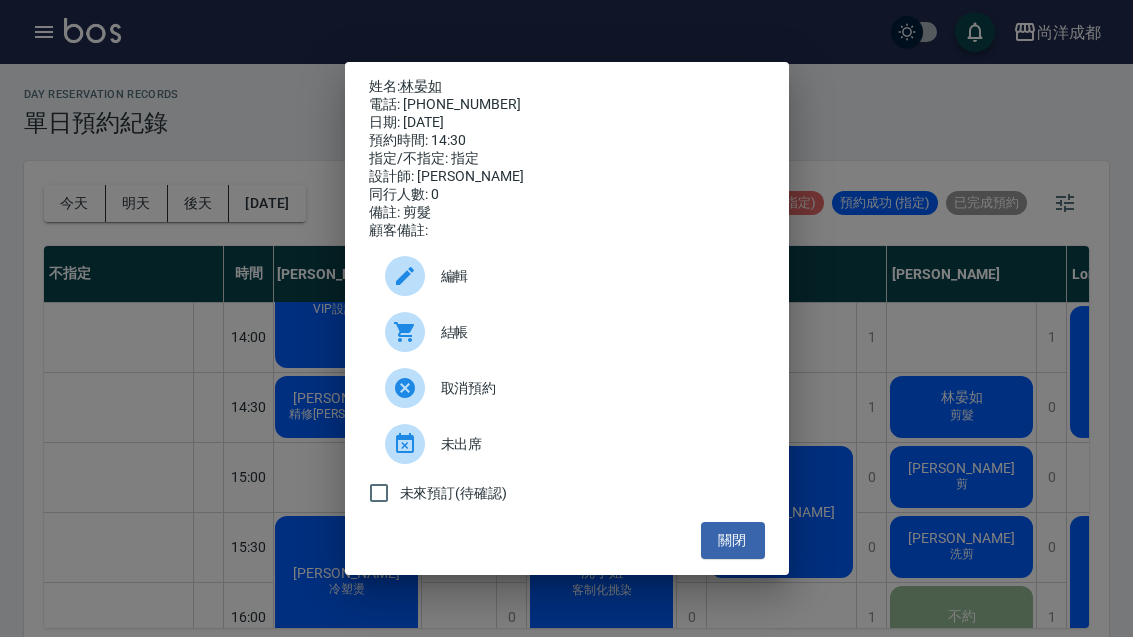 click on "關閉" at bounding box center (733, 540) 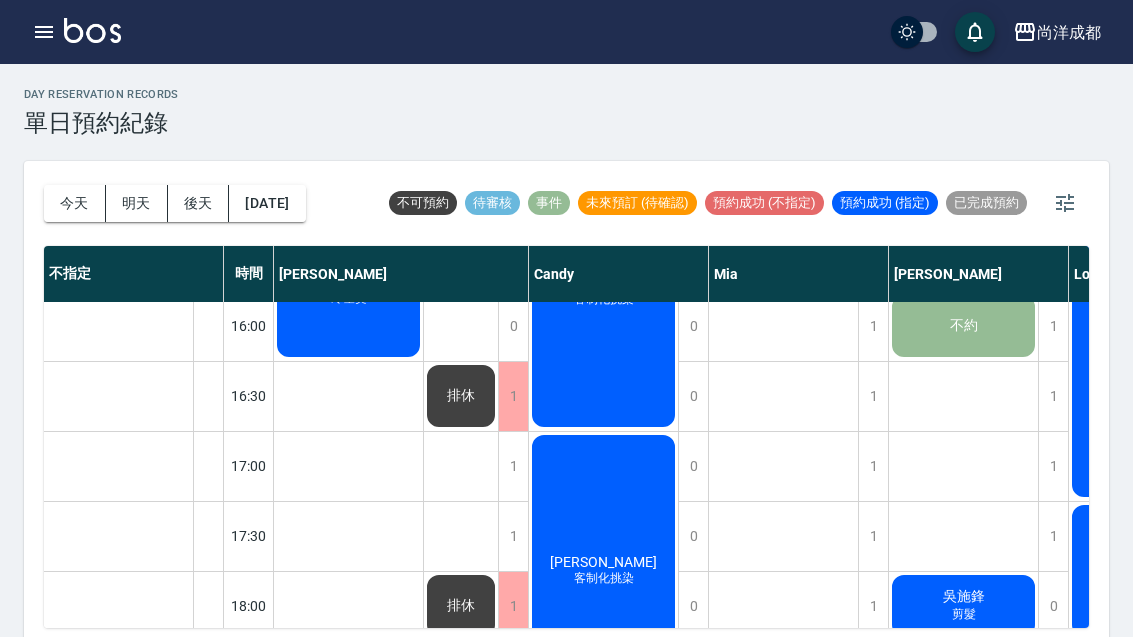 scroll, scrollTop: 863, scrollLeft: -1, axis: both 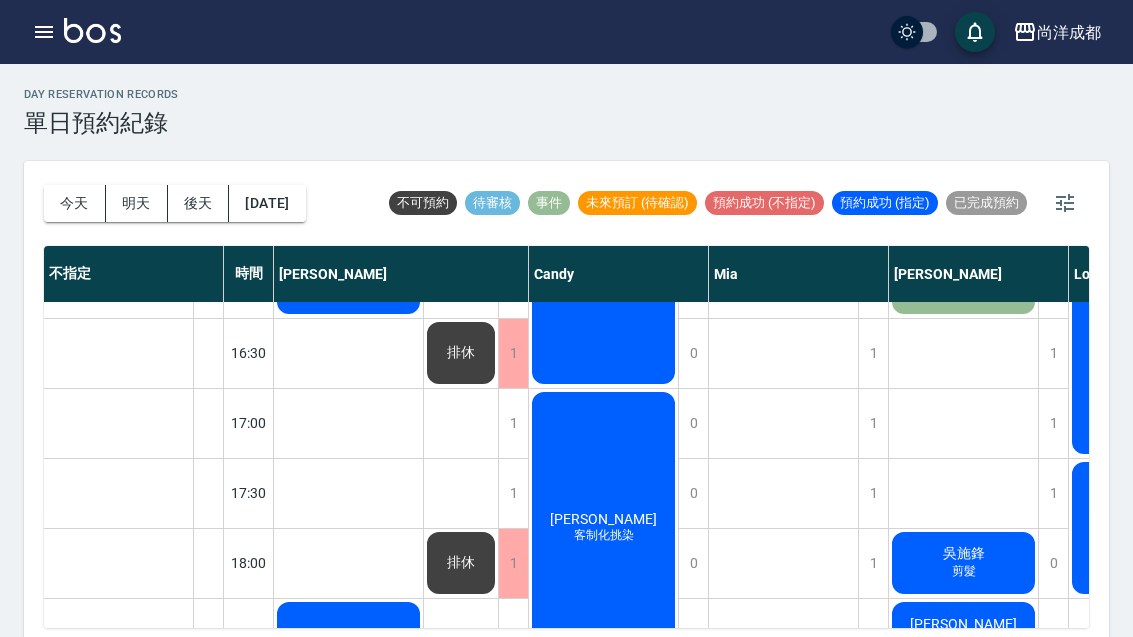 click on "今天" at bounding box center [75, 203] 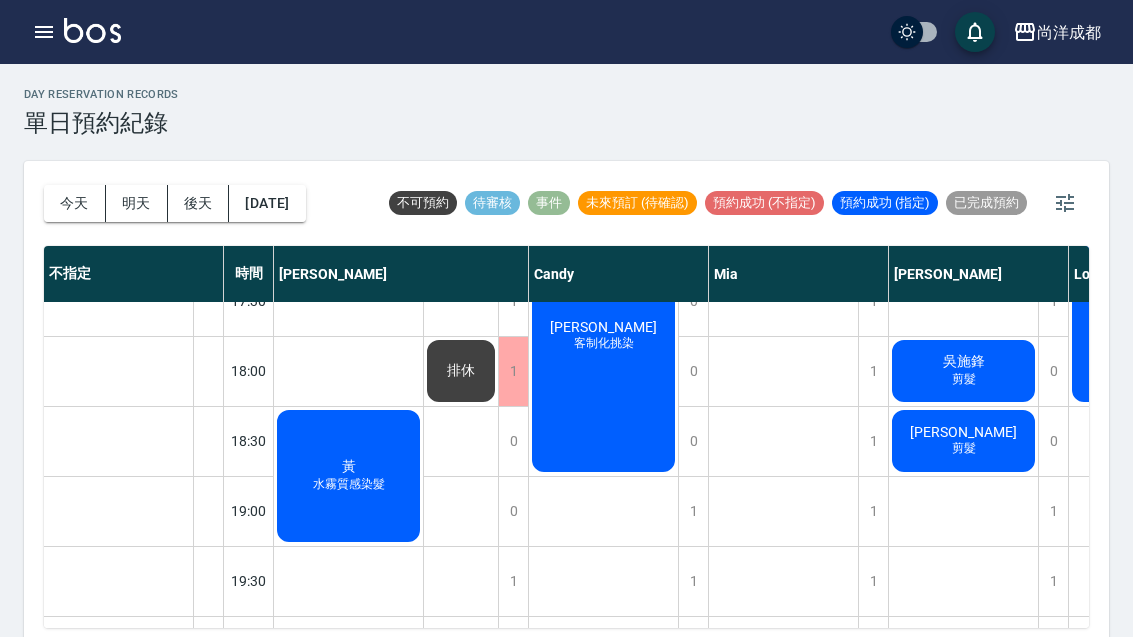 scroll, scrollTop: 1086, scrollLeft: 0, axis: vertical 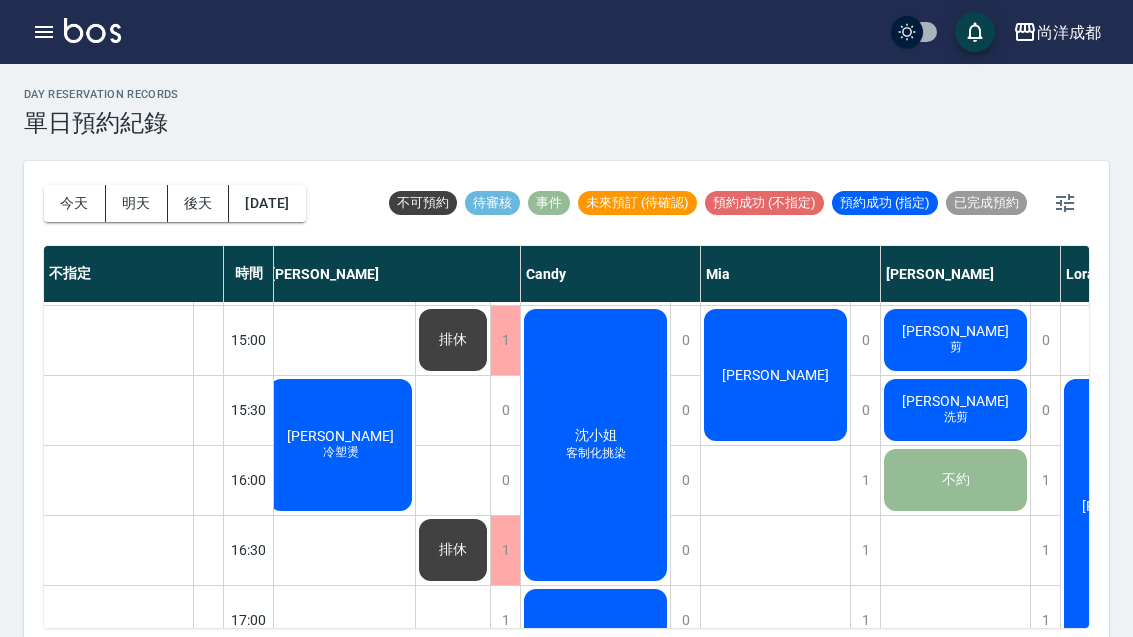 click on "尚洋成都 登出" at bounding box center [566, 32] 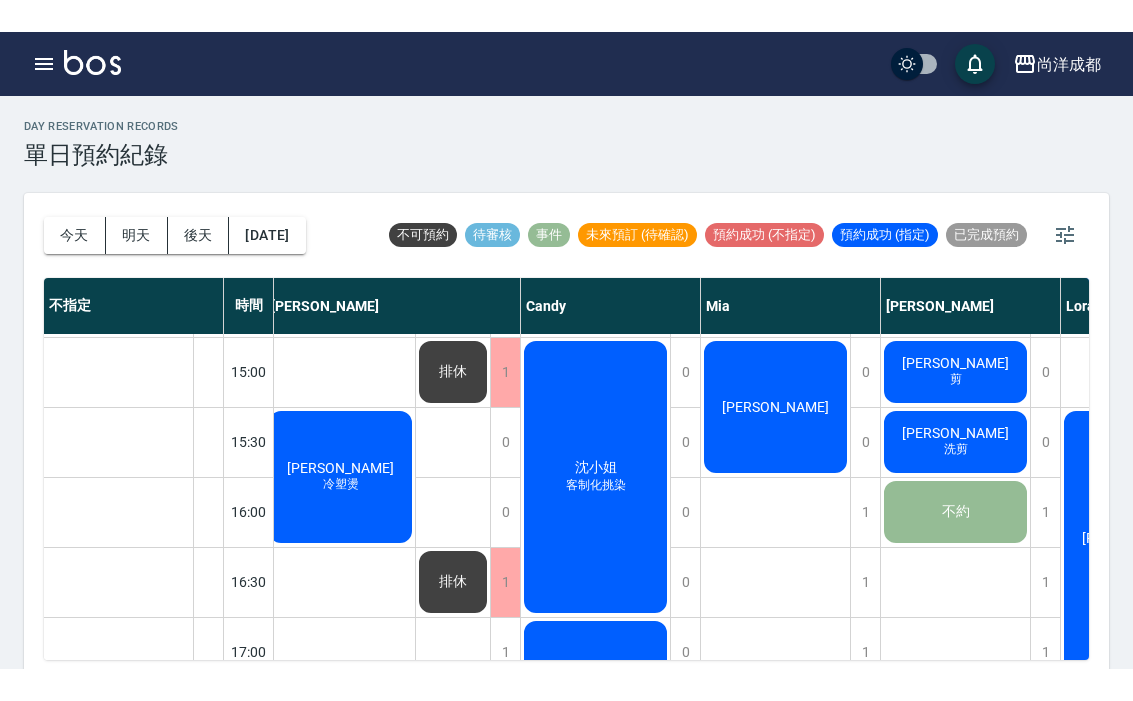 scroll, scrollTop: 0, scrollLeft: 0, axis: both 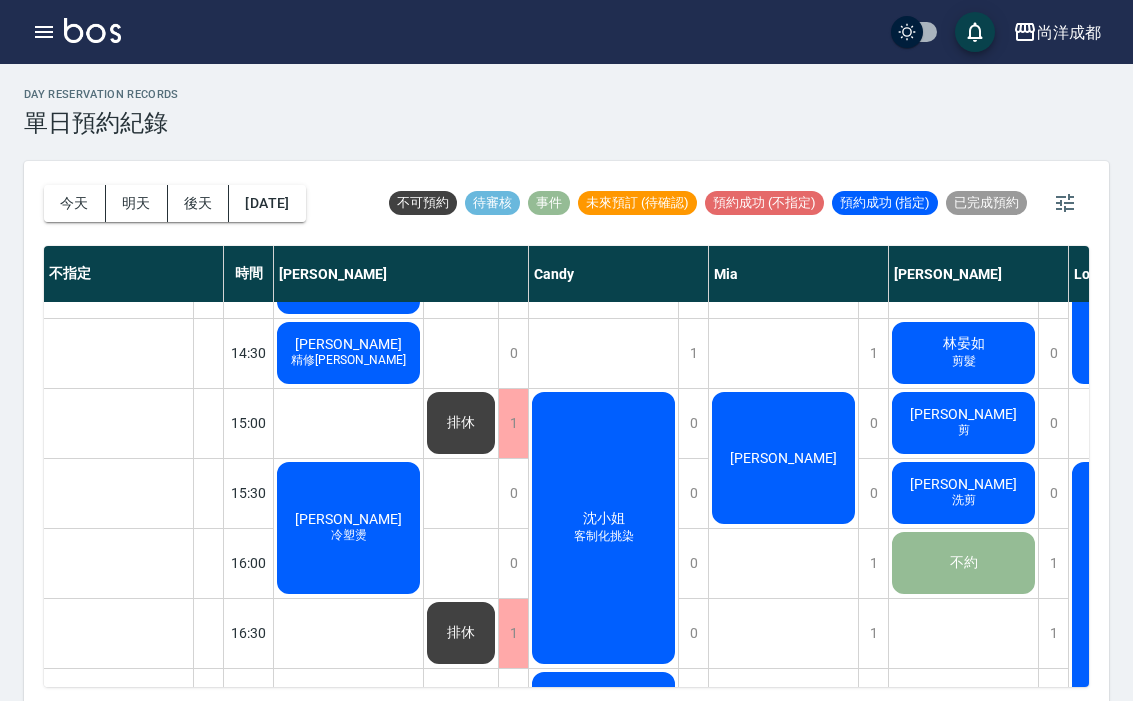 click on "[DATE]" at bounding box center (267, 203) 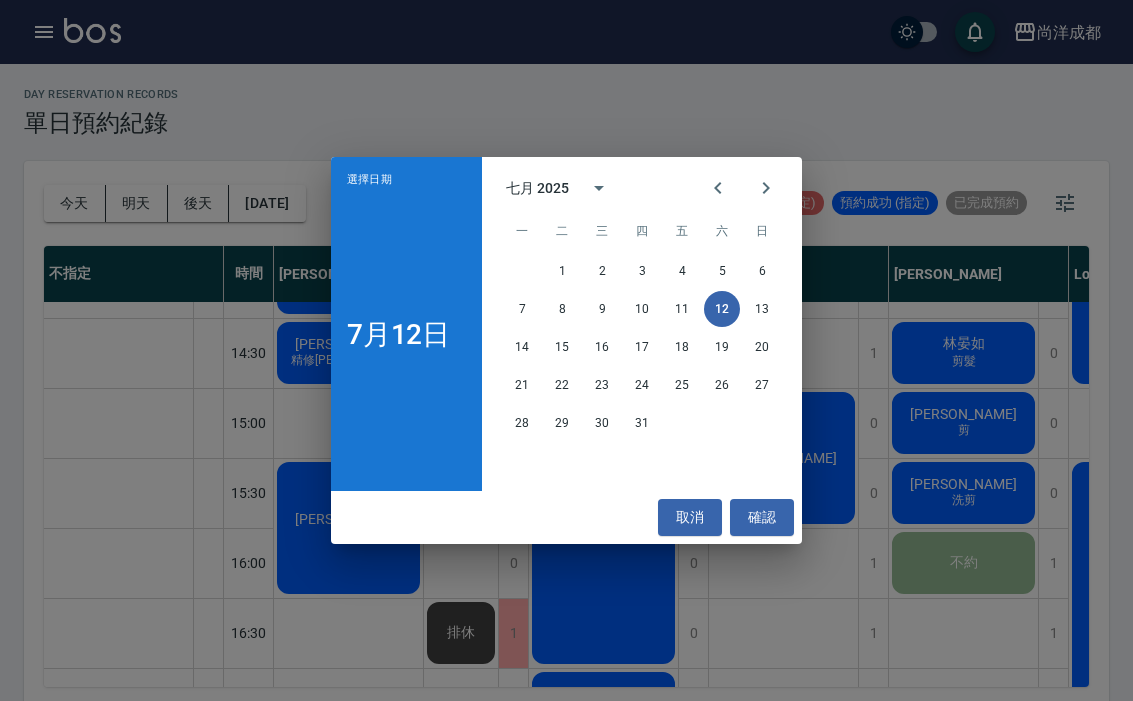 click on "8" at bounding box center [562, 309] 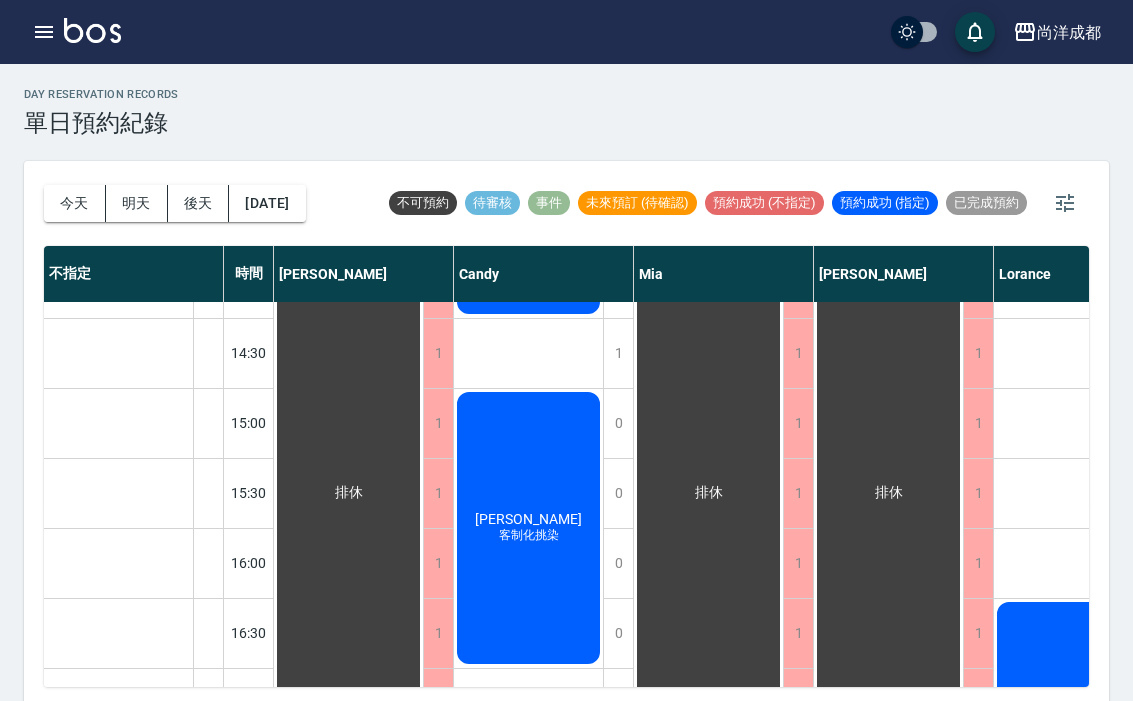 click on "2025/07/08" at bounding box center [267, 203] 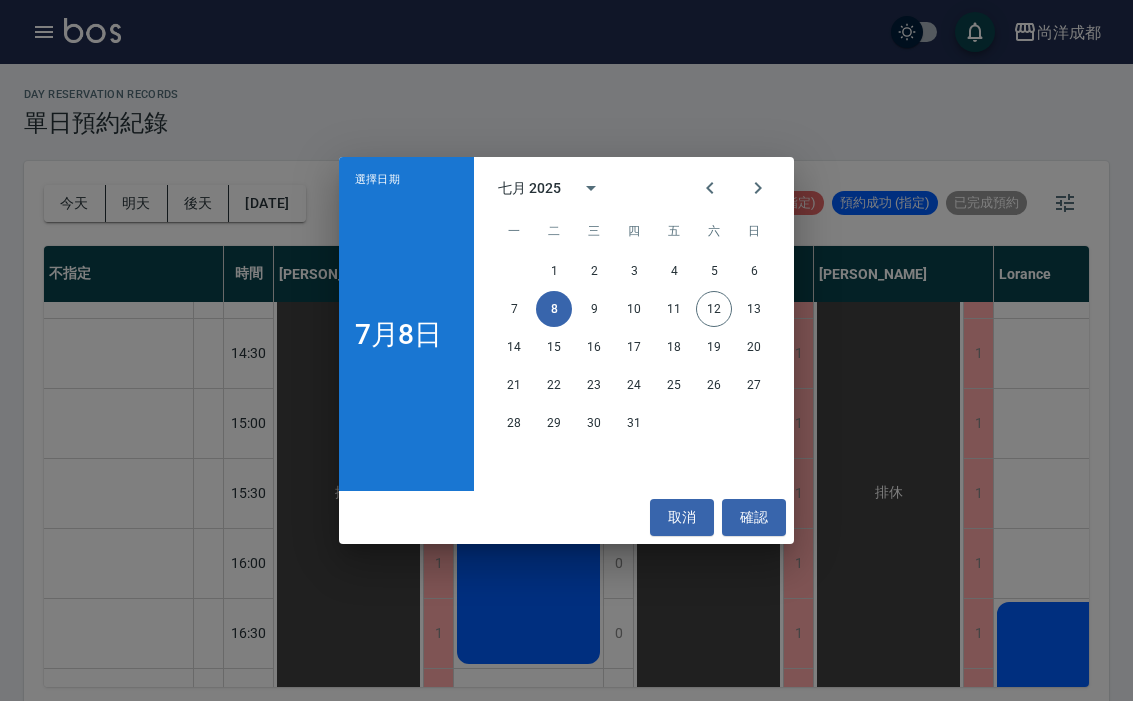click on "15" at bounding box center [554, 347] 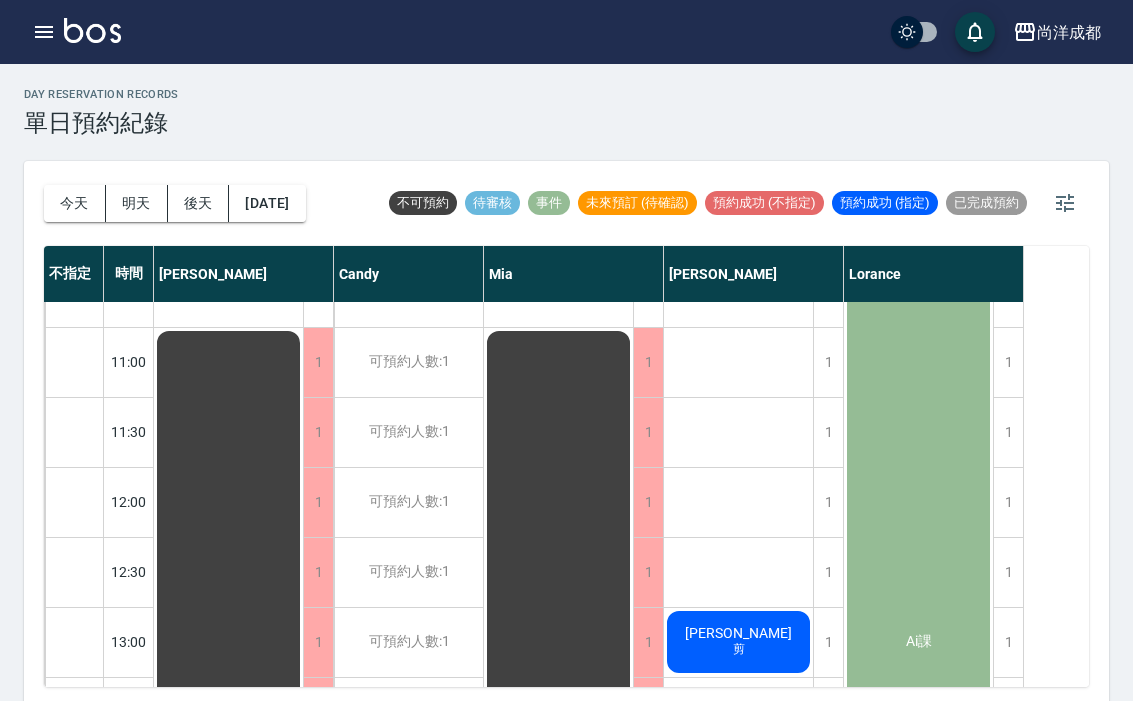 scroll, scrollTop: 109, scrollLeft: 0, axis: vertical 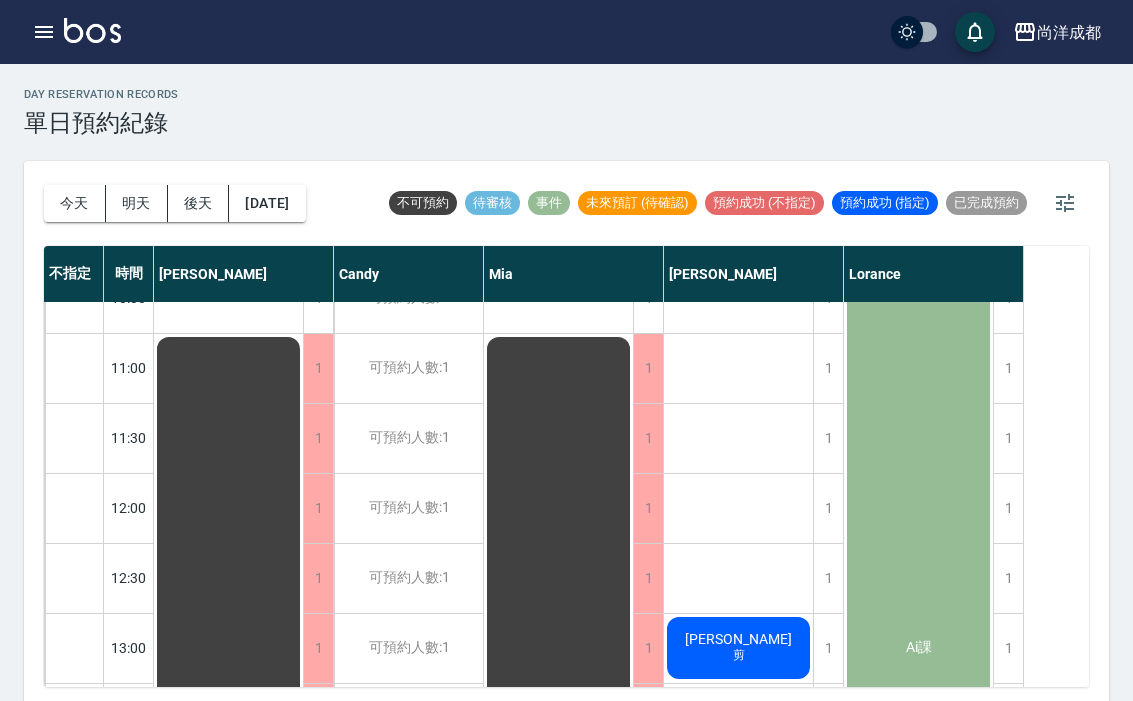 click on "1" at bounding box center [828, 508] 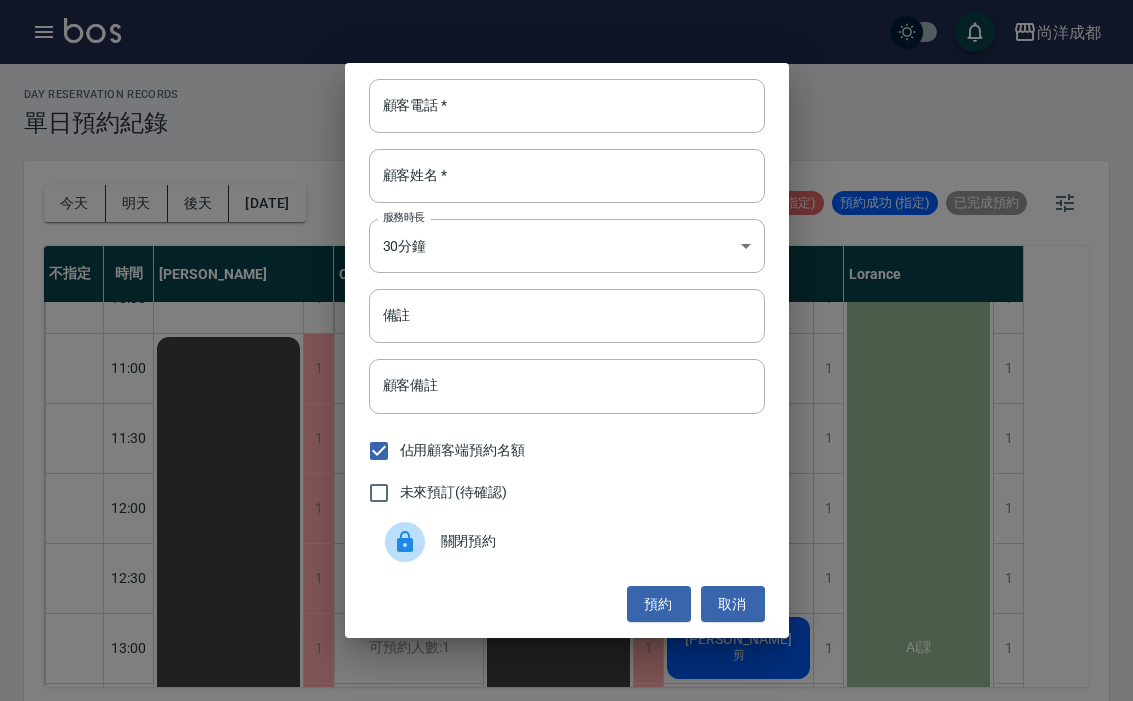 click on "顧客姓名   *" at bounding box center (567, 176) 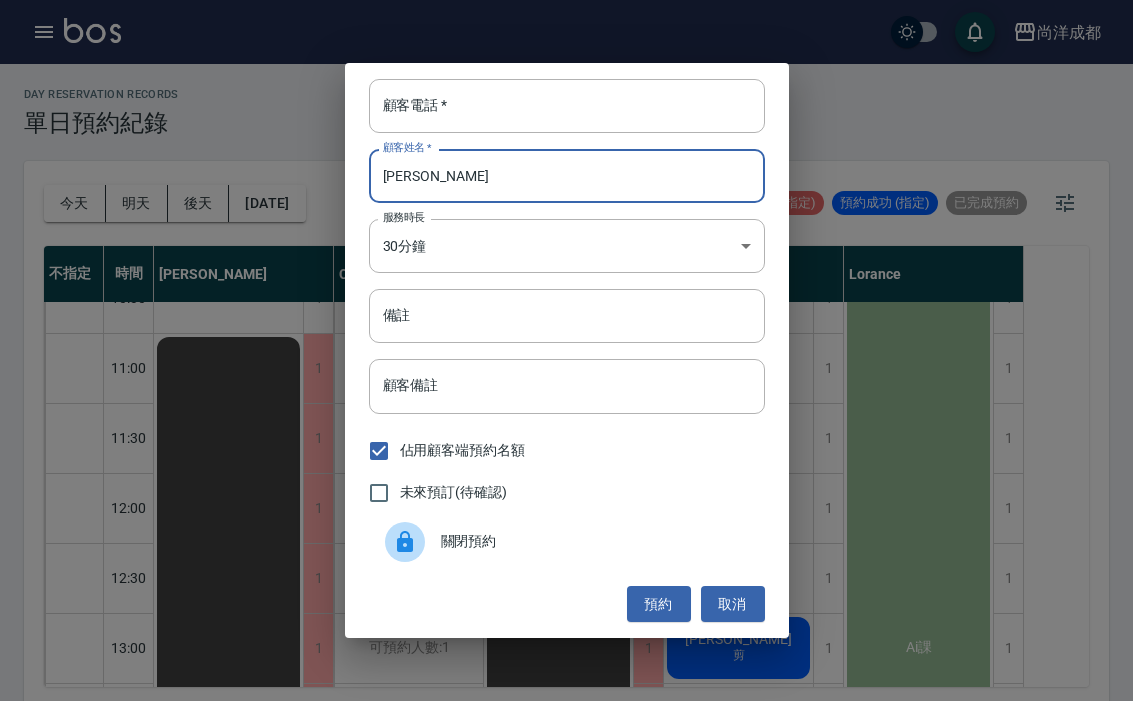 type on "袁詠喧" 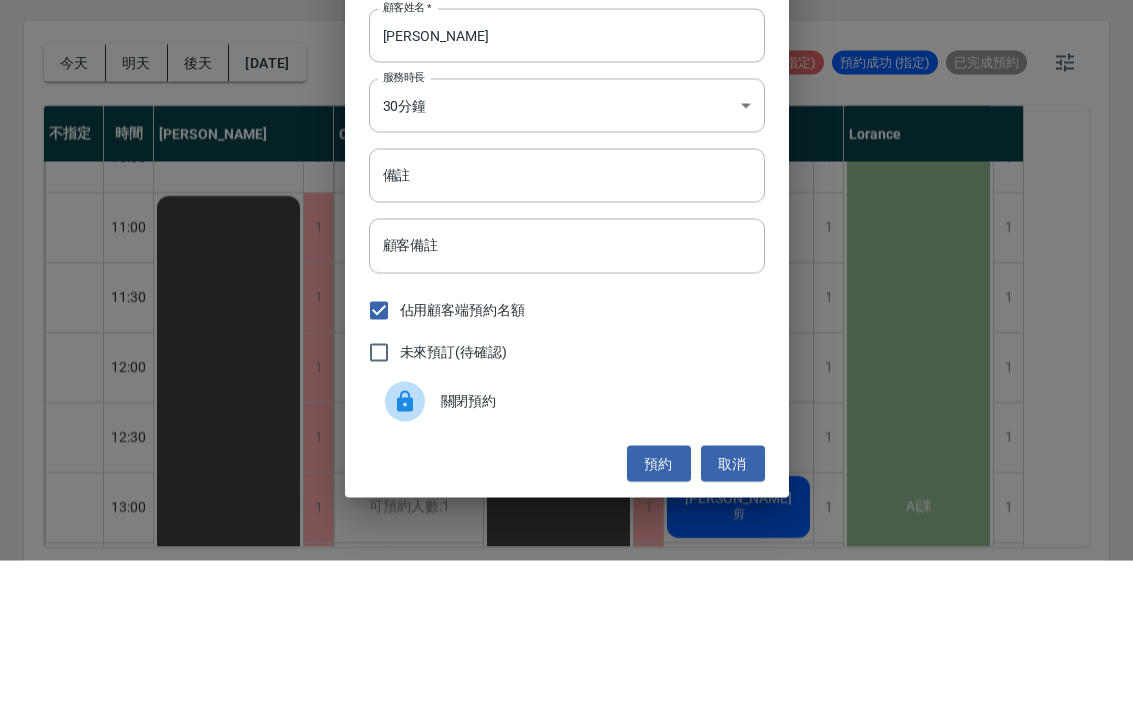 type on "1234567" 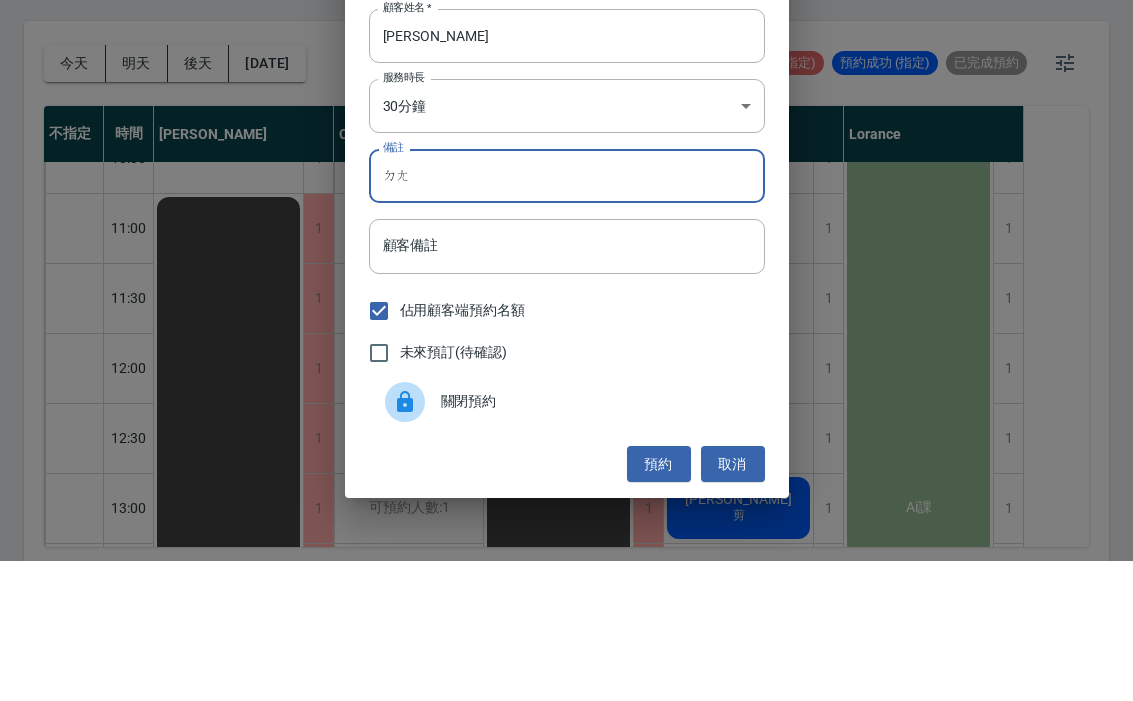 type on "ㄉ" 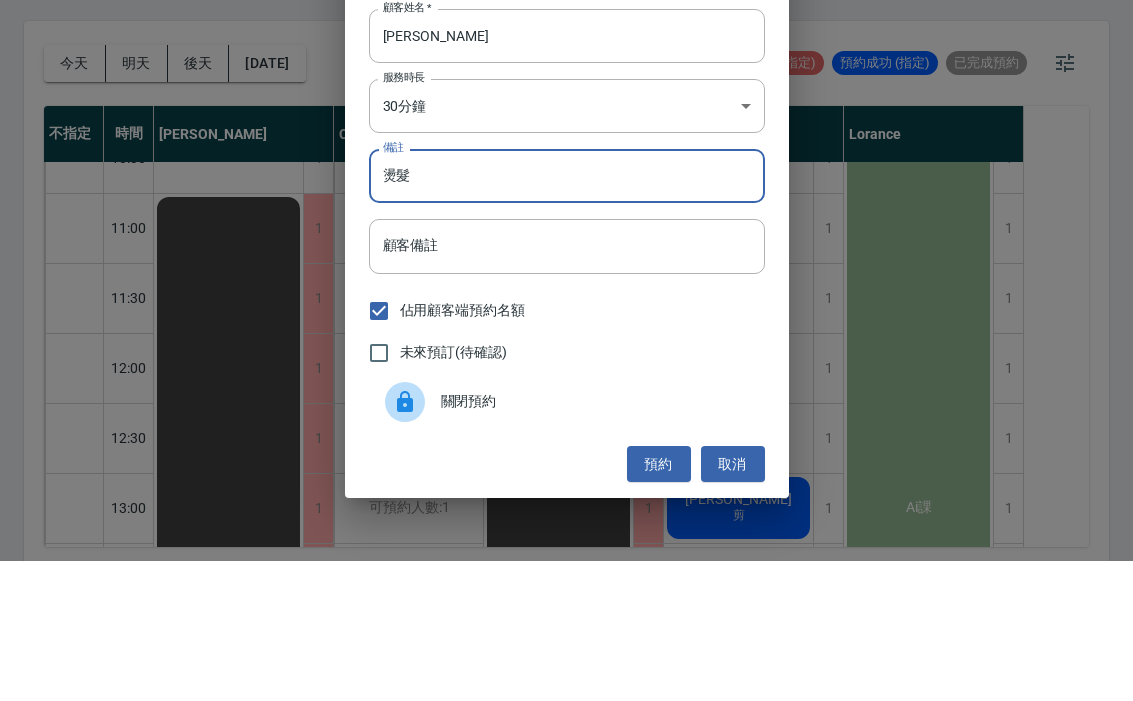 type on "燙髮" 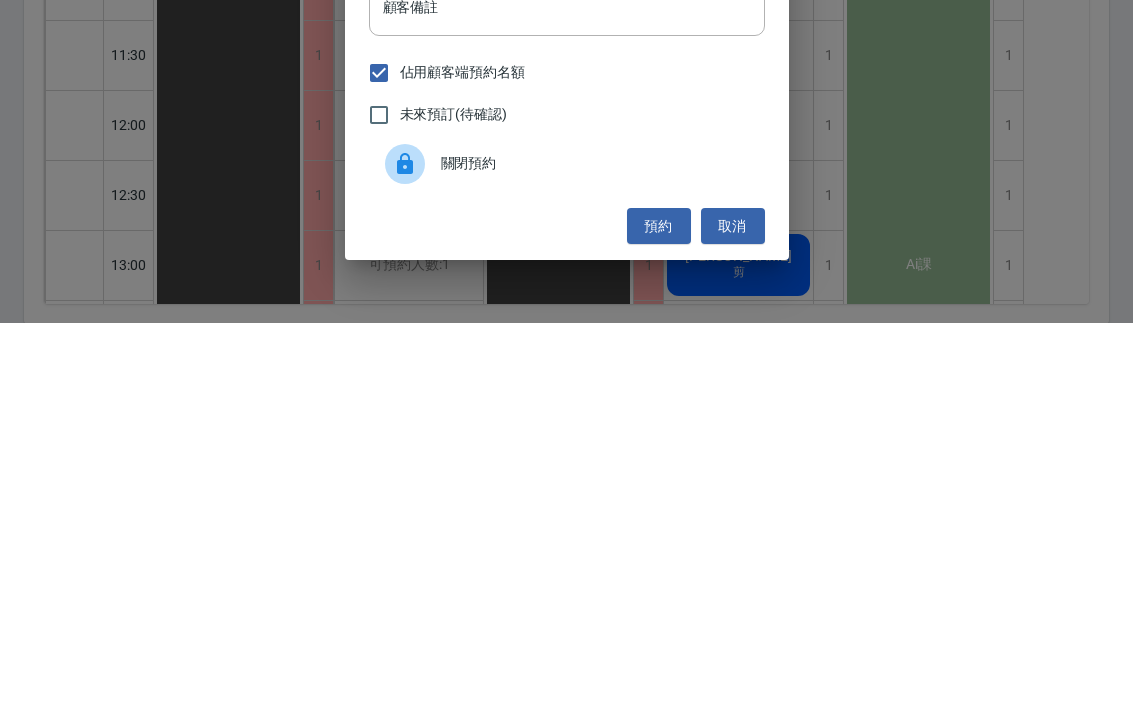 click on "佔用顧客端預約名額" at bounding box center [379, 451] 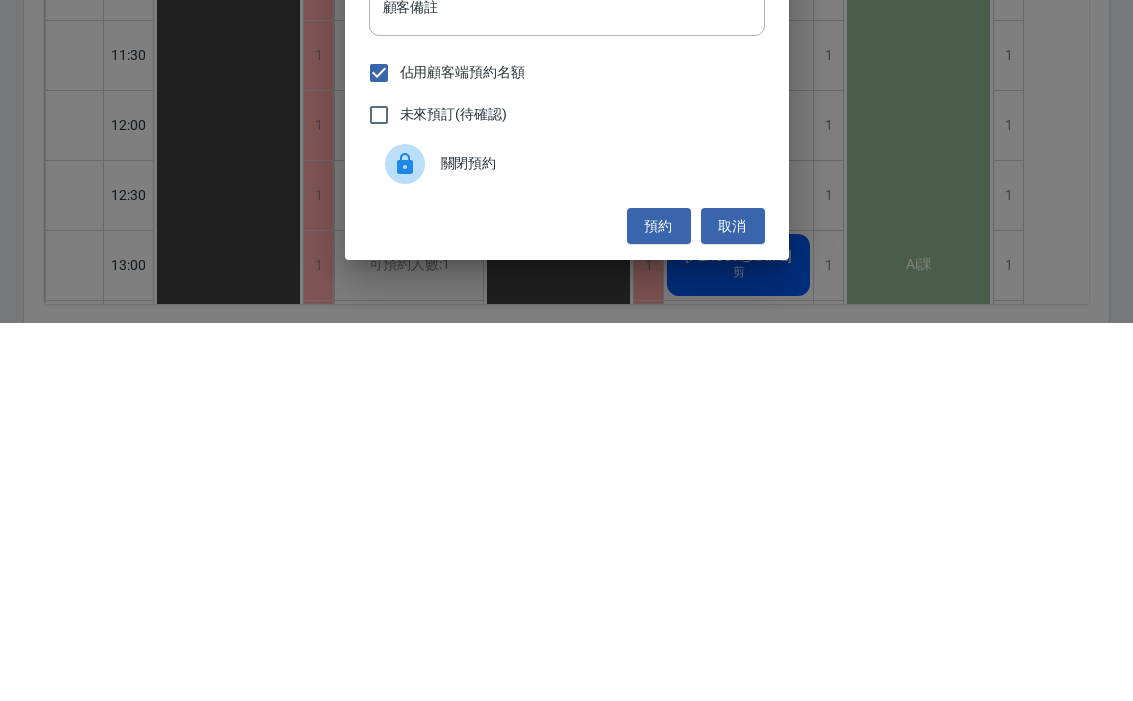 checkbox on "false" 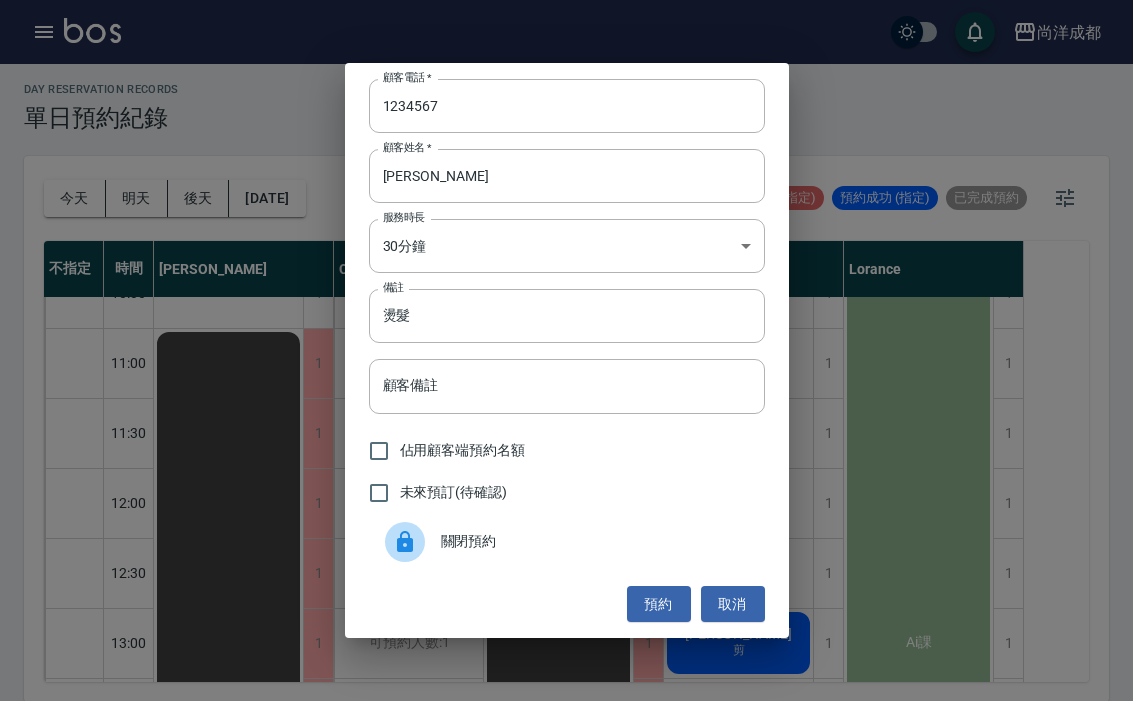 click on "預約" at bounding box center (659, 604) 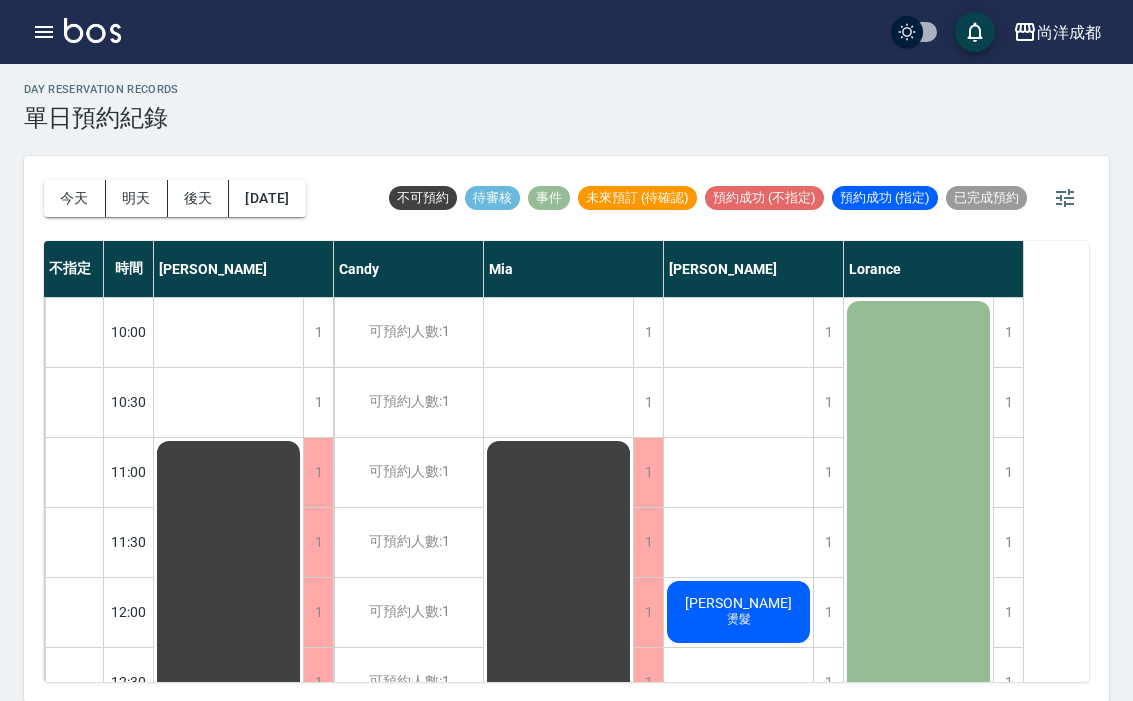 scroll, scrollTop: 0, scrollLeft: 0, axis: both 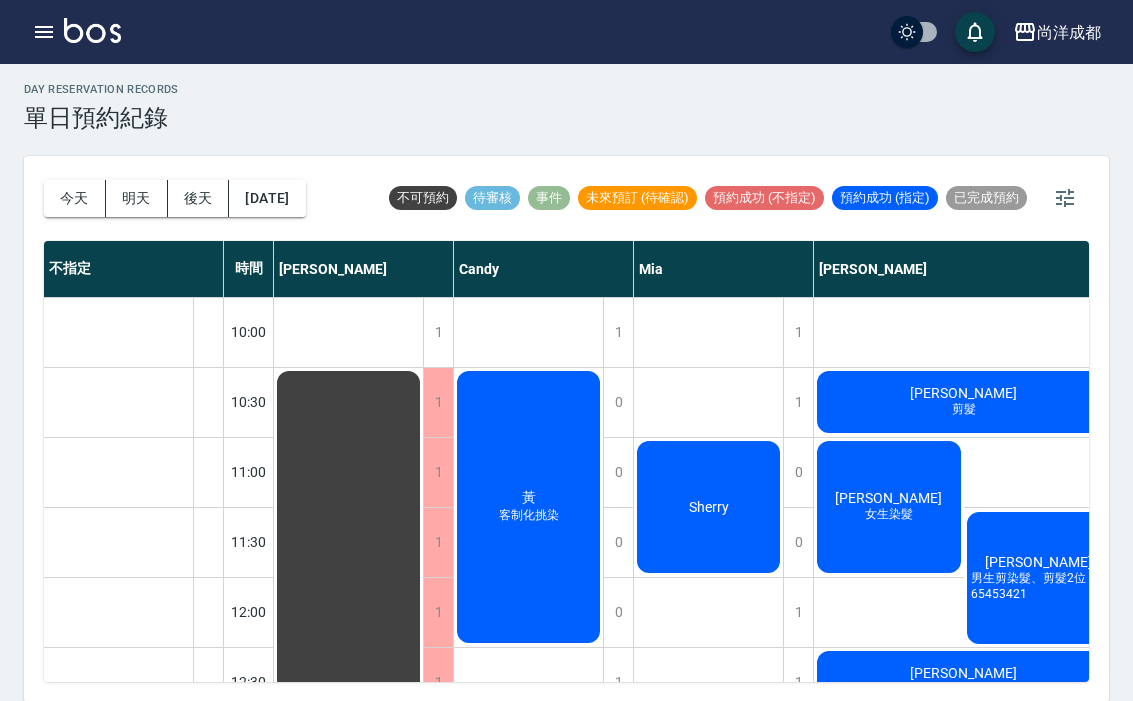 click on "2025/07/13" at bounding box center (267, 198) 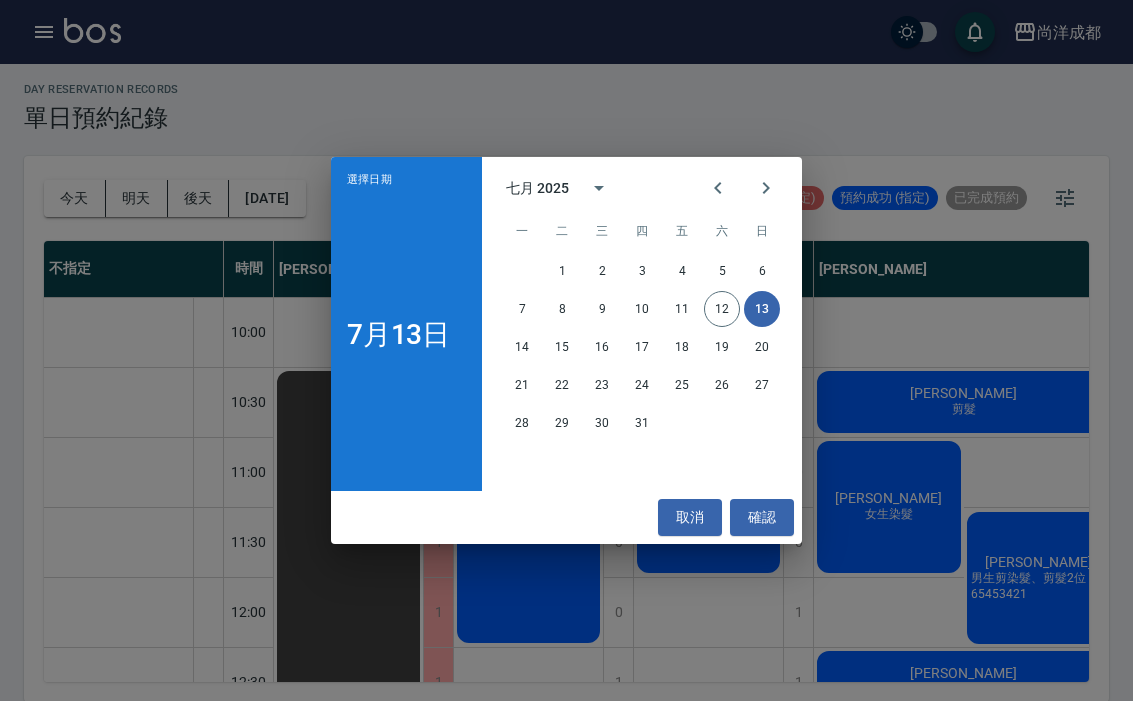 click on "選擇日期 7月13日 七月 2025 一 二 三 四 五 六 日 1 2 3 4 5 6 7 8 9 10 11 12 13 14 15 16 17 18 19 20 21 22 23 24 25 26 27 28 29 30 31 取消 確認" at bounding box center [566, 350] 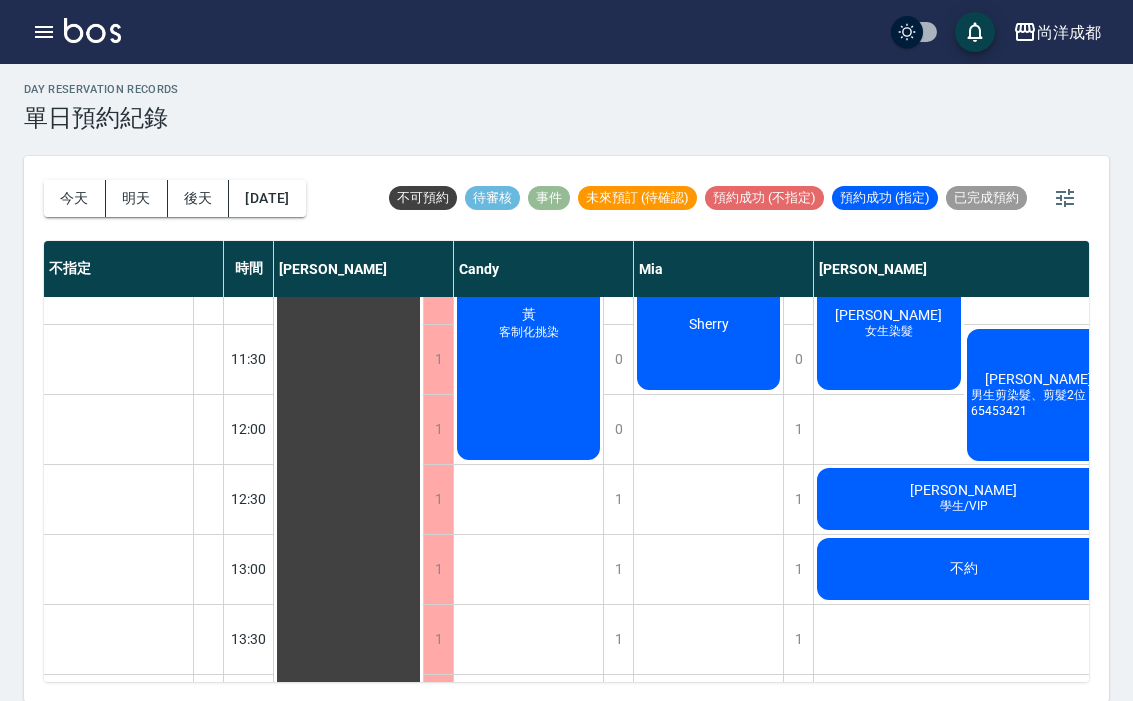 scroll, scrollTop: 183, scrollLeft: 0, axis: vertical 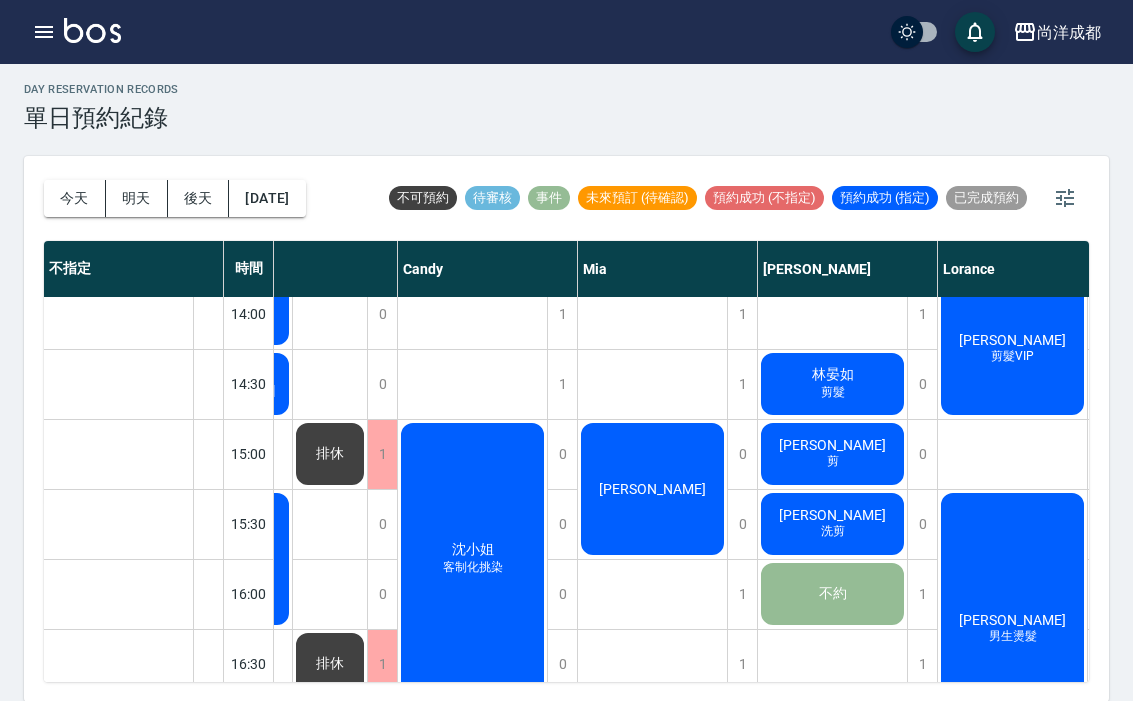 click on "陳彥樵 剪" at bounding box center (217, 69) 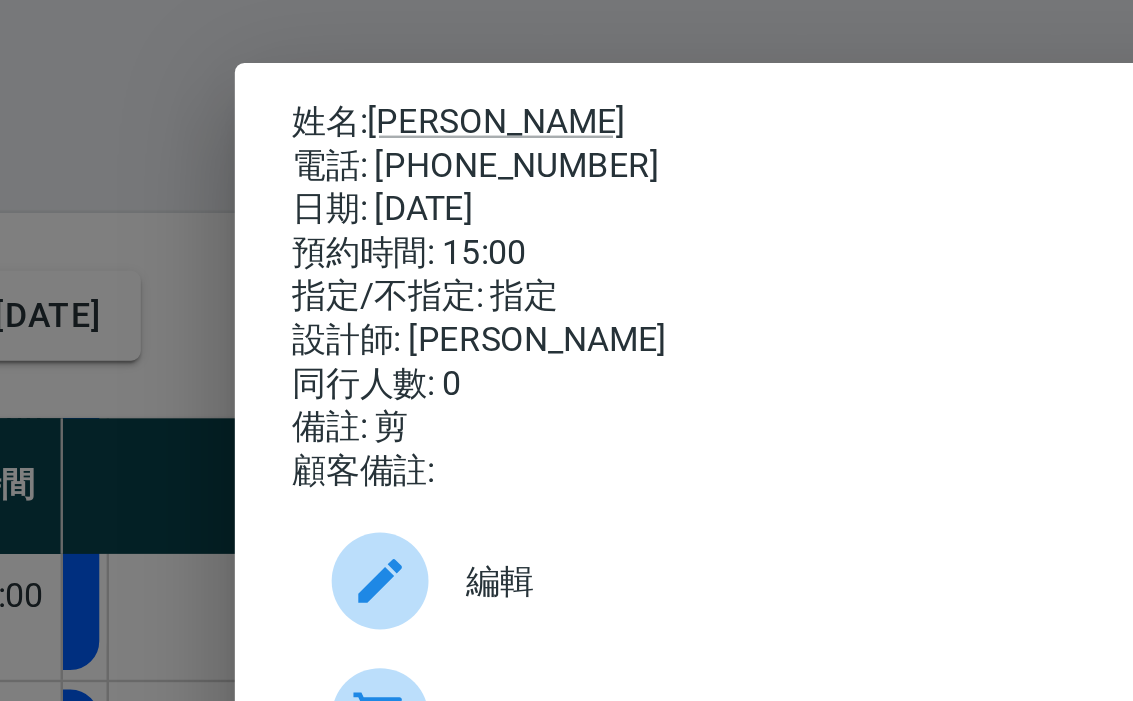 scroll, scrollTop: 0, scrollLeft: 0, axis: both 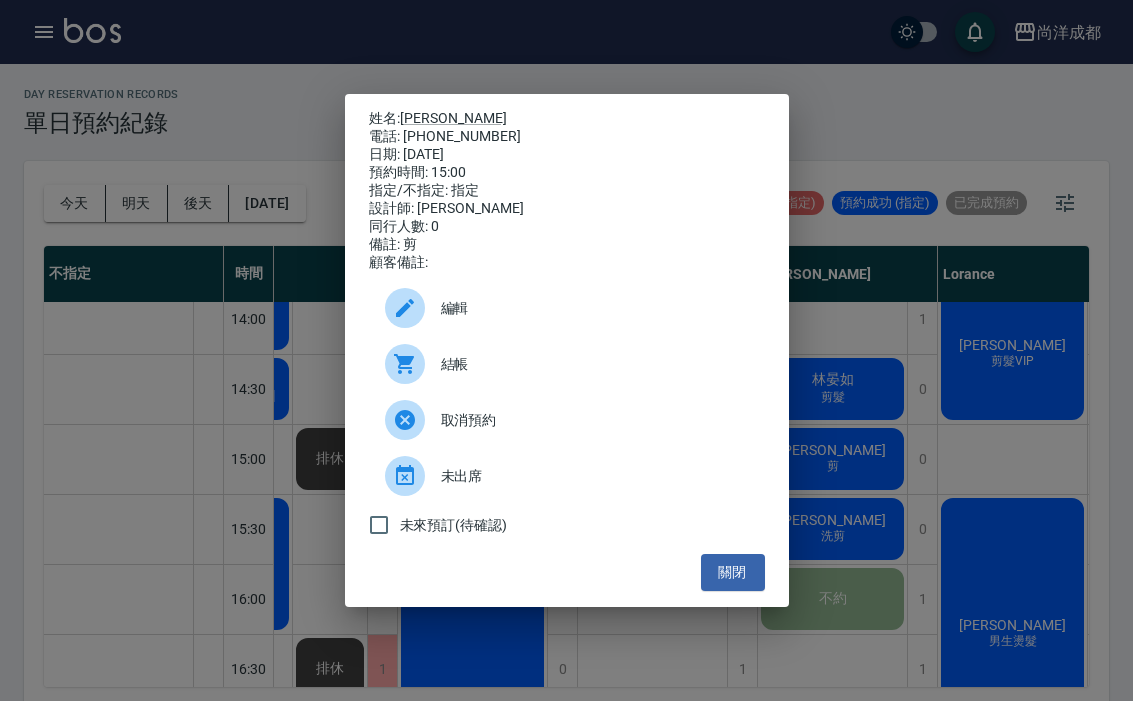 click on "關閉" at bounding box center (733, 572) 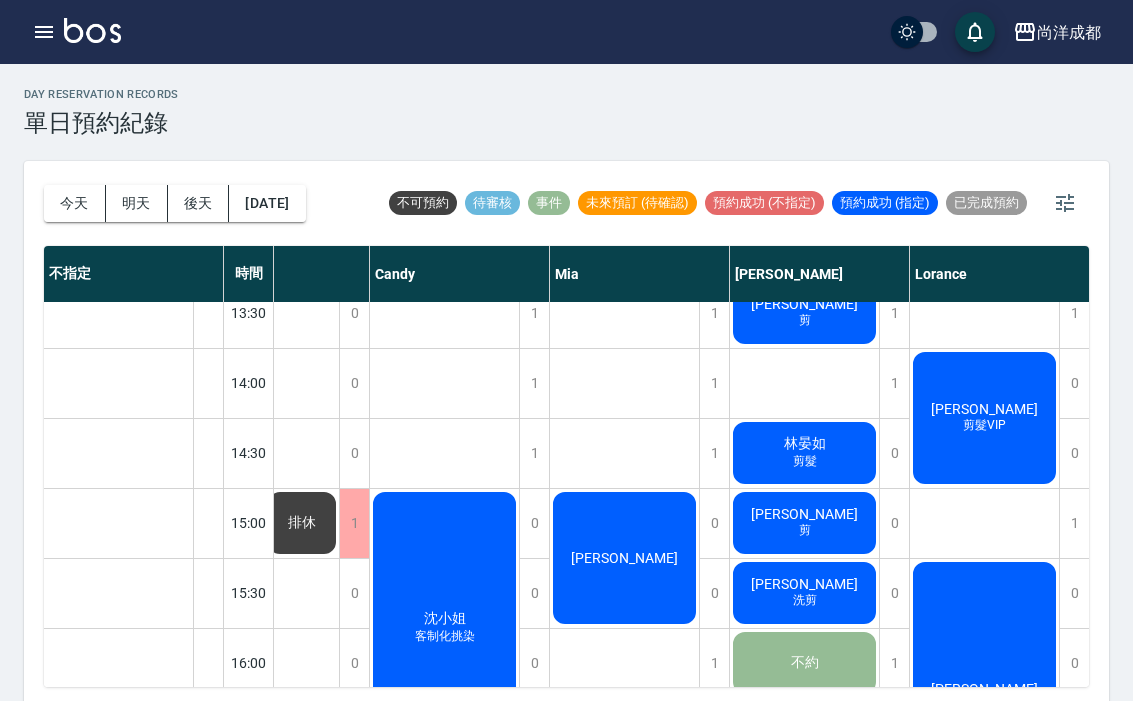 scroll, scrollTop: 510, scrollLeft: 159, axis: both 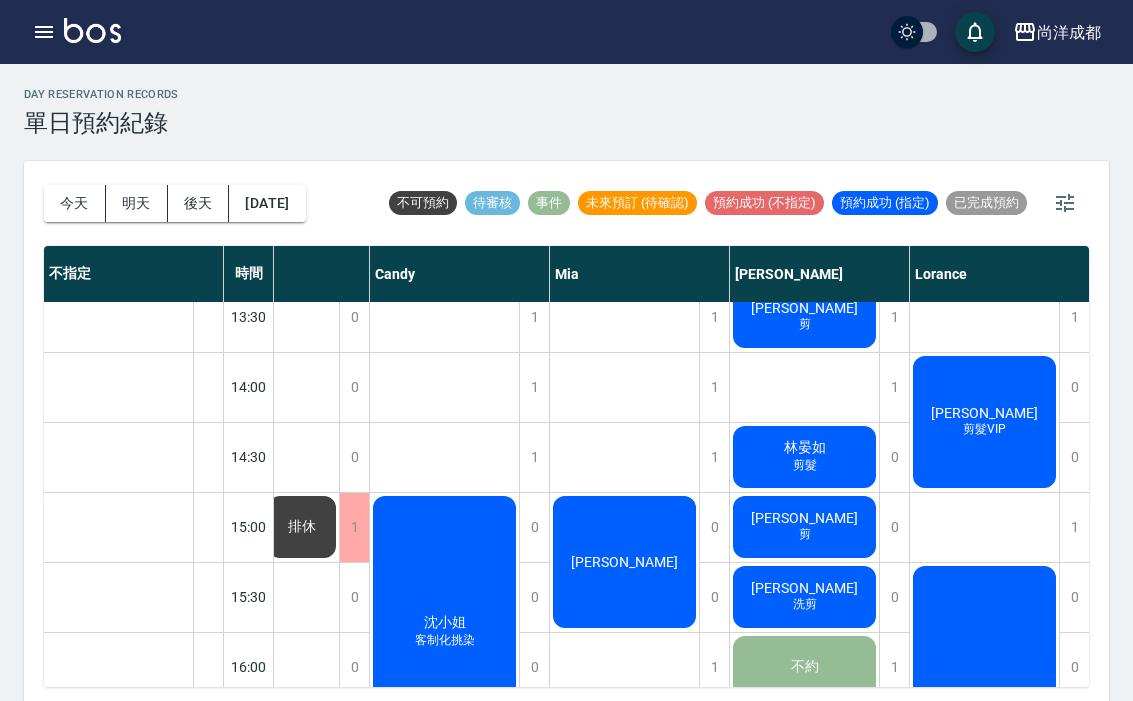 click on "剪髮VIP" at bounding box center (190, 149) 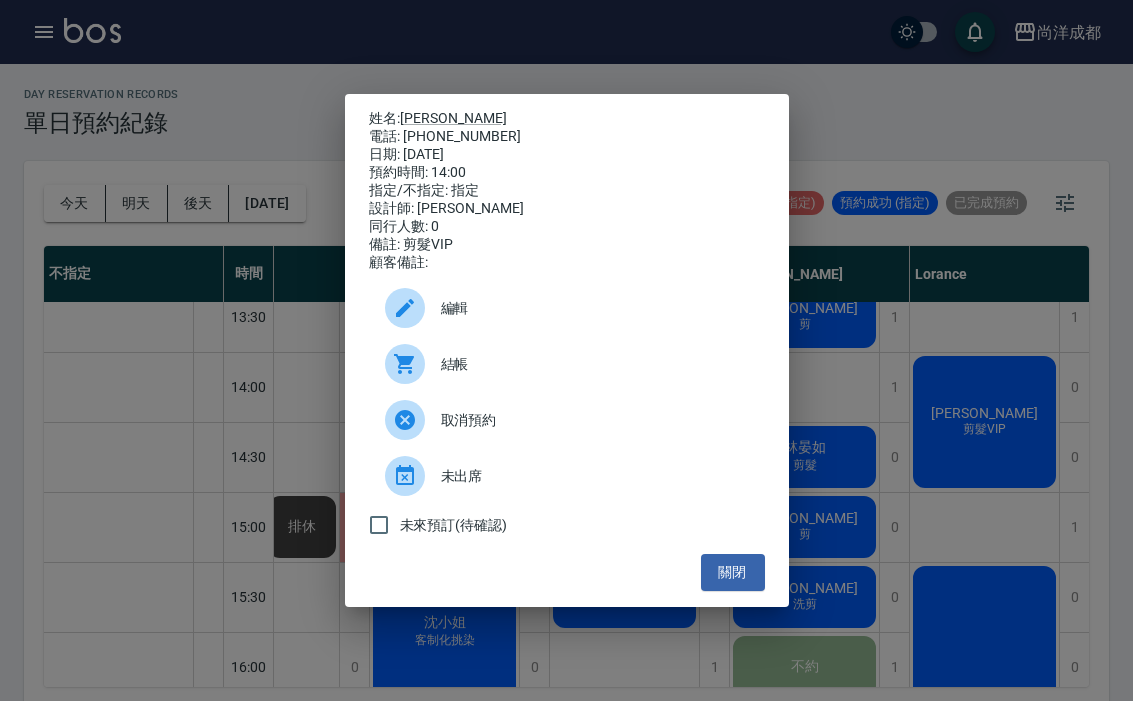 click on "關閉" at bounding box center [733, 572] 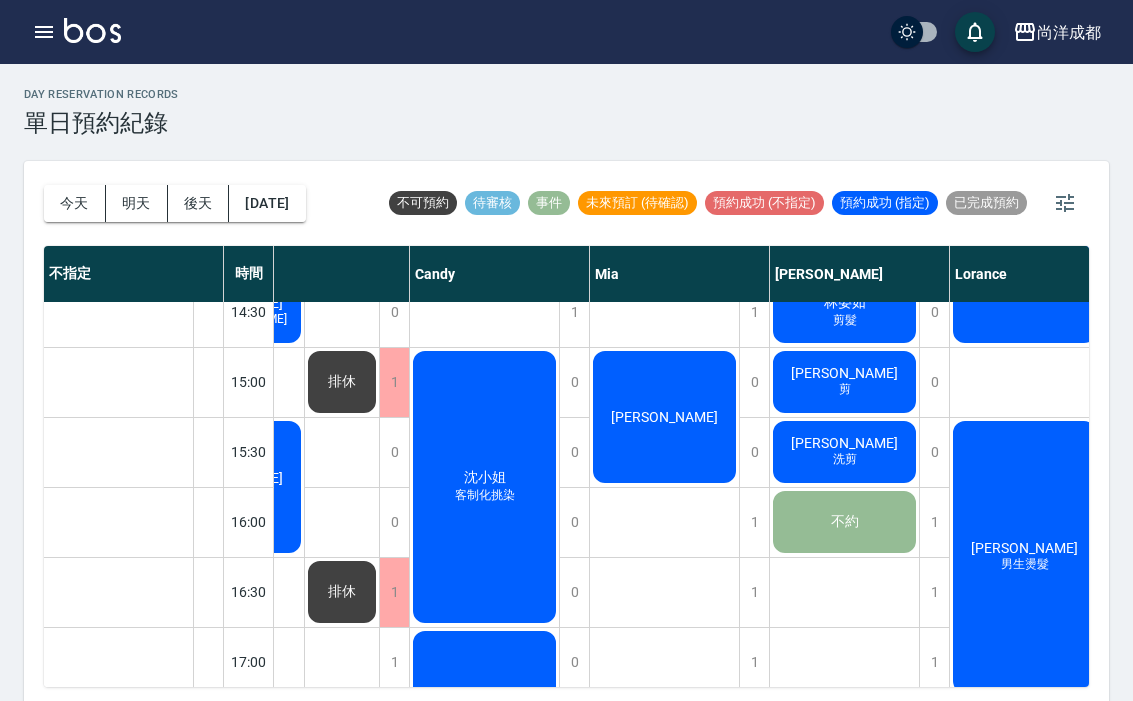 scroll, scrollTop: 656, scrollLeft: 114, axis: both 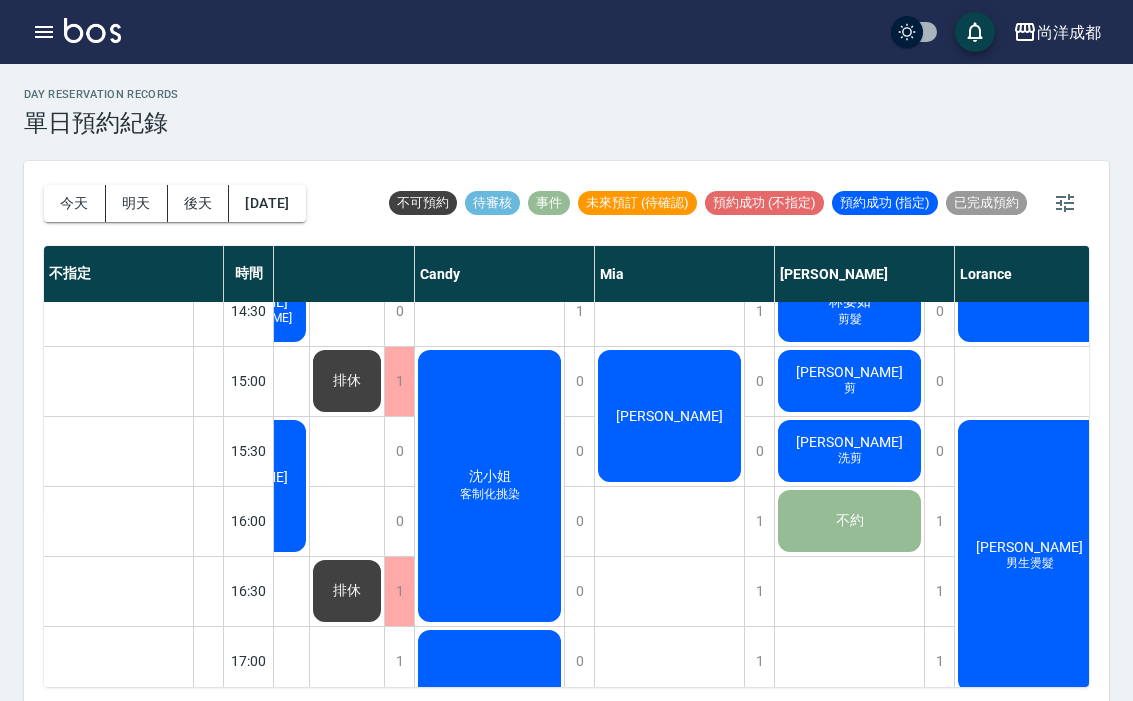 click on "沈小姐 客制化挑染" at bounding box center (234, -4) 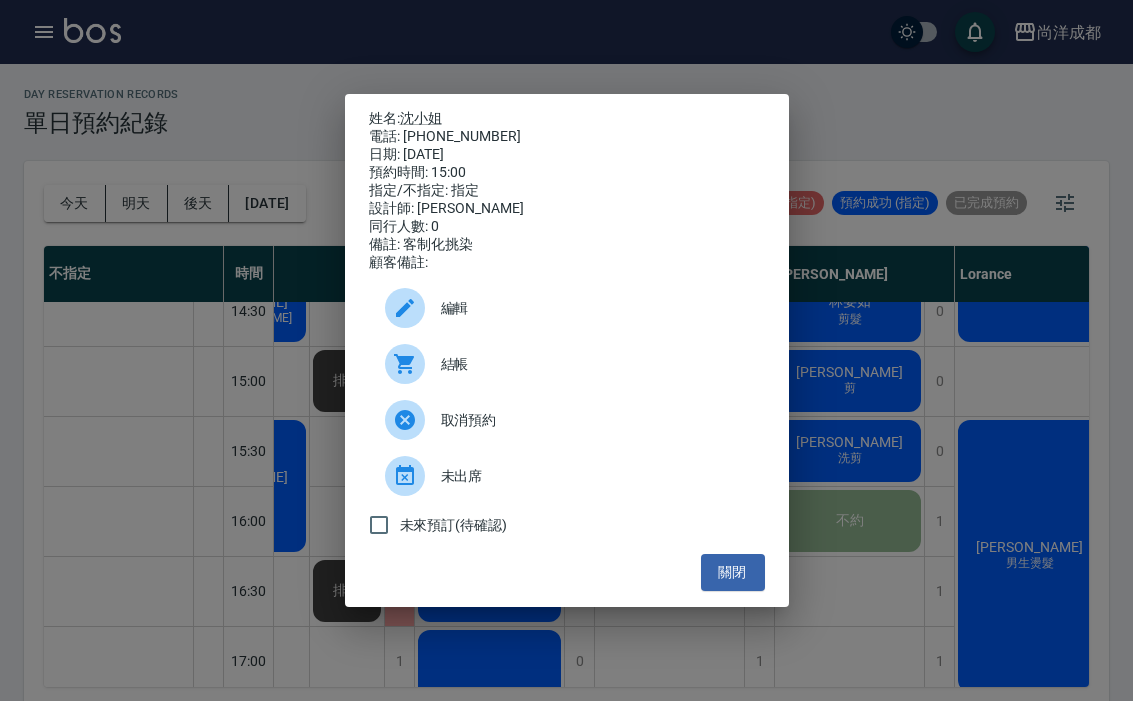 click on "關閉" at bounding box center [733, 572] 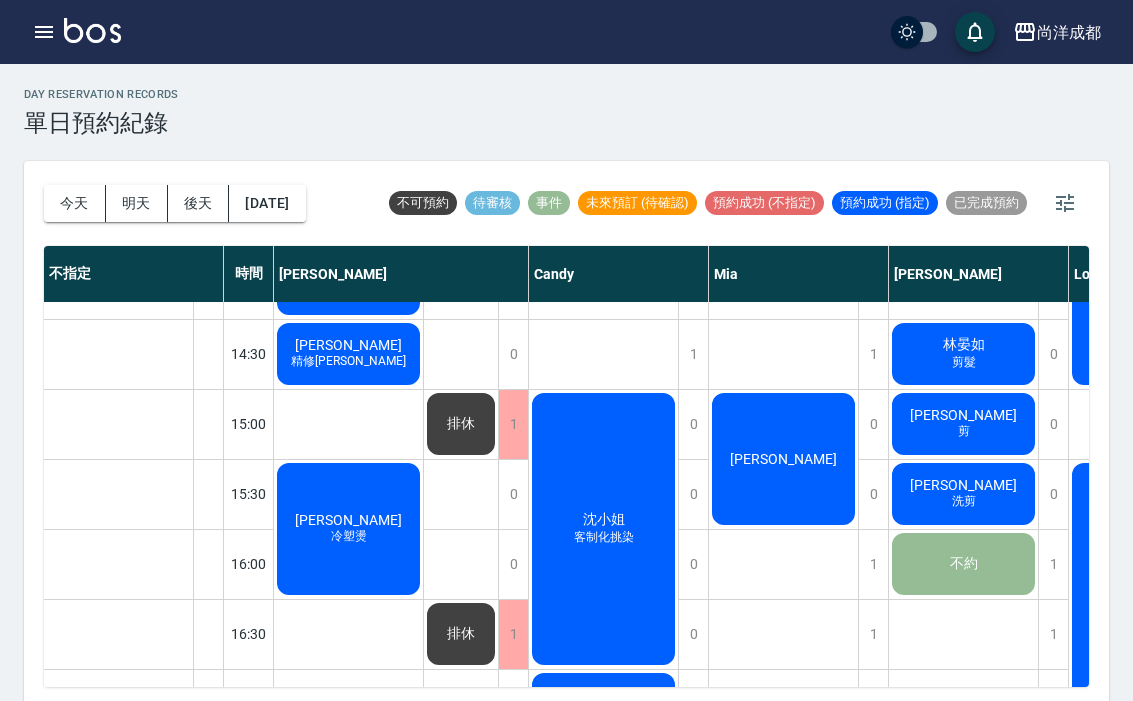 scroll, scrollTop: 612, scrollLeft: 0, axis: vertical 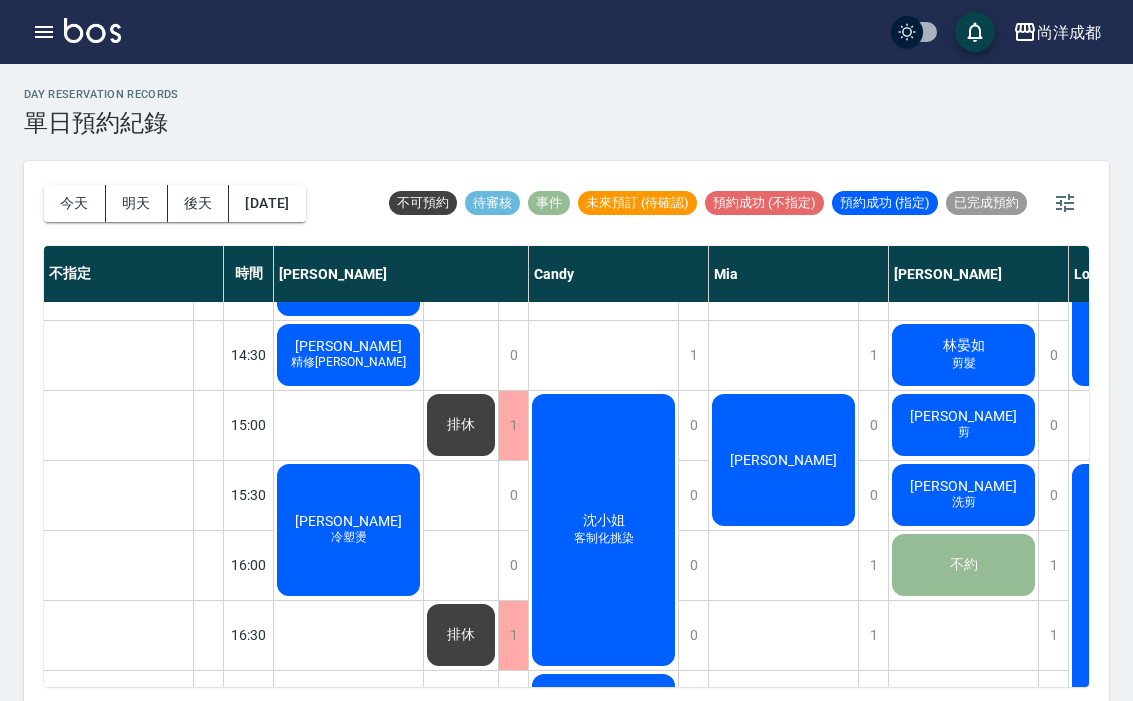 click on "明天" at bounding box center (137, 203) 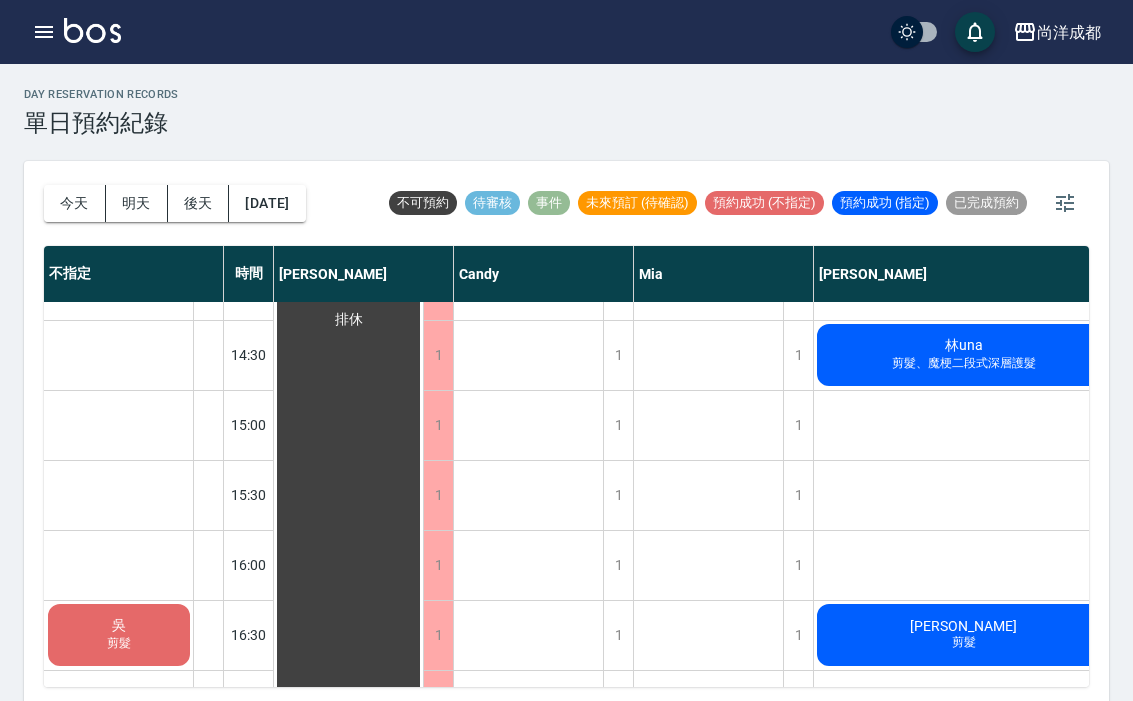 click on "今天" at bounding box center (75, 203) 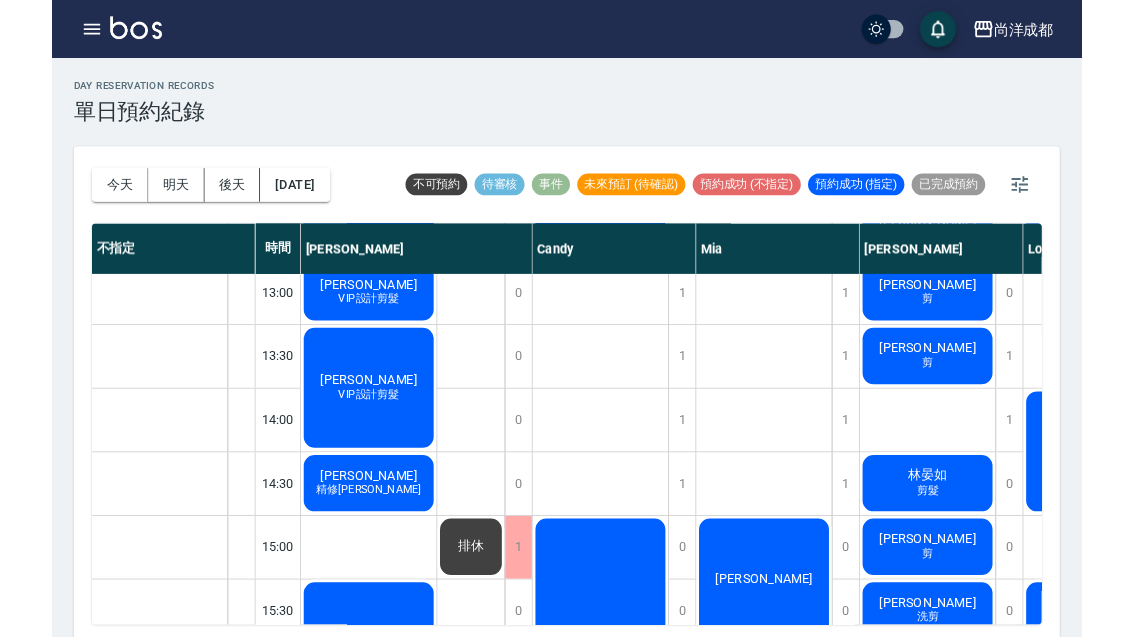 scroll, scrollTop: 434, scrollLeft: 0, axis: vertical 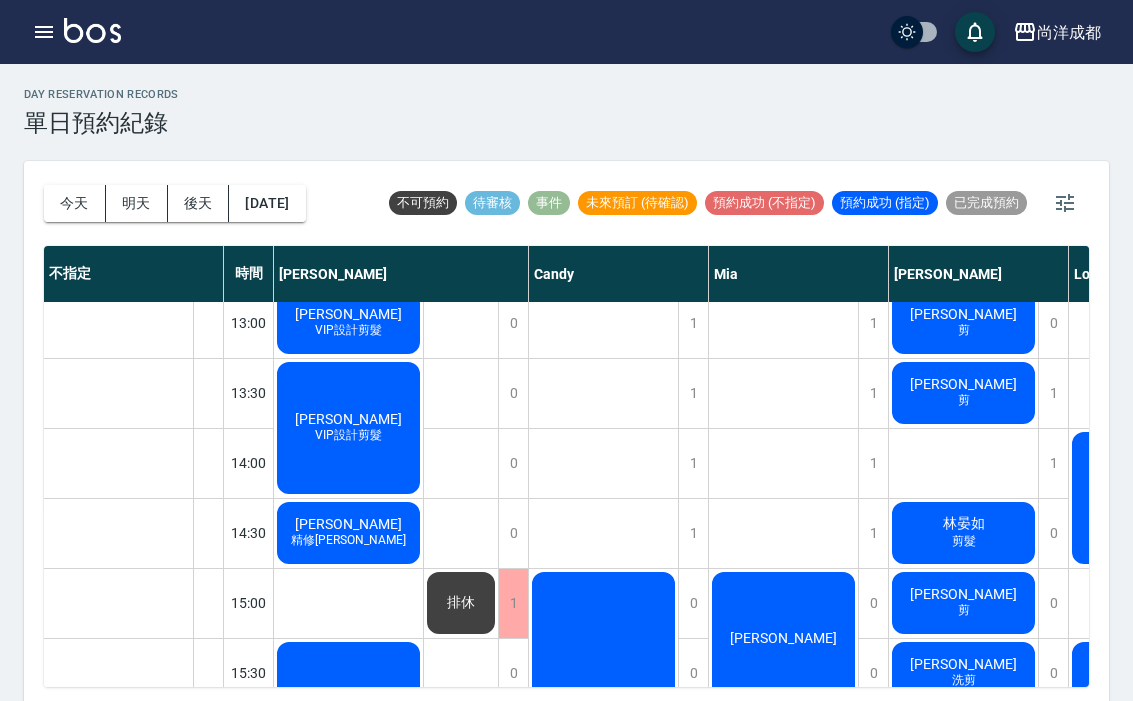click on "翁聖凱" at bounding box center (348, 209) 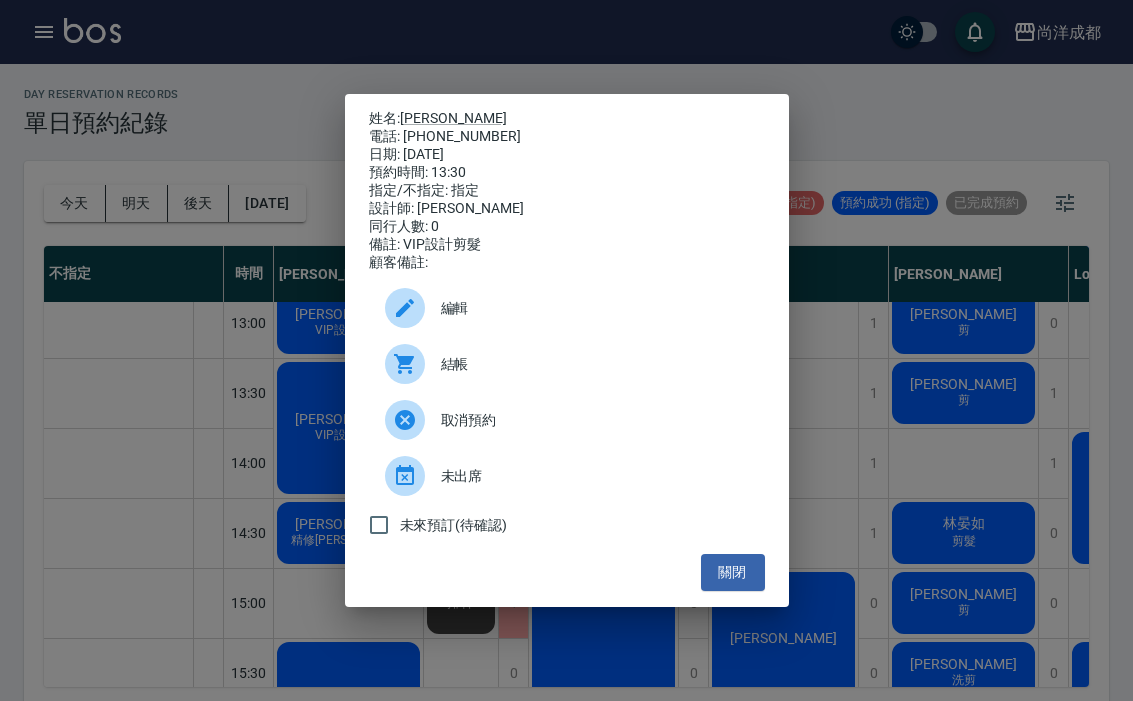 click on "翁聖凱" at bounding box center (453, 118) 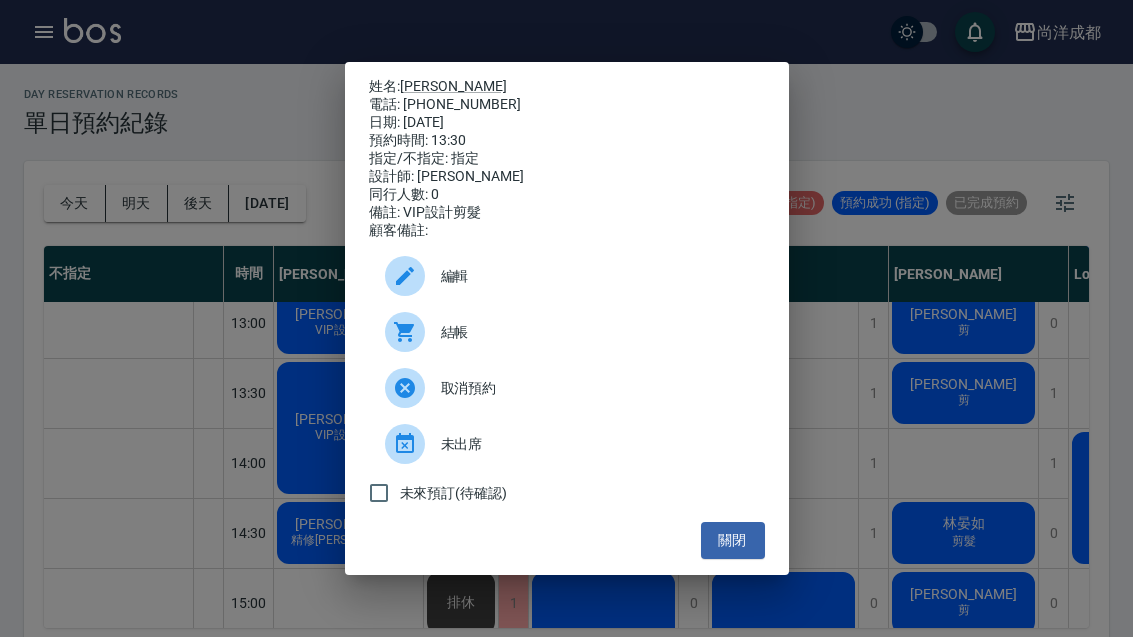click on "關閉" at bounding box center [733, 540] 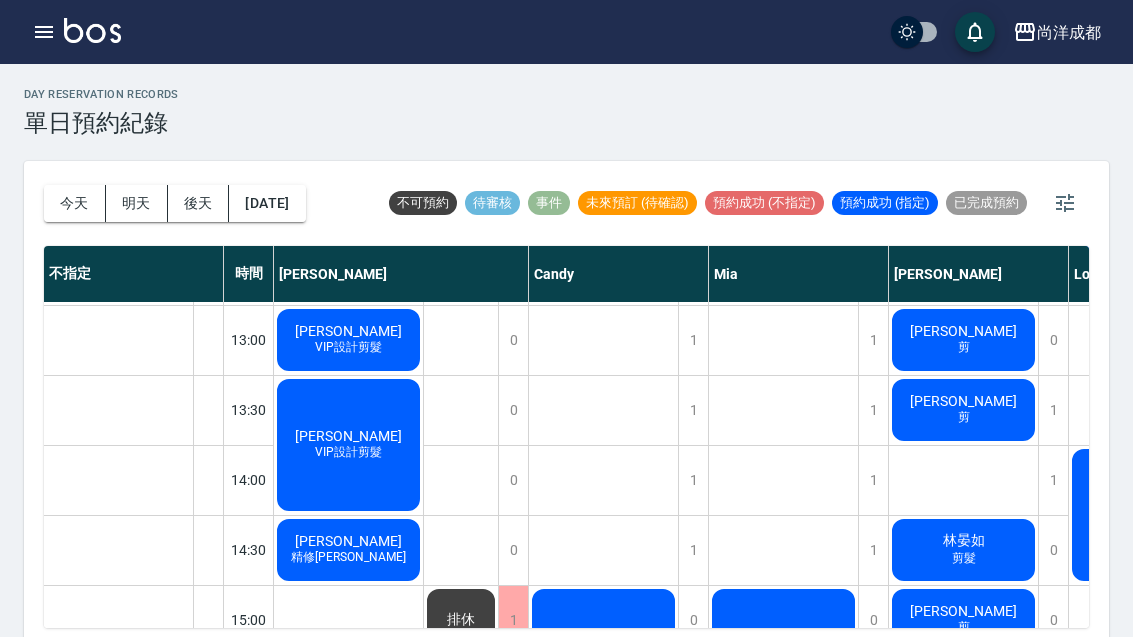 scroll, scrollTop: 417, scrollLeft: 0, axis: vertical 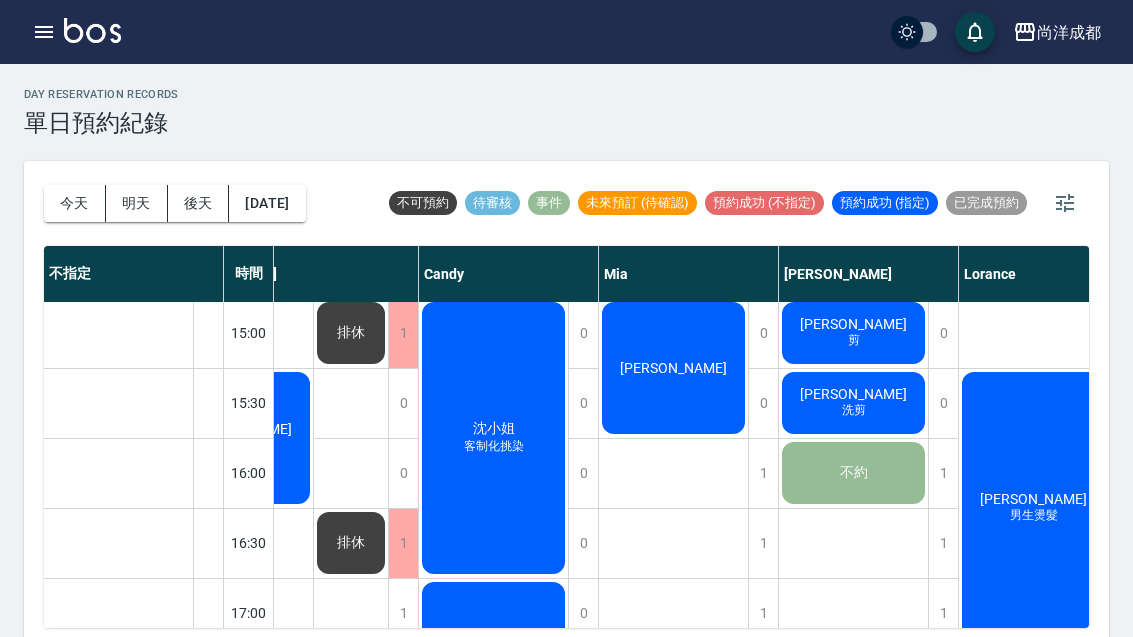 click on "林聖文" at bounding box center (238, -52) 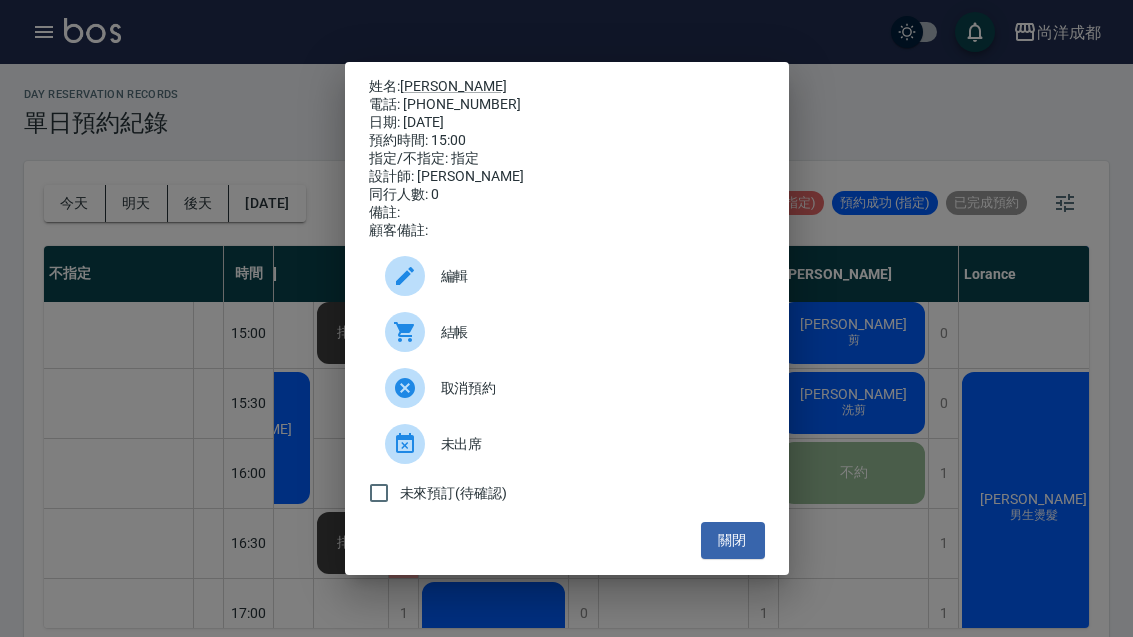 click on "關閉" at bounding box center [733, 540] 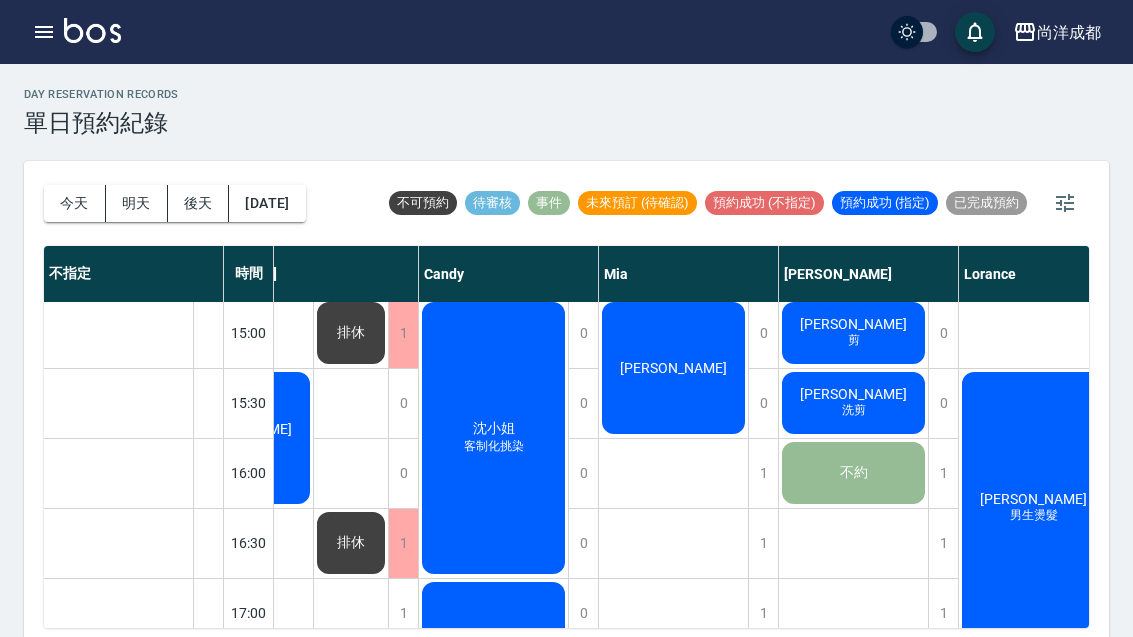 click on "林聖文" at bounding box center (238, -52) 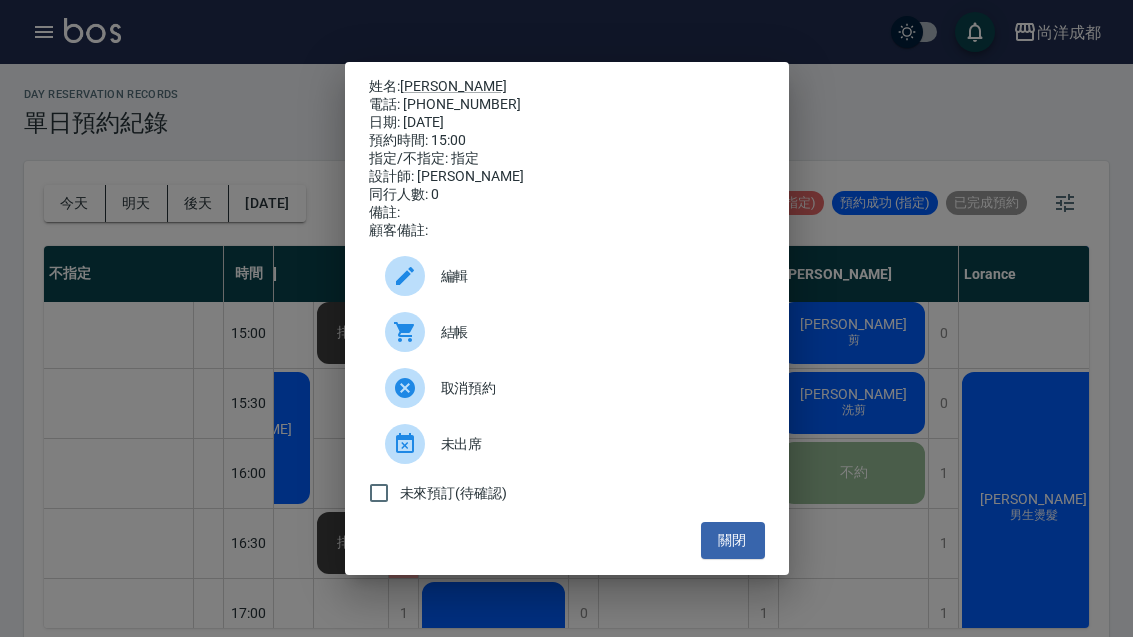 click on "關閉" at bounding box center [733, 540] 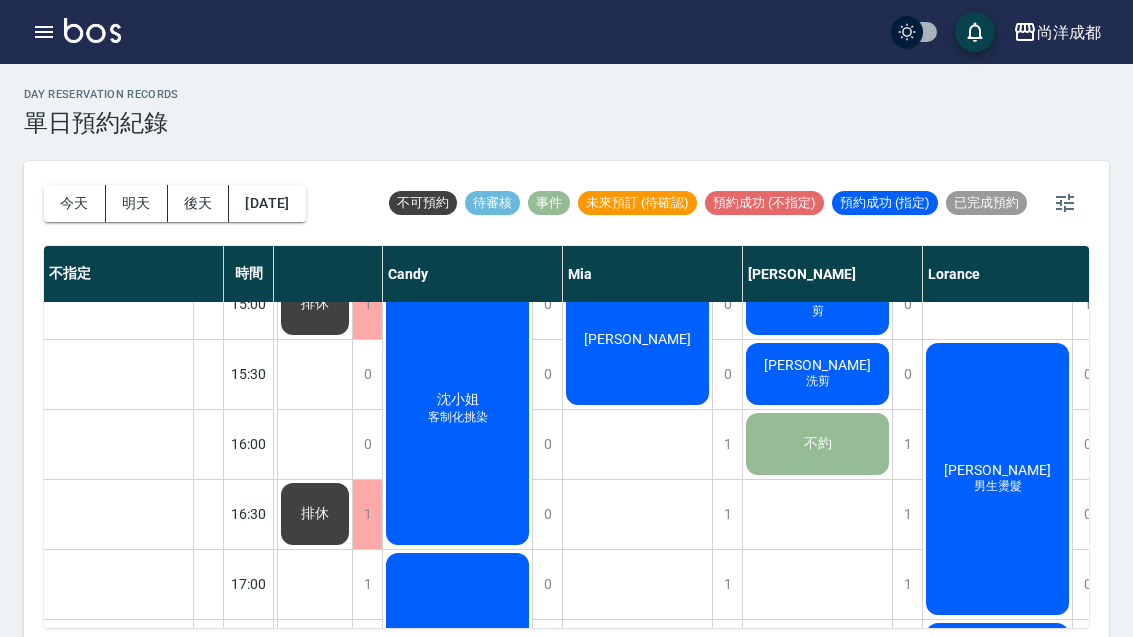 scroll, scrollTop: 730, scrollLeft: 144, axis: both 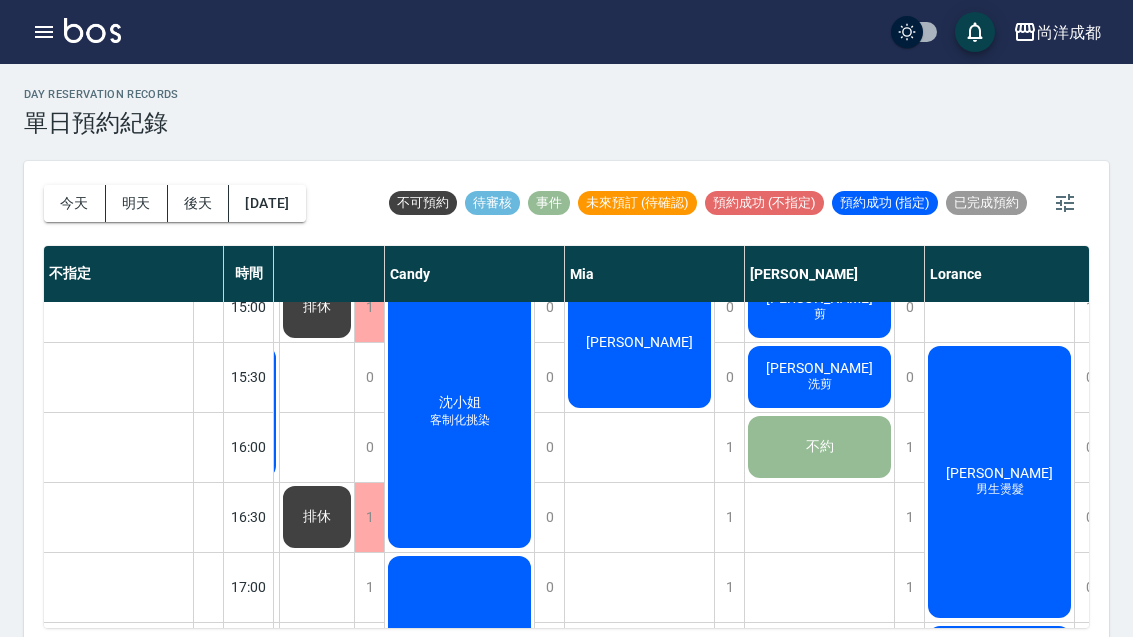 click on "江世良" at bounding box center [119, 307] 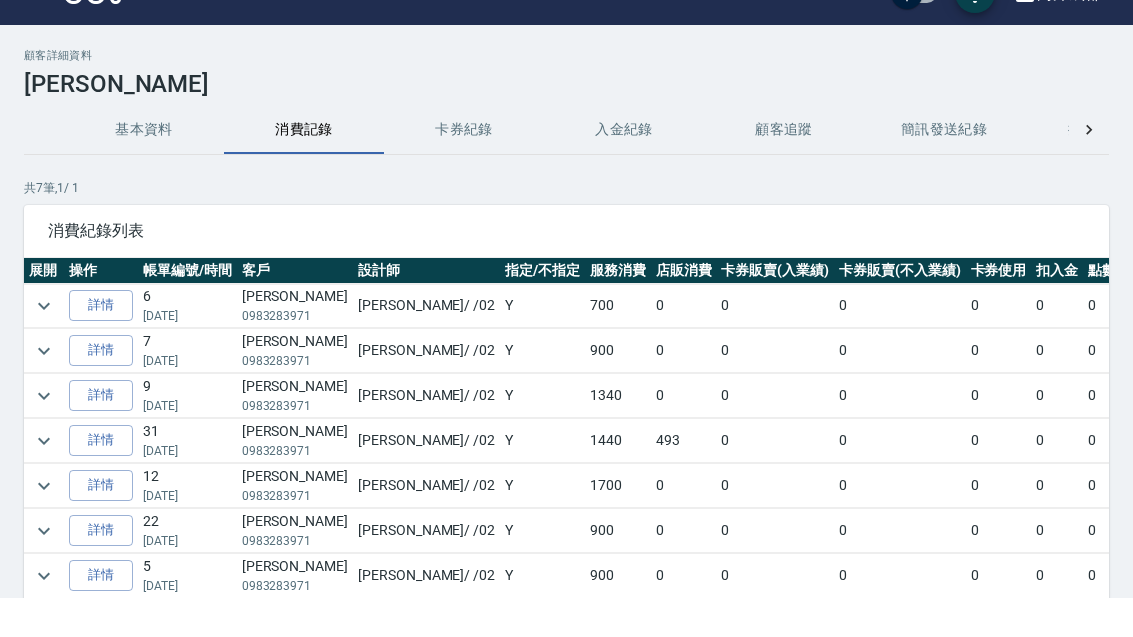 scroll, scrollTop: 39, scrollLeft: 0, axis: vertical 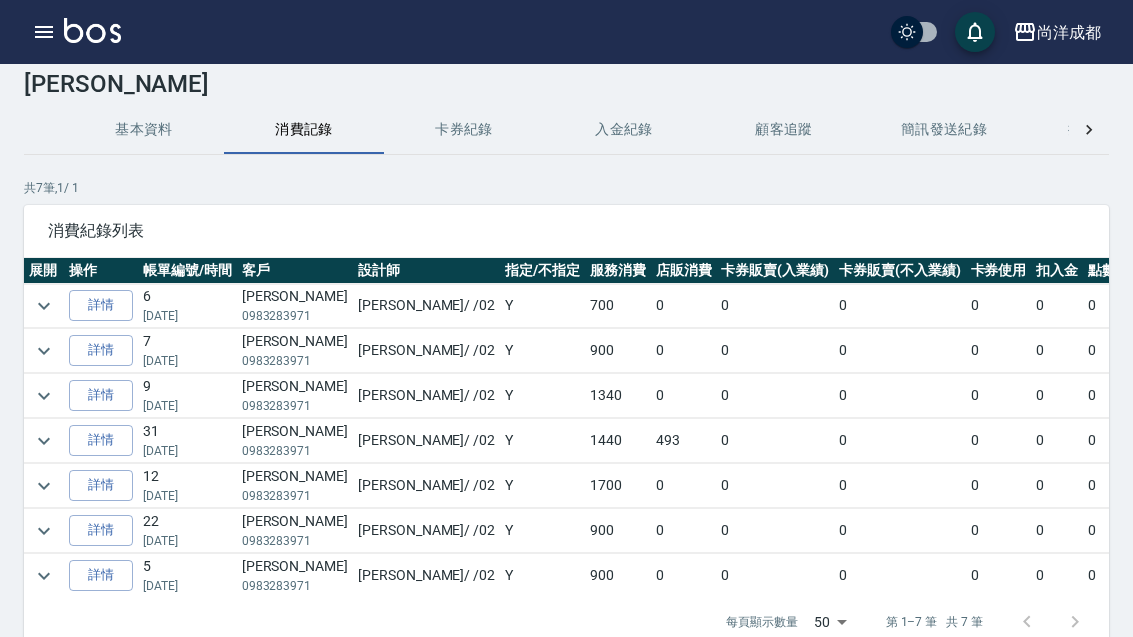 click on "詳情" at bounding box center [101, 395] 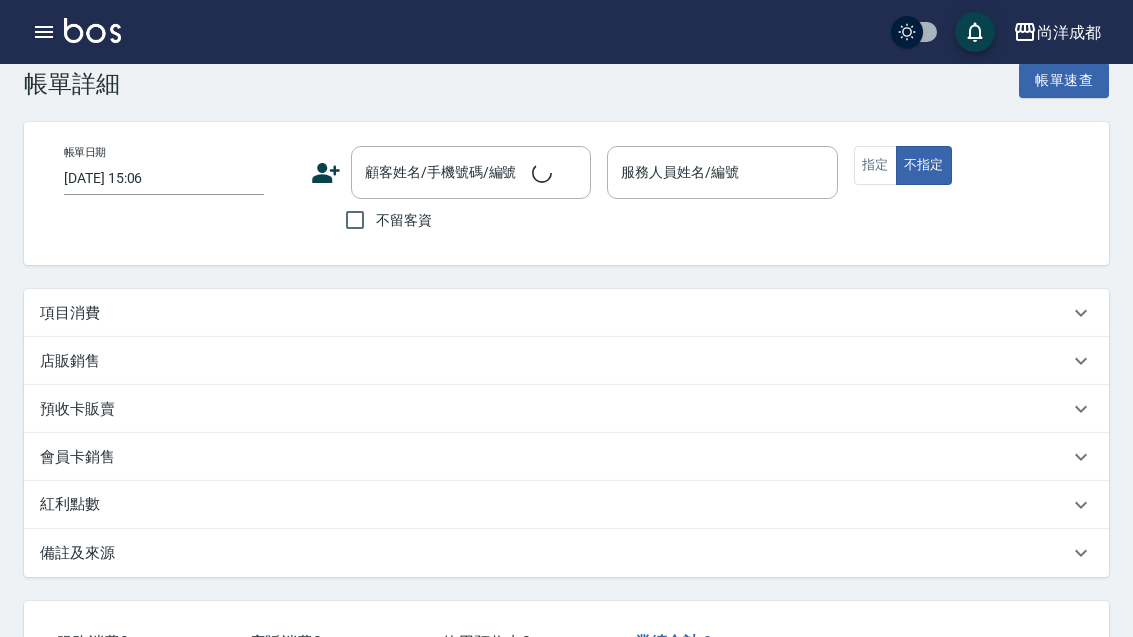scroll, scrollTop: 0, scrollLeft: 0, axis: both 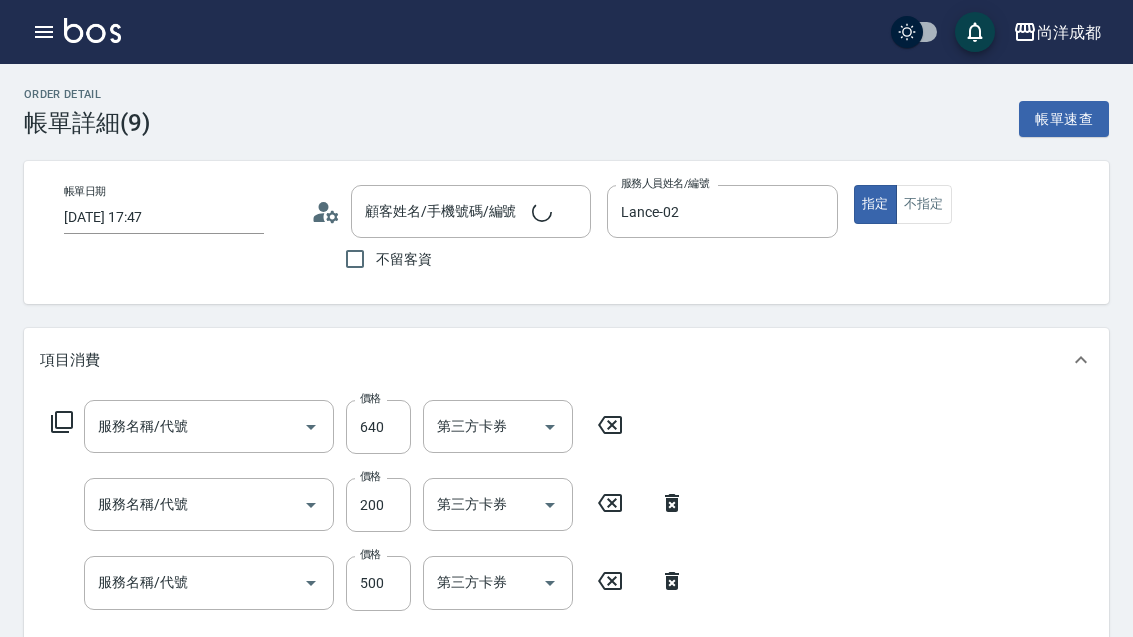 type on "[DATE] 17:47" 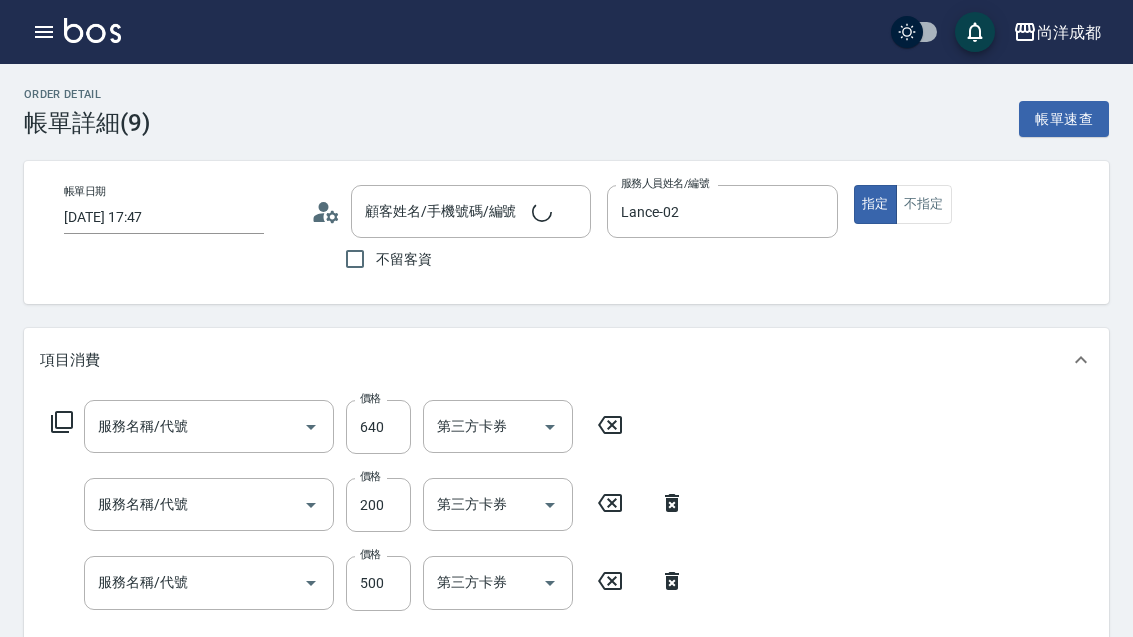 type on "Lance-02" 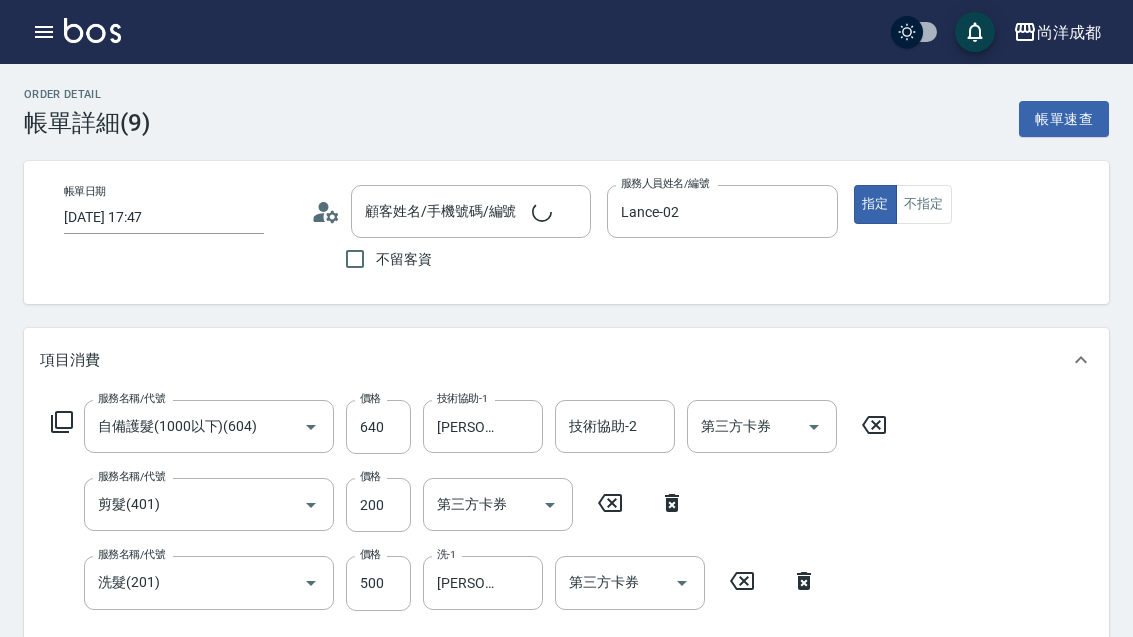 type on "自備護髮(1000以下)(604)" 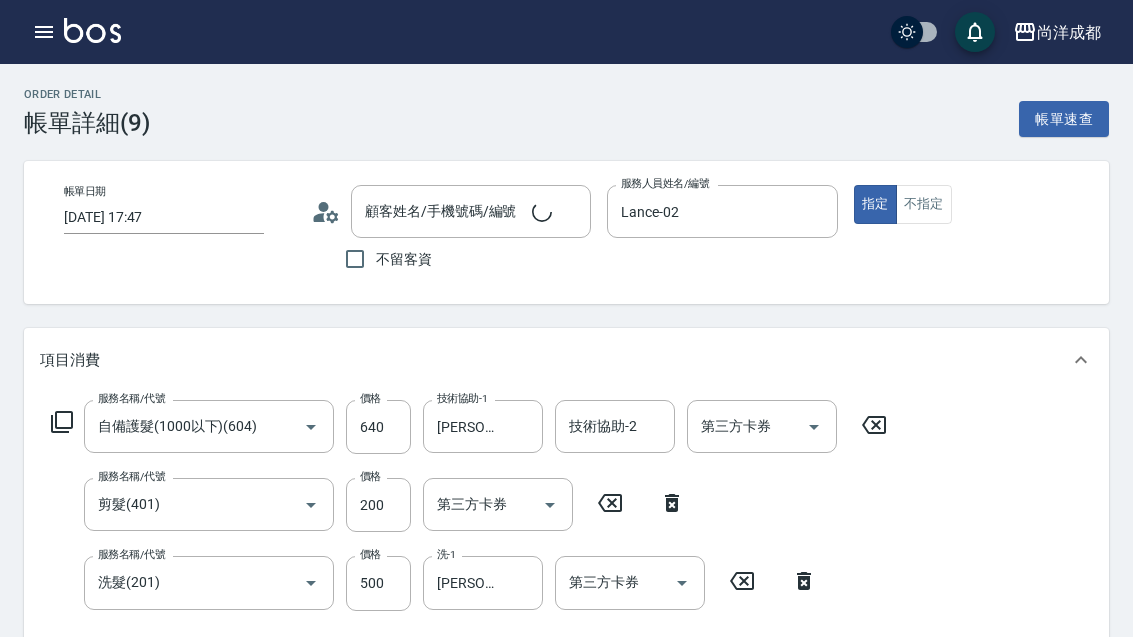 type on "剪髮(401)" 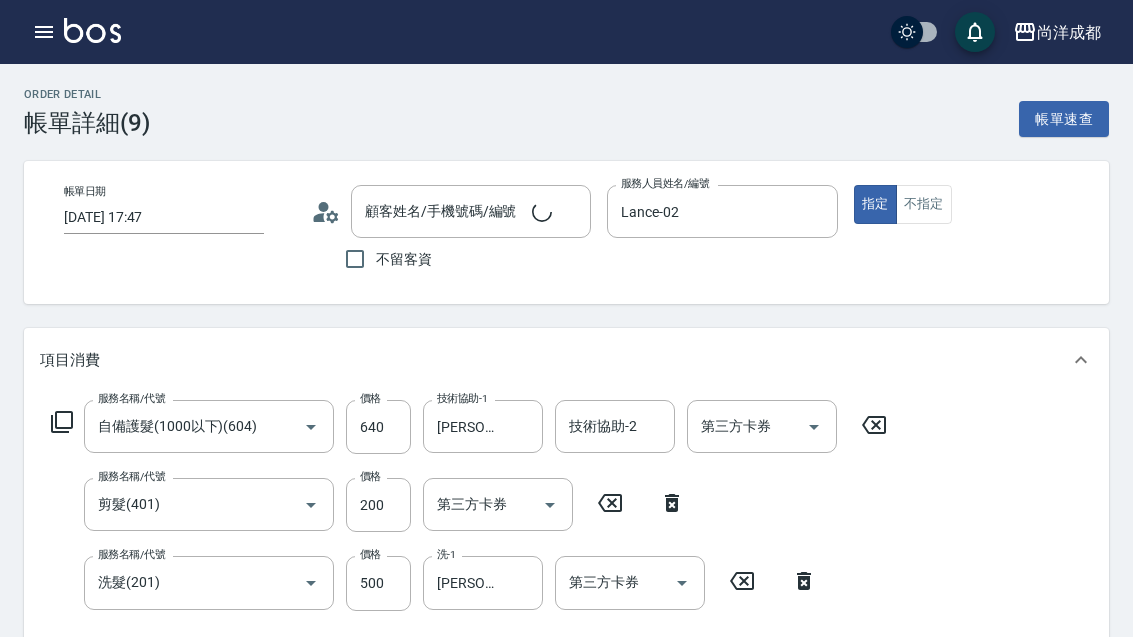 type on "[PERSON_NAME]/0983283971/null" 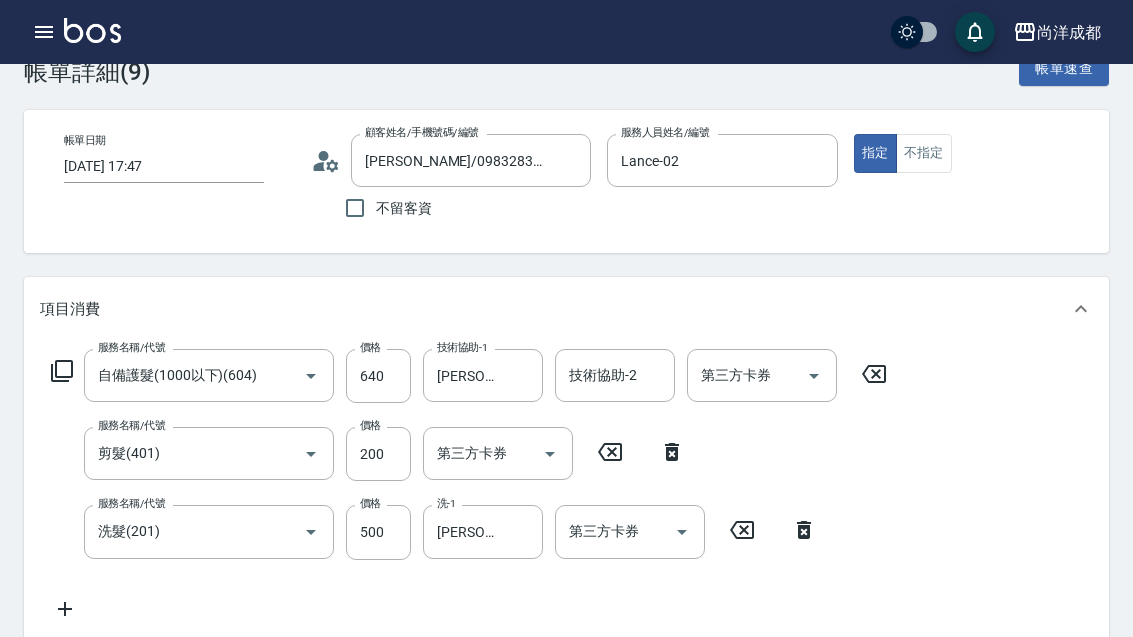 scroll, scrollTop: 0, scrollLeft: 0, axis: both 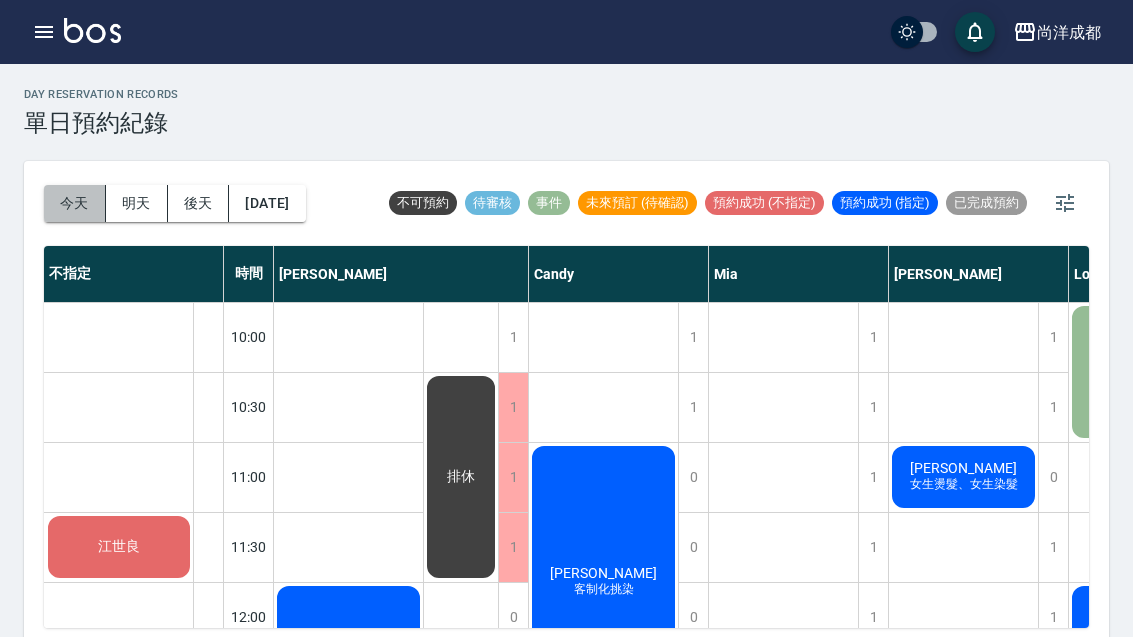 click on "今天" at bounding box center [75, 203] 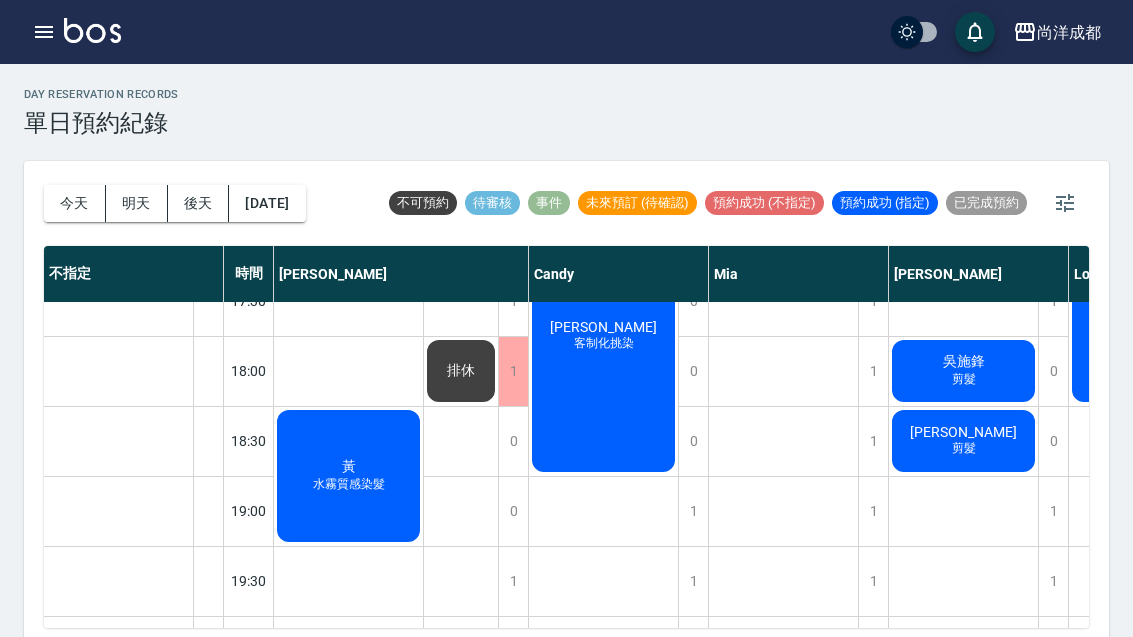 scroll, scrollTop: 697, scrollLeft: 0, axis: vertical 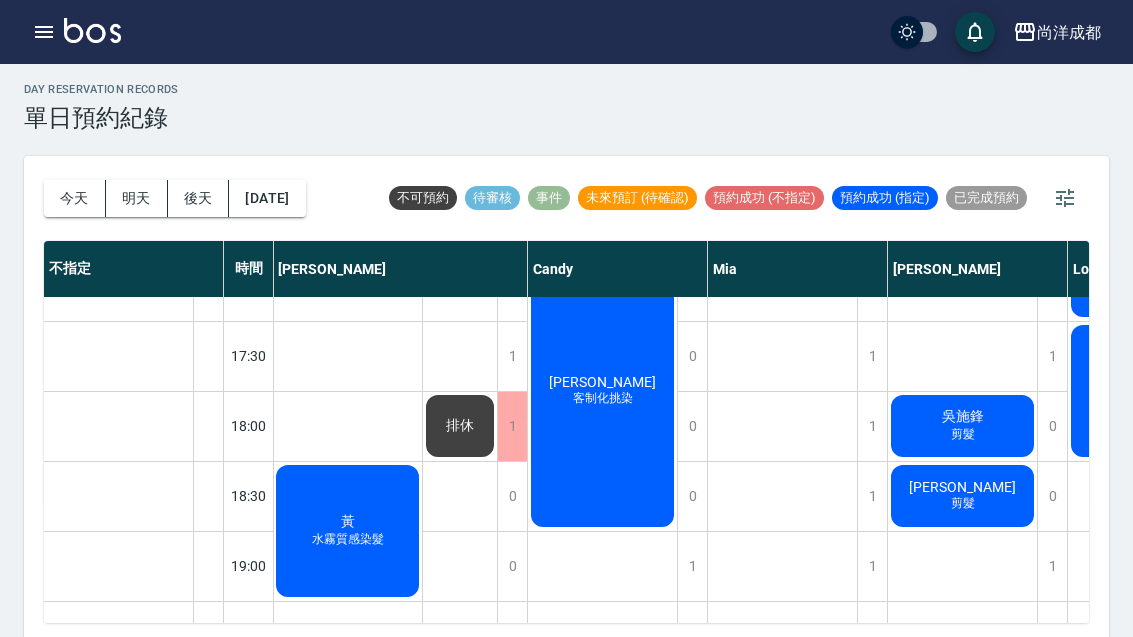 click on "1" at bounding box center (1052, 566) 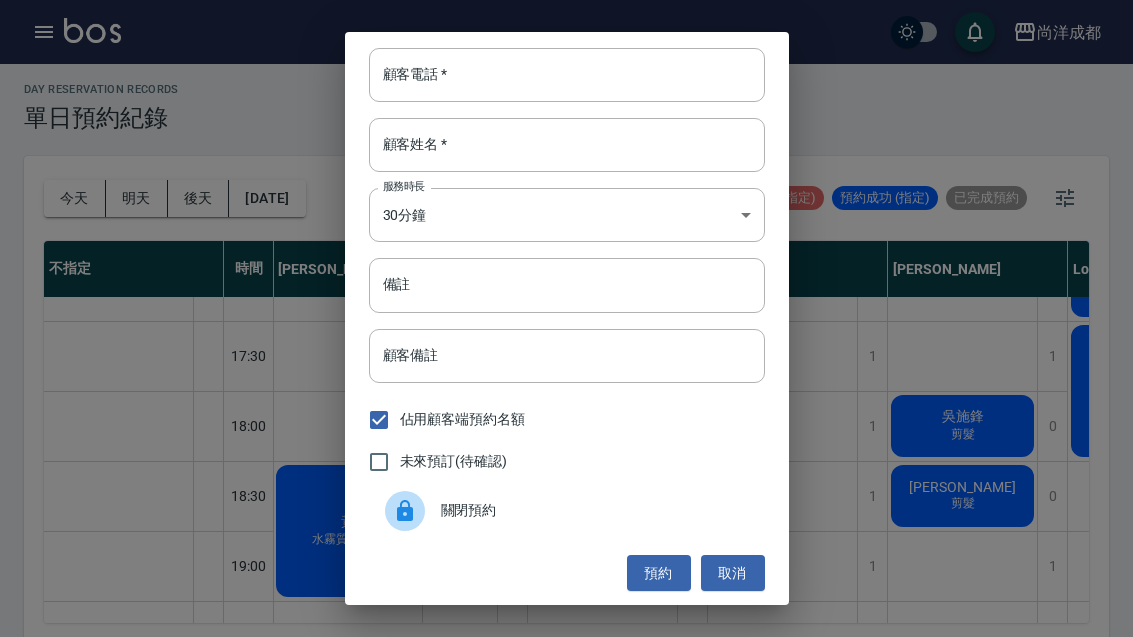 click on "顧客電話   *" at bounding box center [567, 75] 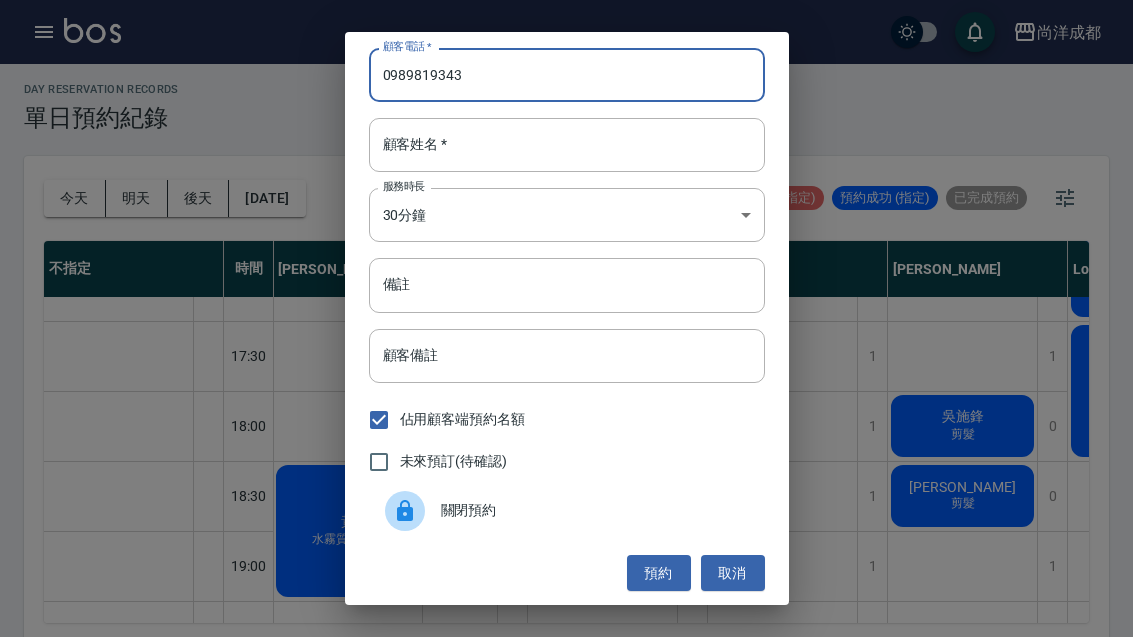 type on "0989819343" 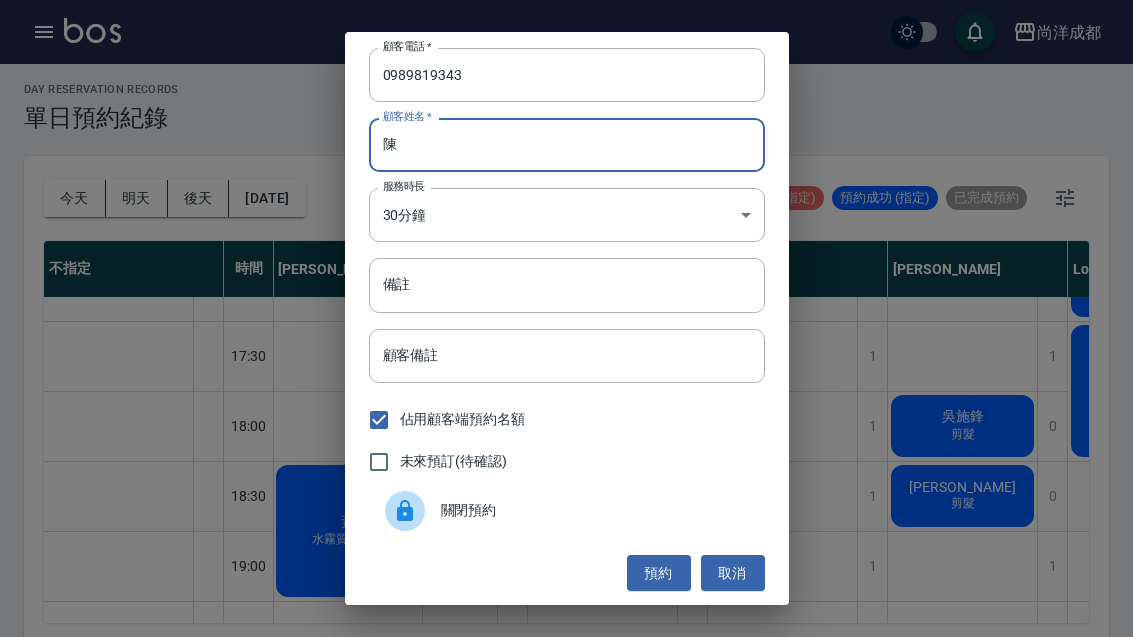 type on "陳" 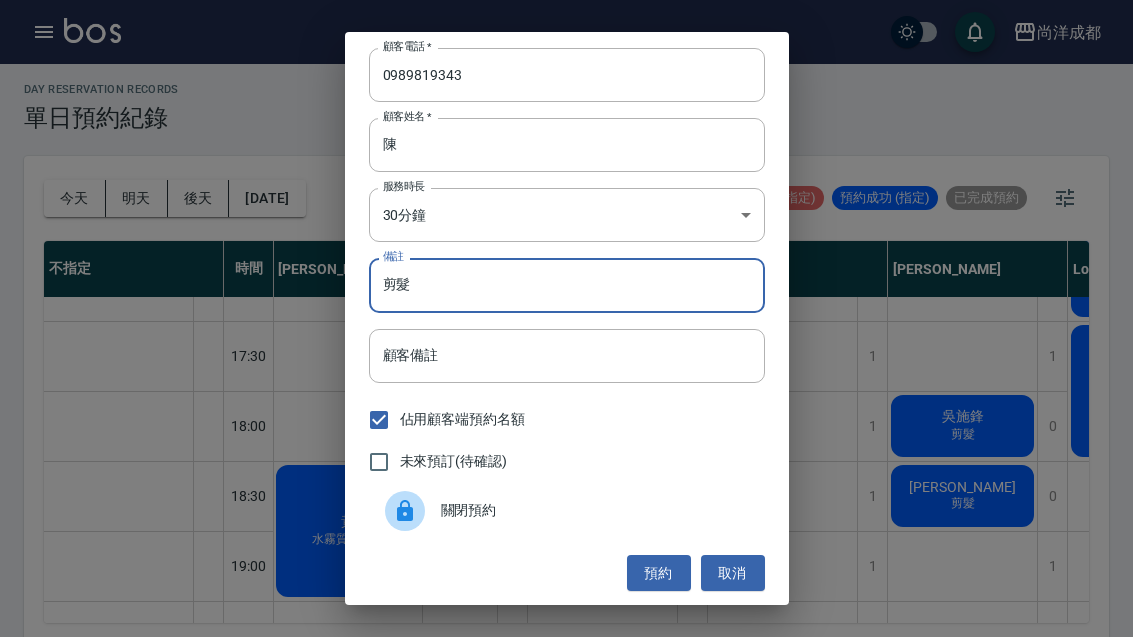 type on "剪髮" 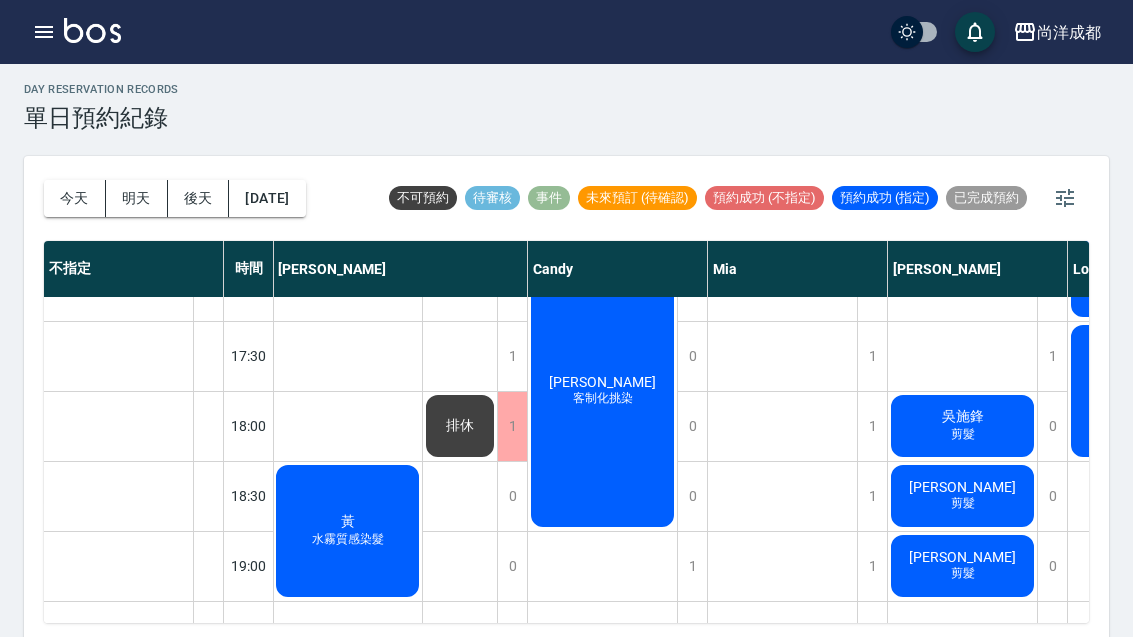 click on "[PERSON_NAME]燙髮、女生染髮 許雅芬 剪髮 王太良 剪 [PERSON_NAME] 剪 林晏如 剪髮 [PERSON_NAME] 剪 [PERSON_NAME] 洗剪 不約 吳施鋒 剪髮 [PERSON_NAME] 剪髮 [PERSON_NAME] 剪髮" at bounding box center (963, 6) 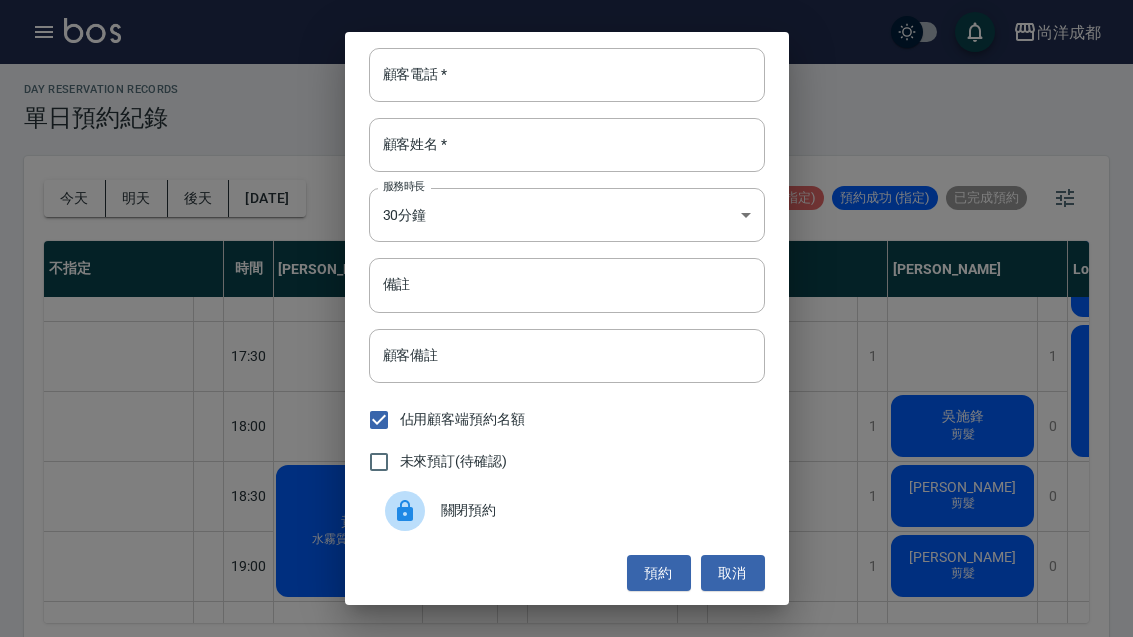 click on "關閉預約" at bounding box center (567, 511) 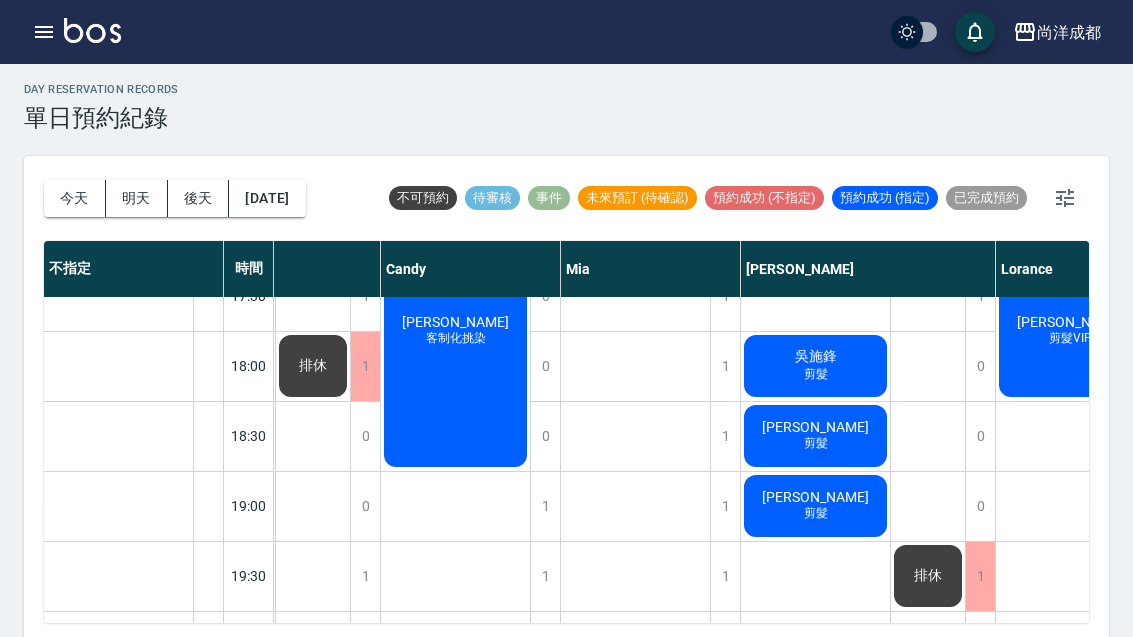 scroll, scrollTop: 1086, scrollLeft: 150, axis: both 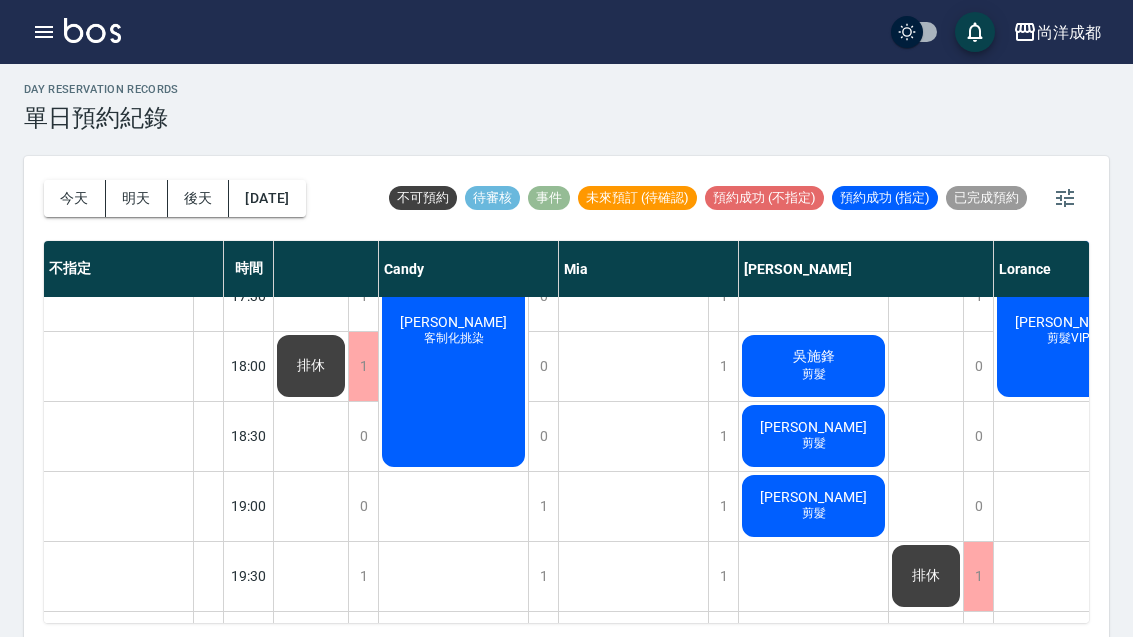 click on "[DATE]" at bounding box center (267, 198) 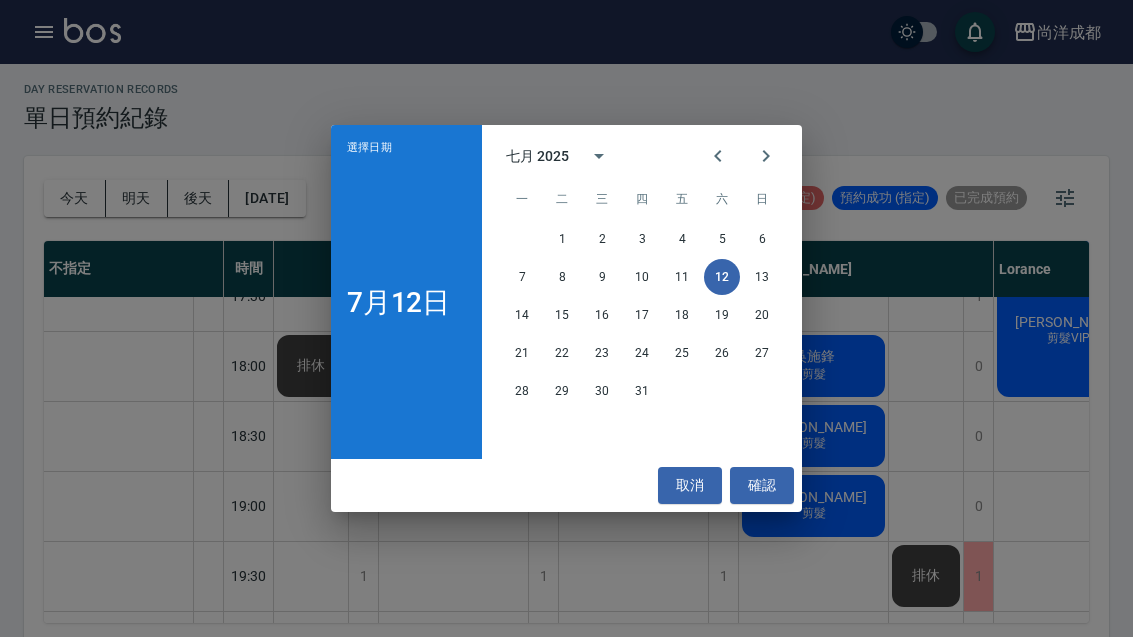 click on "15" at bounding box center [562, 315] 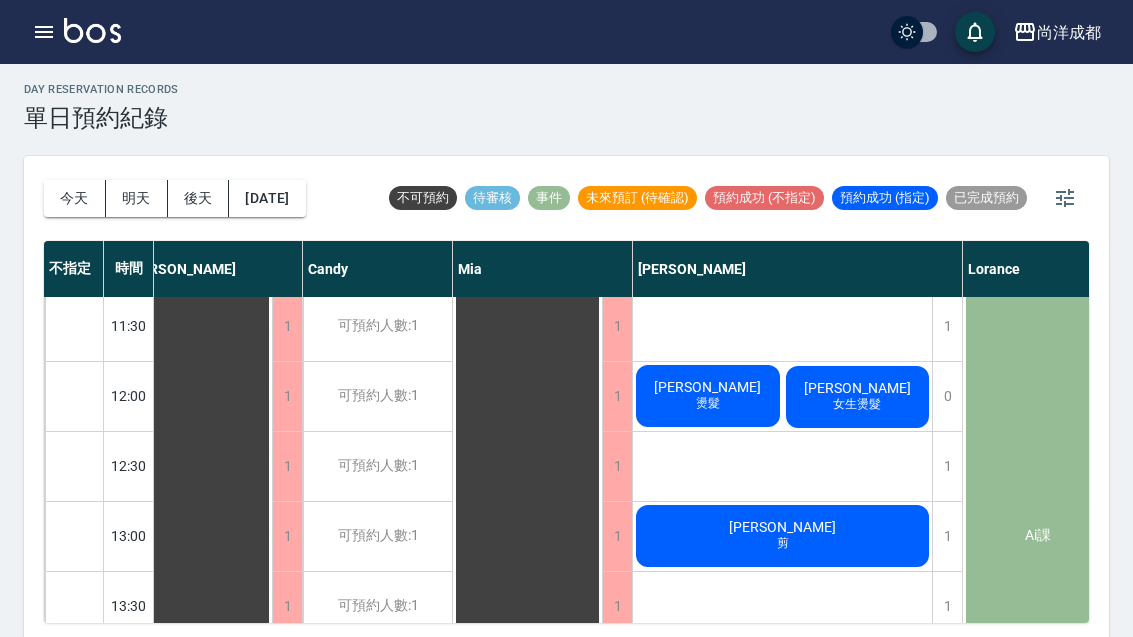 scroll, scrollTop: 217, scrollLeft: 34, axis: both 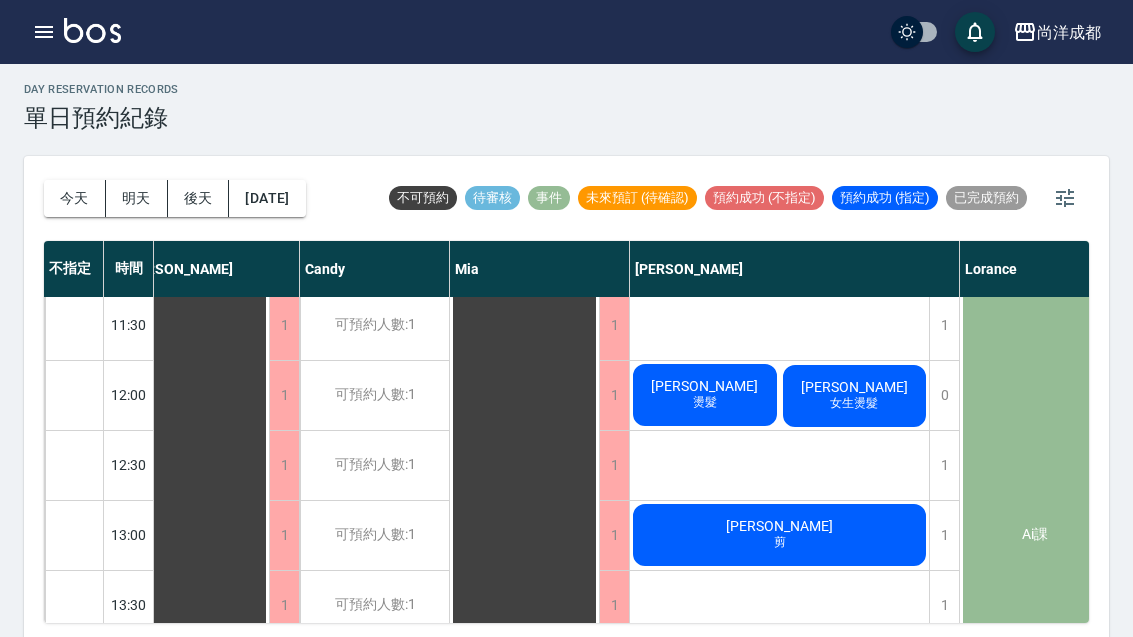 click on "[PERSON_NAME]" at bounding box center (195, 885) 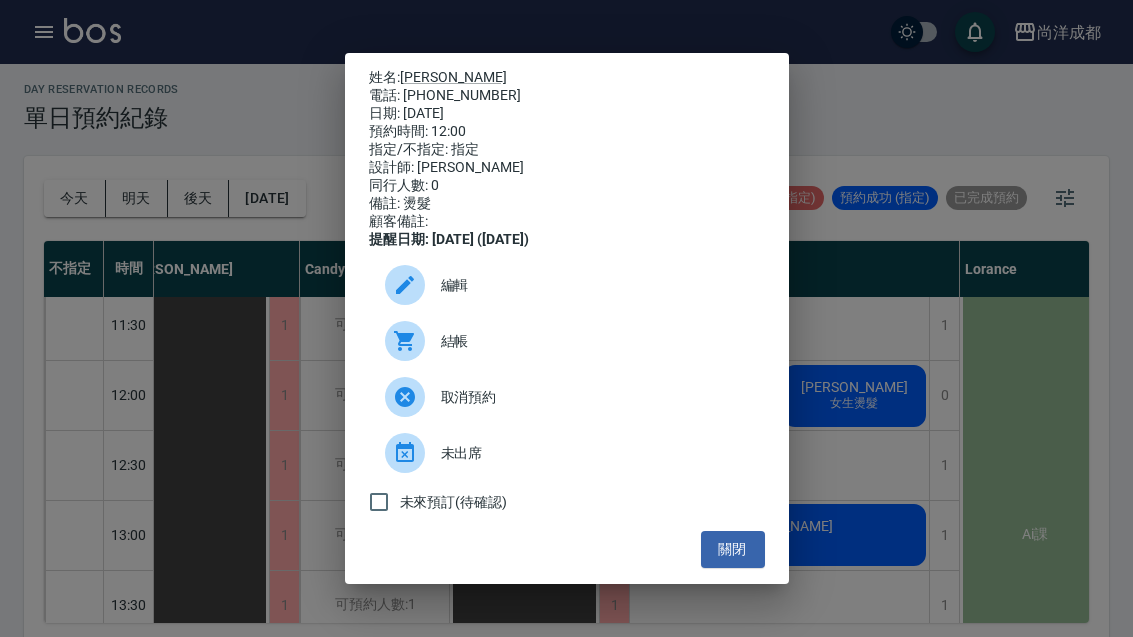click on "關閉" at bounding box center [733, 549] 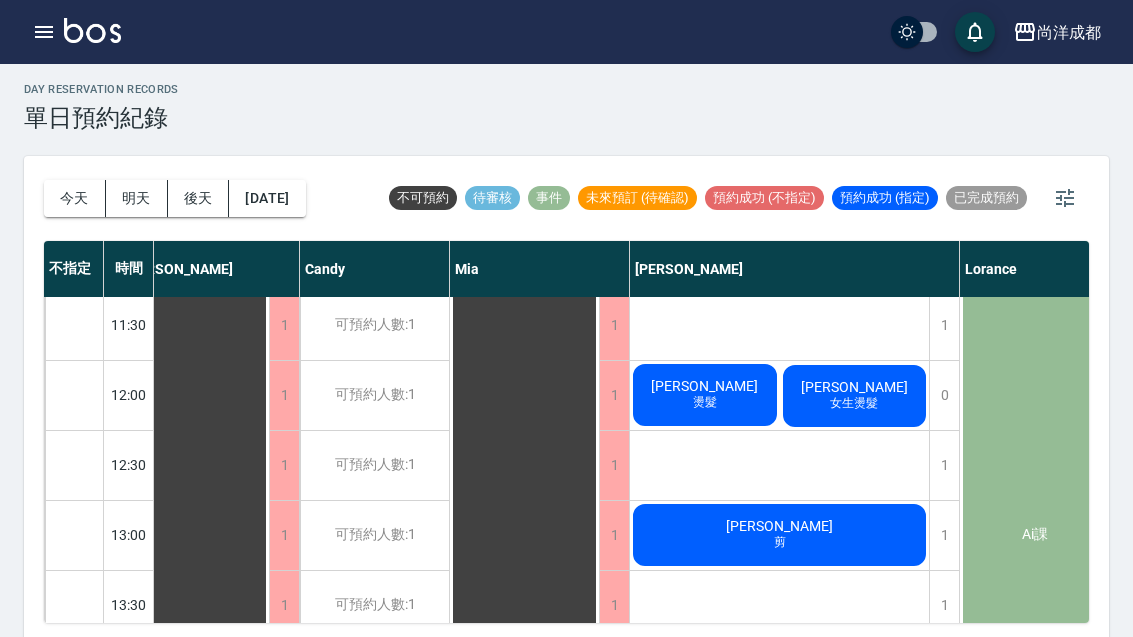 click on "[PERSON_NAME]" at bounding box center (195, 885) 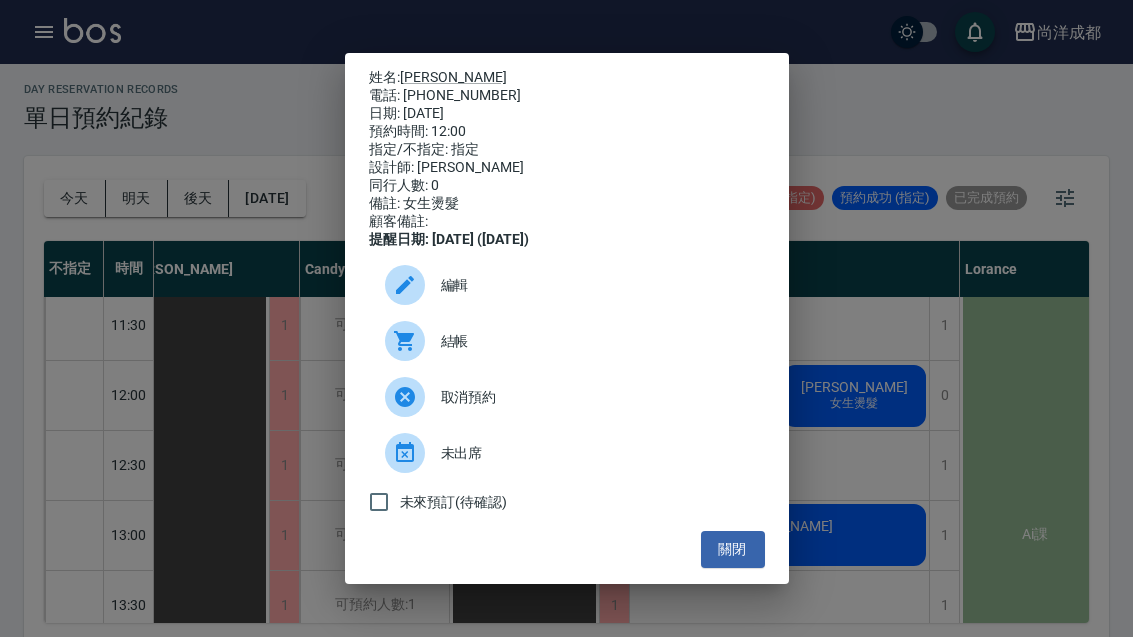 click on "關閉" at bounding box center [733, 549] 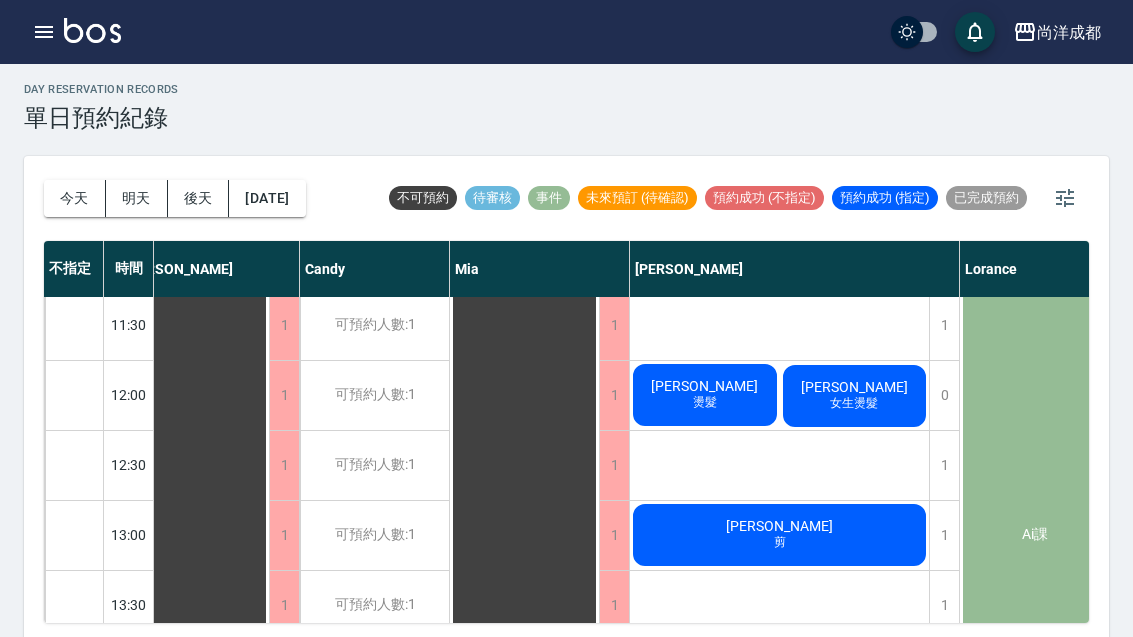click on "燙髮" at bounding box center (705, 402) 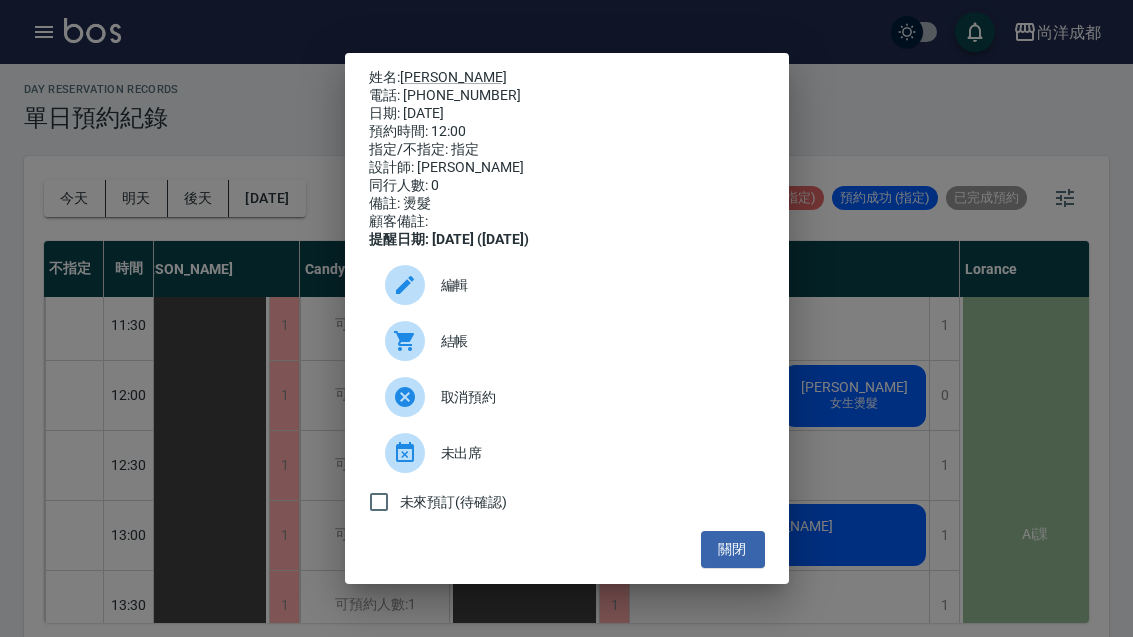 click on "關閉" at bounding box center [733, 549] 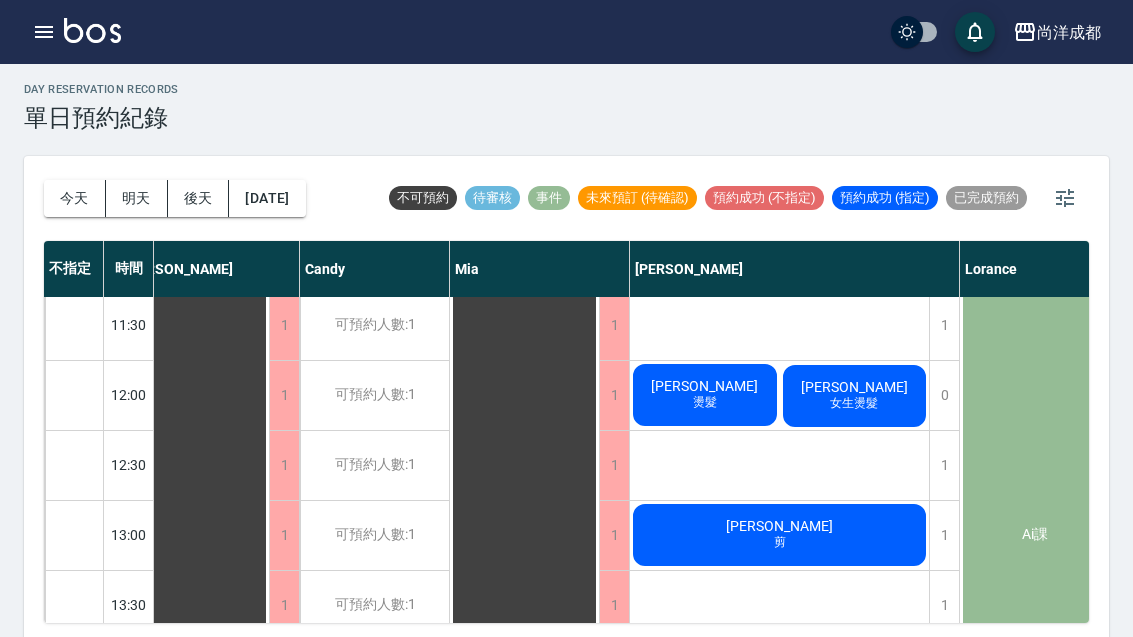 click on "燙髮" at bounding box center (705, 402) 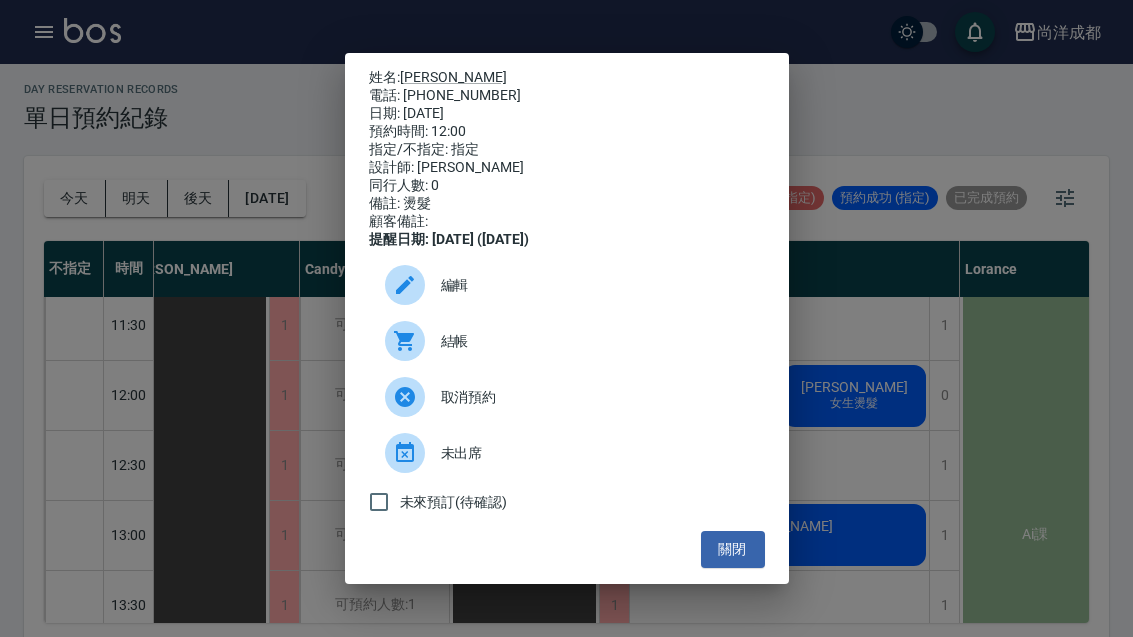 click on "取消預約" at bounding box center (595, 397) 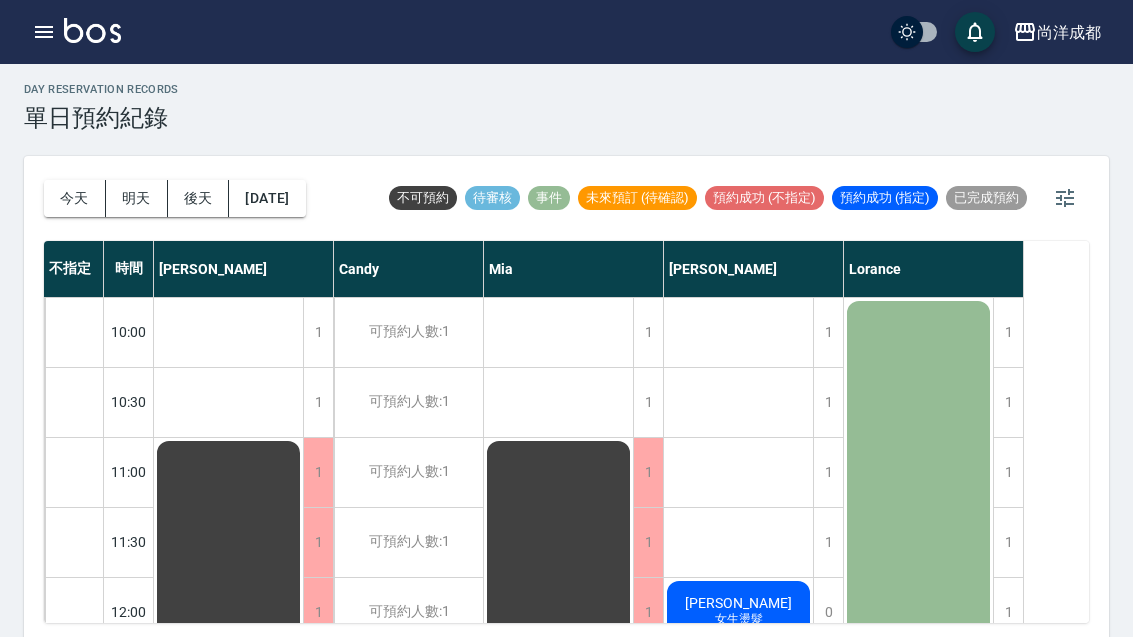 scroll, scrollTop: 0, scrollLeft: 0, axis: both 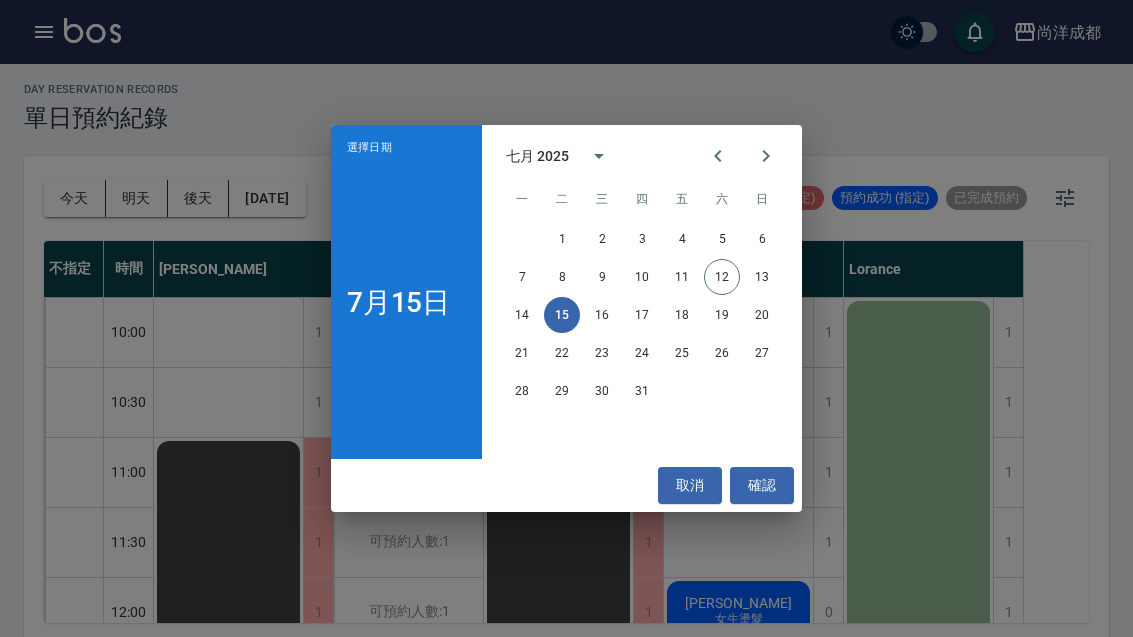 click on "14" at bounding box center (522, 315) 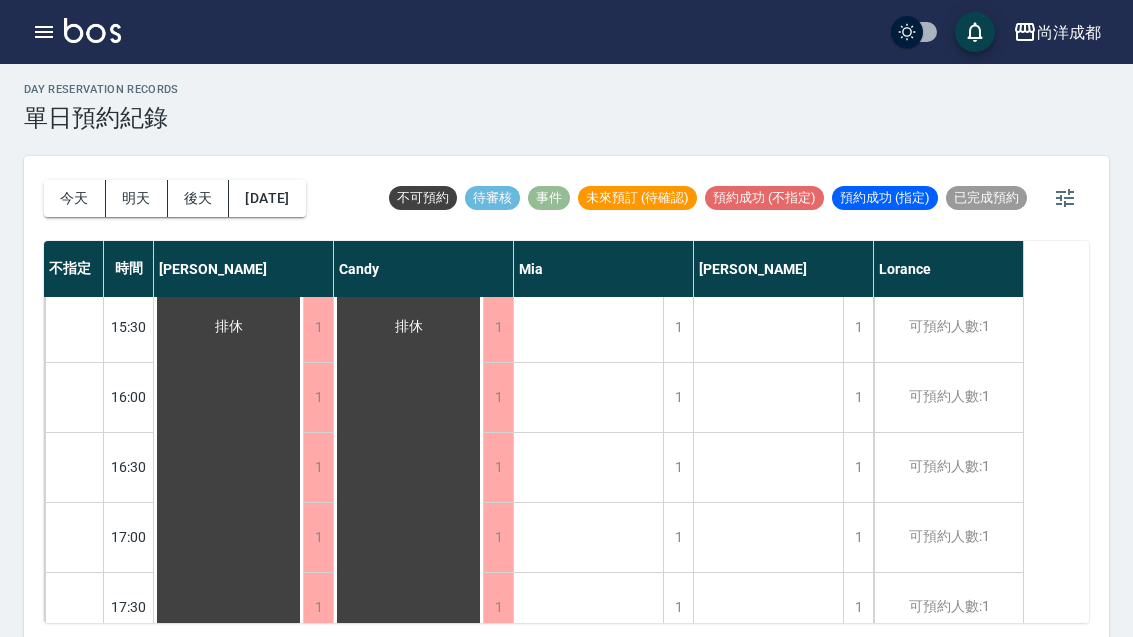 scroll, scrollTop: 772, scrollLeft: 0, axis: vertical 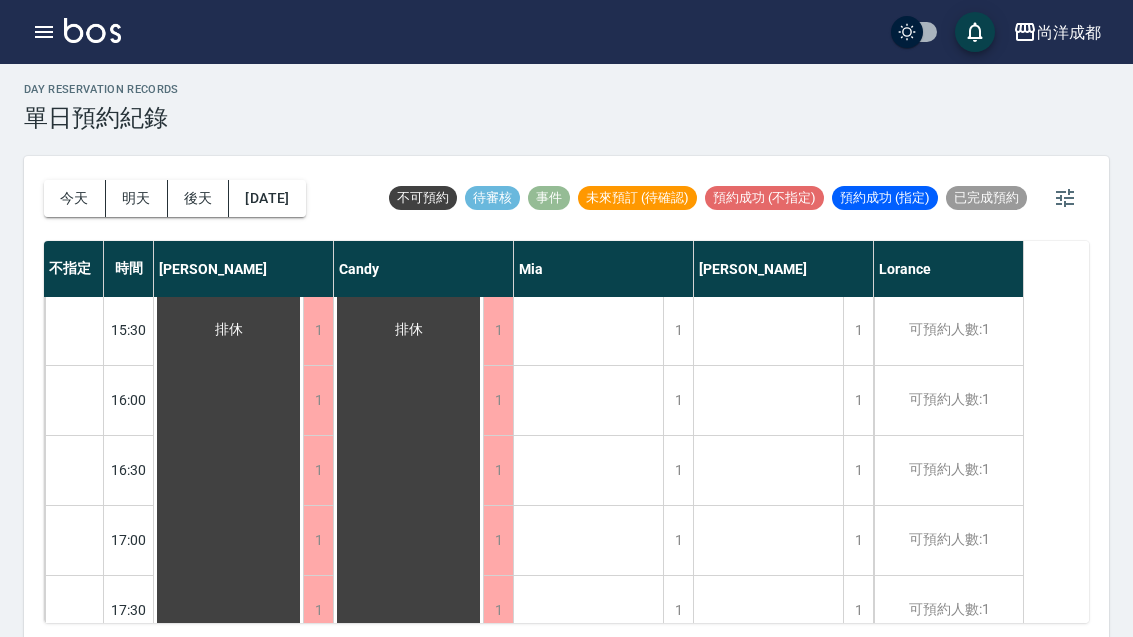 click on "[DATE]" at bounding box center [267, 198] 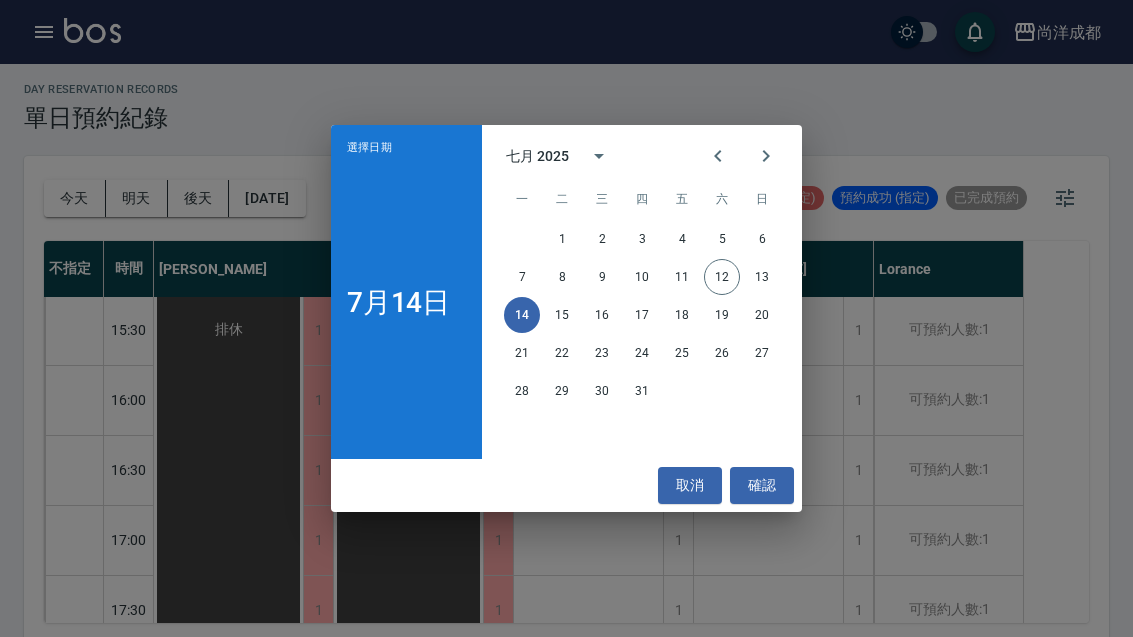 click on "21" at bounding box center (522, 353) 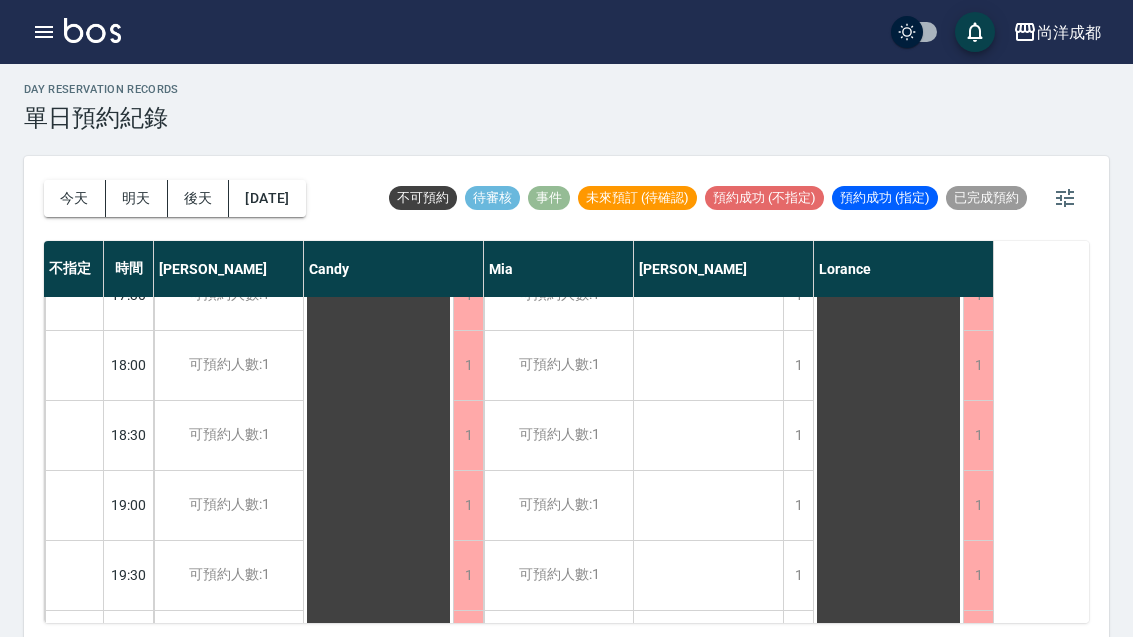 scroll, scrollTop: 1086, scrollLeft: 0, axis: vertical 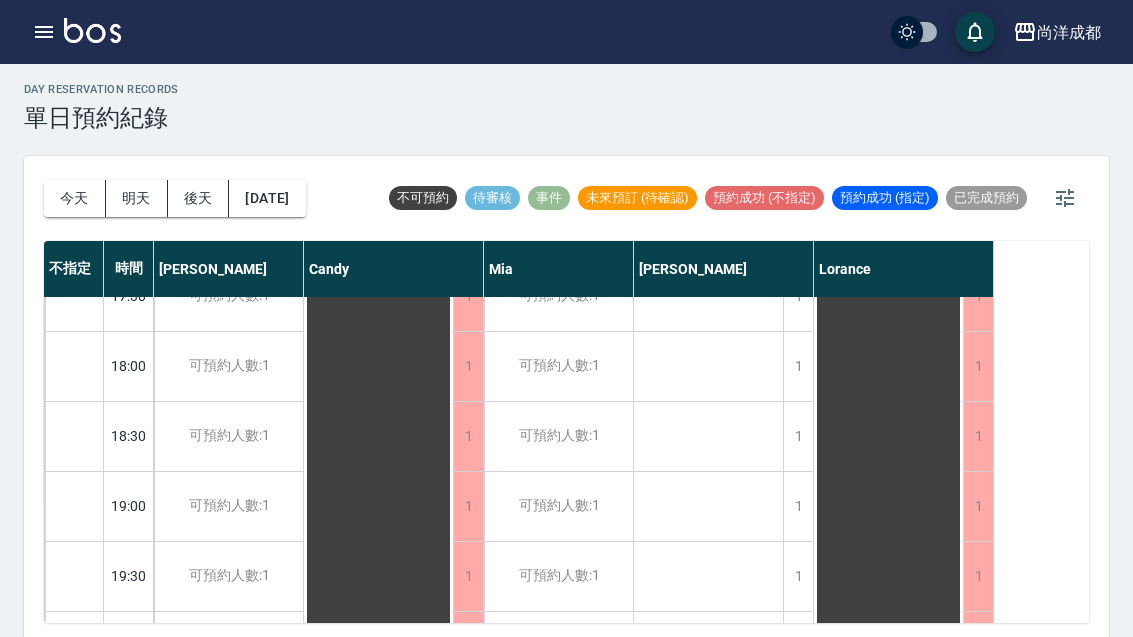 click on "[DATE]" at bounding box center (267, 198) 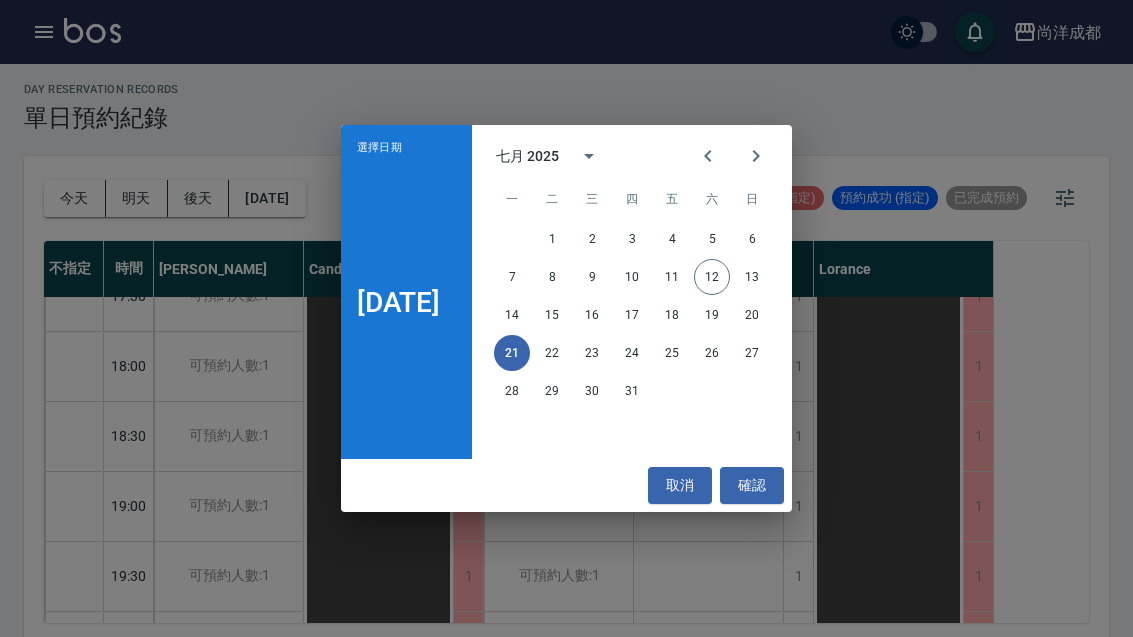 click on "取消" at bounding box center (680, 485) 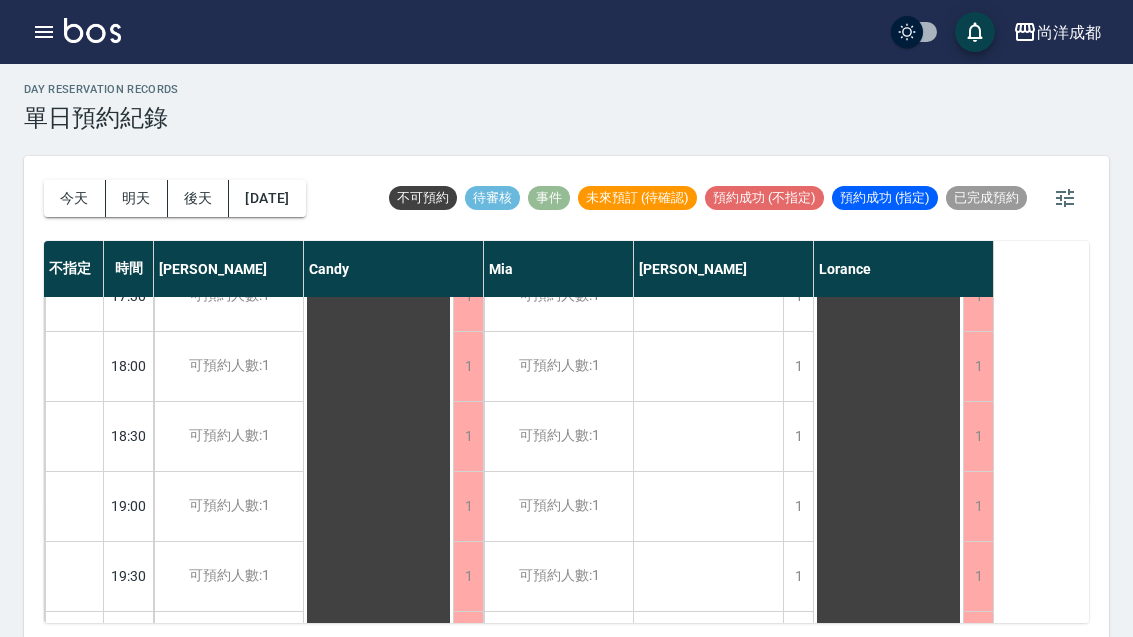click on "今天" at bounding box center (75, 198) 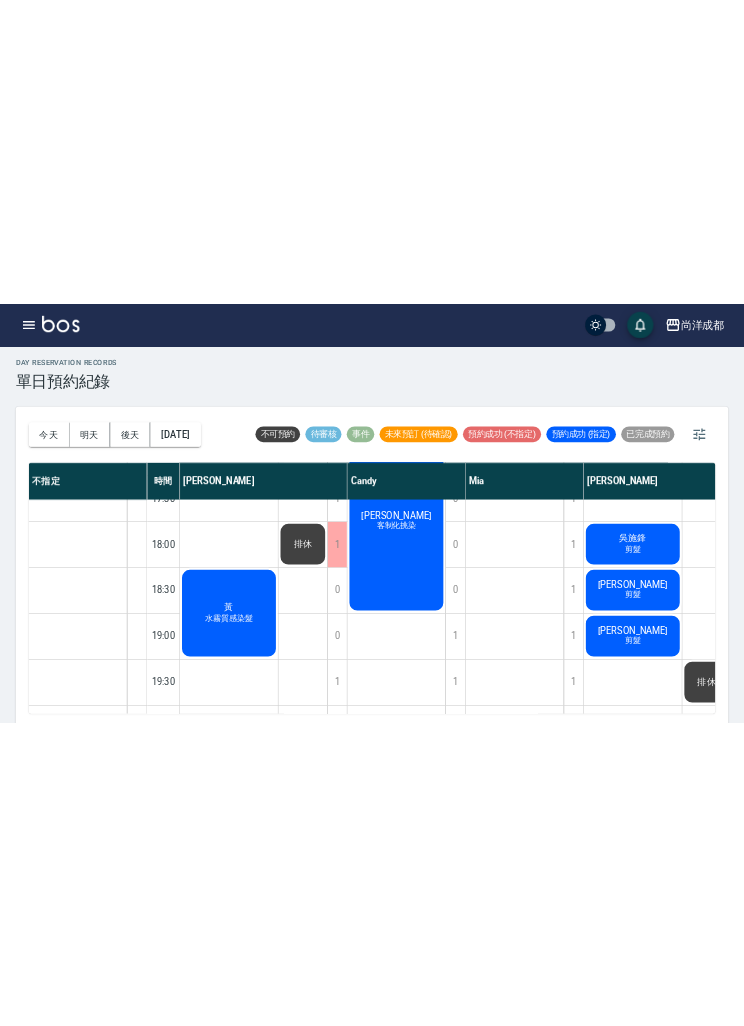 scroll, scrollTop: 0, scrollLeft: 0, axis: both 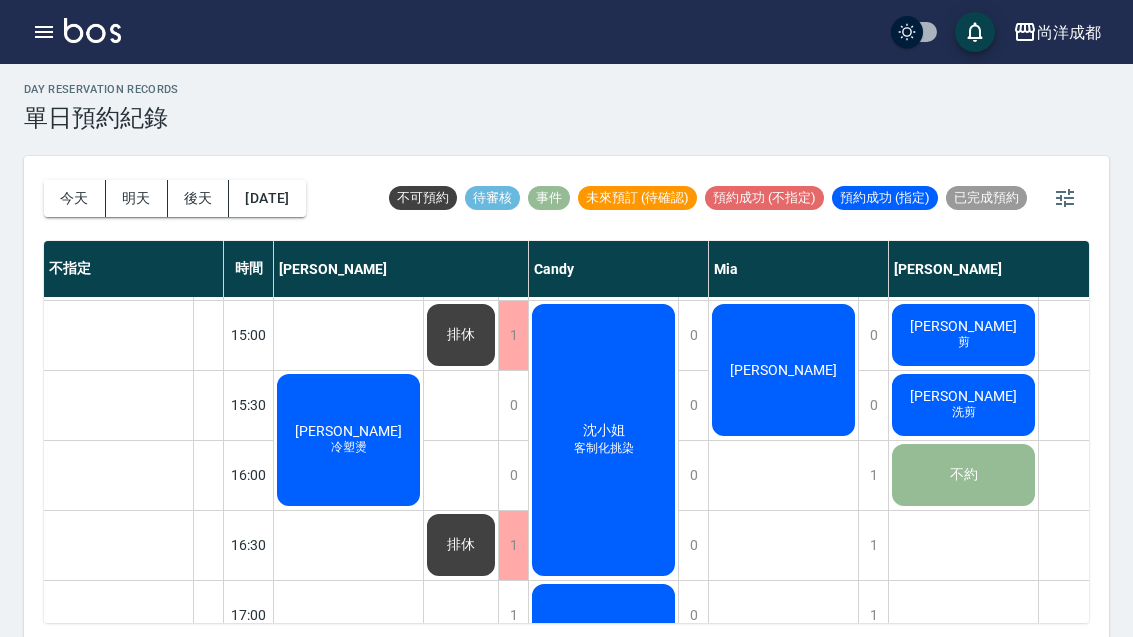 click on "[PERSON_NAME]" at bounding box center (348, -59) 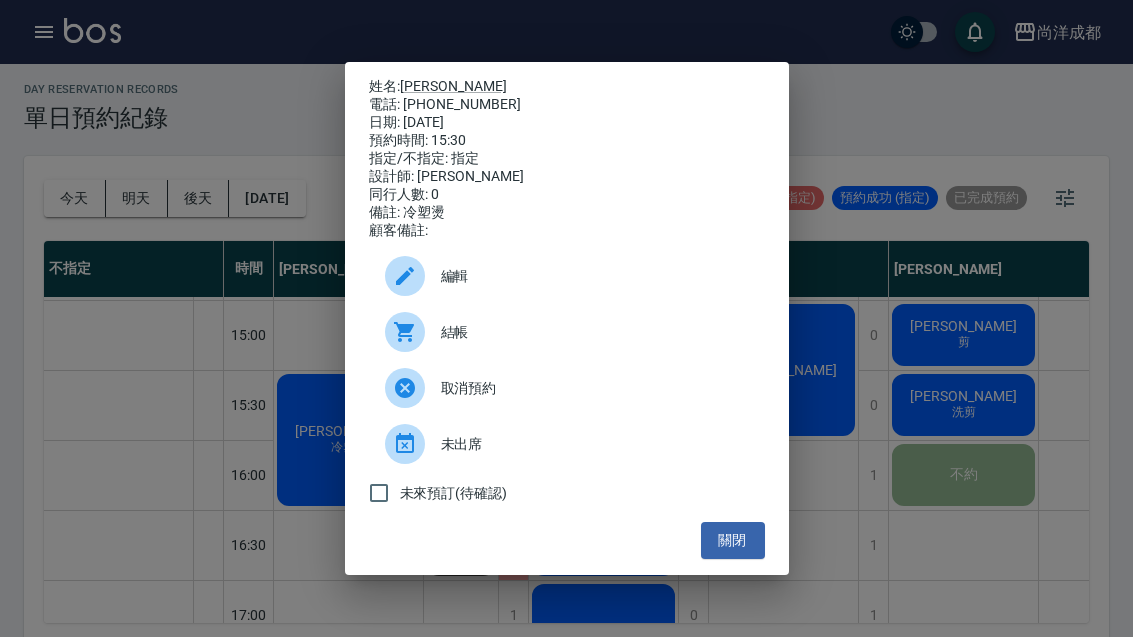 click on "關閉" at bounding box center (733, 540) 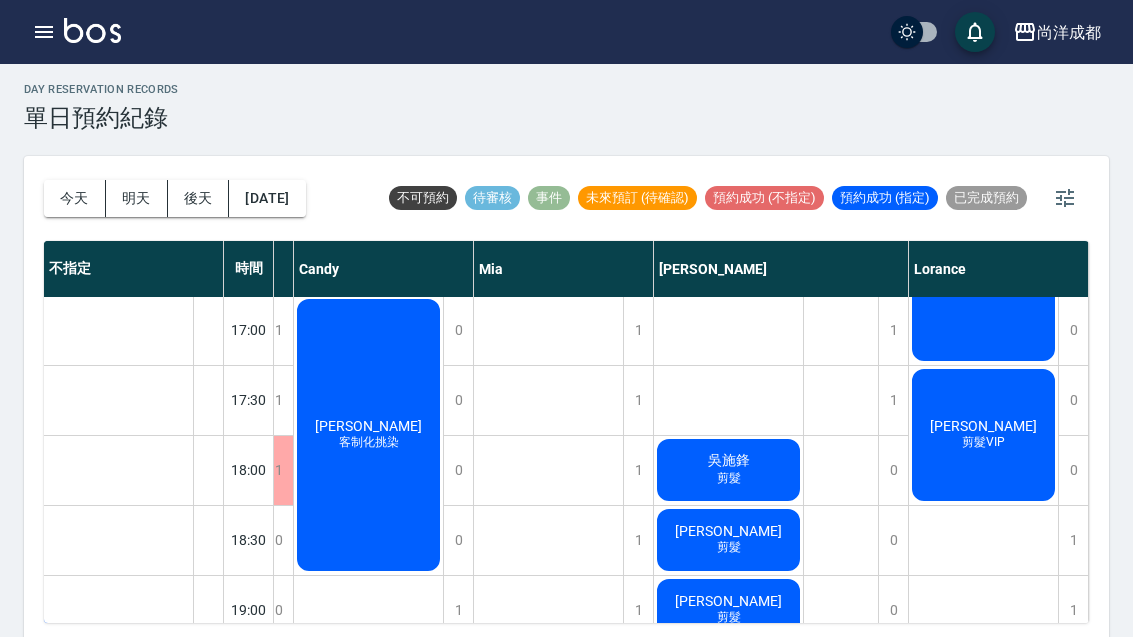 scroll, scrollTop: 979, scrollLeft: 235, axis: both 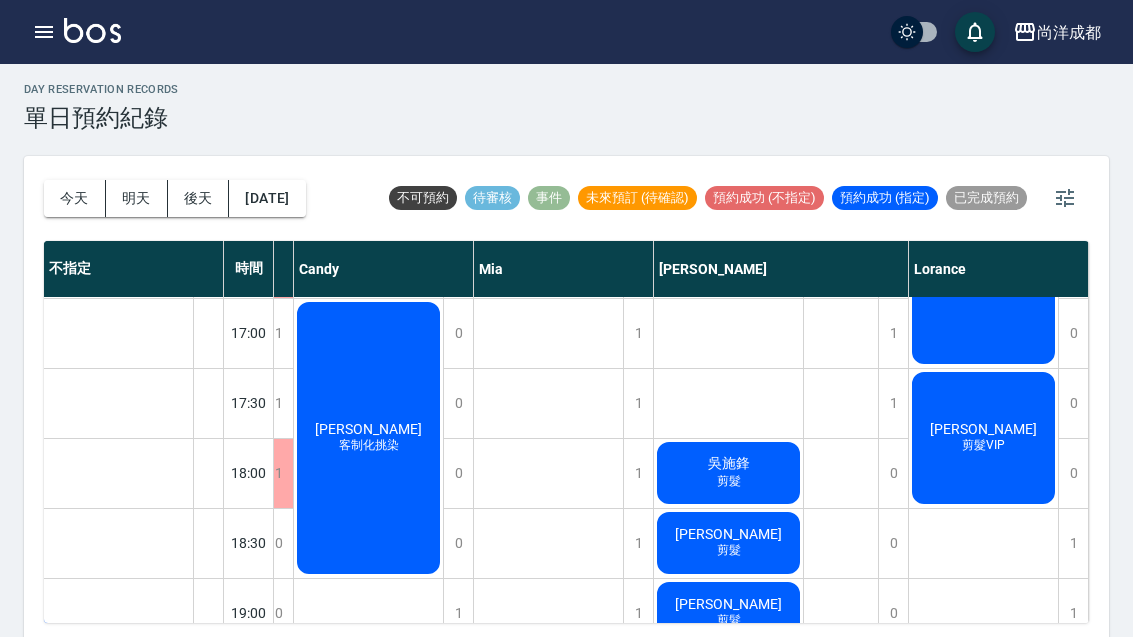 click on "廖家逵 剪髮VIP" at bounding box center (113, -332) 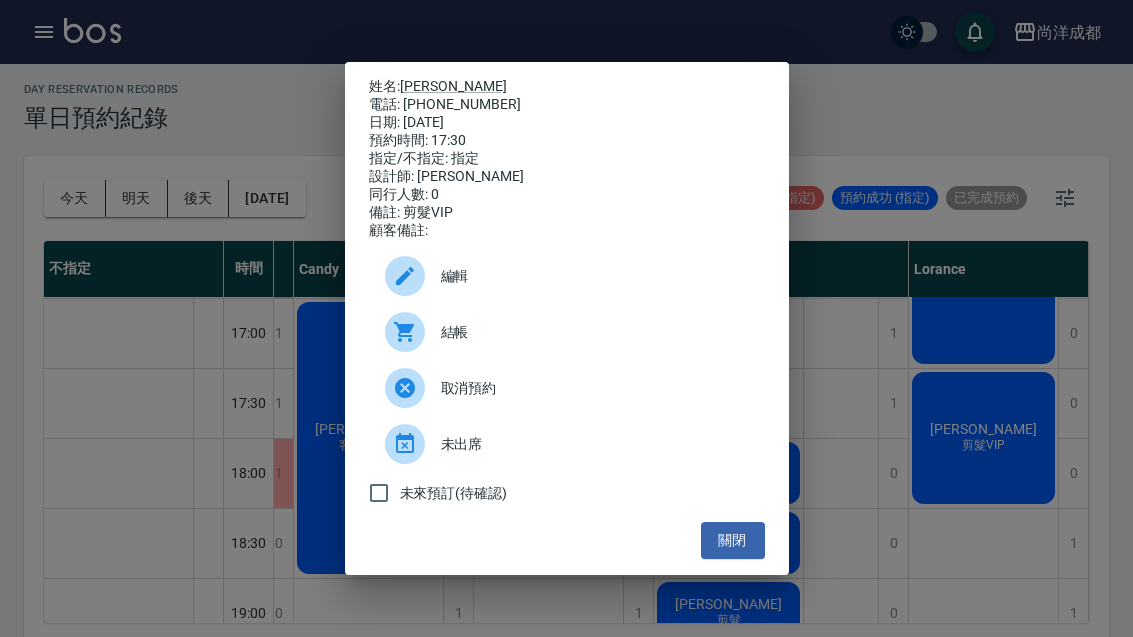 click on "關閉" at bounding box center (733, 540) 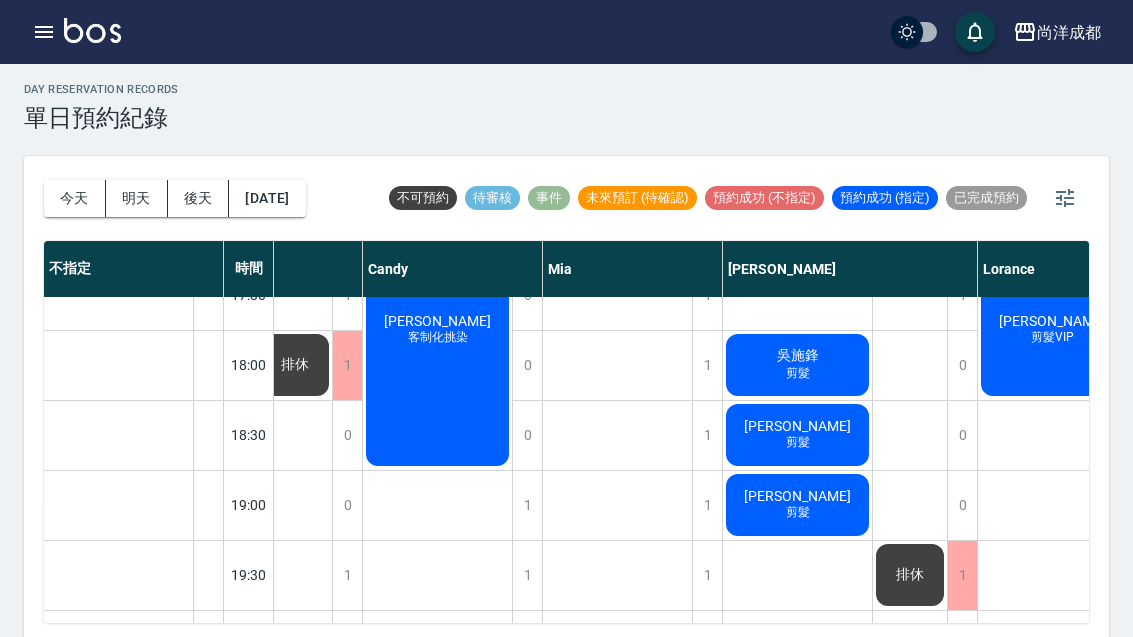 scroll, scrollTop: 1086, scrollLeft: 166, axis: both 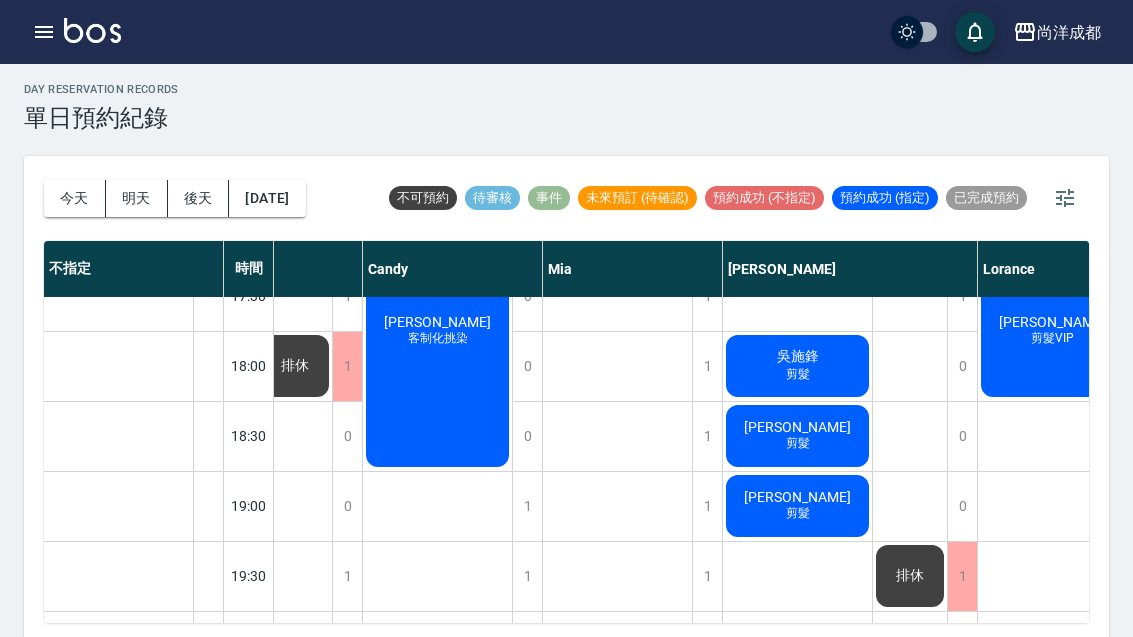 click on "吳施鋒 剪髮" at bounding box center (182, -439) 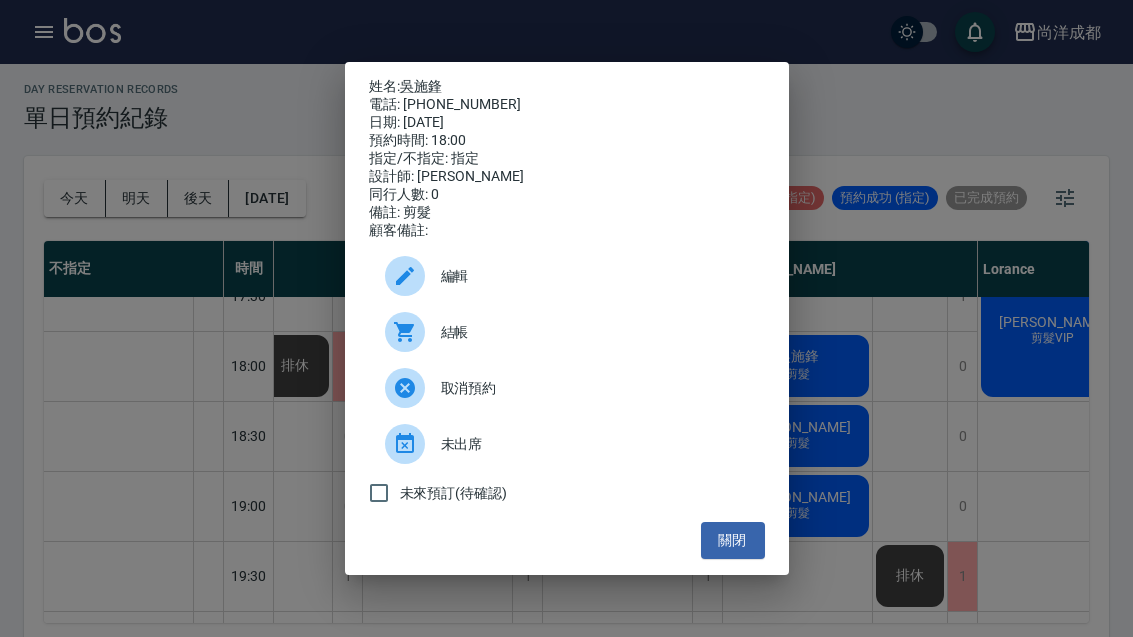 click on "關閉" at bounding box center [733, 540] 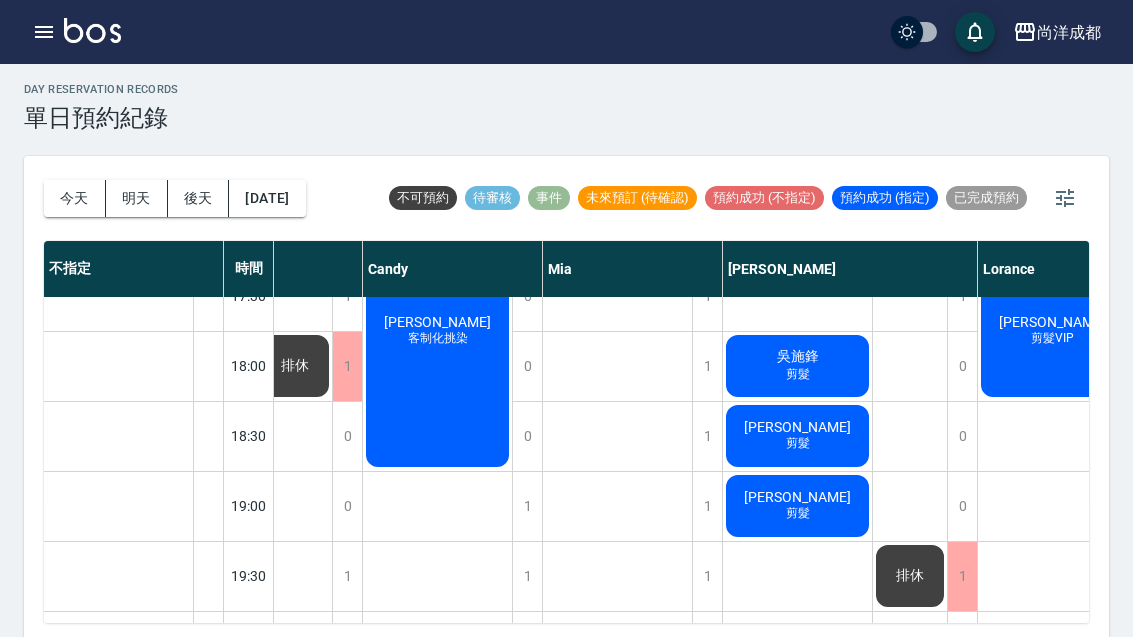 click on "今天" at bounding box center [75, 198] 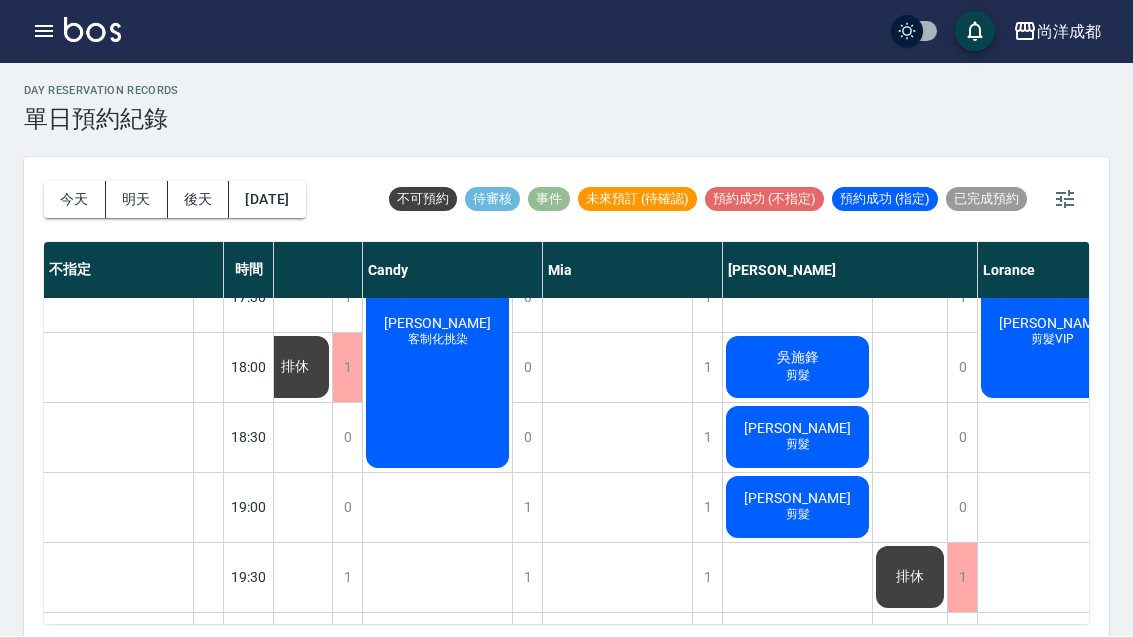 scroll, scrollTop: 6, scrollLeft: 0, axis: vertical 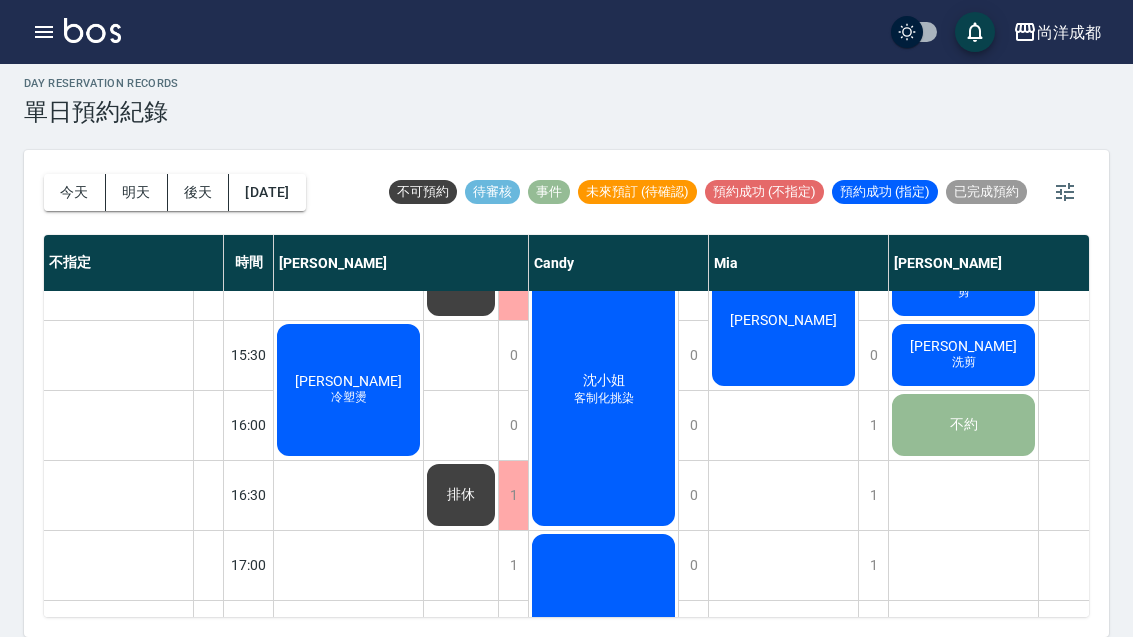 click on "明天" at bounding box center (137, 192) 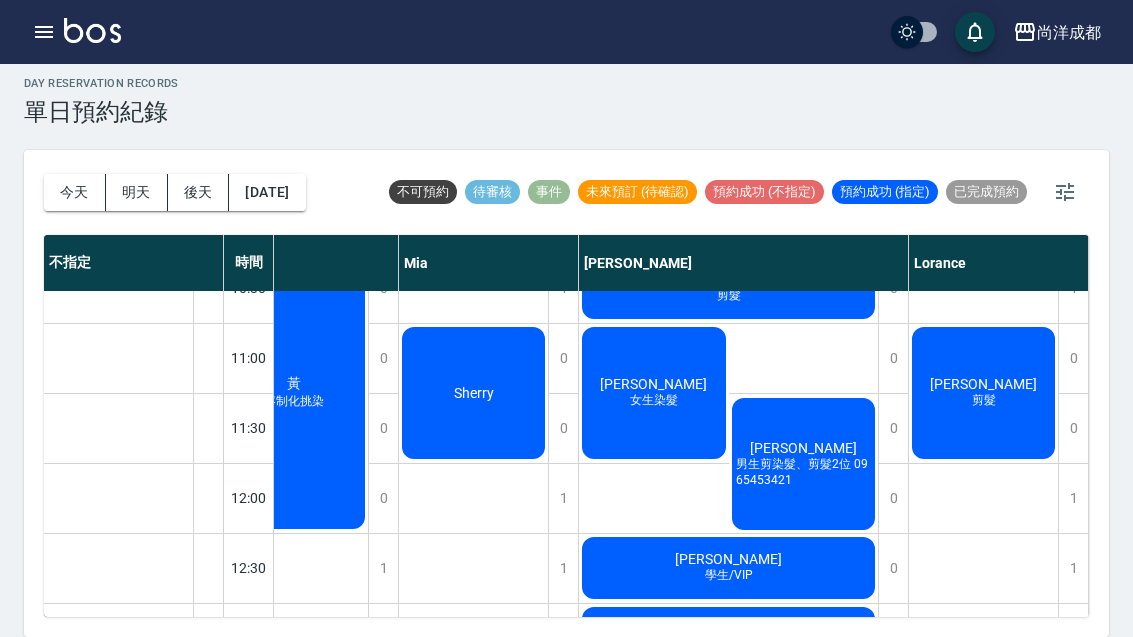 scroll, scrollTop: 109, scrollLeft: 235, axis: both 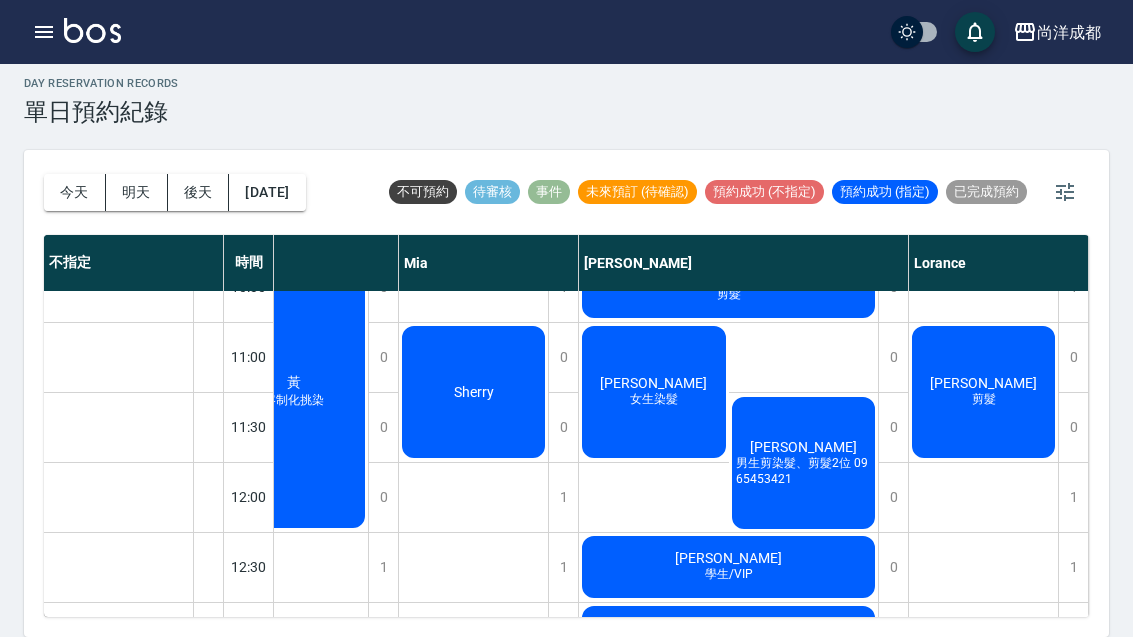 click on "後天" at bounding box center [199, 192] 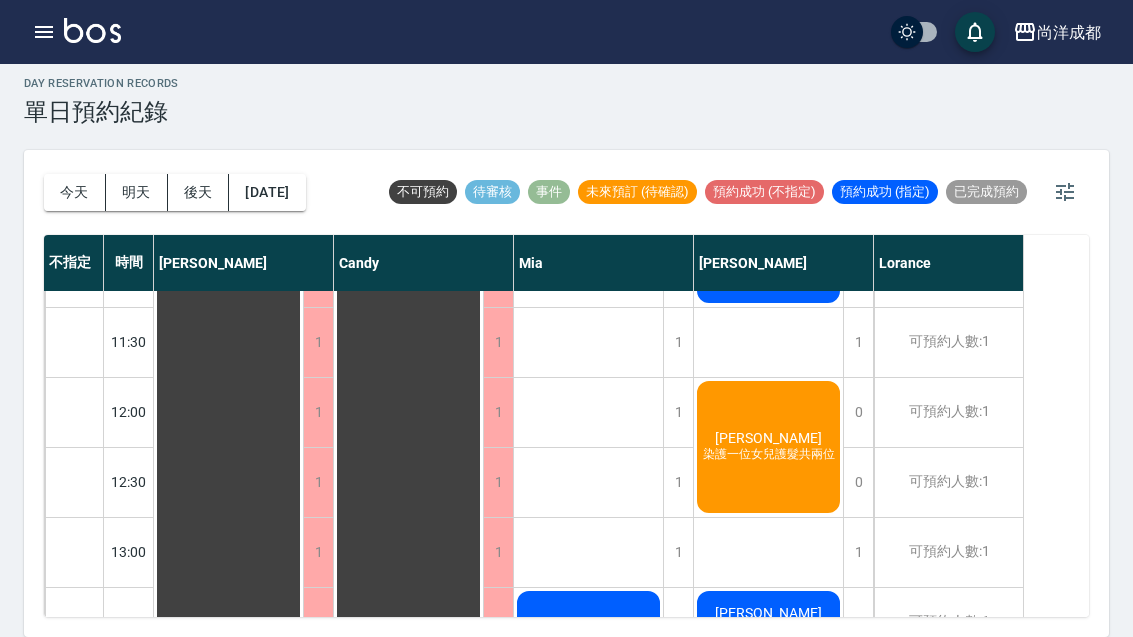 scroll, scrollTop: 196, scrollLeft: 0, axis: vertical 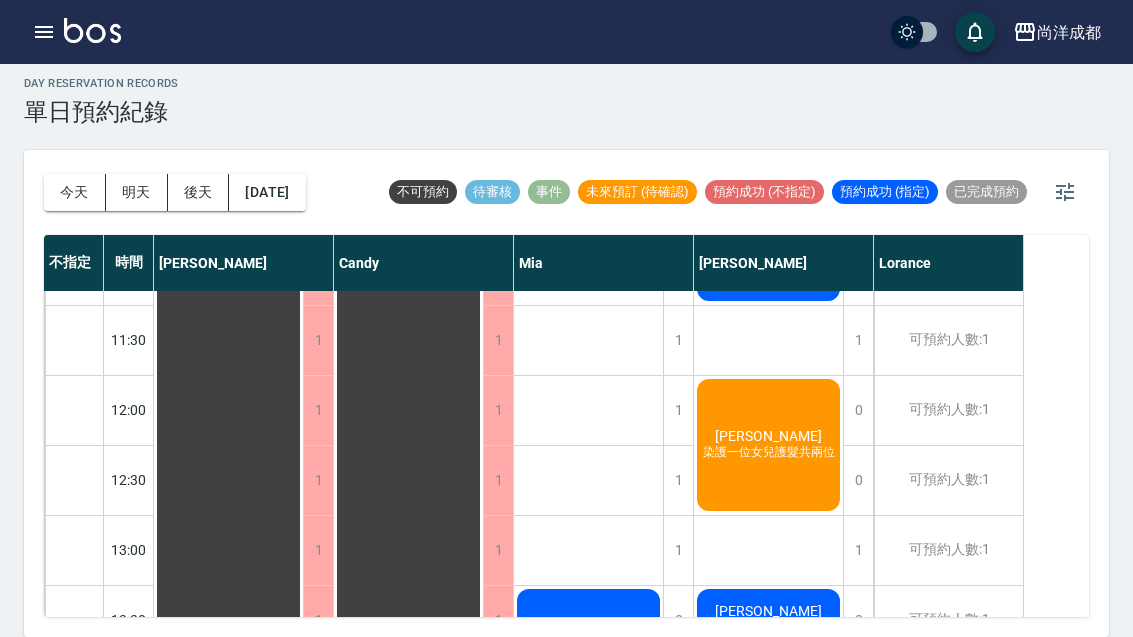 click on "今天" at bounding box center [75, 192] 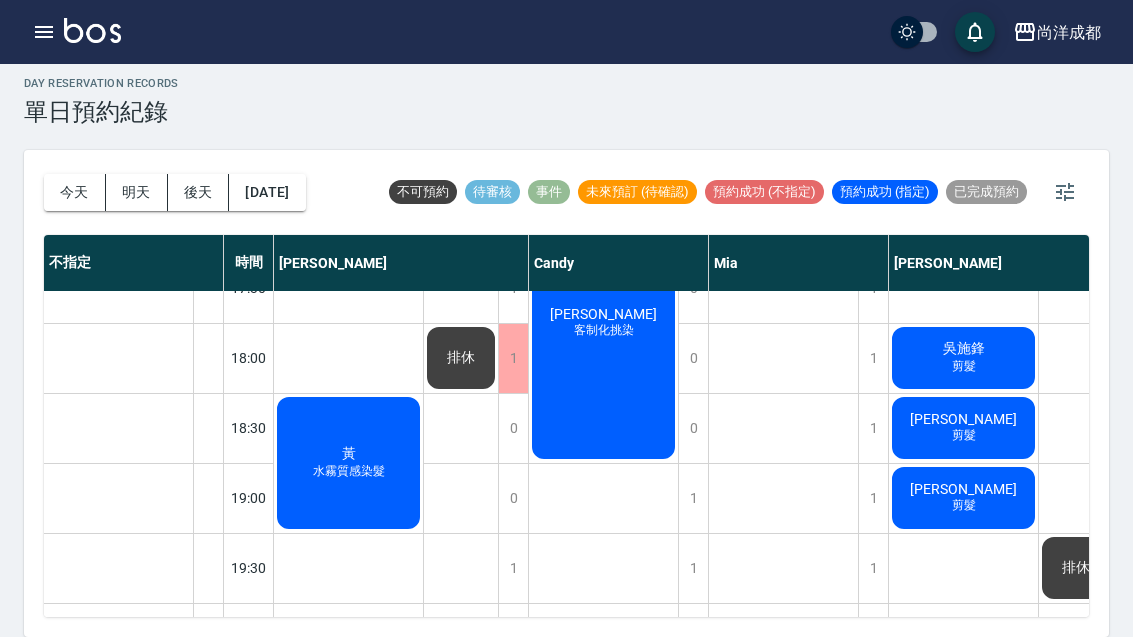 scroll, scrollTop: 1086, scrollLeft: 0, axis: vertical 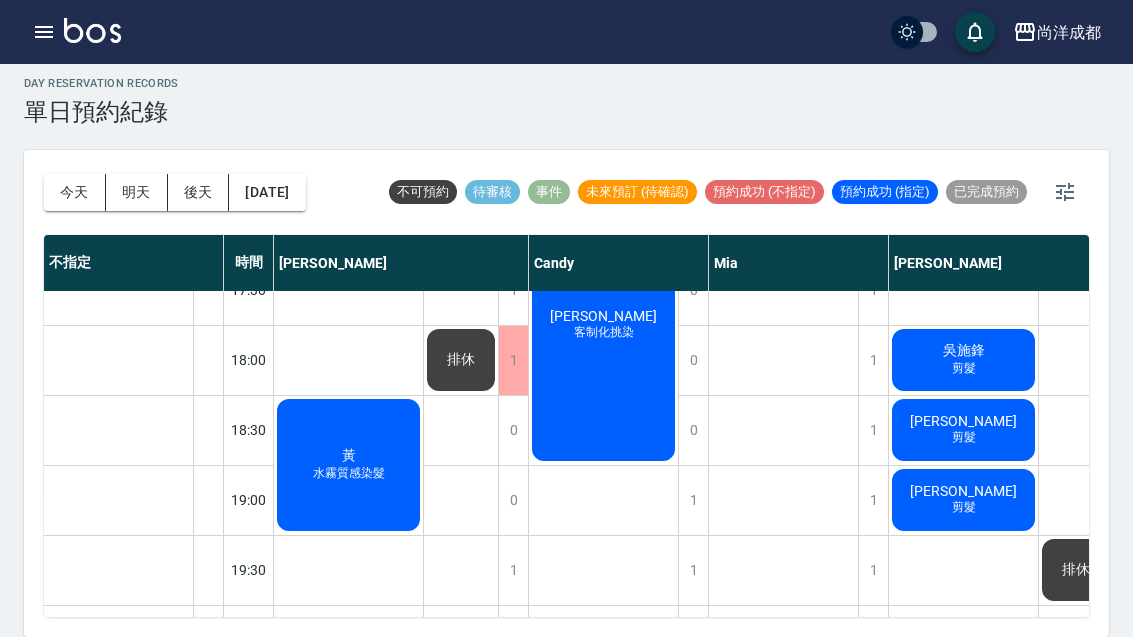 click on "吳承恩 剪髮" at bounding box center [348, -445] 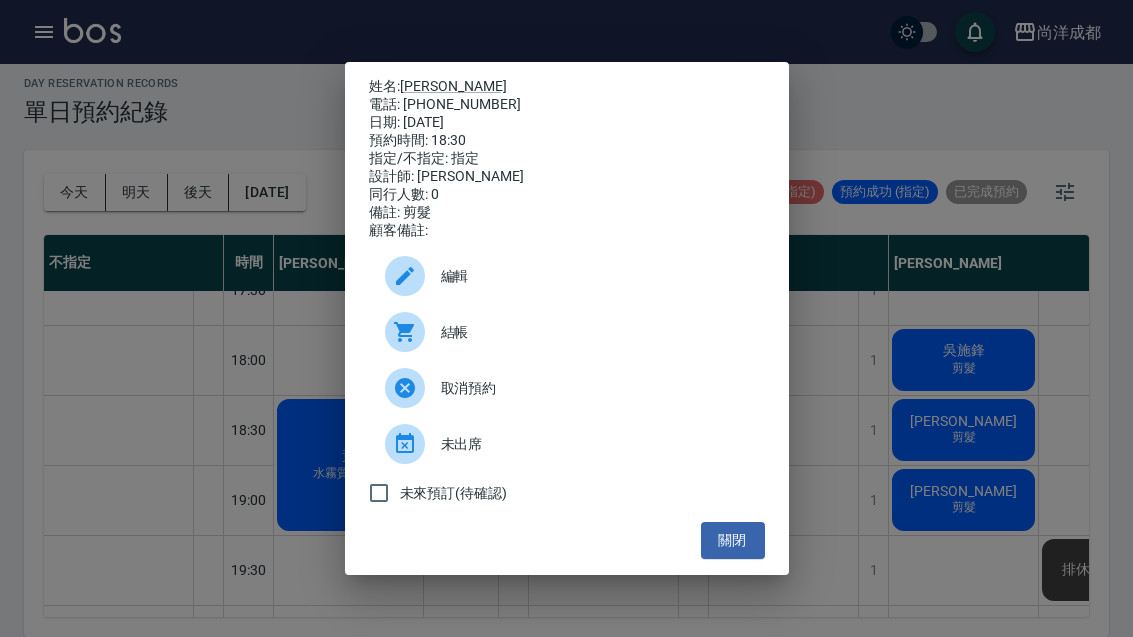 click on "關閉" at bounding box center [733, 540] 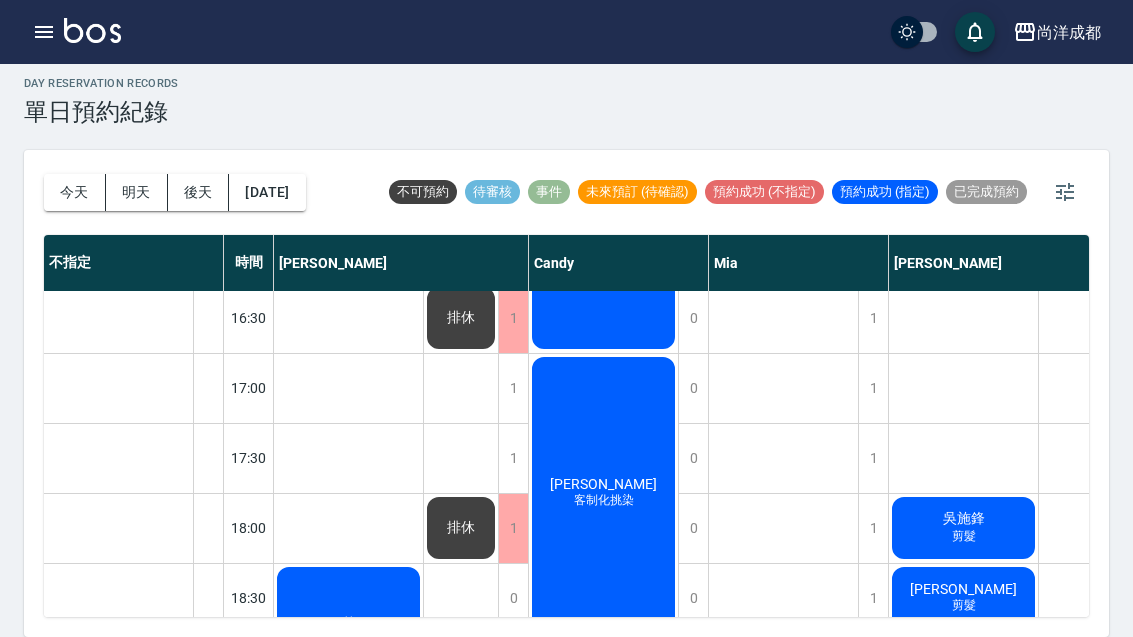 scroll, scrollTop: 922, scrollLeft: 0, axis: vertical 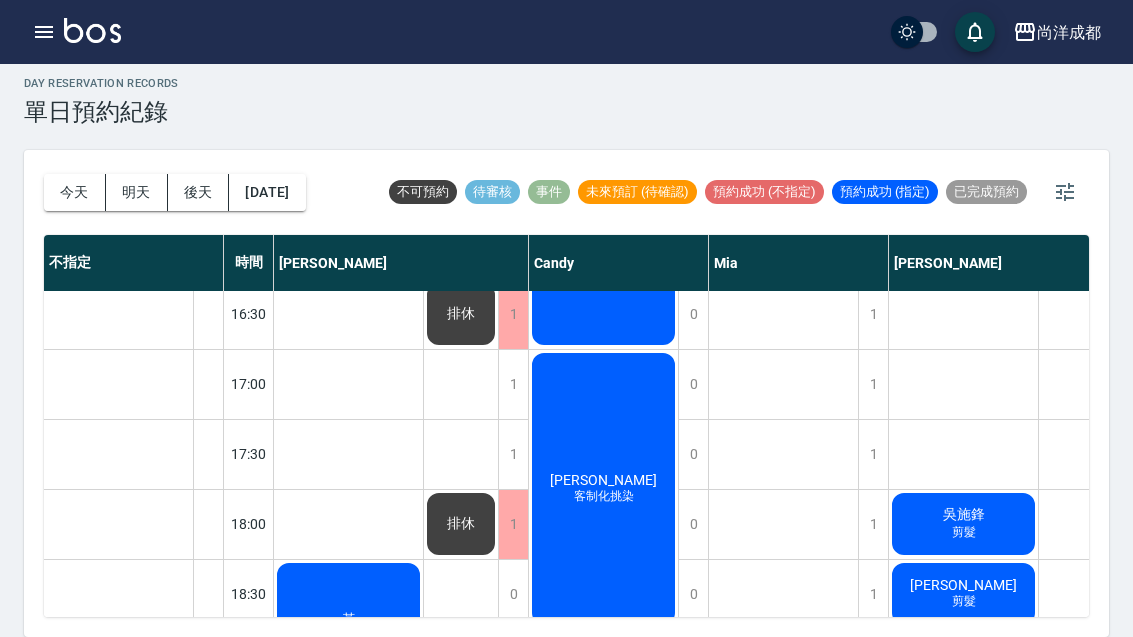 click on "張日嘉 客制化挑染" at bounding box center (348, -281) 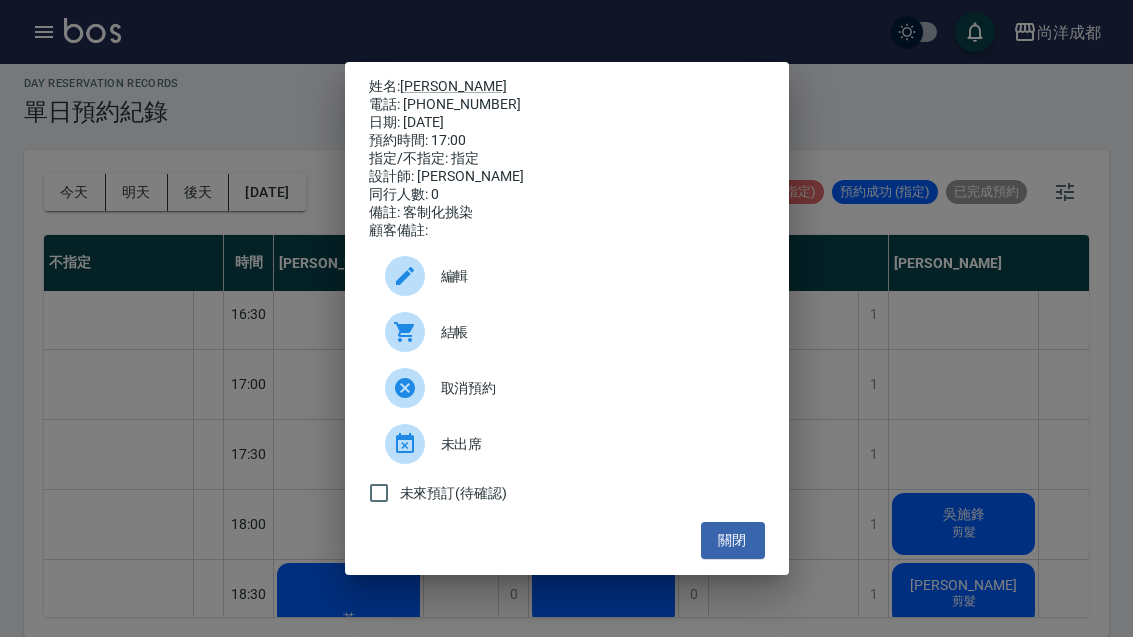 click on "關閉" at bounding box center [733, 540] 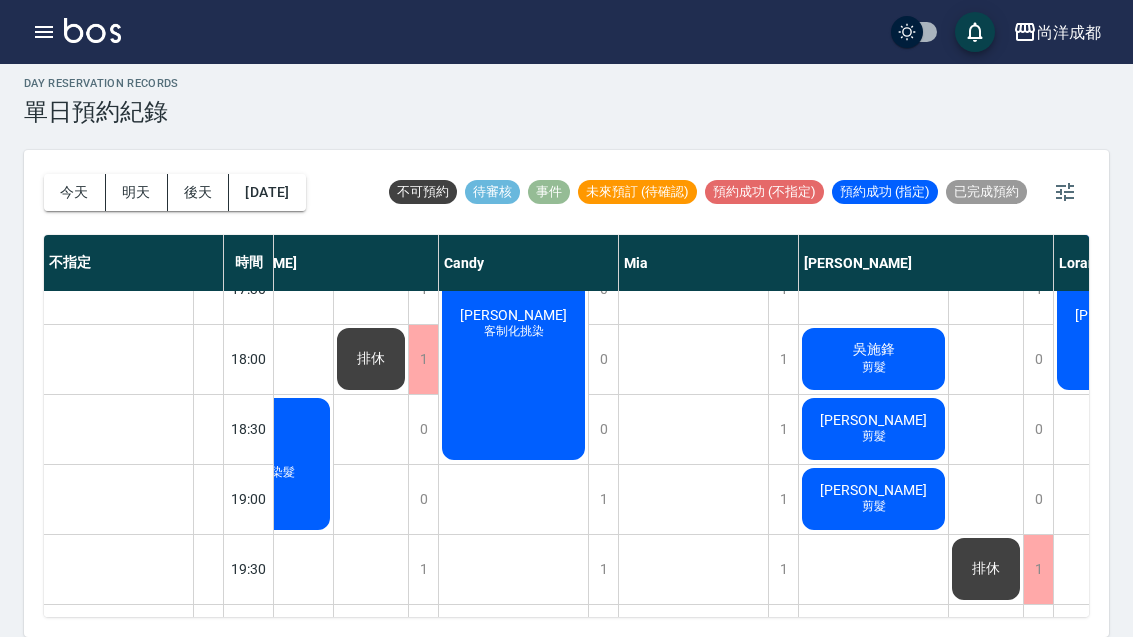 scroll, scrollTop: 1086, scrollLeft: 90, axis: both 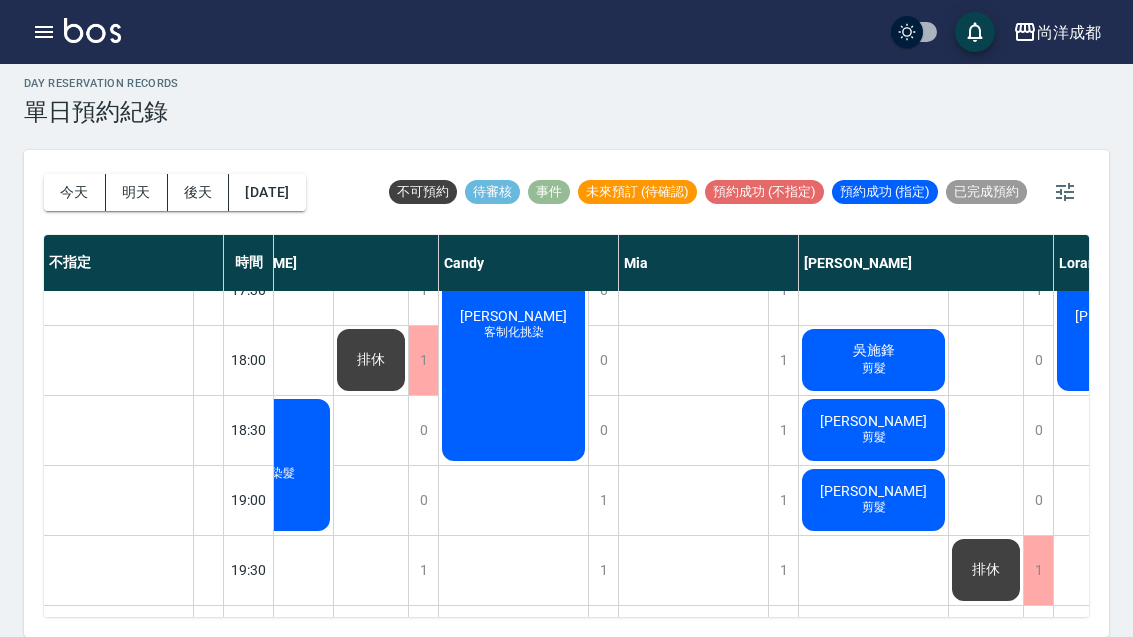 click on "陳智耀 剪髮" at bounding box center [258, -445] 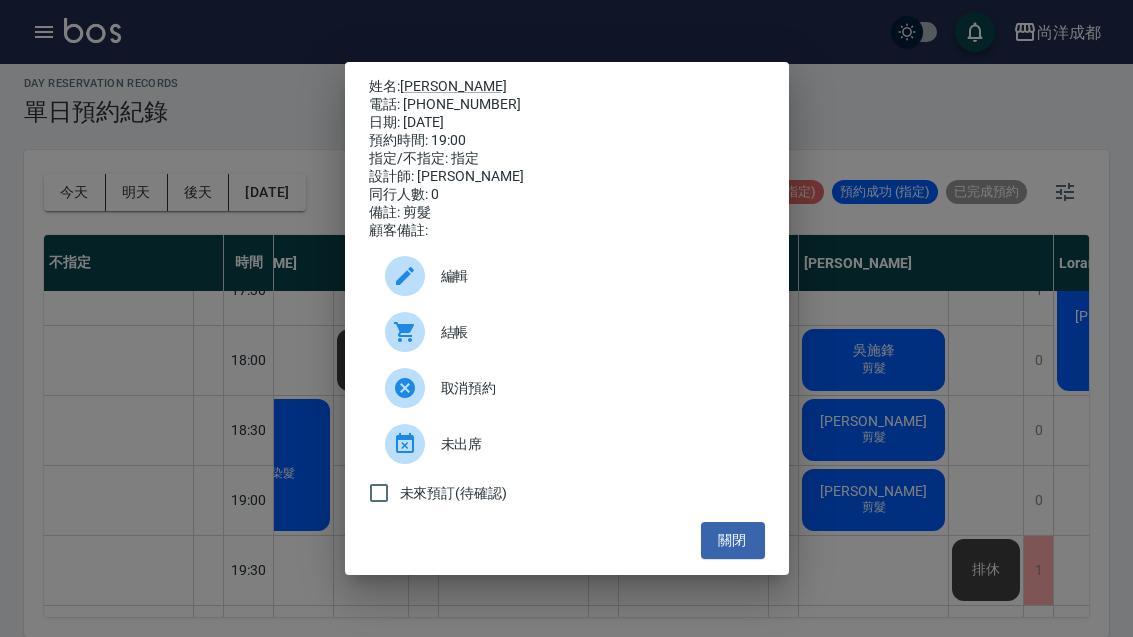 click on "關閉" at bounding box center (733, 540) 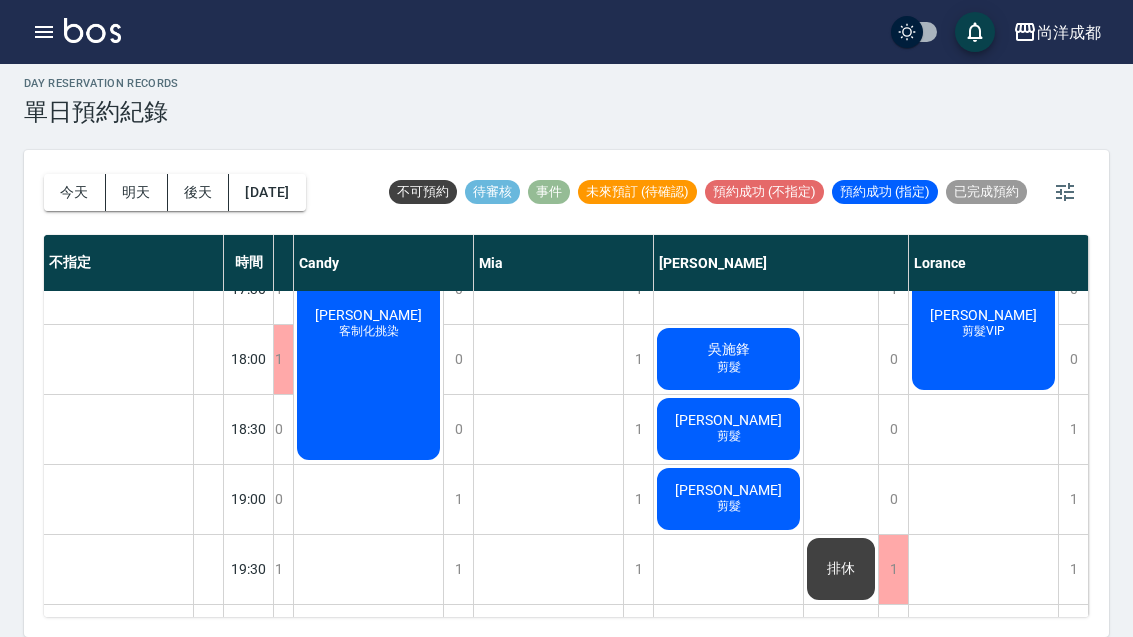 scroll, scrollTop: 1086, scrollLeft: 235, axis: both 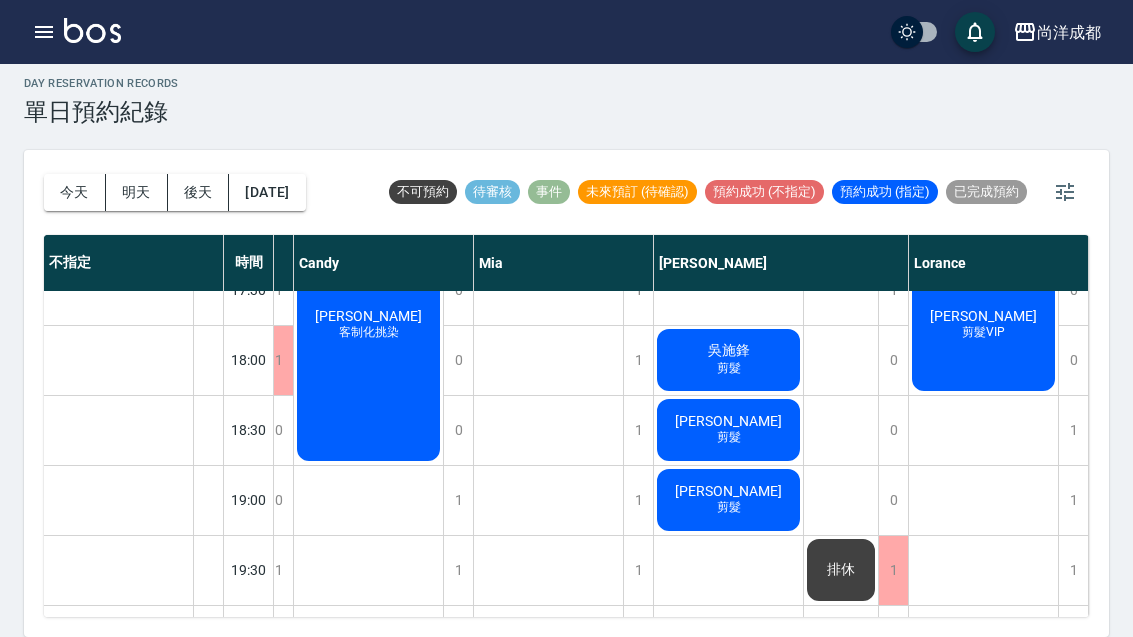 click on "明天" at bounding box center (137, 192) 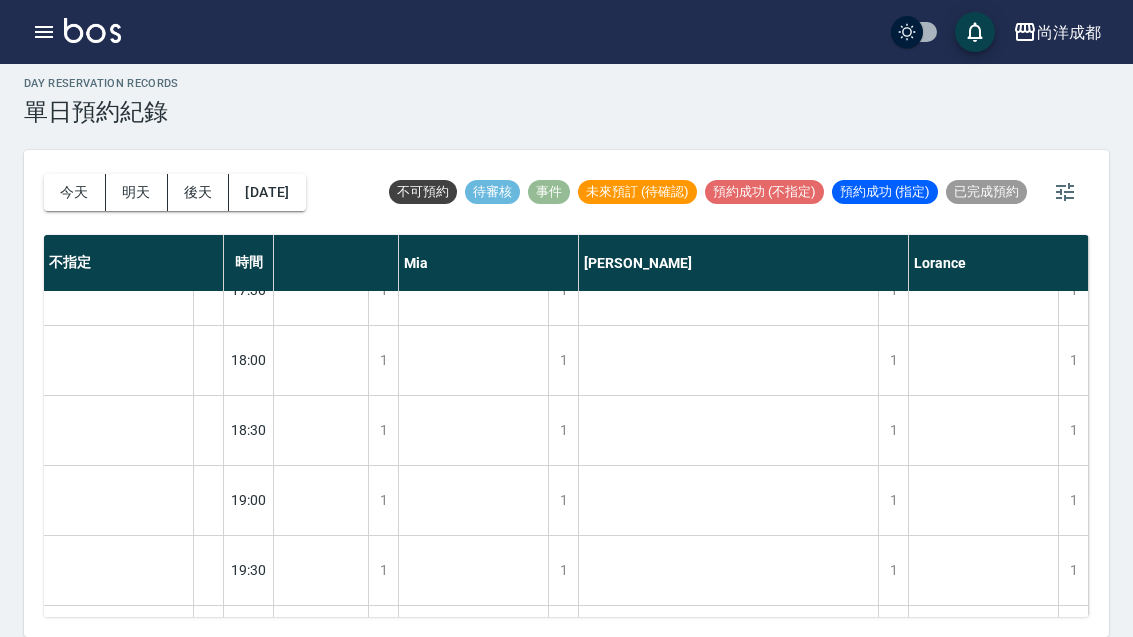 click on "明天" at bounding box center [137, 192] 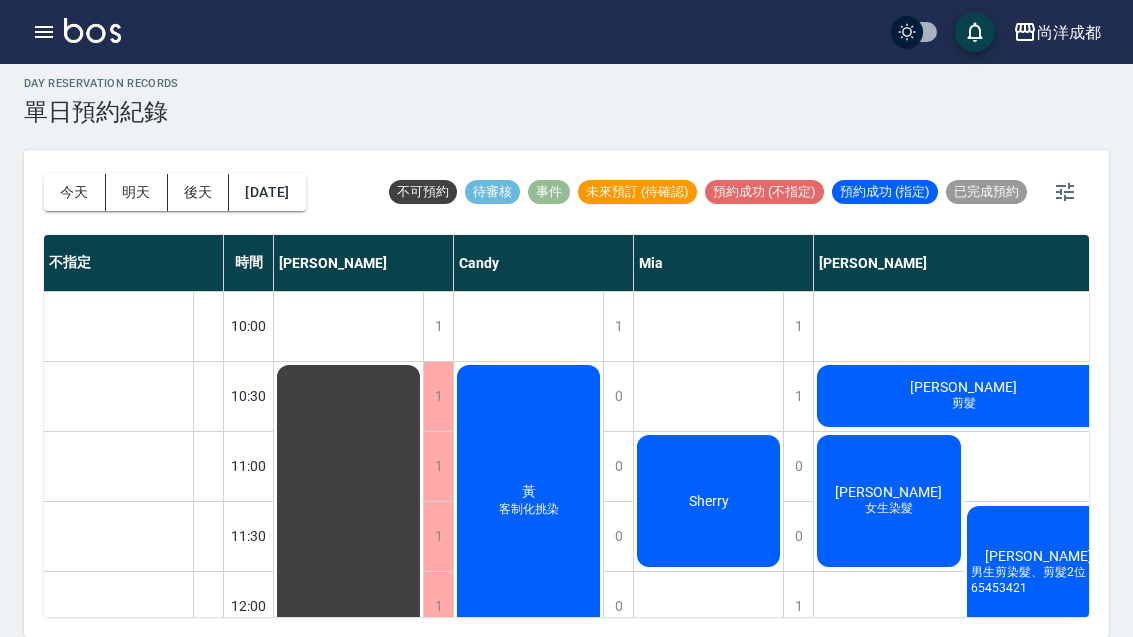 scroll, scrollTop: 0, scrollLeft: 0, axis: both 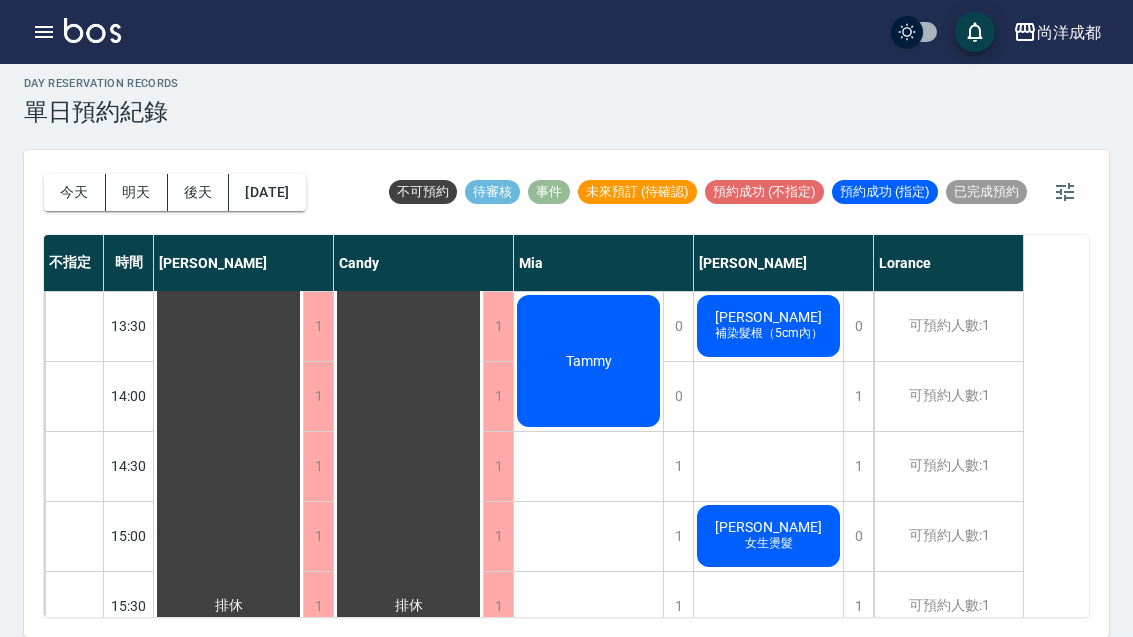 click on "今天" at bounding box center [75, 192] 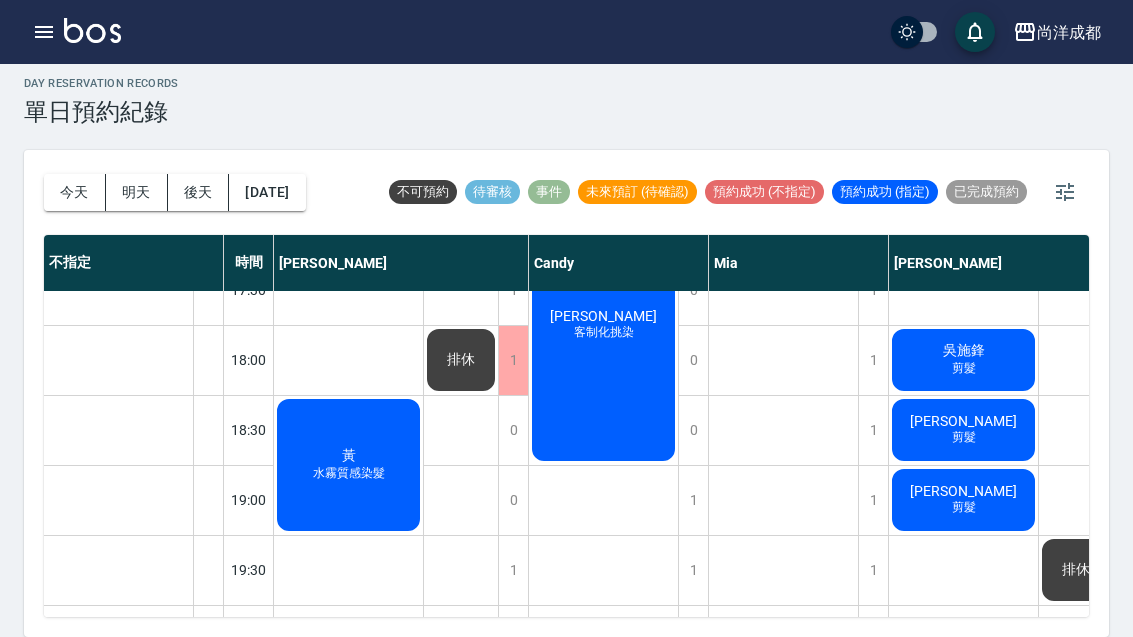 scroll, scrollTop: 1086, scrollLeft: 0, axis: vertical 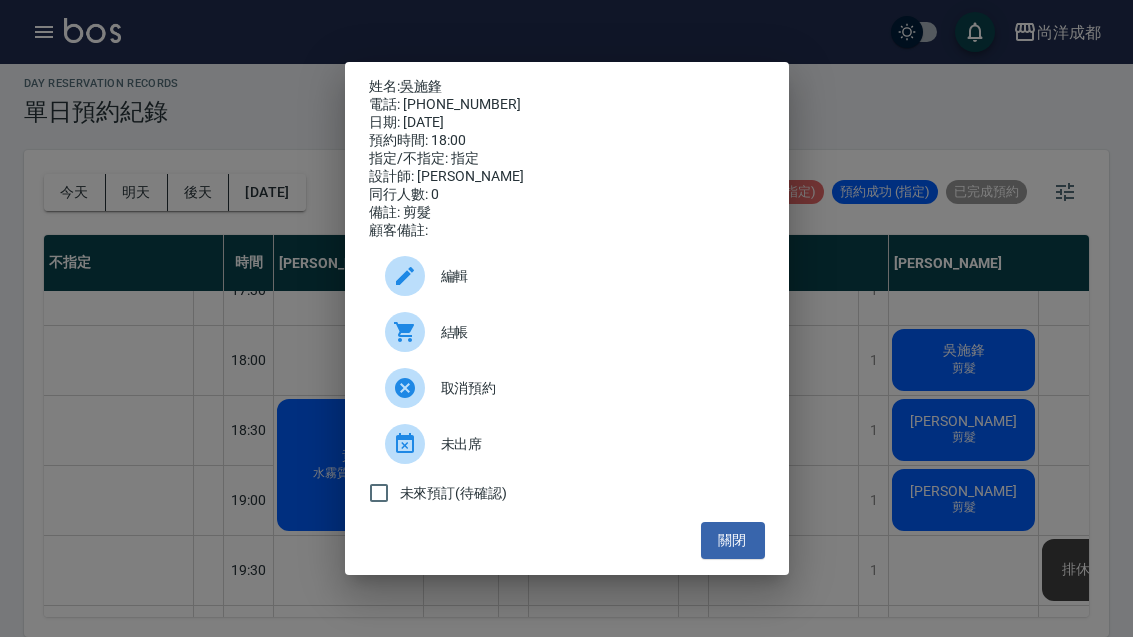 click on "吳施鋒" at bounding box center (421, 86) 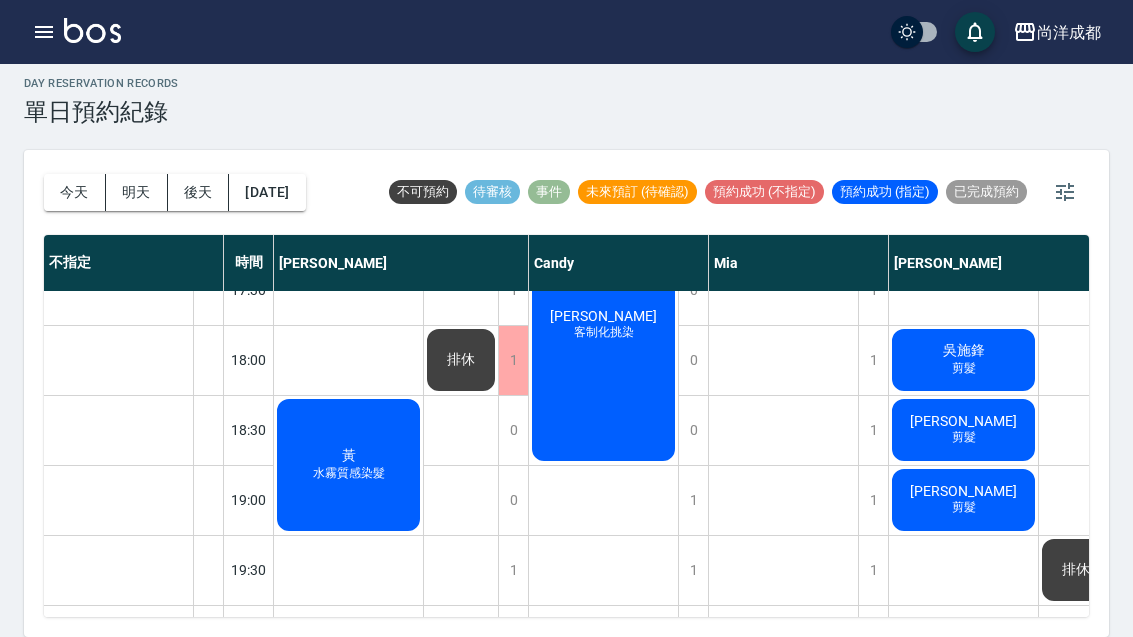 click on "明天" at bounding box center (137, 192) 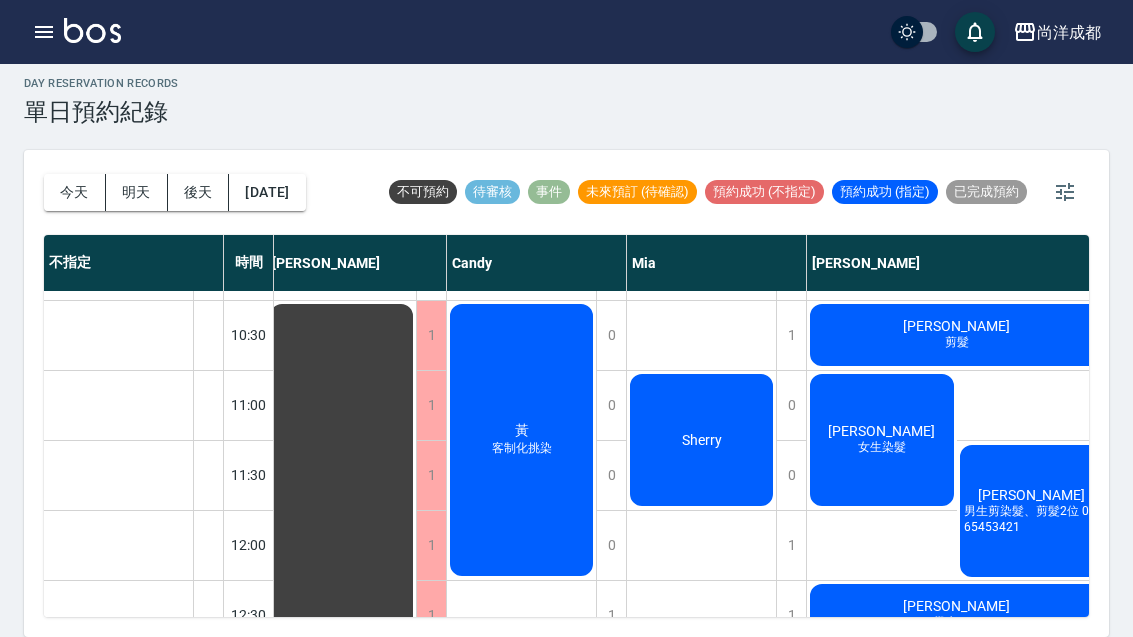 scroll, scrollTop: 61, scrollLeft: 10, axis: both 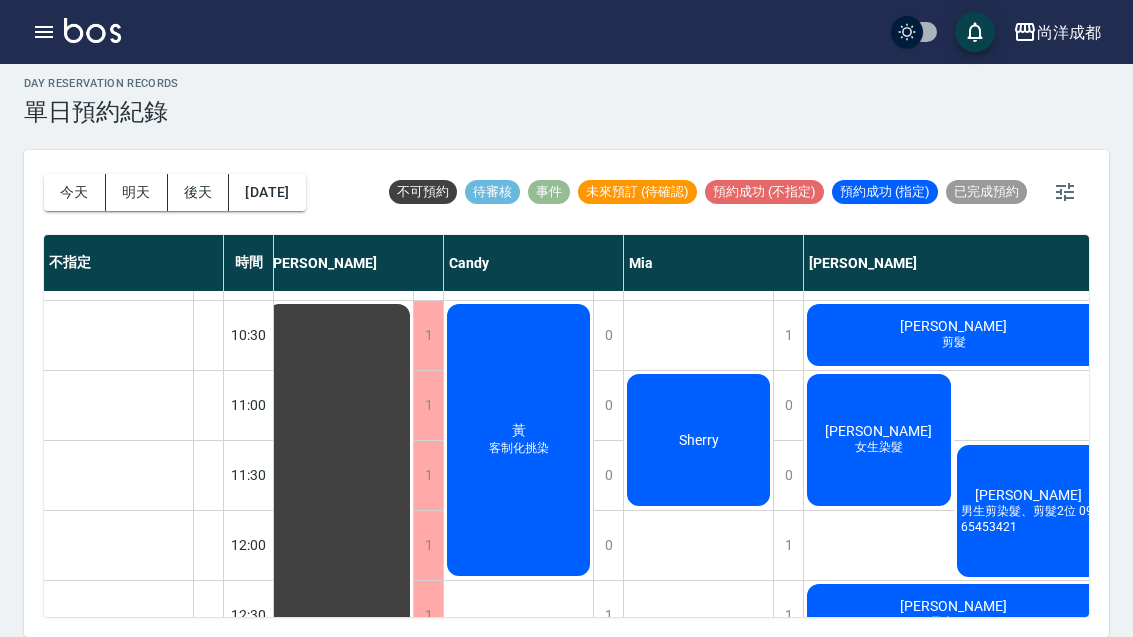 click on "Sherry" at bounding box center [338, 860] 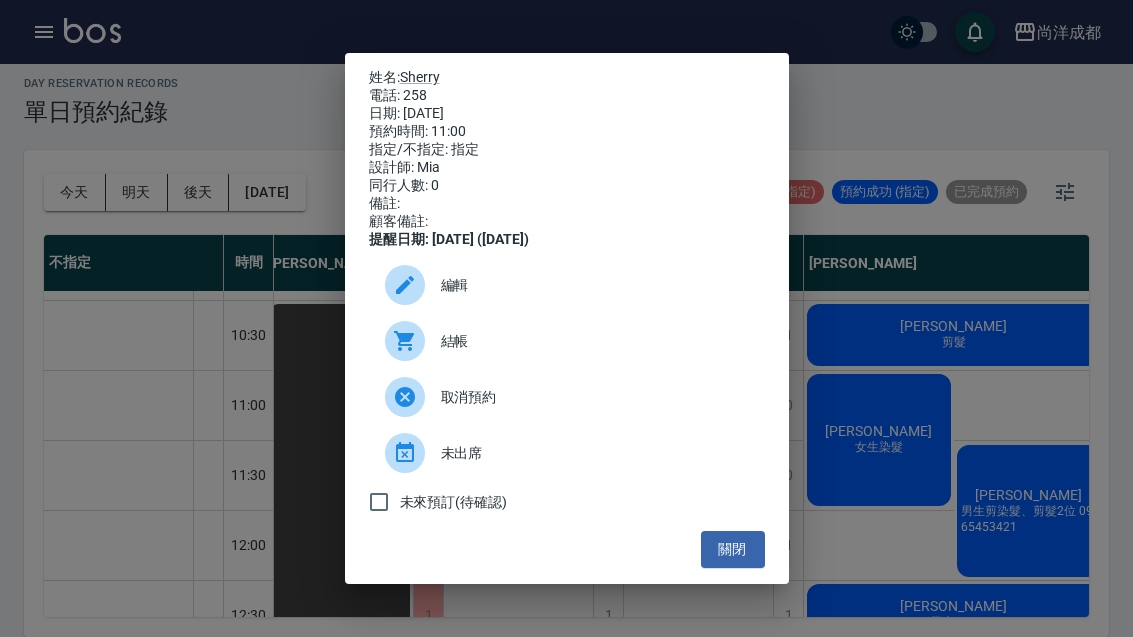 click on "姓名:  Sherry 電話: 258 日期: 2025/07/13 預約時間: 11:00 指定/不指定: 指定 設計師: Mia 同行人數: 0 備註:  顧客備註:  提醒日期: 2025/07/12 (1天前) 編輯 結帳 取消預約 未出席 未來預訂(待確認) 關閉" at bounding box center (566, 318) 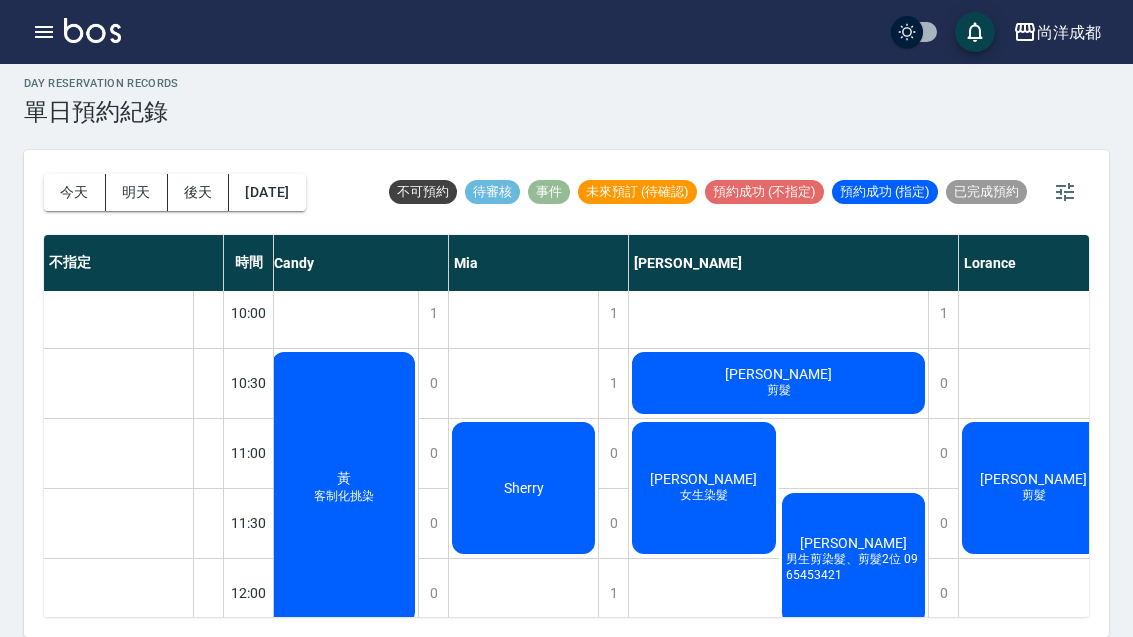 scroll, scrollTop: 14, scrollLeft: 185, axis: both 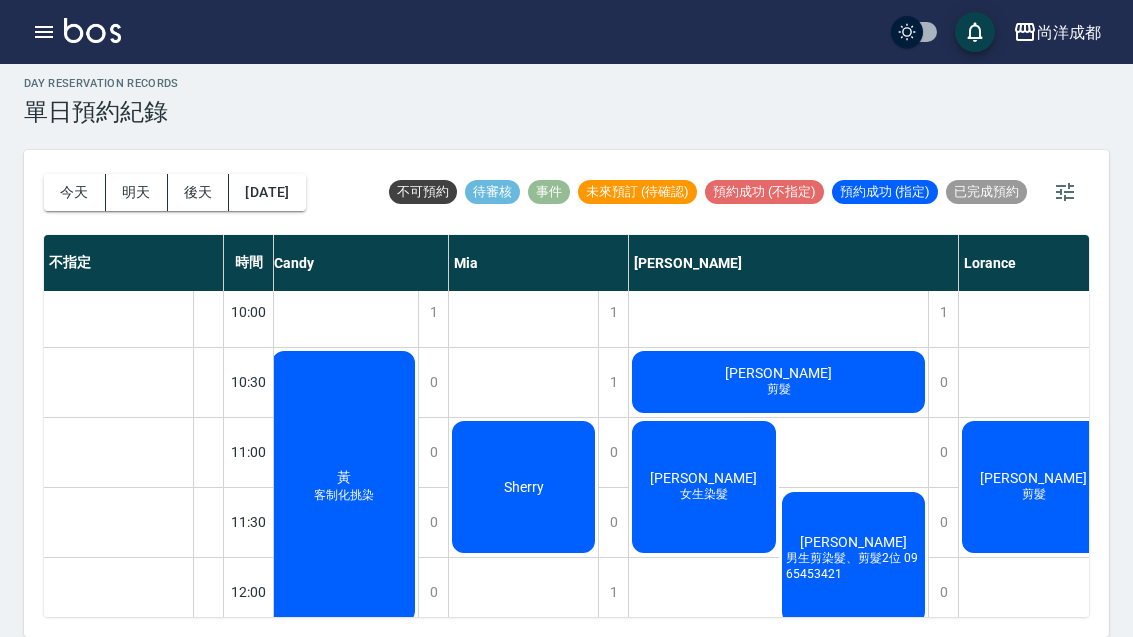 click on "Sherry" at bounding box center [163, 907] 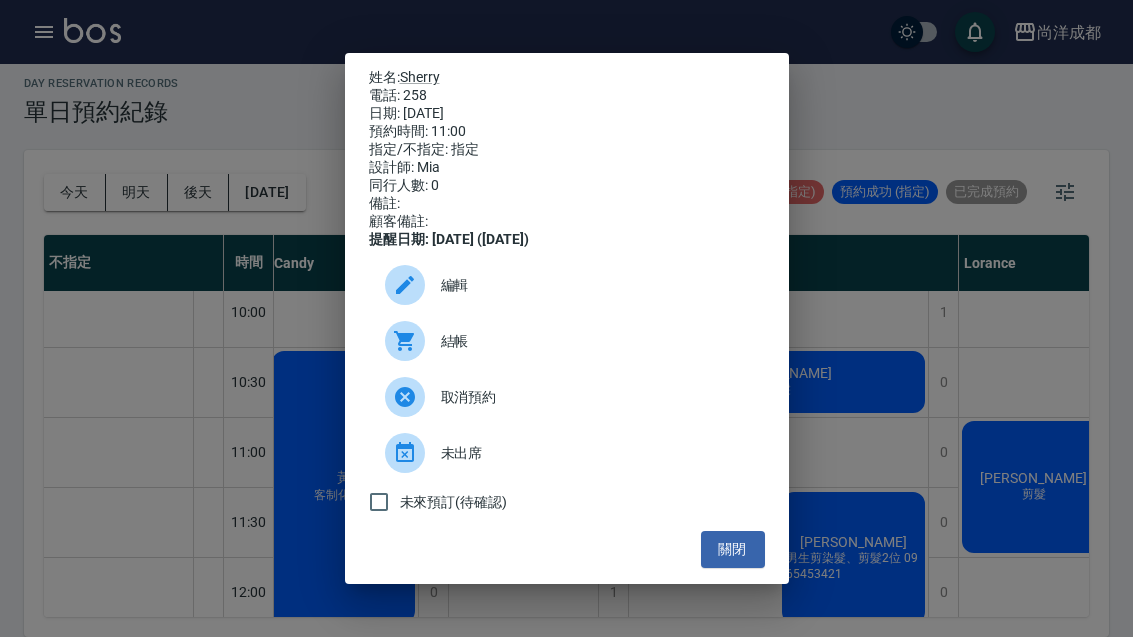 click on "姓名:  Sherry 電話: 258 日期: 2025/07/13 預約時間: 11:00 指定/不指定: 指定 設計師: Mia 同行人數: 0 備註:  顧客備註:  提醒日期: 2025/07/12 (1天前) 編輯 結帳 取消預約 未出席 未來預訂(待確認) 關閉" at bounding box center [566, 318] 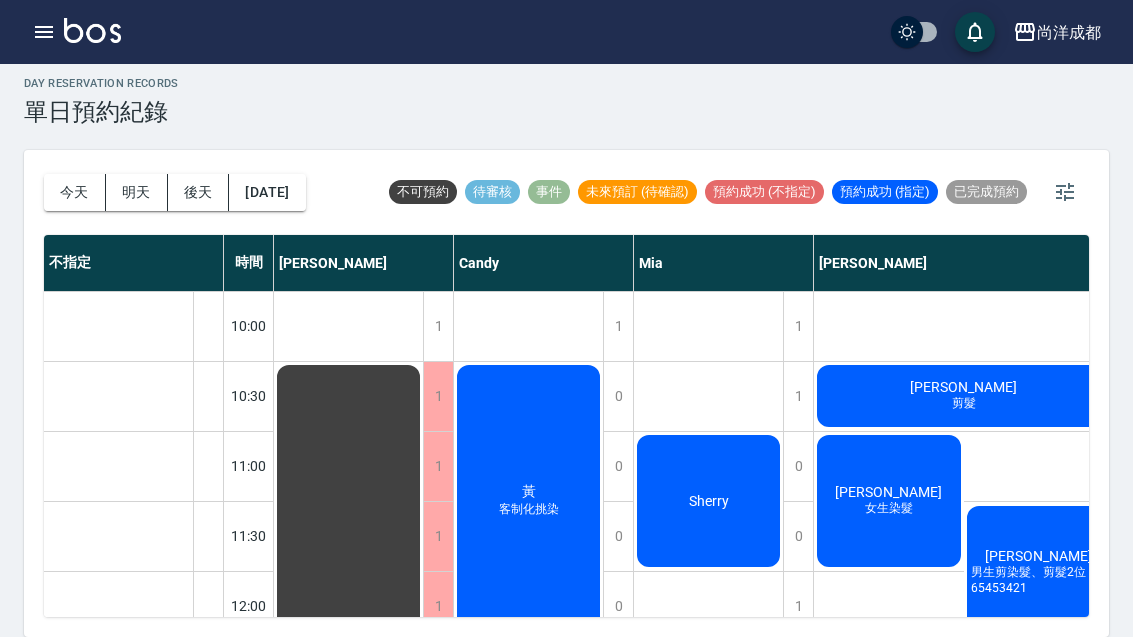scroll, scrollTop: 0, scrollLeft: 0, axis: both 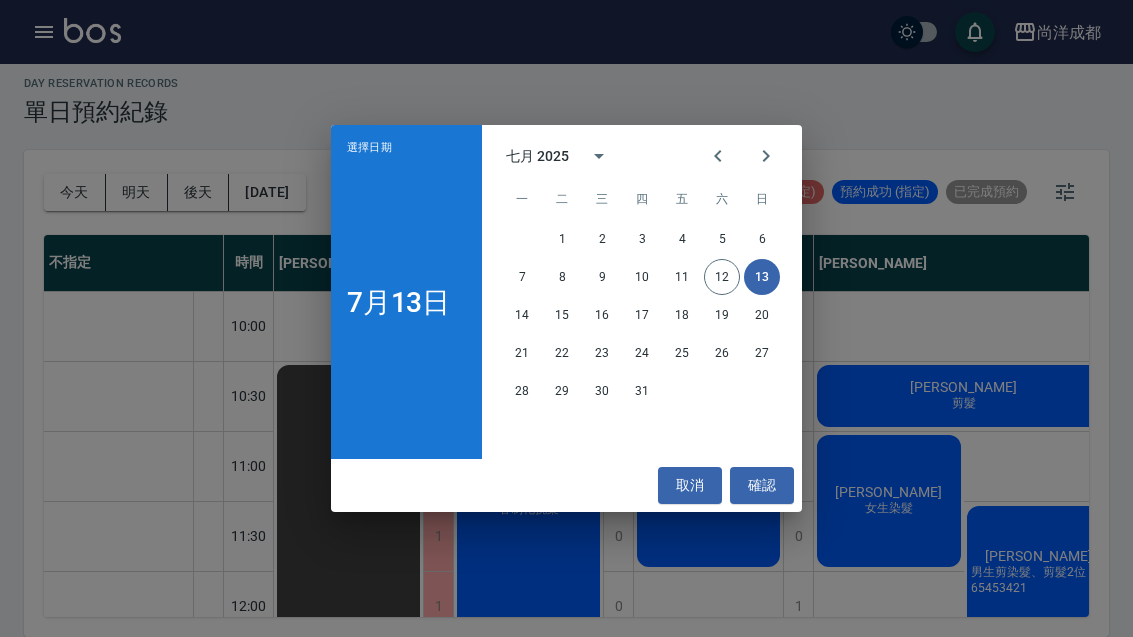 click on "19" at bounding box center (722, 315) 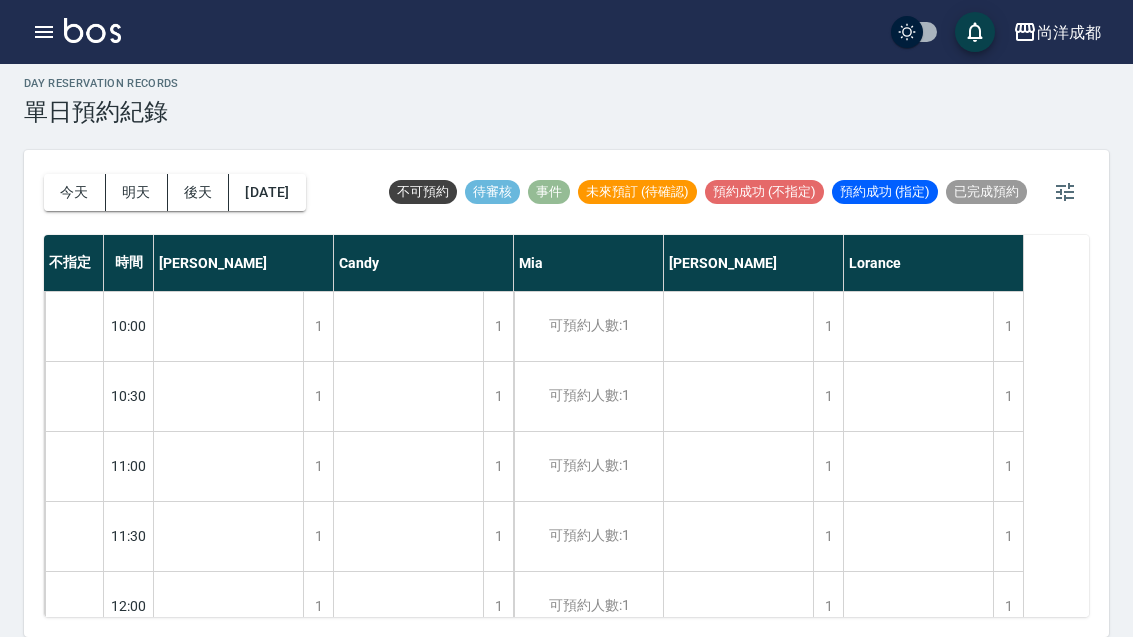click on "2025/07/19" at bounding box center [267, 192] 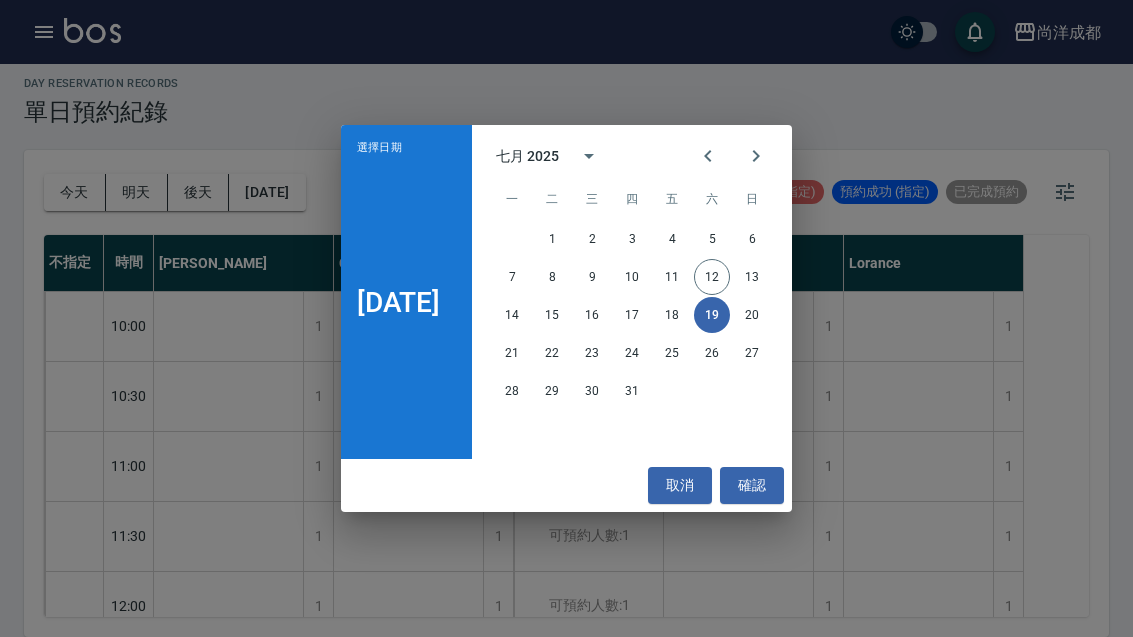 click on "確認" at bounding box center (752, 485) 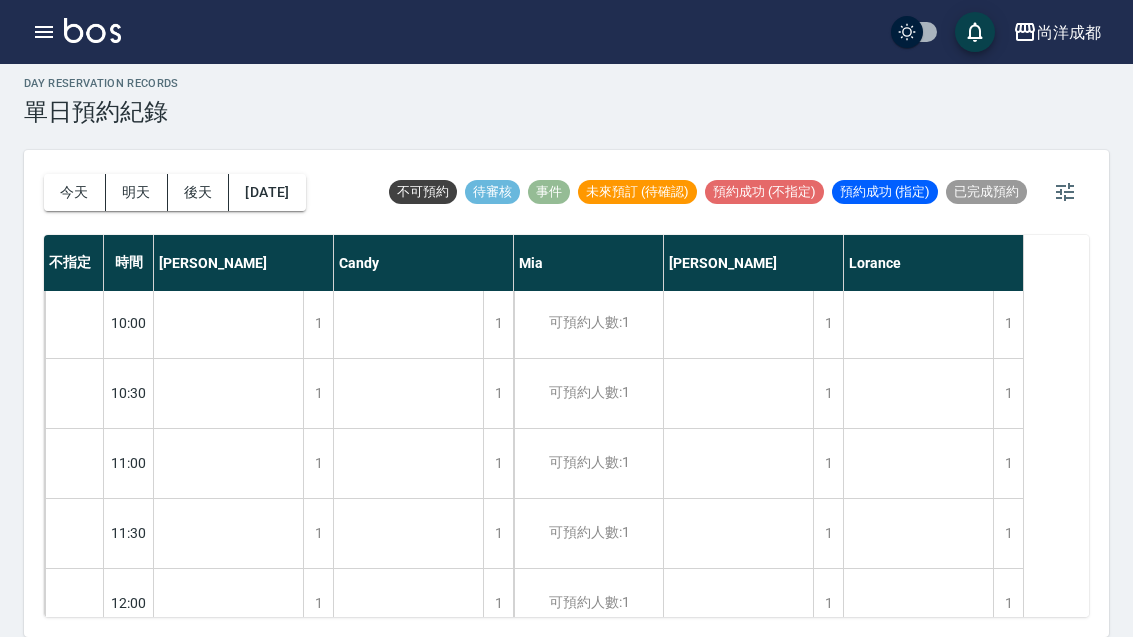 scroll, scrollTop: 10, scrollLeft: 0, axis: vertical 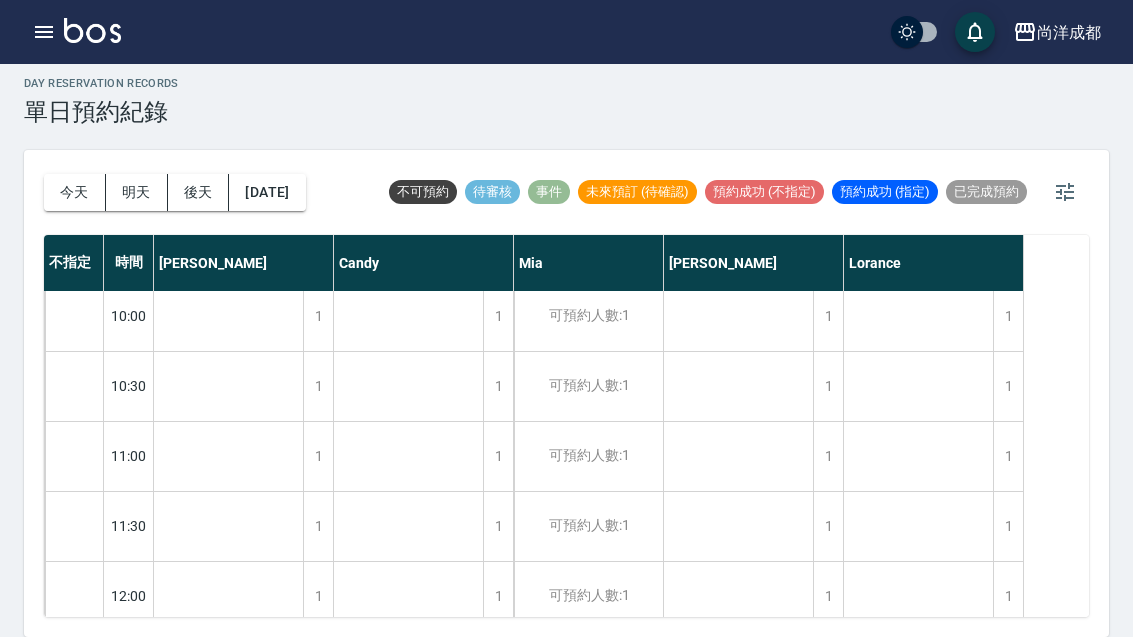 click on "1" at bounding box center (828, 456) 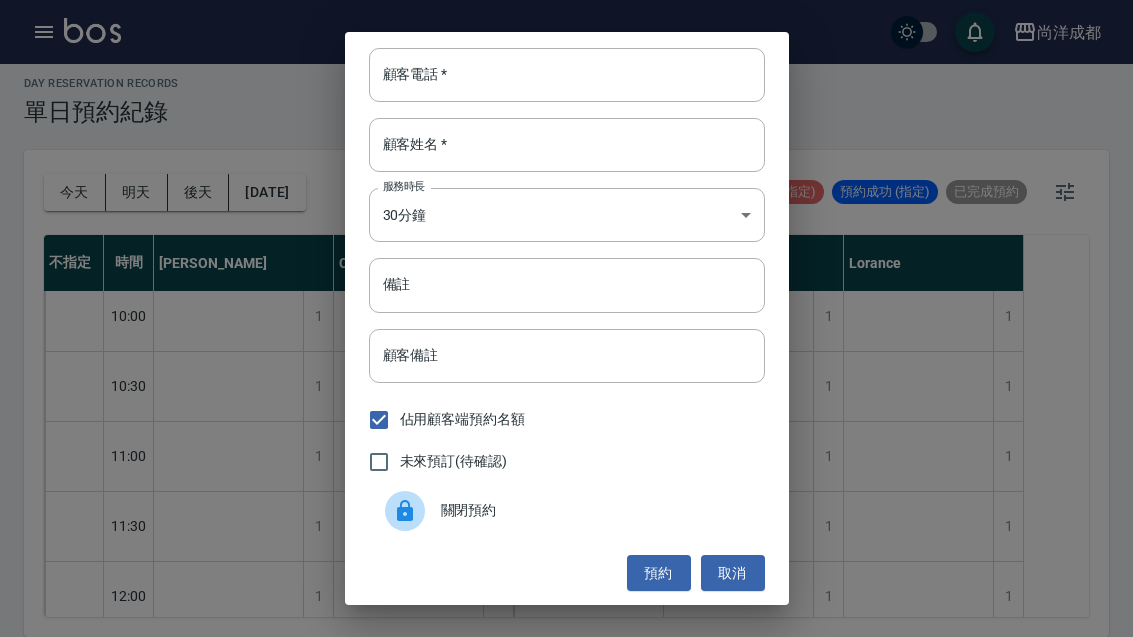 click on "顧客電話   *" at bounding box center (567, 75) 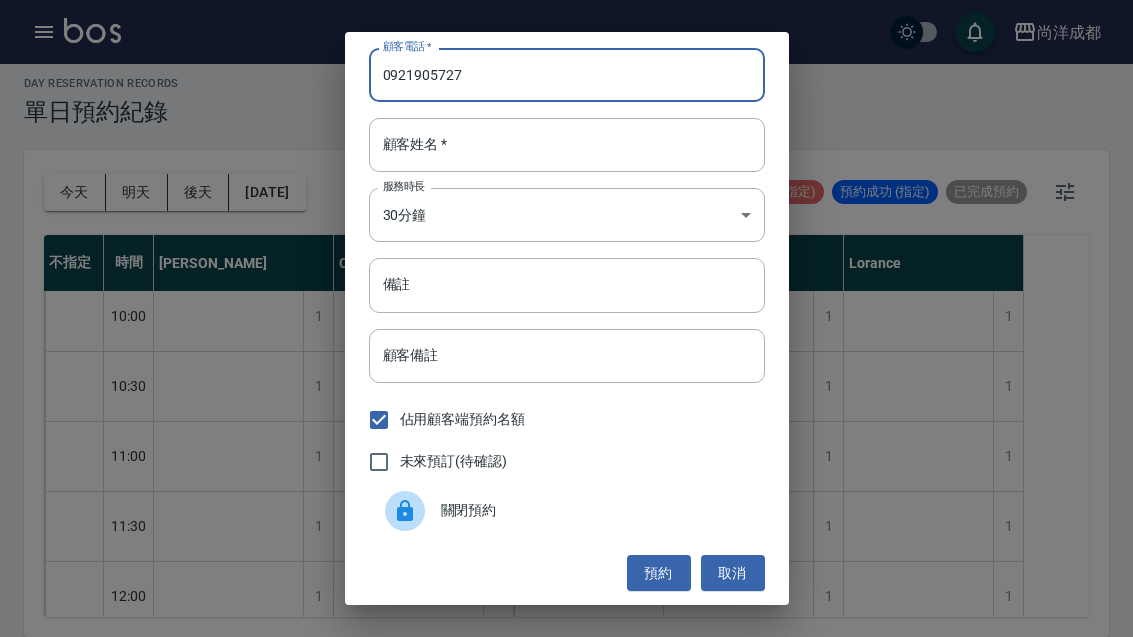 type on "0921905727" 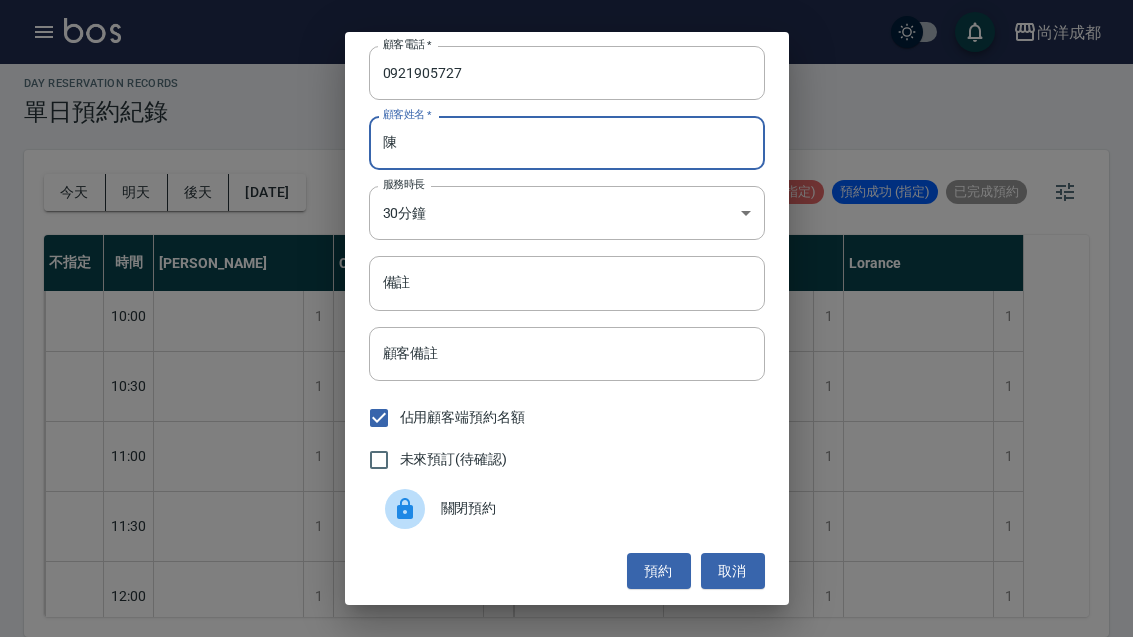 scroll, scrollTop: 2, scrollLeft: 0, axis: vertical 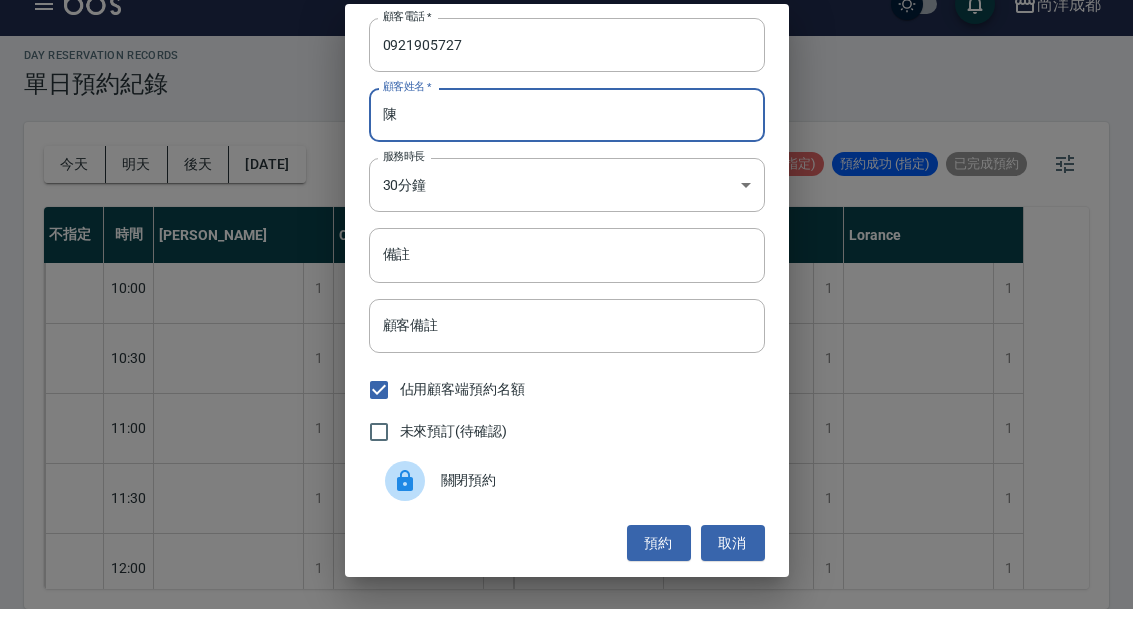 type on "陳" 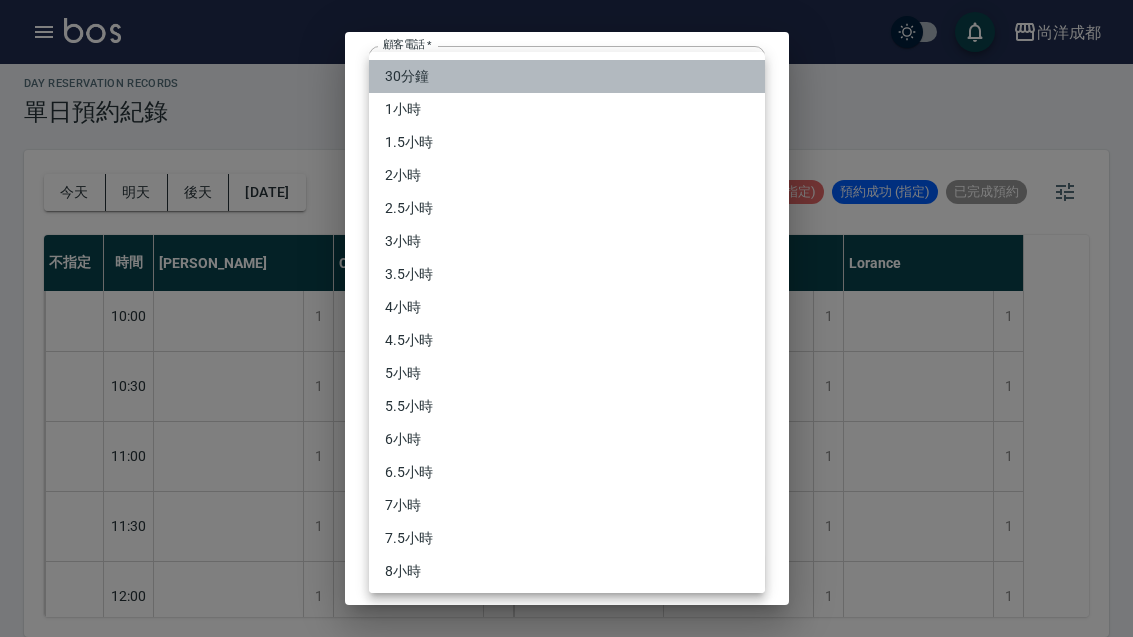 click on "30分鐘" at bounding box center [567, 76] 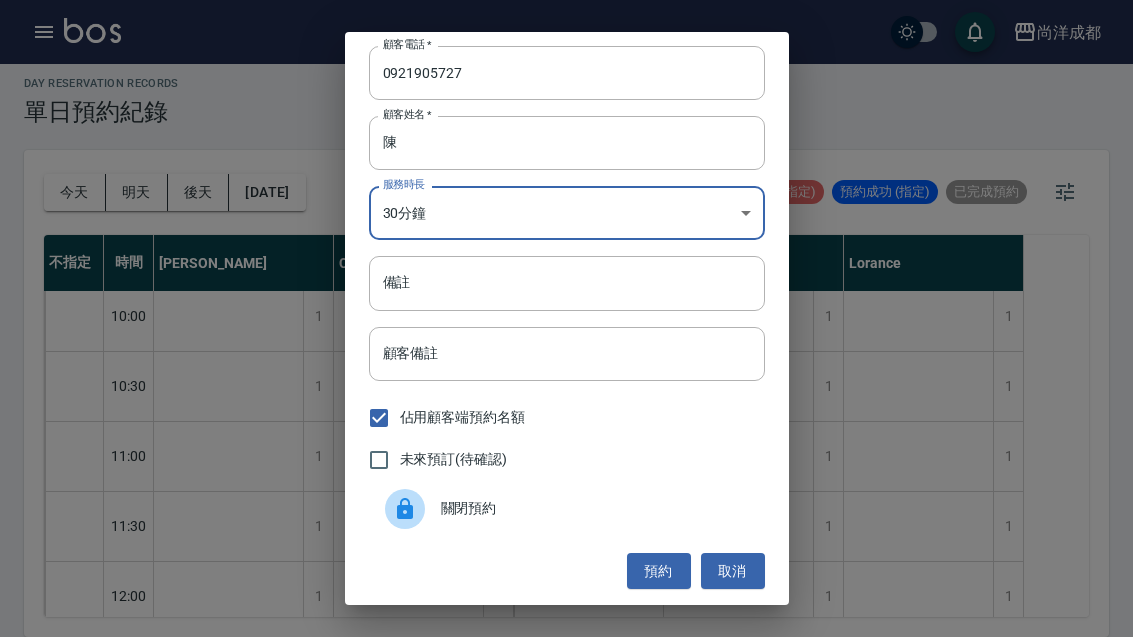 click on "備註" at bounding box center [567, 283] 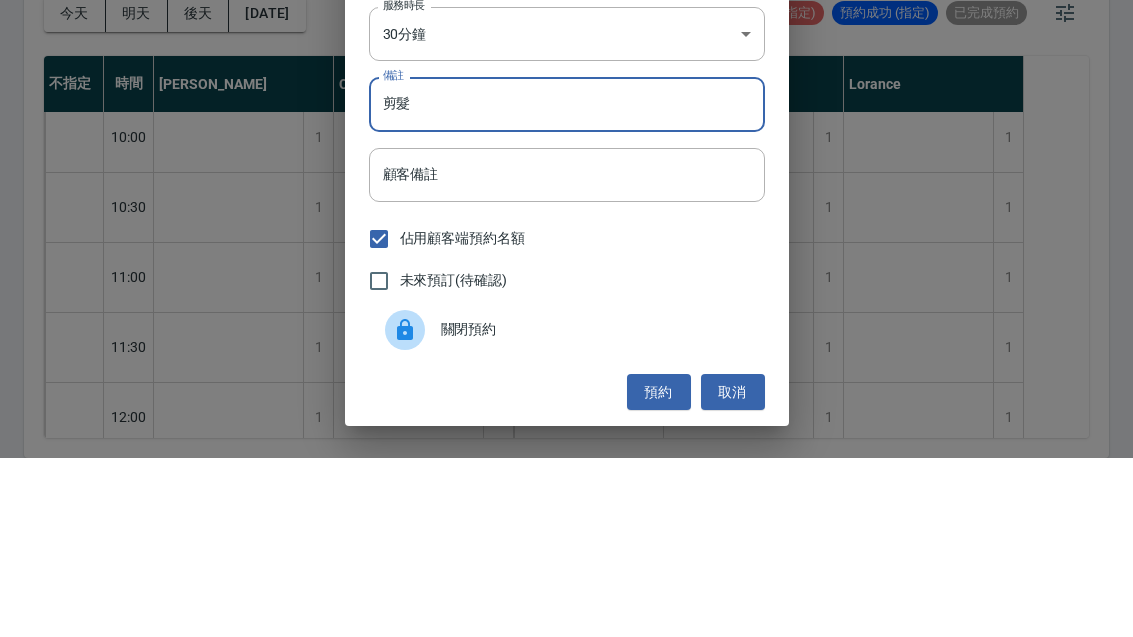 type on "剪髮" 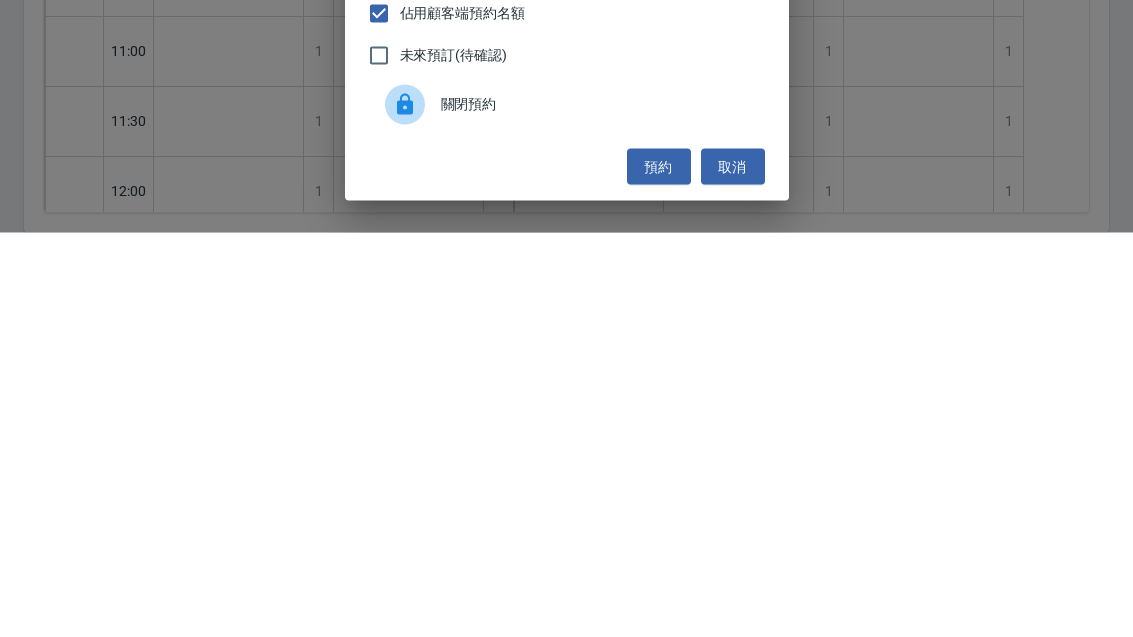 click on "預約" at bounding box center [659, 571] 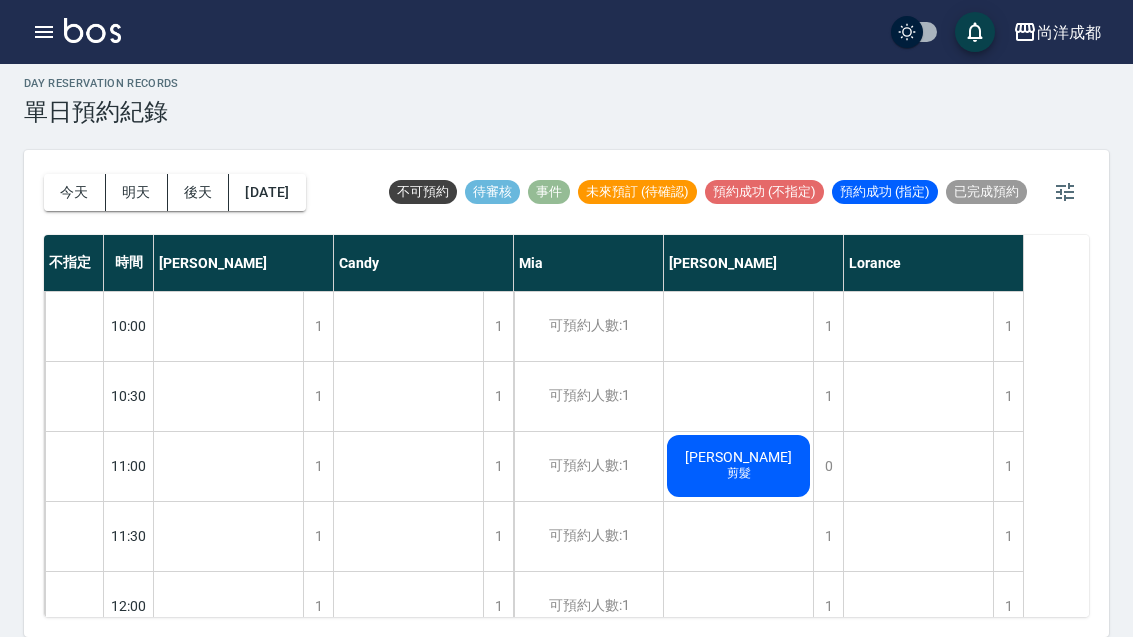 scroll, scrollTop: 0, scrollLeft: 0, axis: both 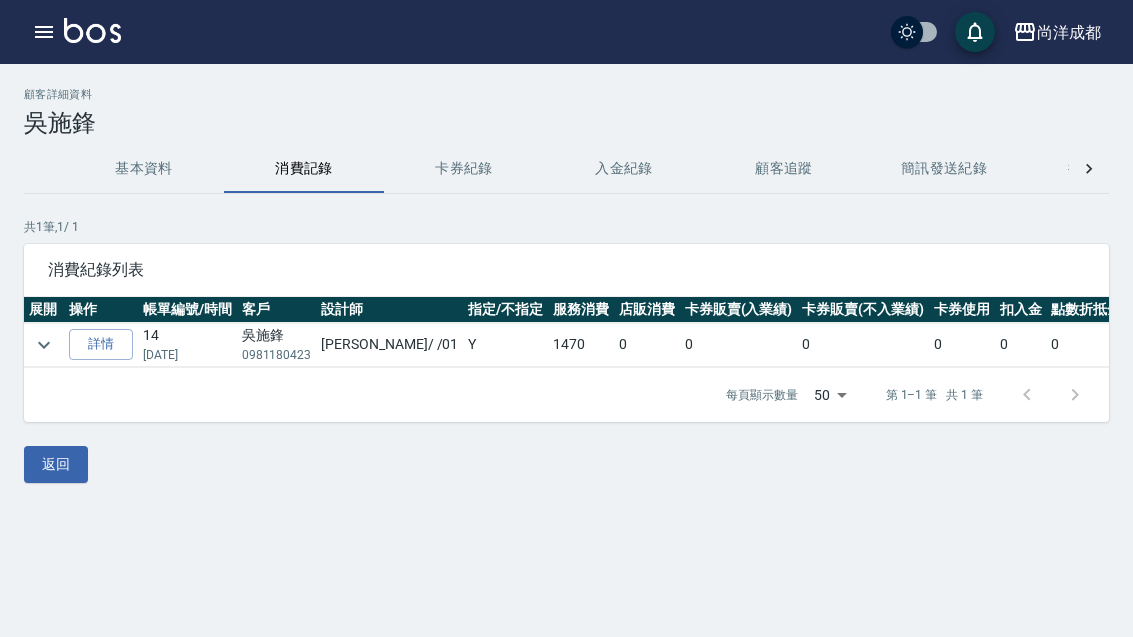 click on "詳情" at bounding box center (101, 344) 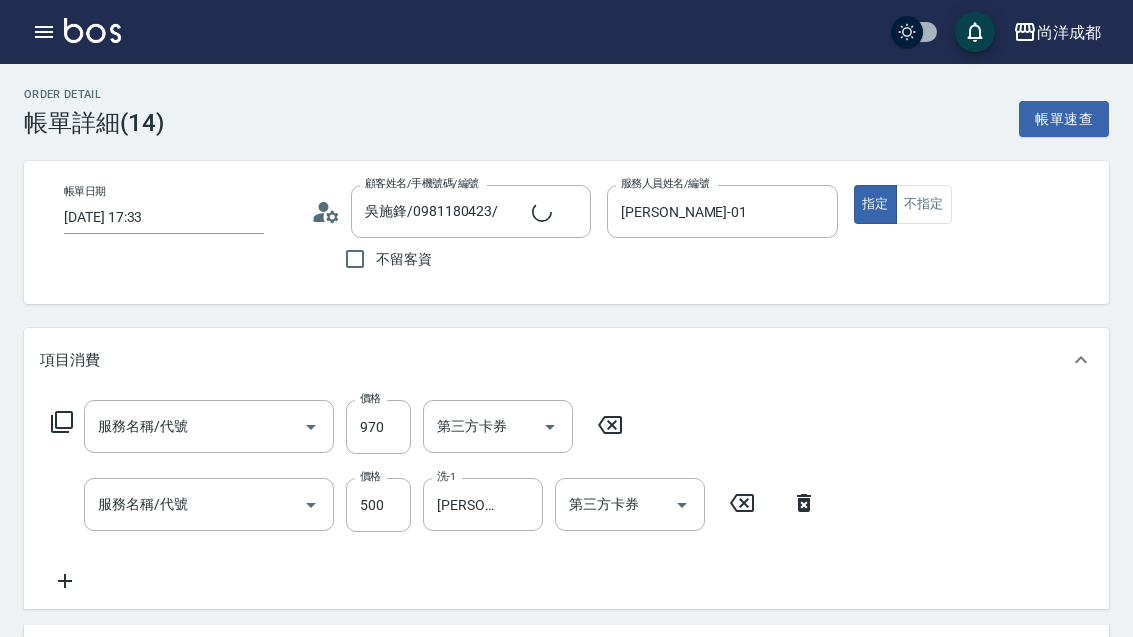 type on "[DATE] 17:33" 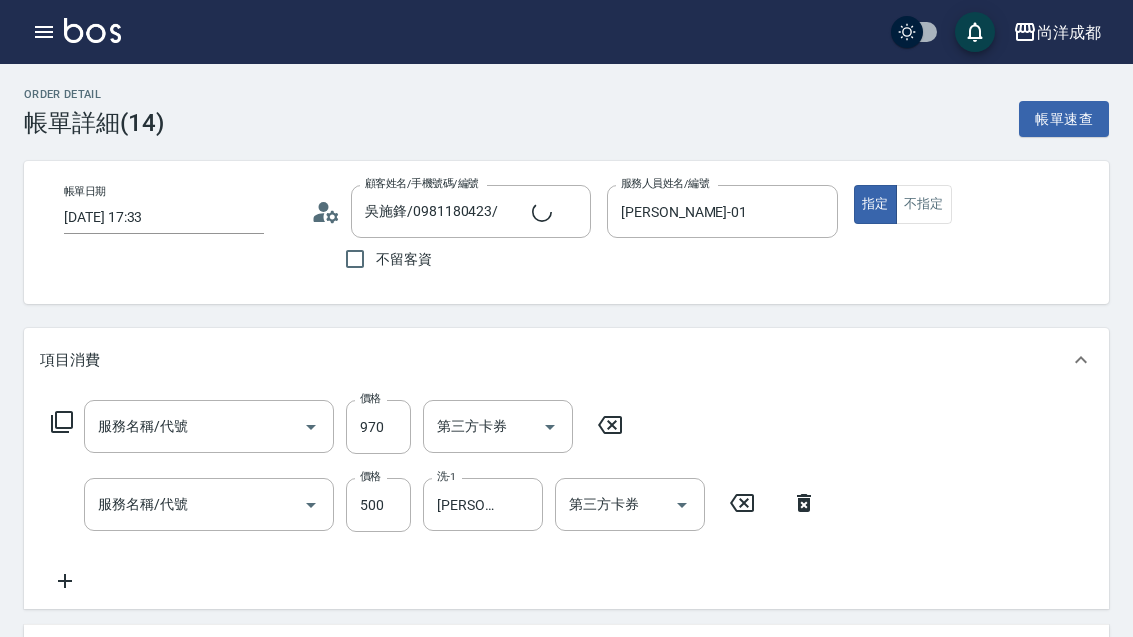 type on "吳施鋒/0981180423/" 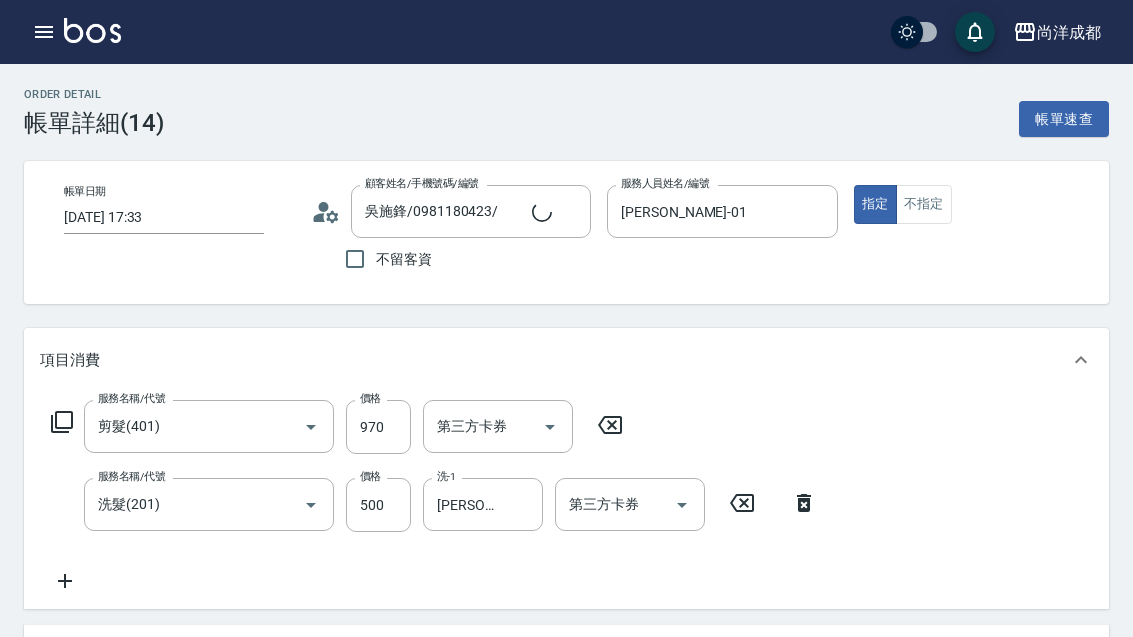 type on "信用卡" 